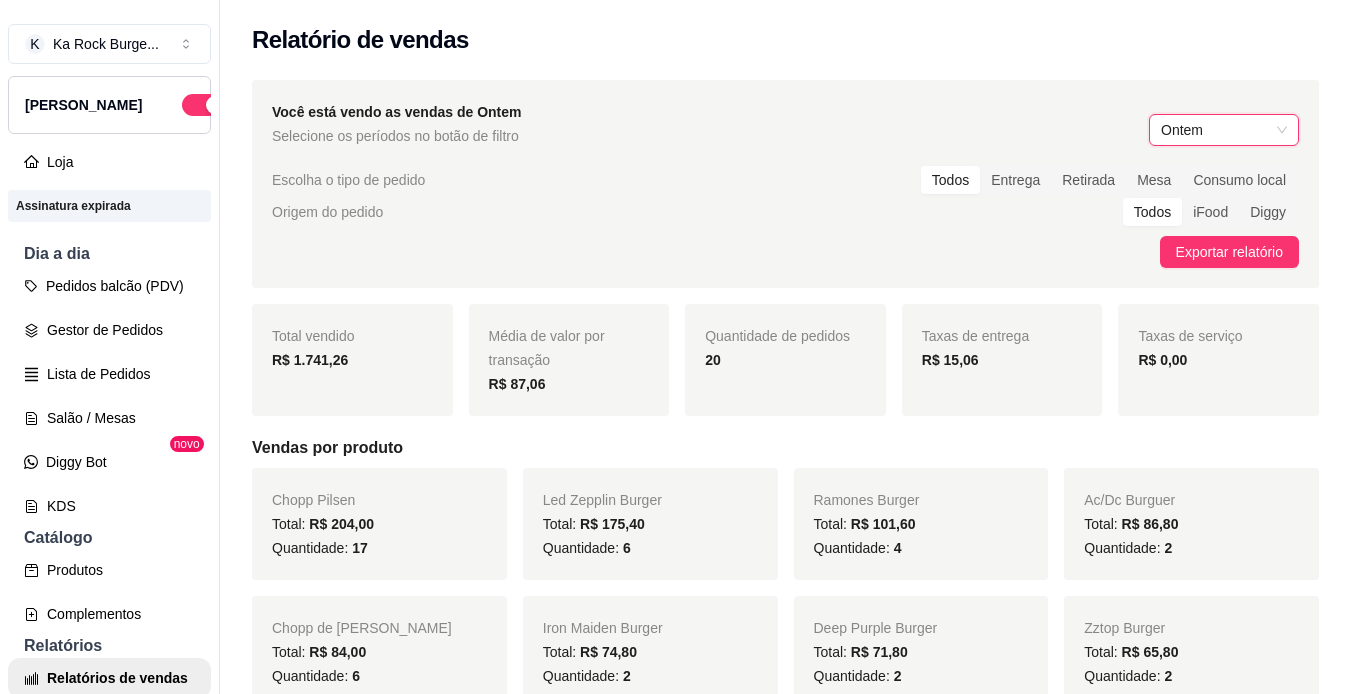 scroll, scrollTop: 0, scrollLeft: 0, axis: both 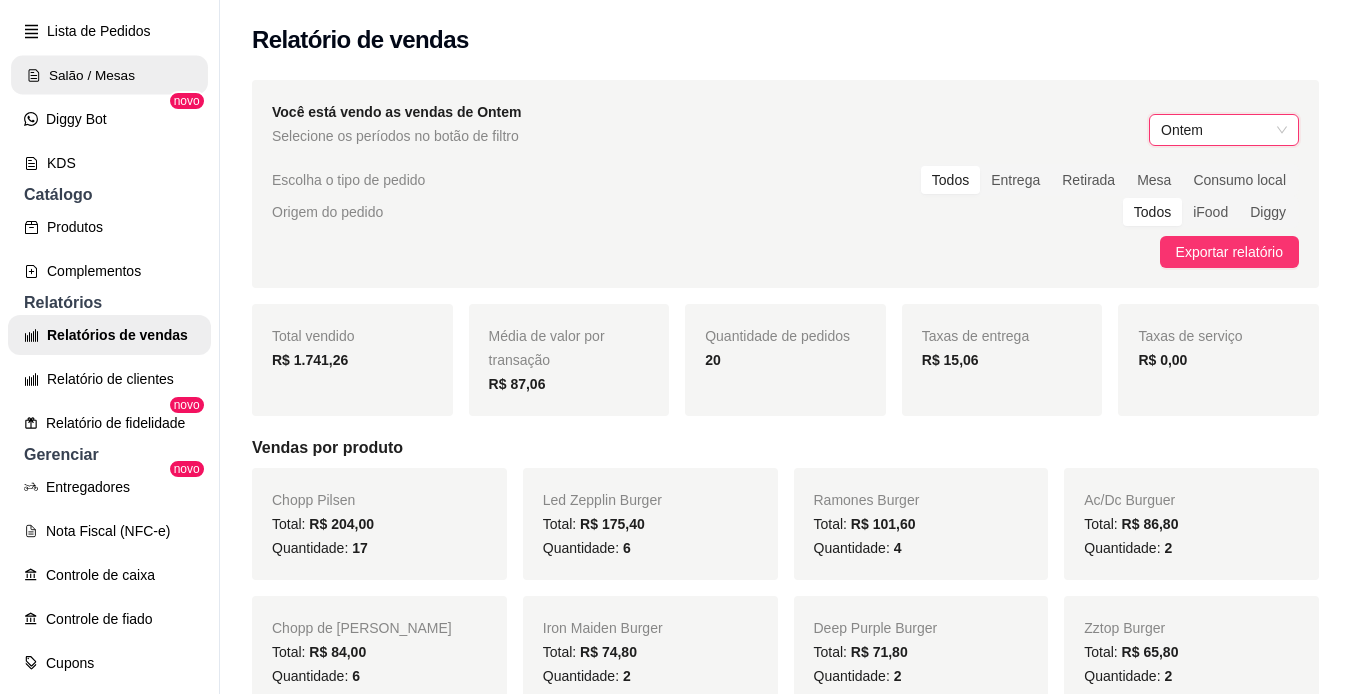 click on "Salão / Mesas" at bounding box center [109, 75] 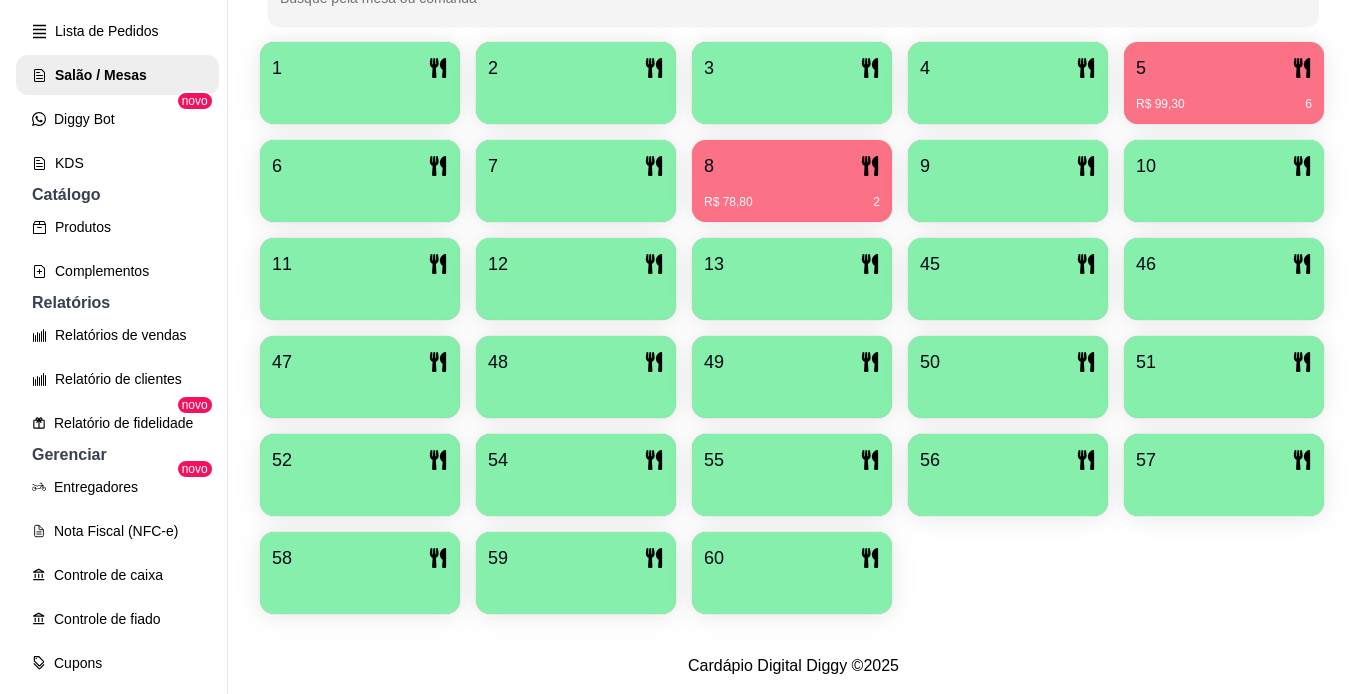 scroll, scrollTop: 543, scrollLeft: 0, axis: vertical 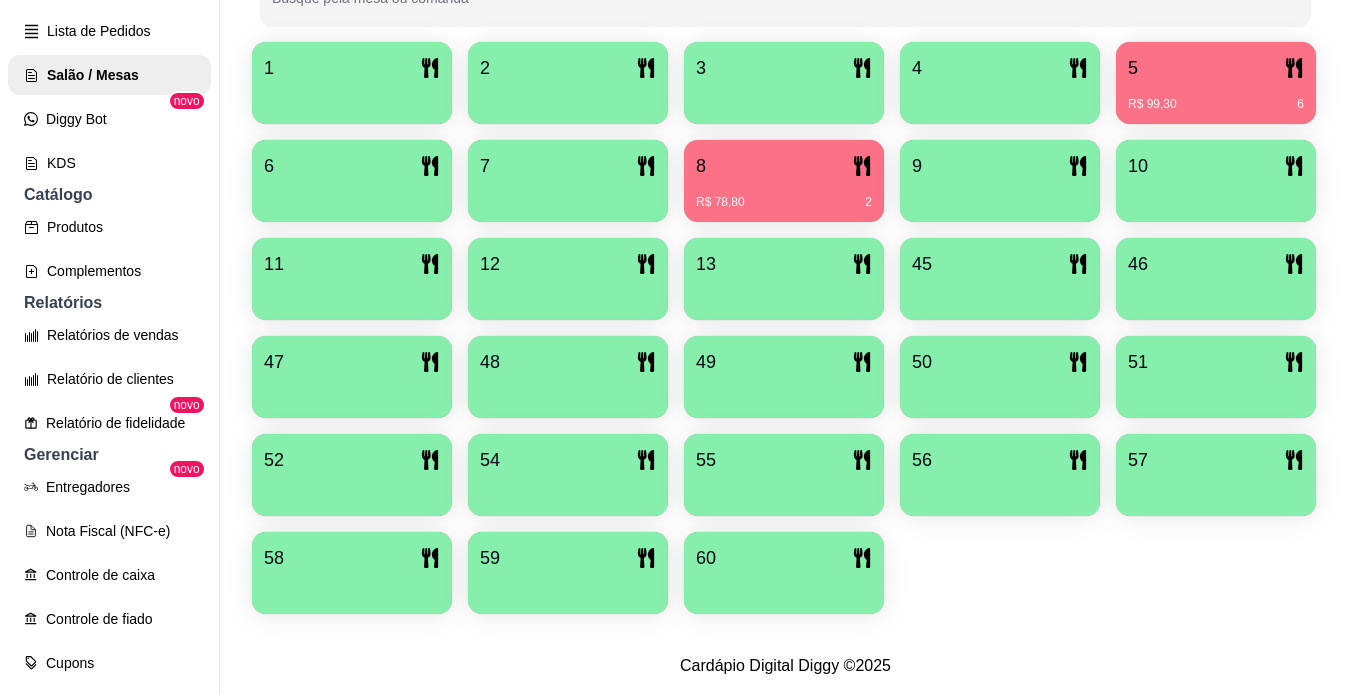 click on "60" at bounding box center [706, 558] 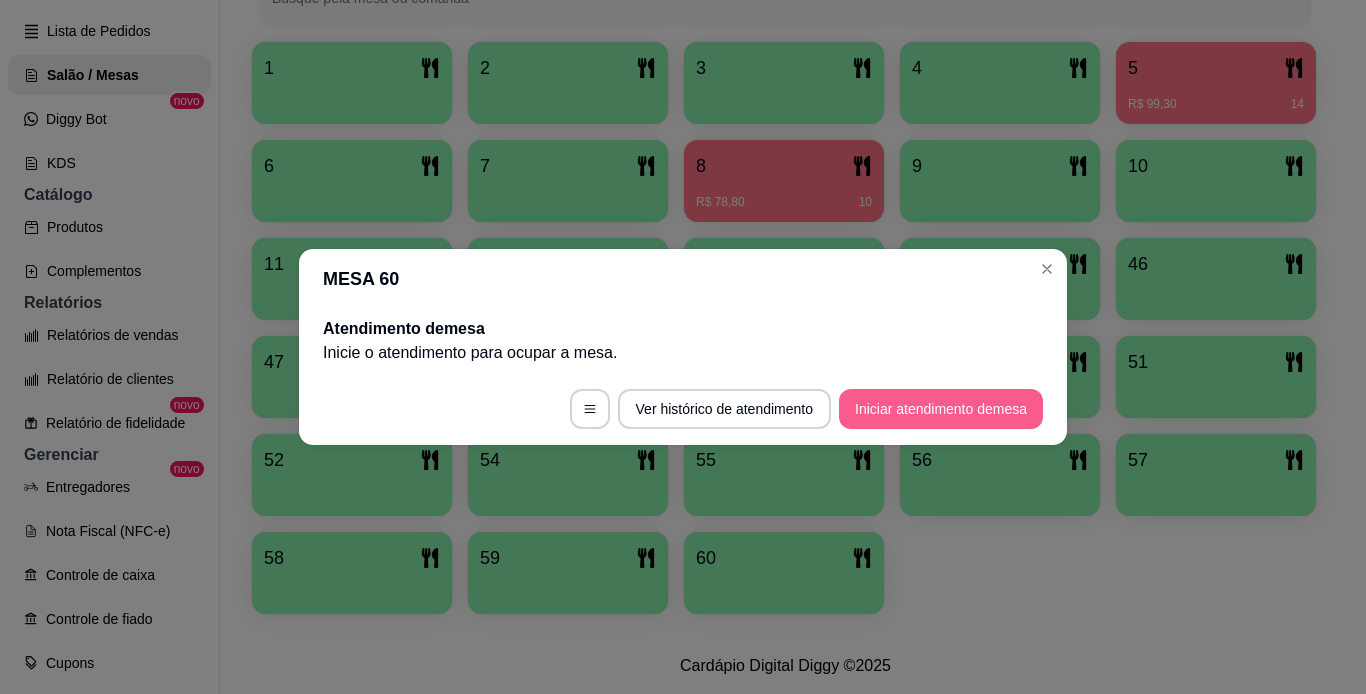 click on "Iniciar atendimento de  mesa" at bounding box center [941, 409] 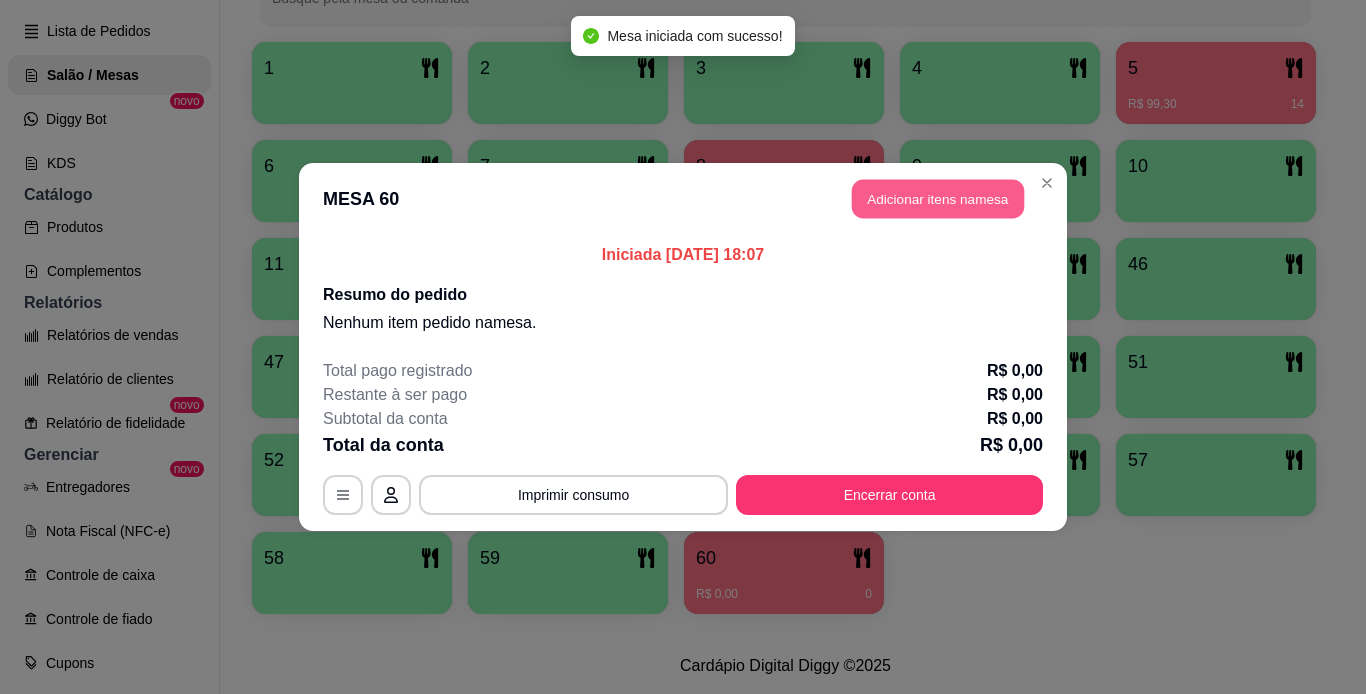 click on "Adicionar itens na  mesa" at bounding box center (938, 199) 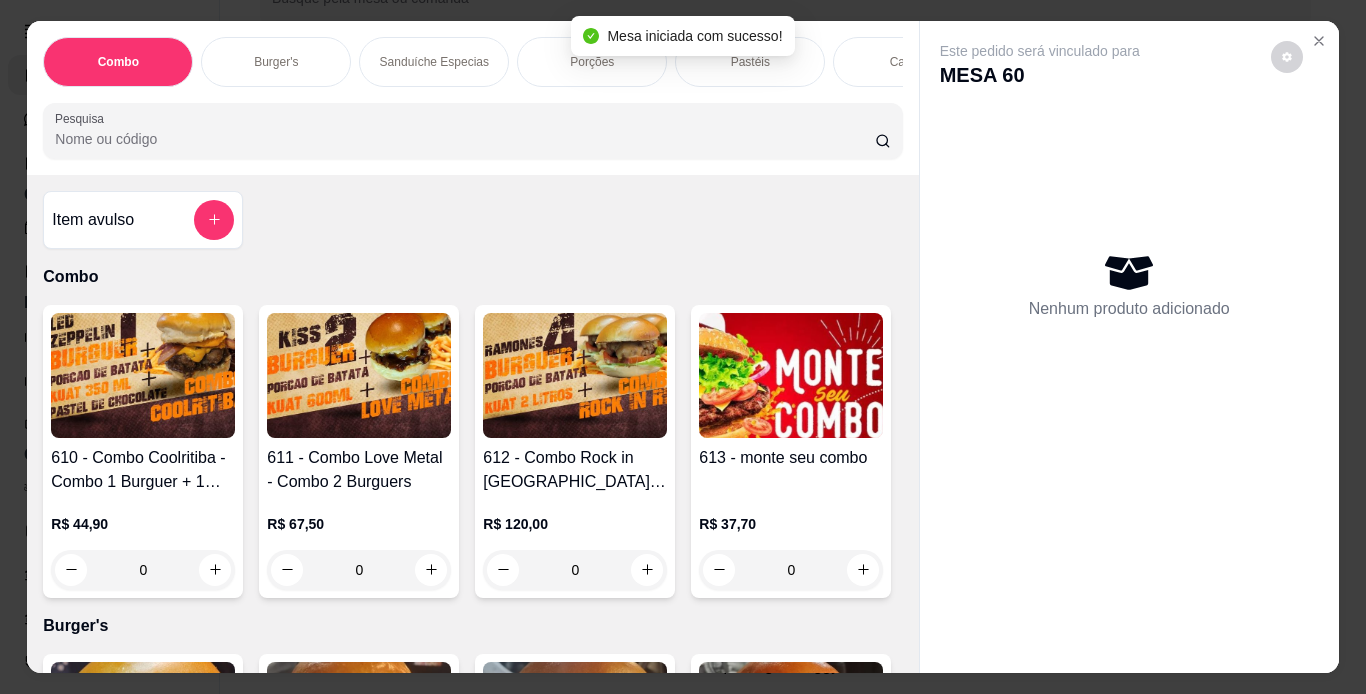 click on "Porções" at bounding box center (592, 62) 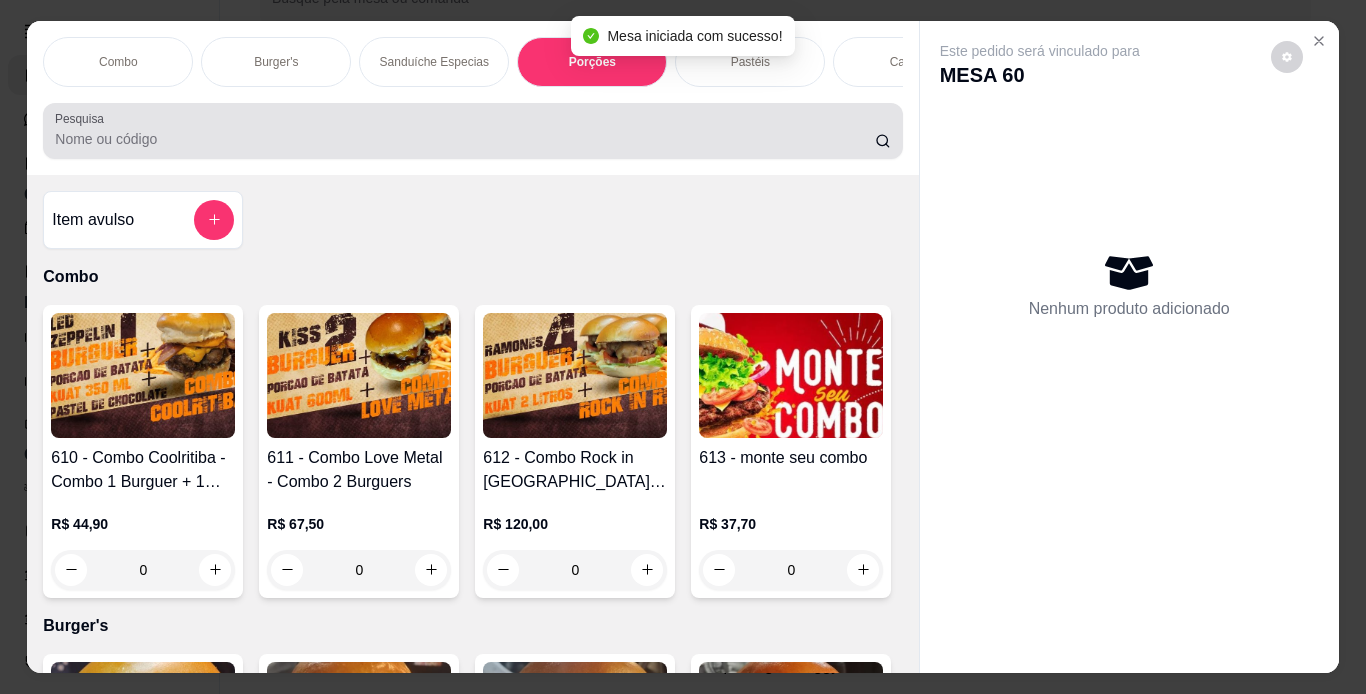 scroll, scrollTop: 3441, scrollLeft: 0, axis: vertical 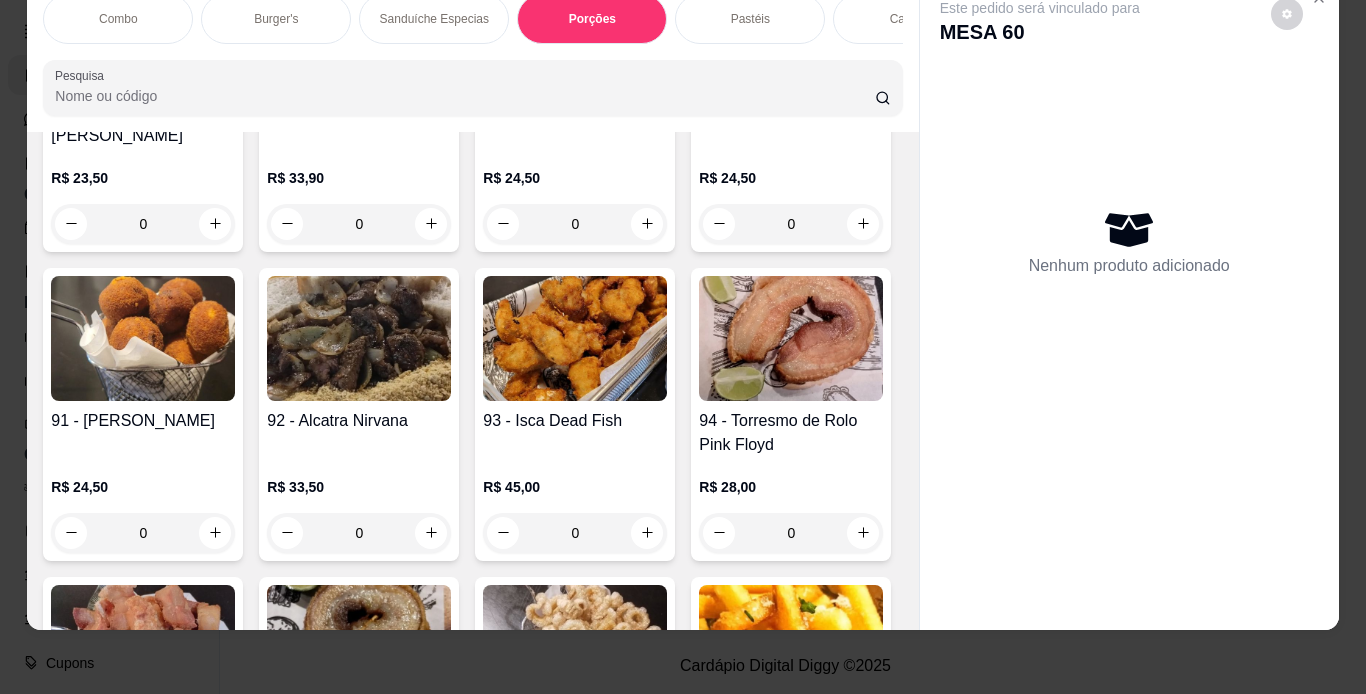 click on "0" at bounding box center (359, -394) 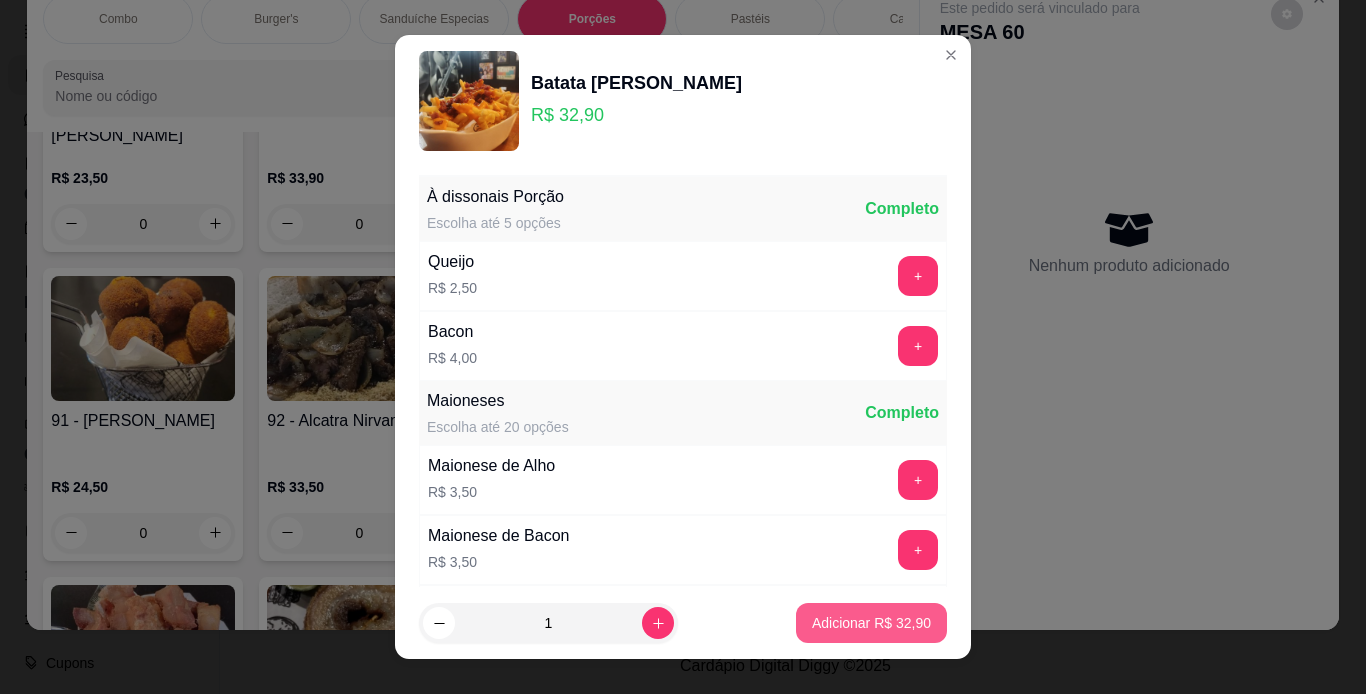 click on "Adicionar   R$ 32,90" at bounding box center (871, 623) 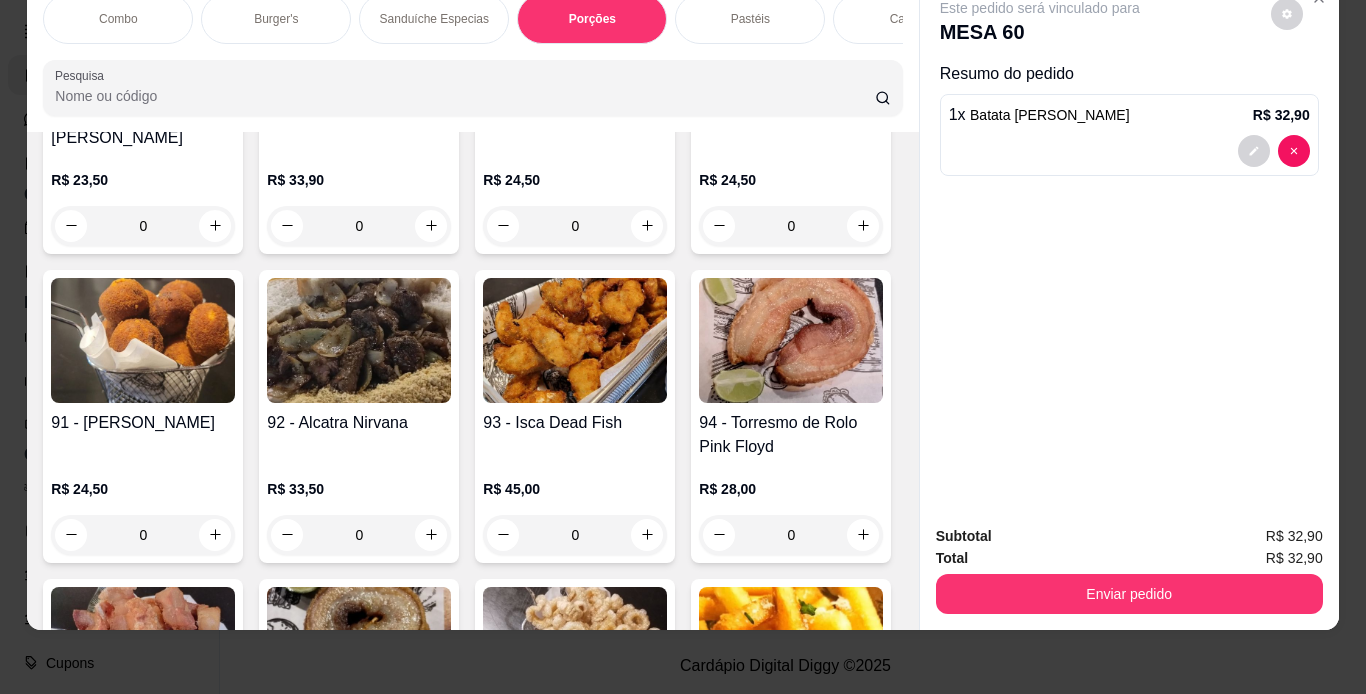 click on "0" at bounding box center (575, -392) 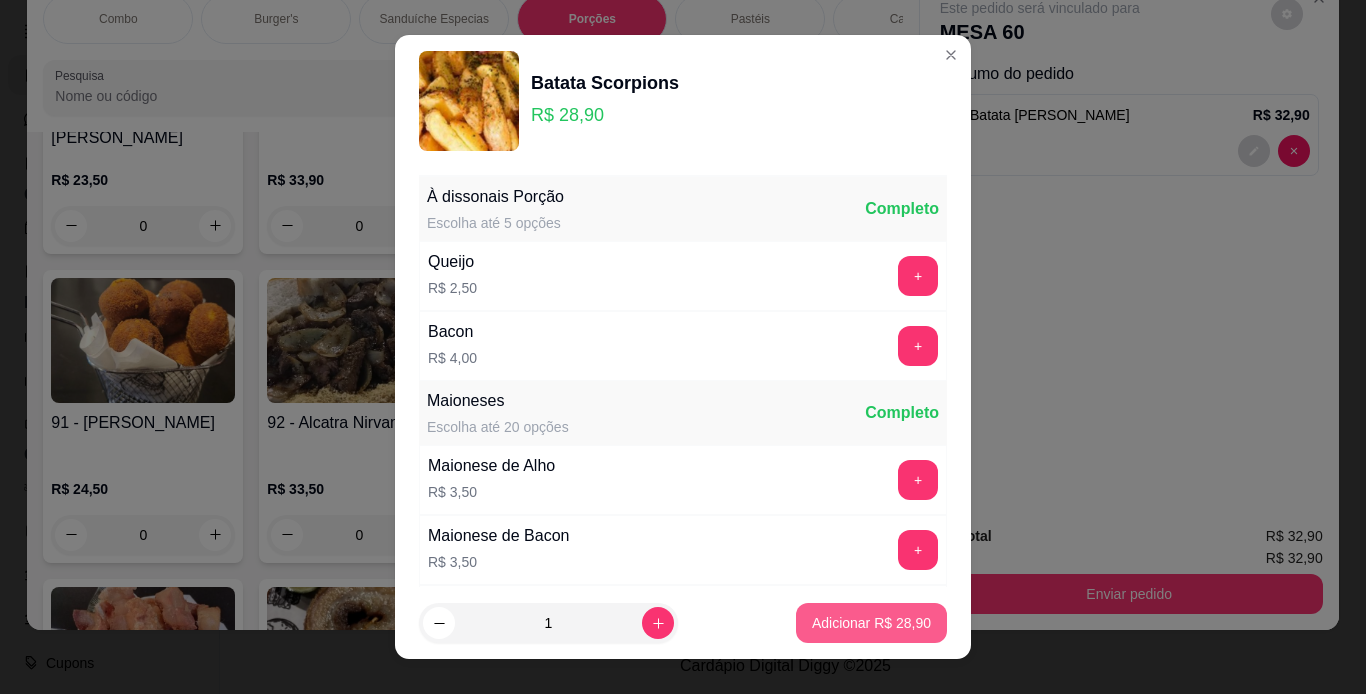 click on "Adicionar   R$ 28,90" at bounding box center (871, 623) 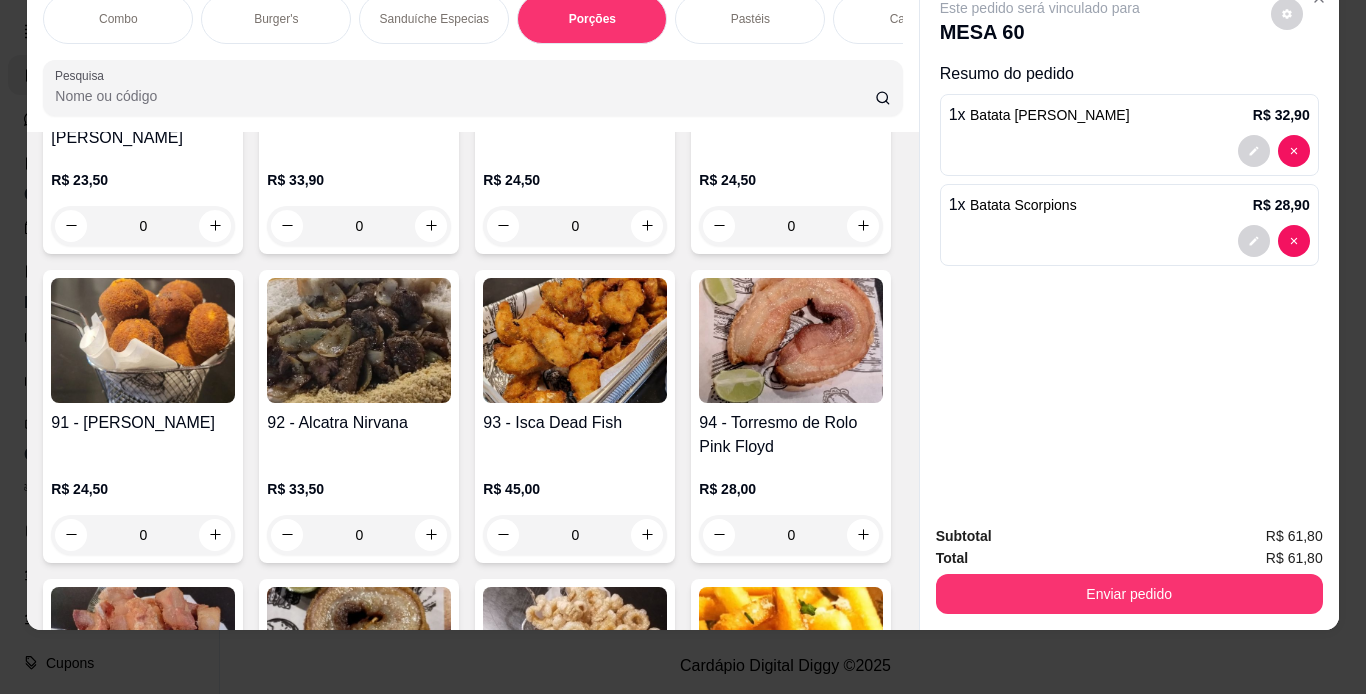 scroll, scrollTop: 0, scrollLeft: 0, axis: both 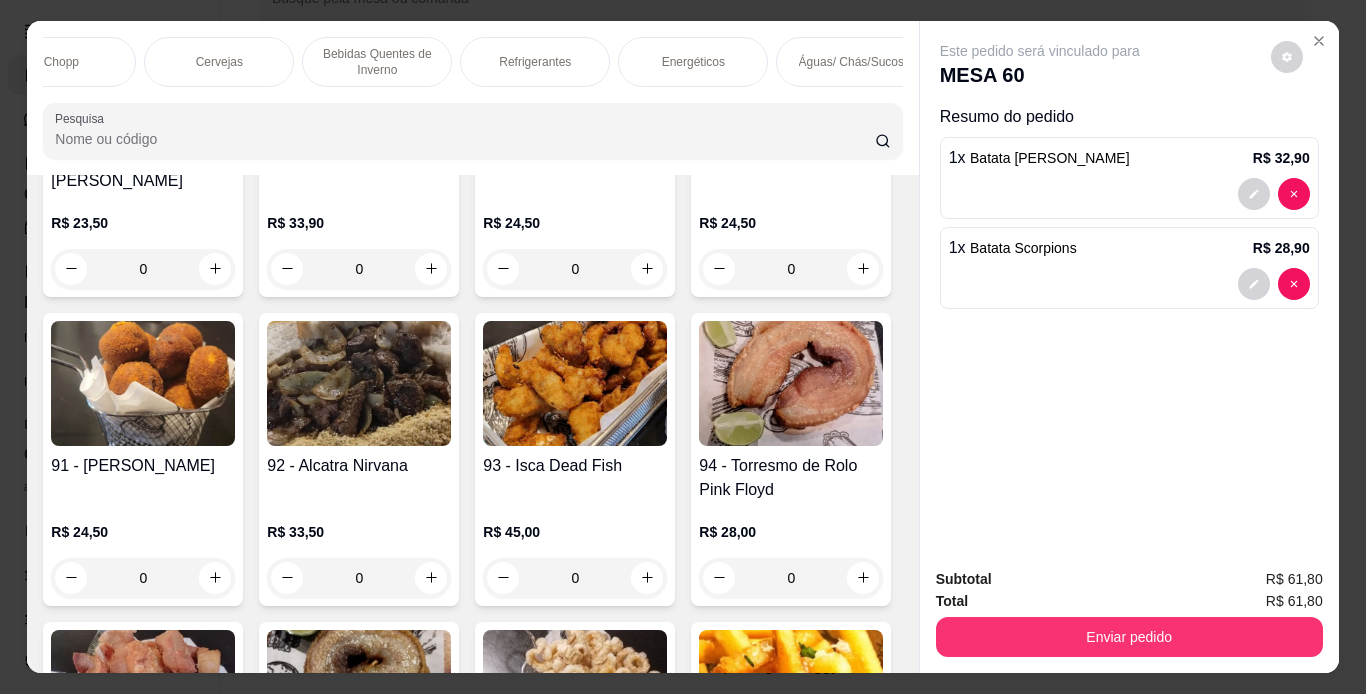 click on "Águas/ Chás/Sucos" at bounding box center (851, 62) 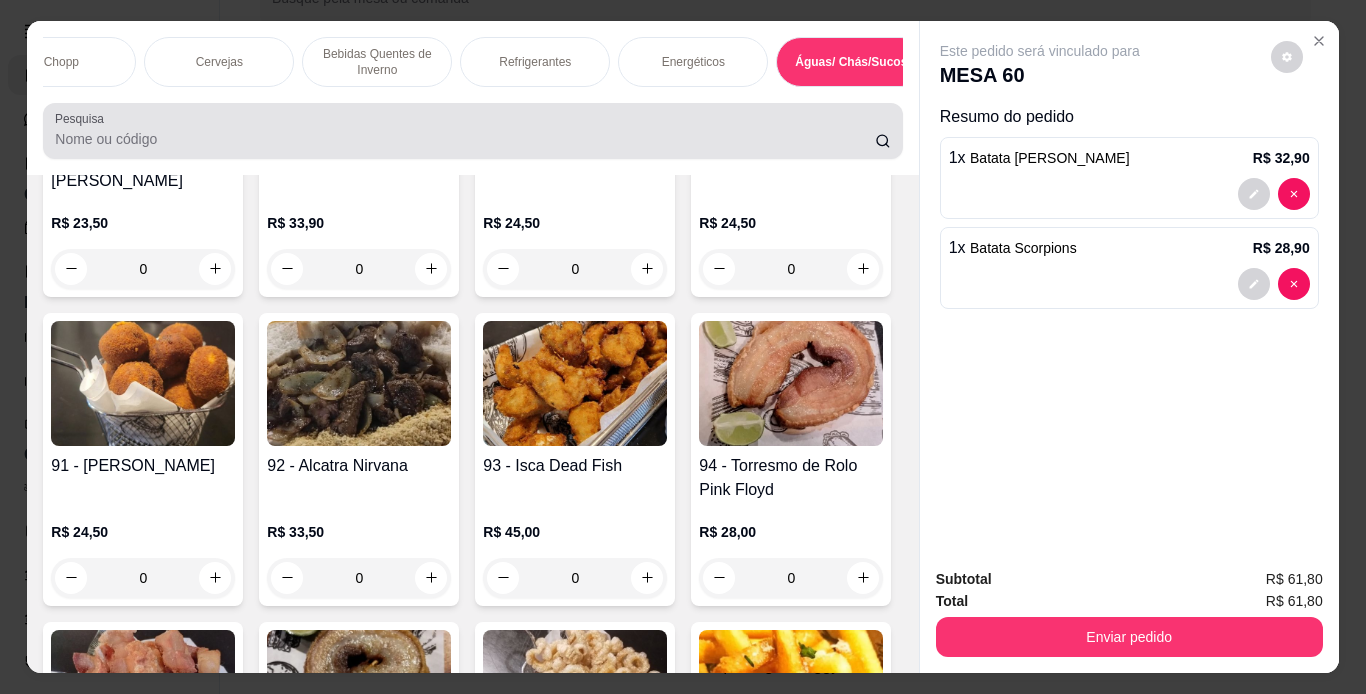 scroll, scrollTop: 12295, scrollLeft: 0, axis: vertical 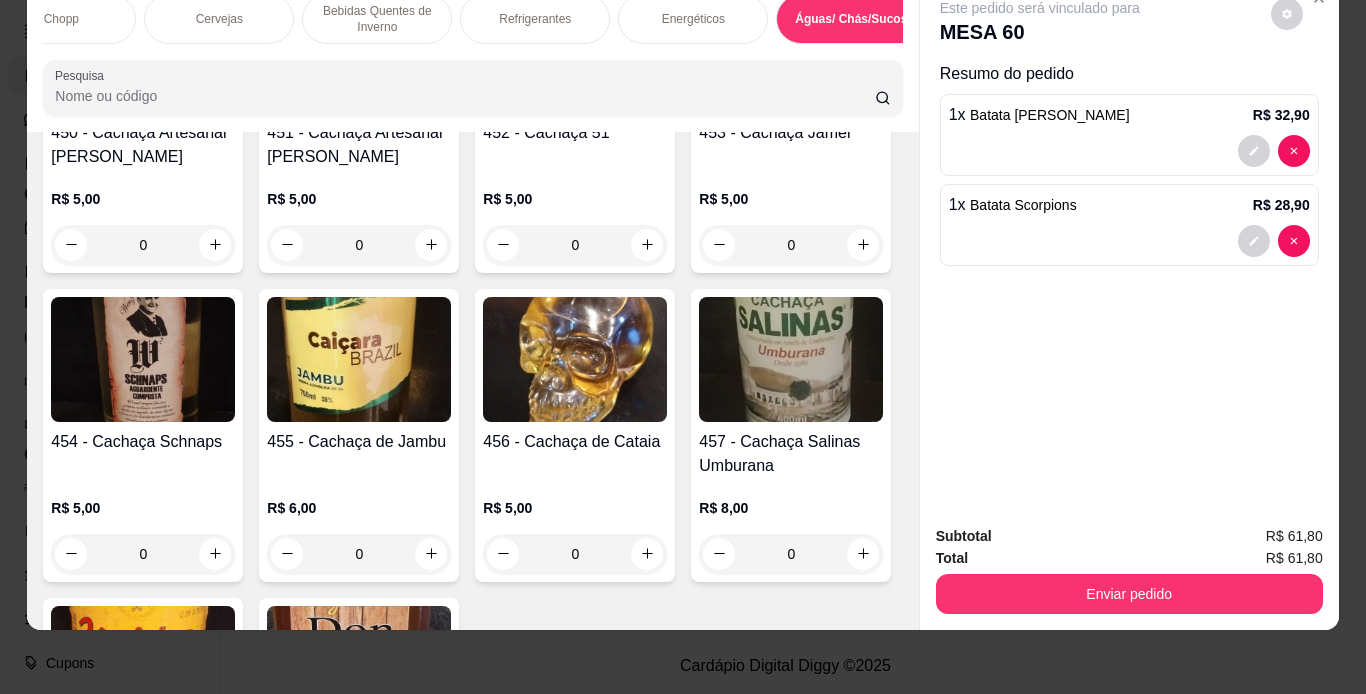 click at bounding box center [791, -1916] 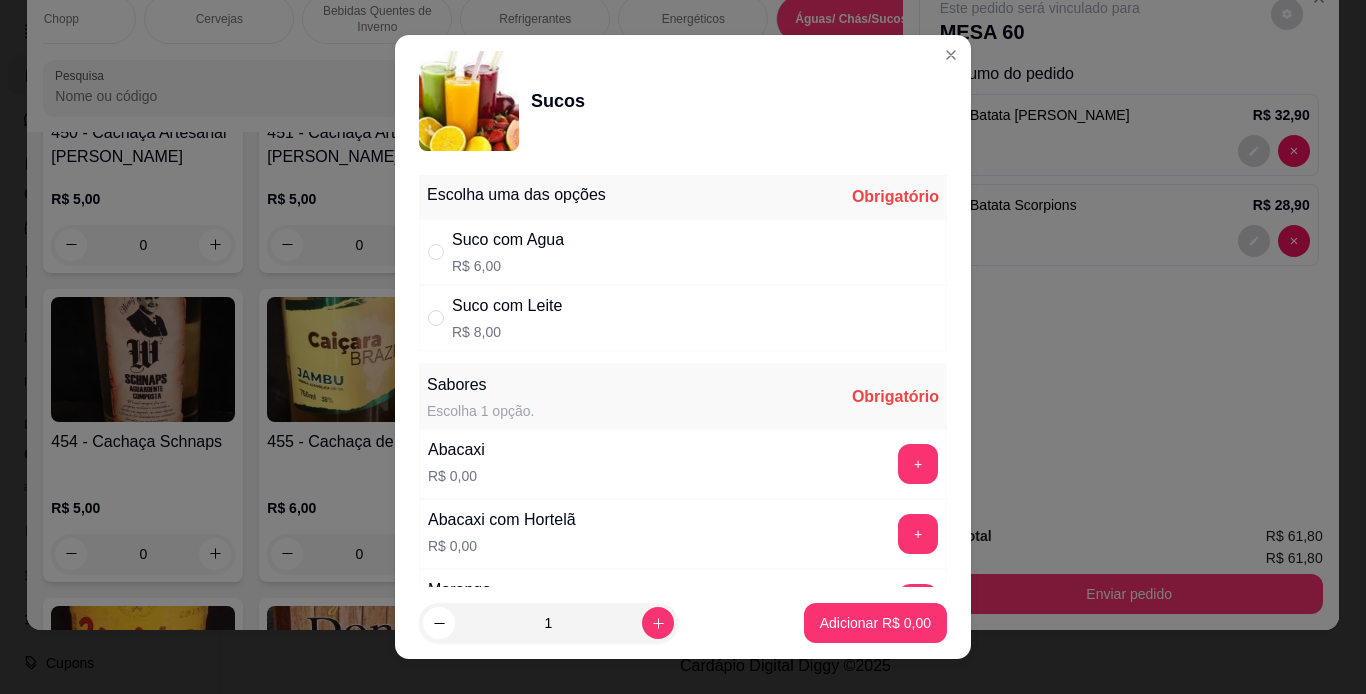 click on "Suco com Agua" at bounding box center (508, 240) 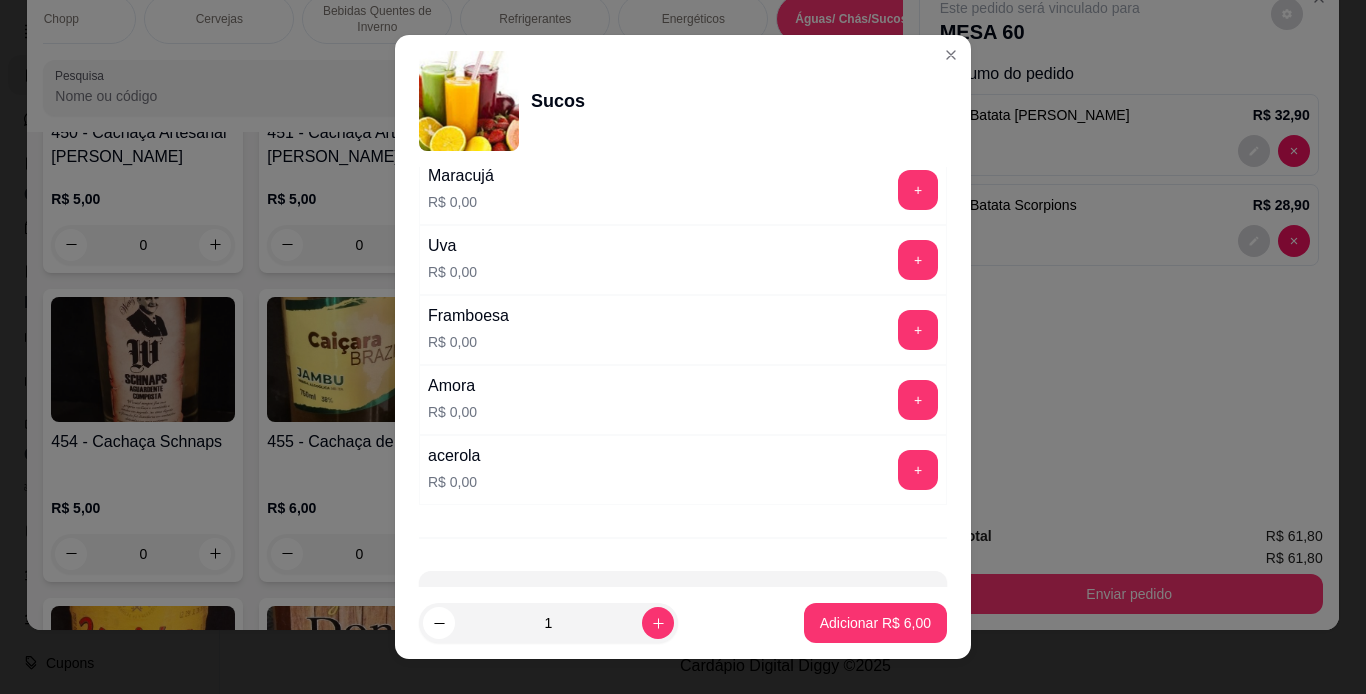 scroll, scrollTop: 640, scrollLeft: 0, axis: vertical 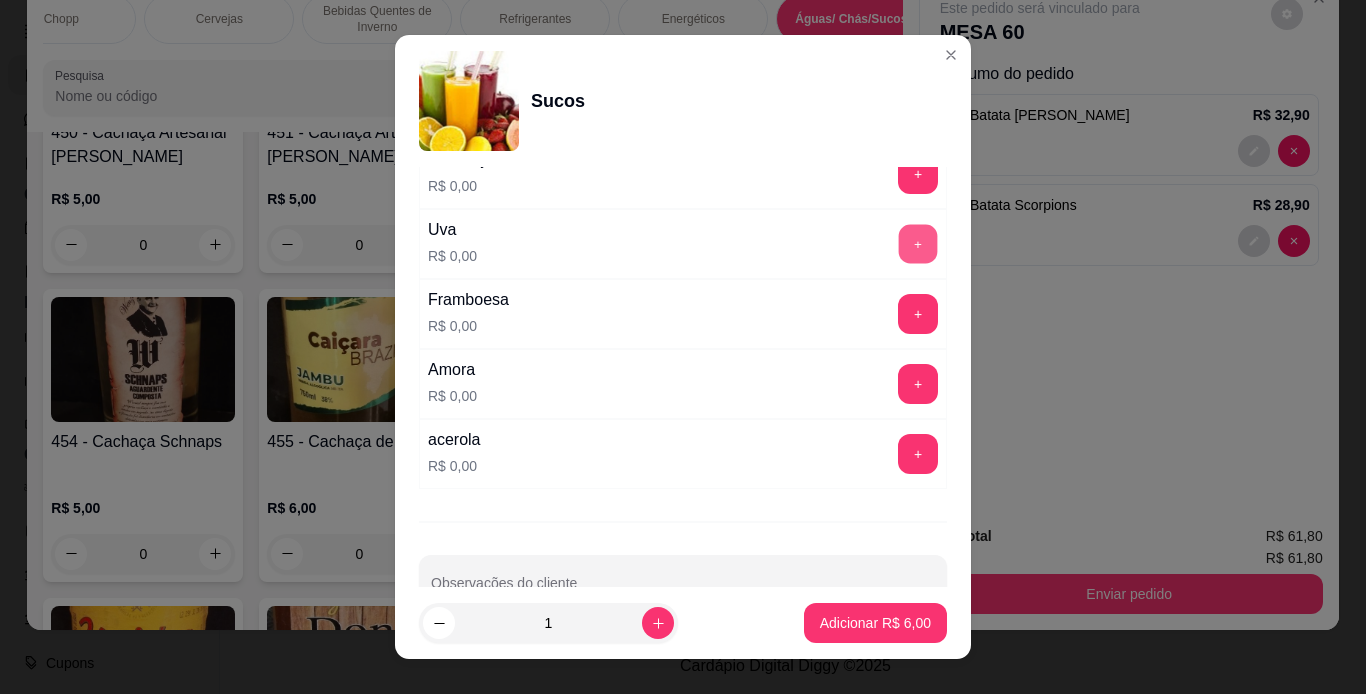 click on "+" at bounding box center (918, 243) 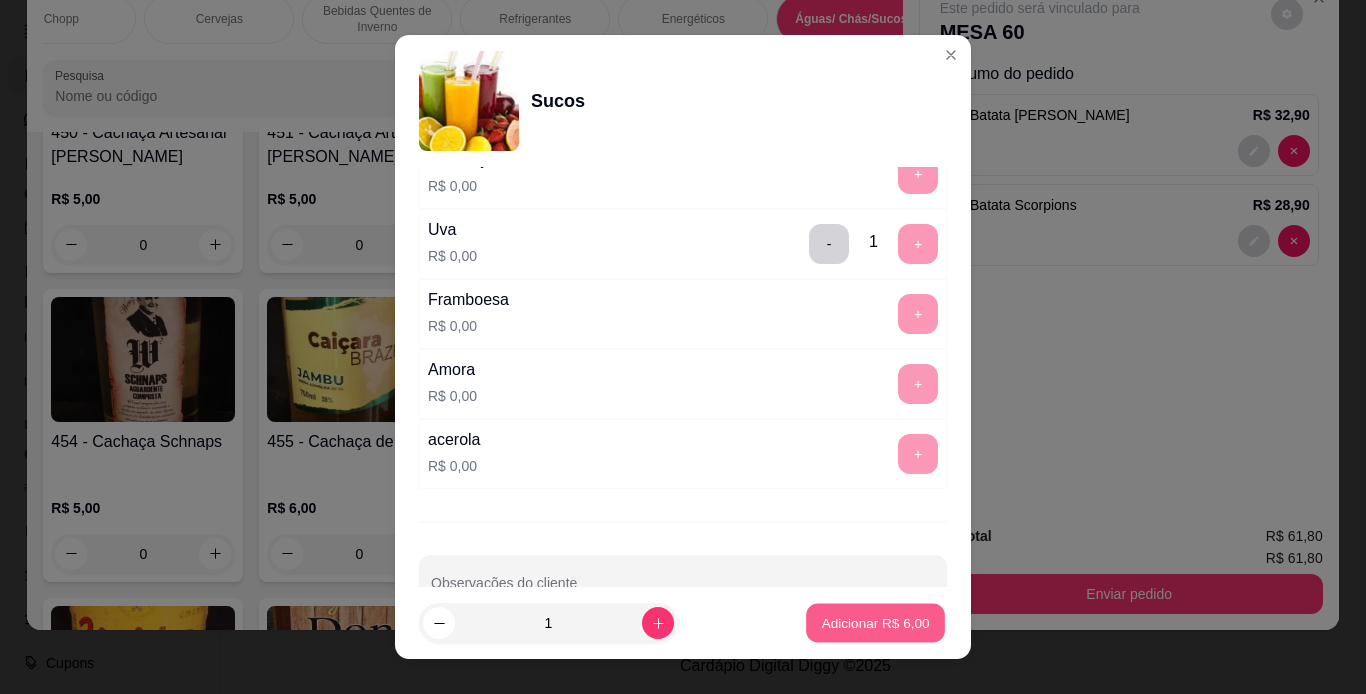 click on "Adicionar   R$ 6,00" at bounding box center (875, 623) 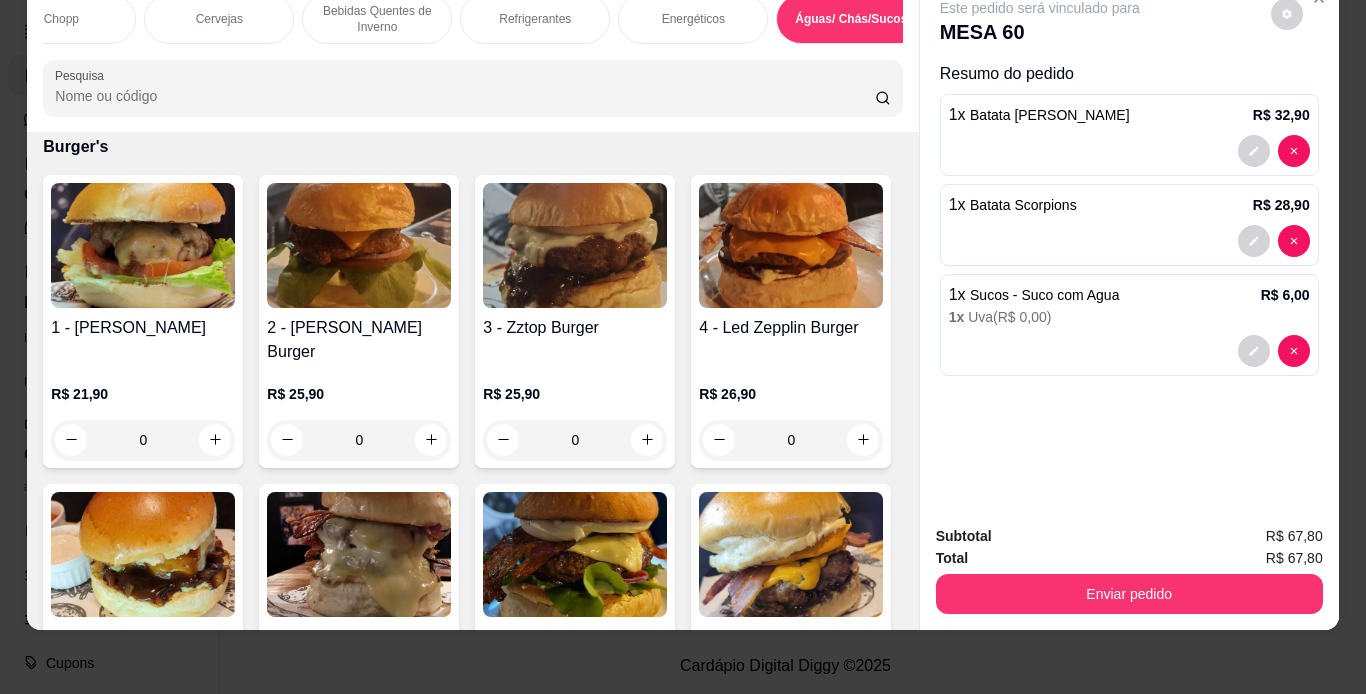 scroll, scrollTop: 110, scrollLeft: 0, axis: vertical 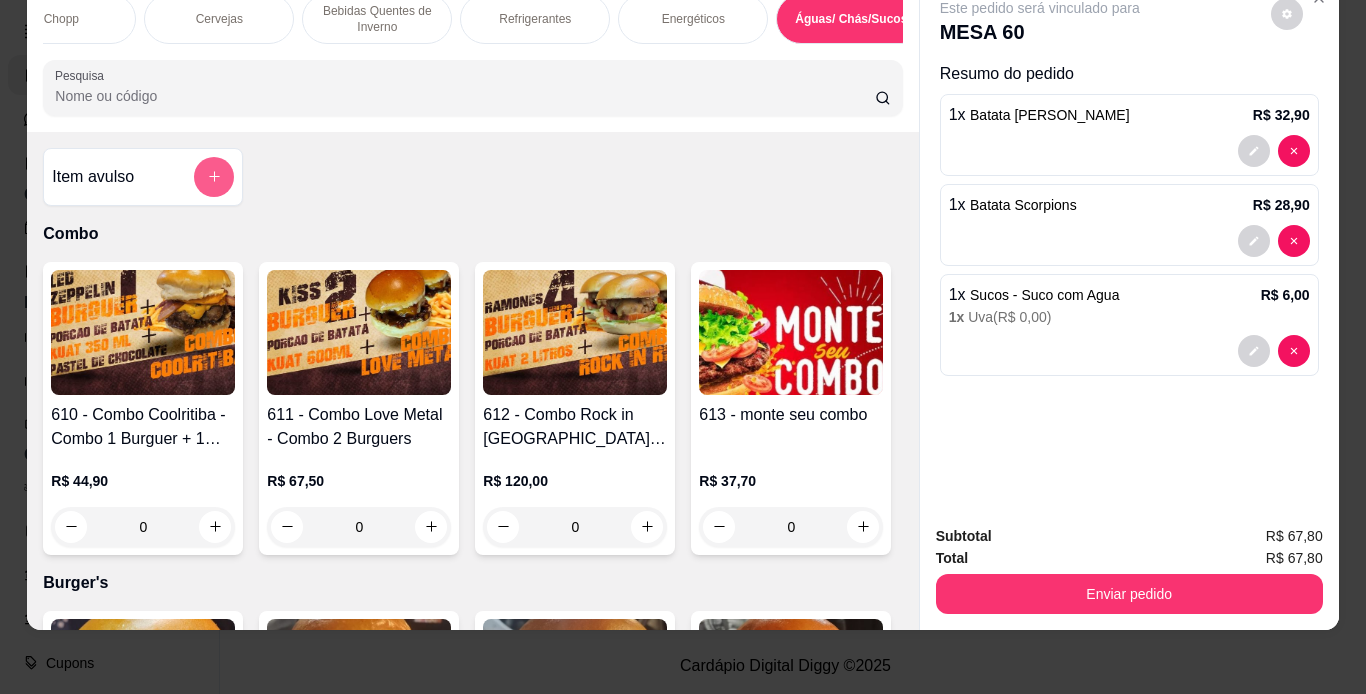 click at bounding box center [214, 177] 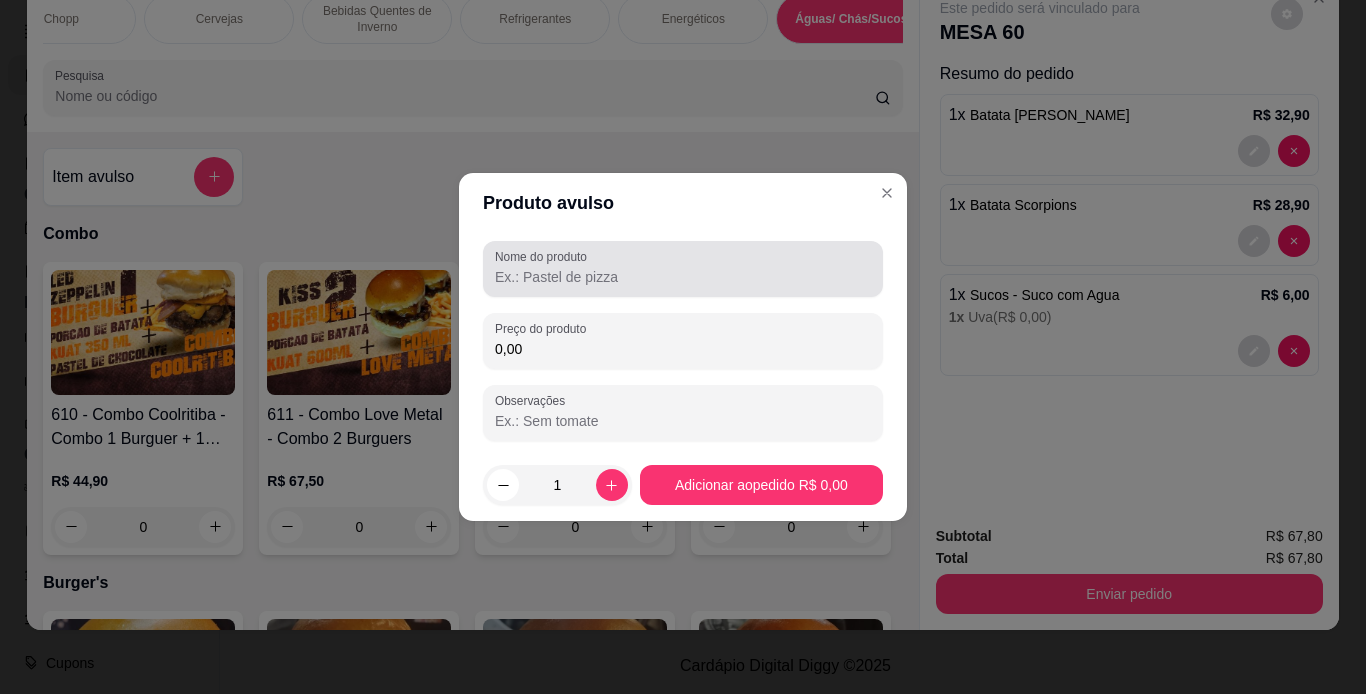click on "Nome do produto" at bounding box center [683, 277] 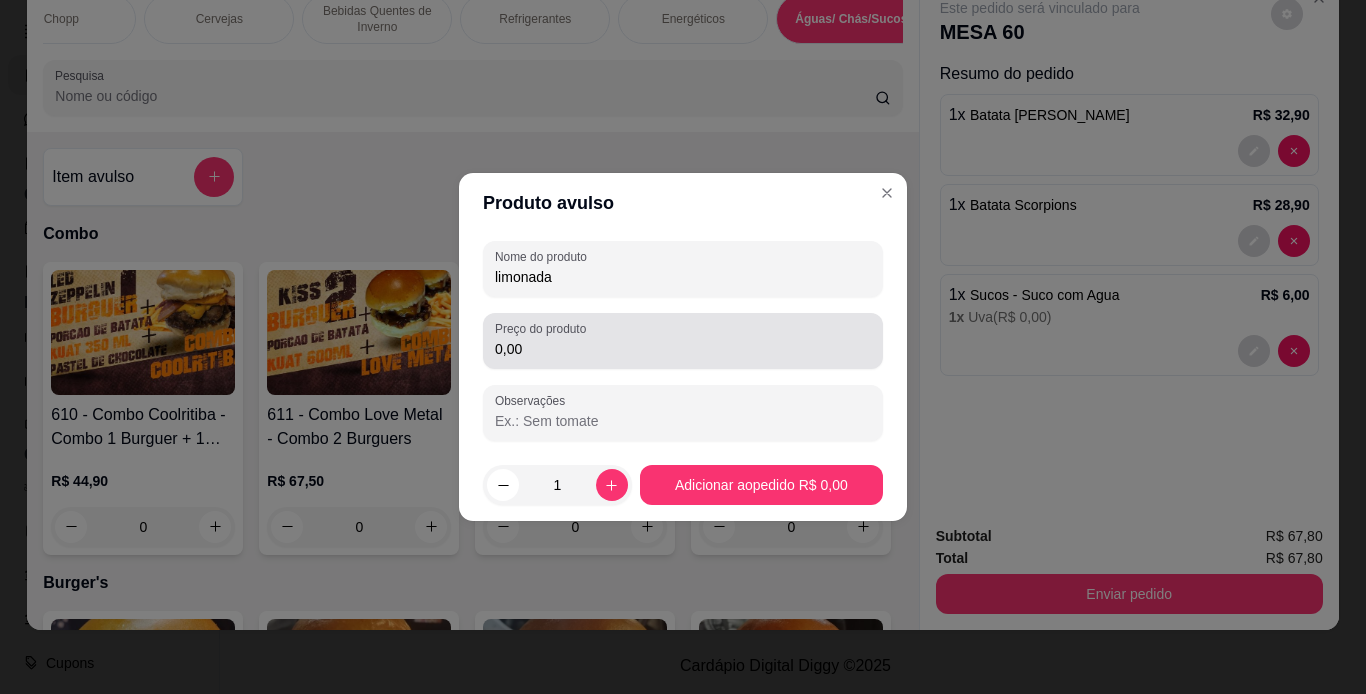 type on "limonada" 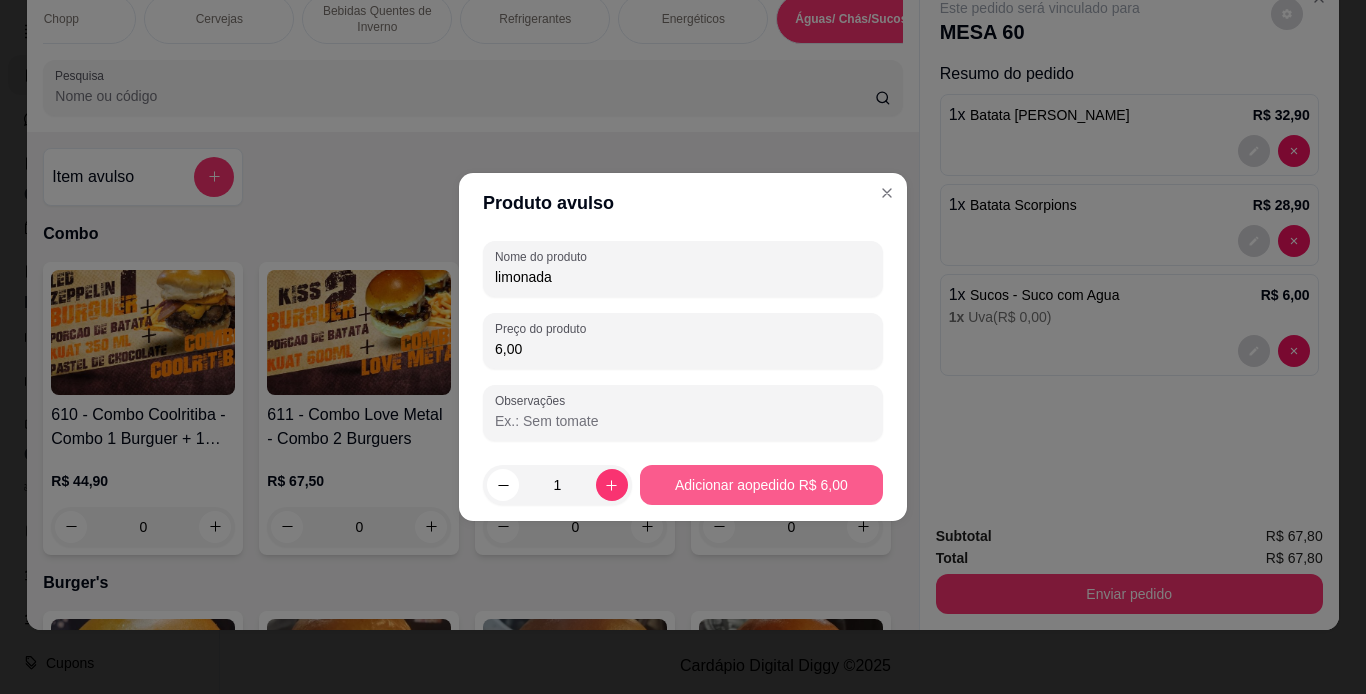 type on "6,00" 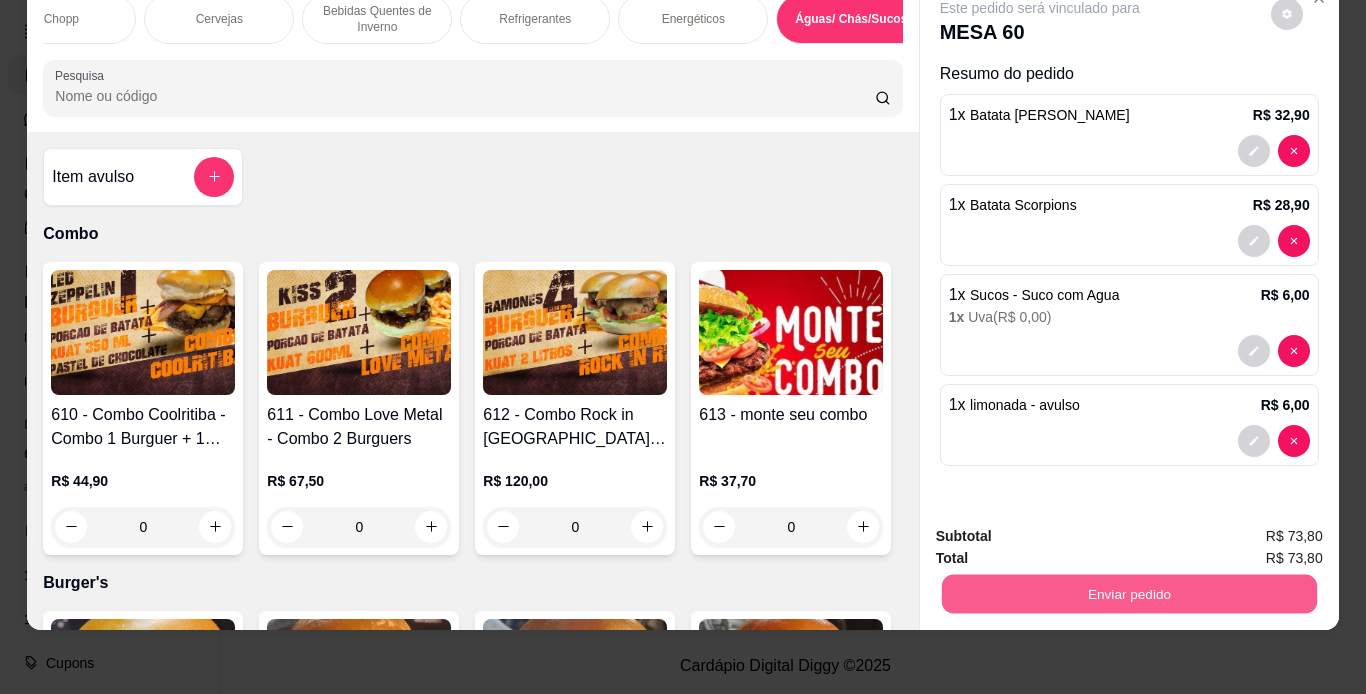 click on "Enviar pedido" at bounding box center [1128, 594] 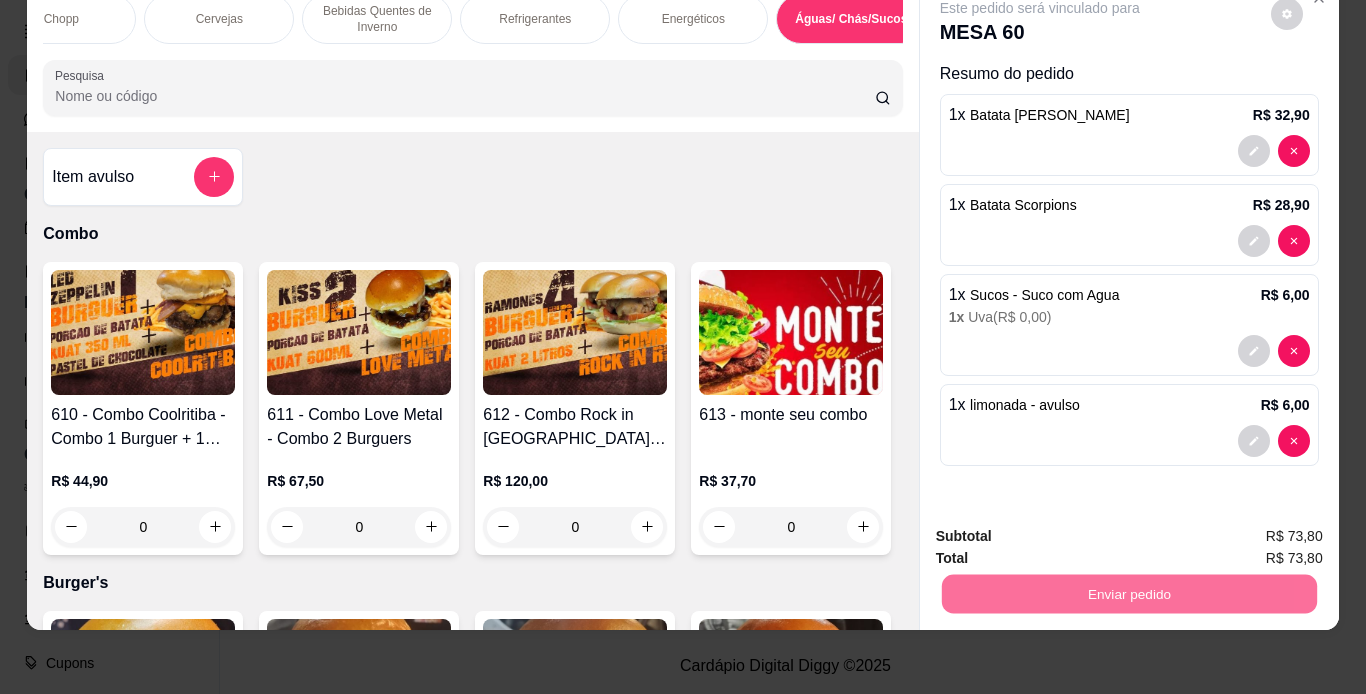 click on "Não registrar e enviar pedido" at bounding box center [1063, 529] 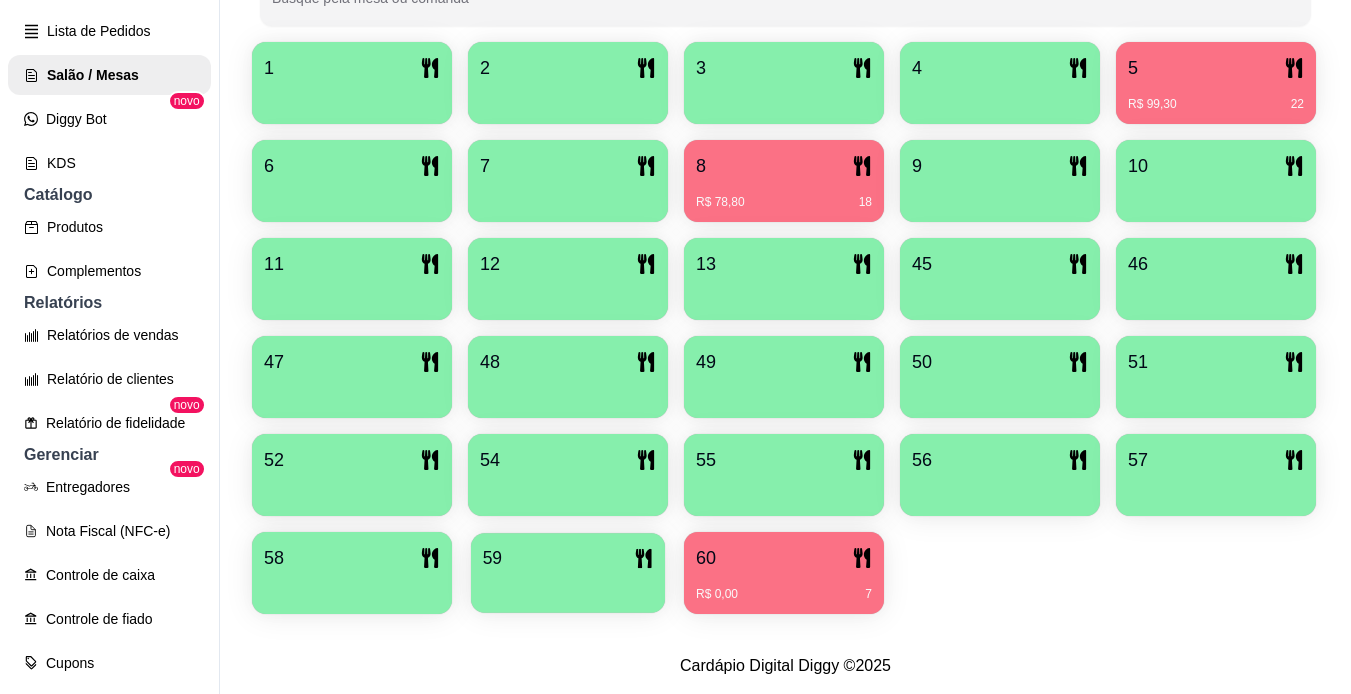 click 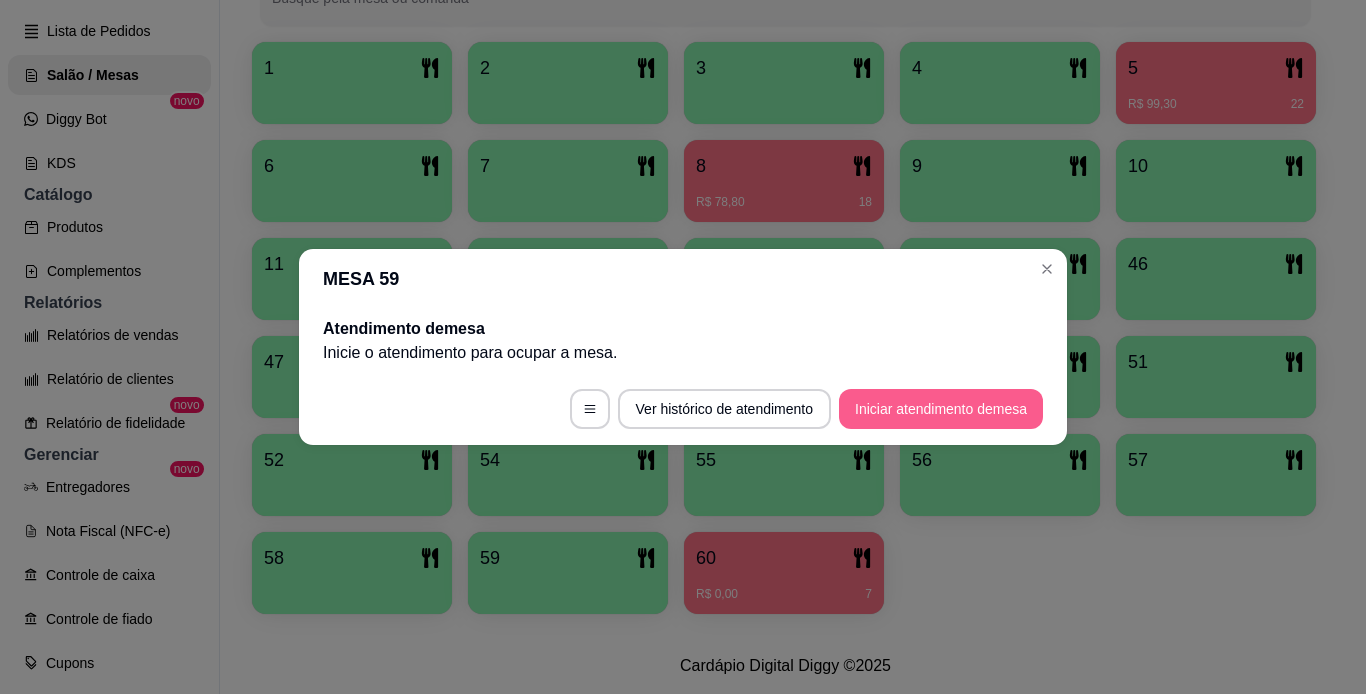 click on "Iniciar atendimento de  mesa" at bounding box center (941, 409) 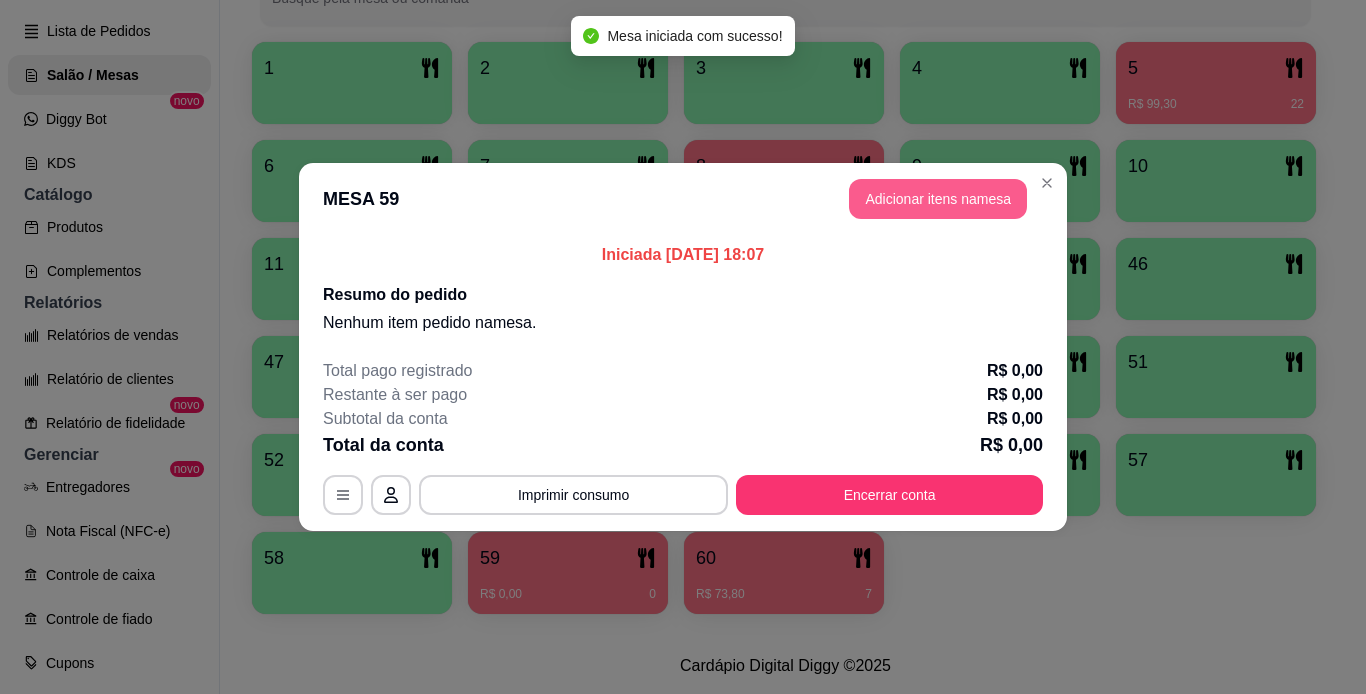 click on "Adicionar itens na  mesa" at bounding box center [938, 199] 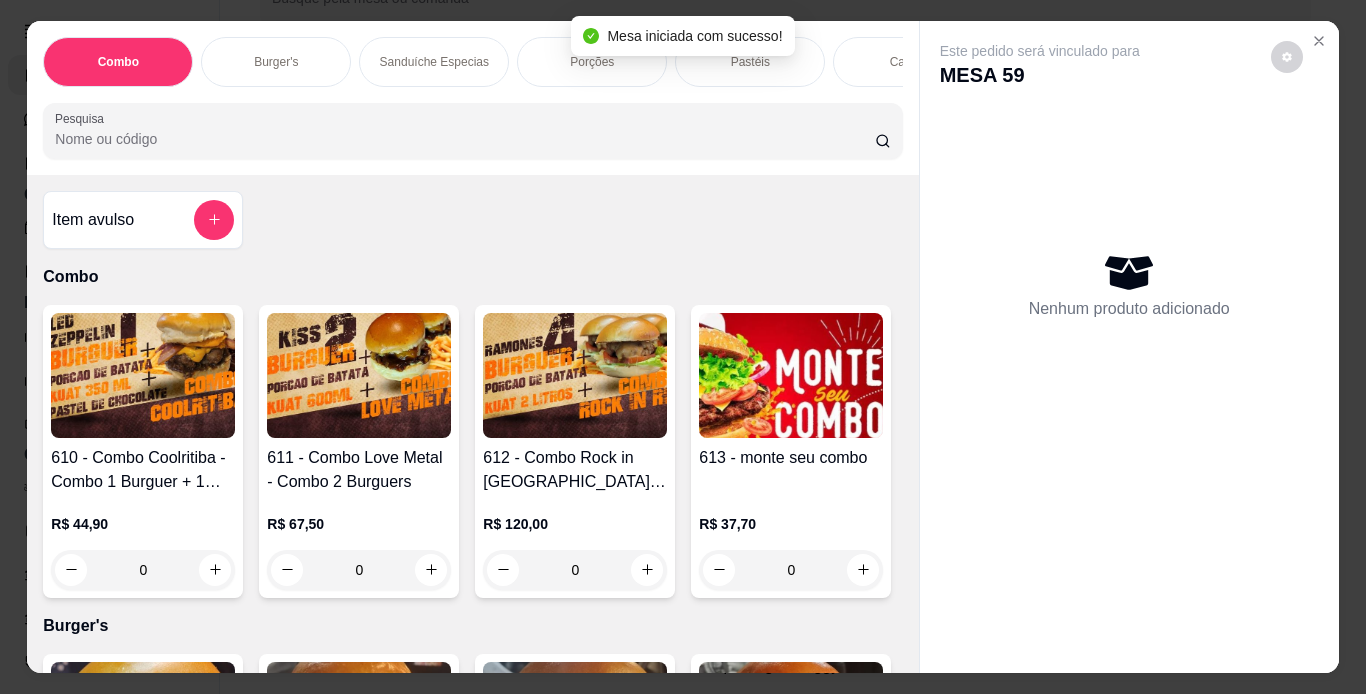 click on "Burger's" at bounding box center (276, 62) 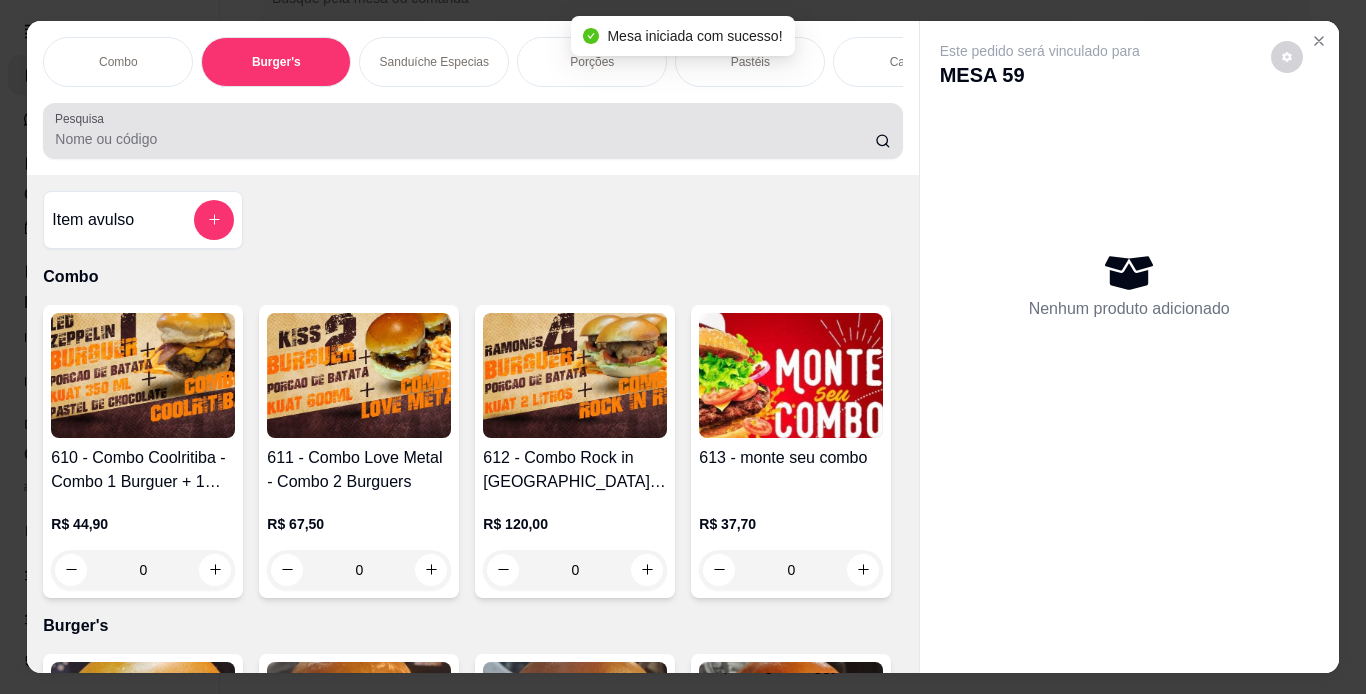 scroll, scrollTop: 724, scrollLeft: 0, axis: vertical 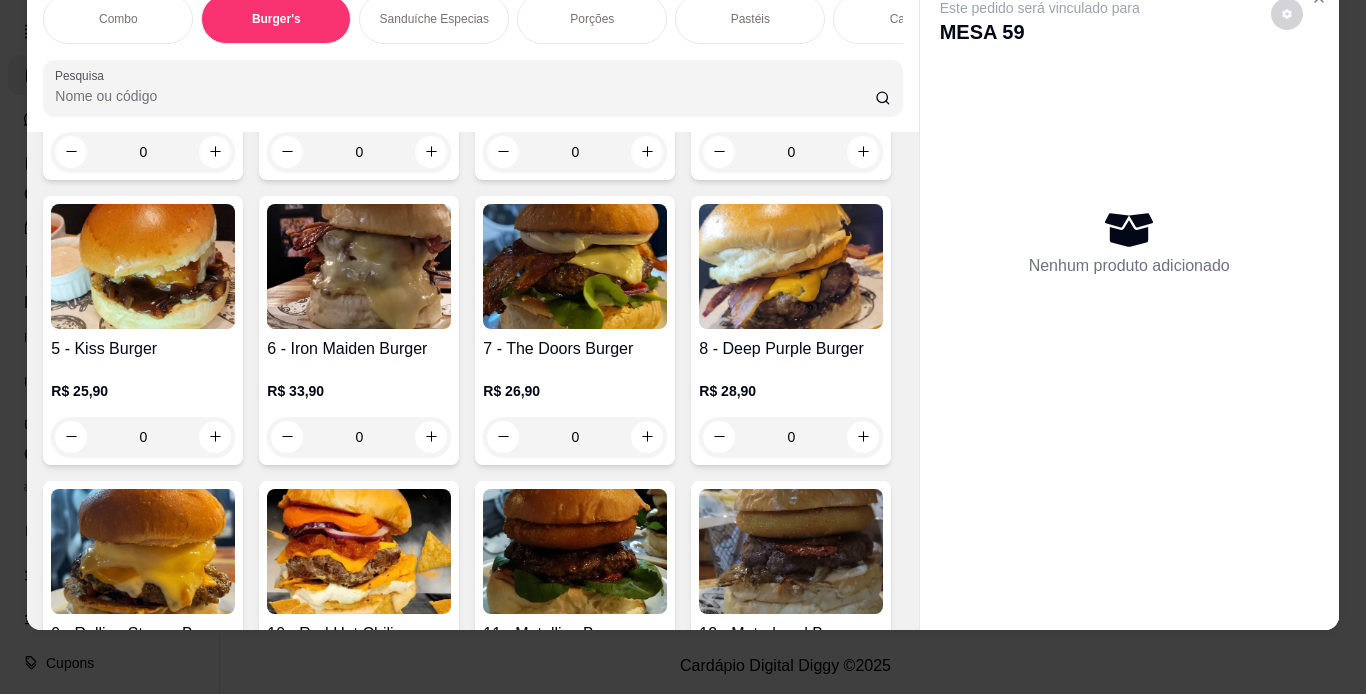 click at bounding box center [791, -43] 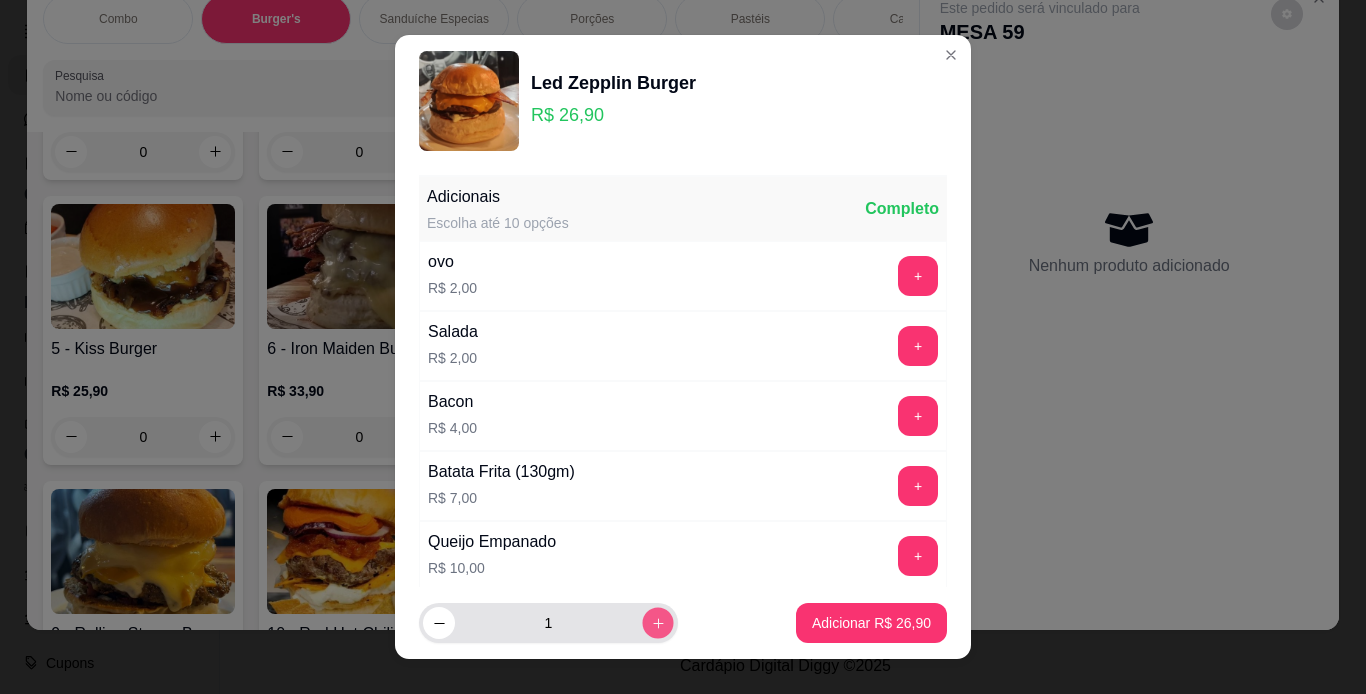 click at bounding box center [657, 623] 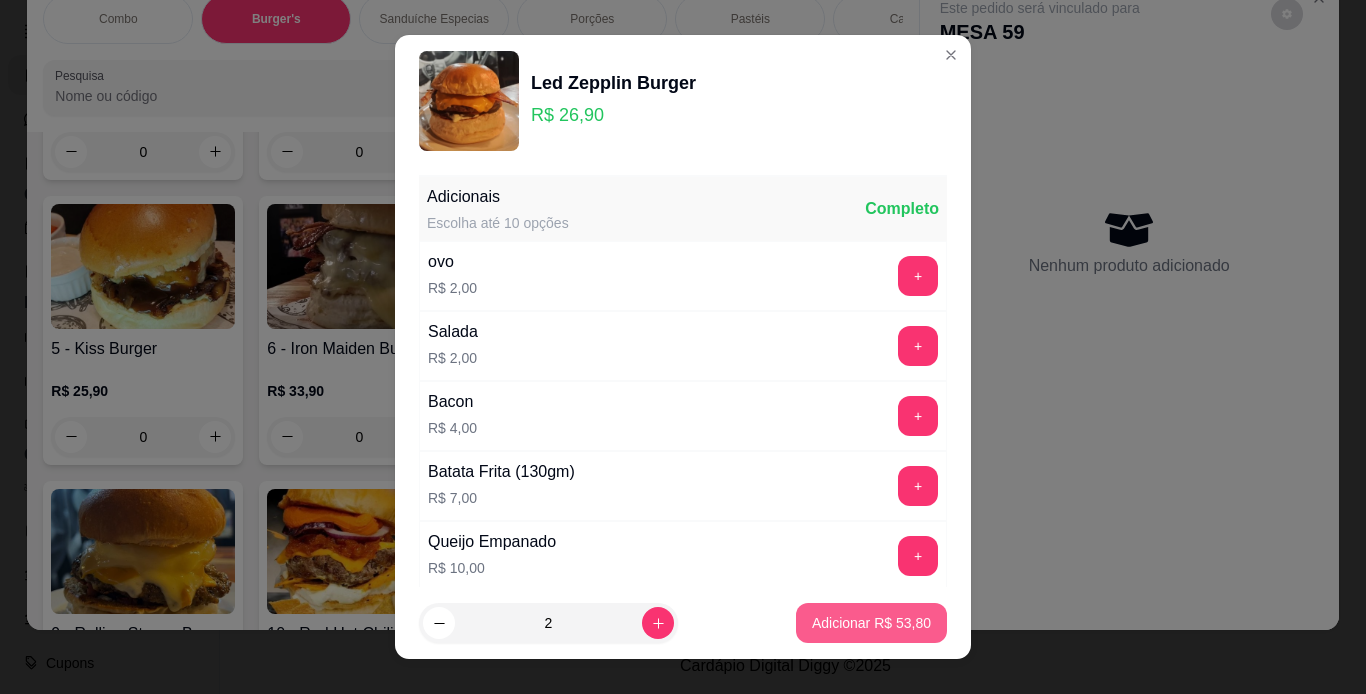 click on "Adicionar   R$ 53,80" at bounding box center [871, 623] 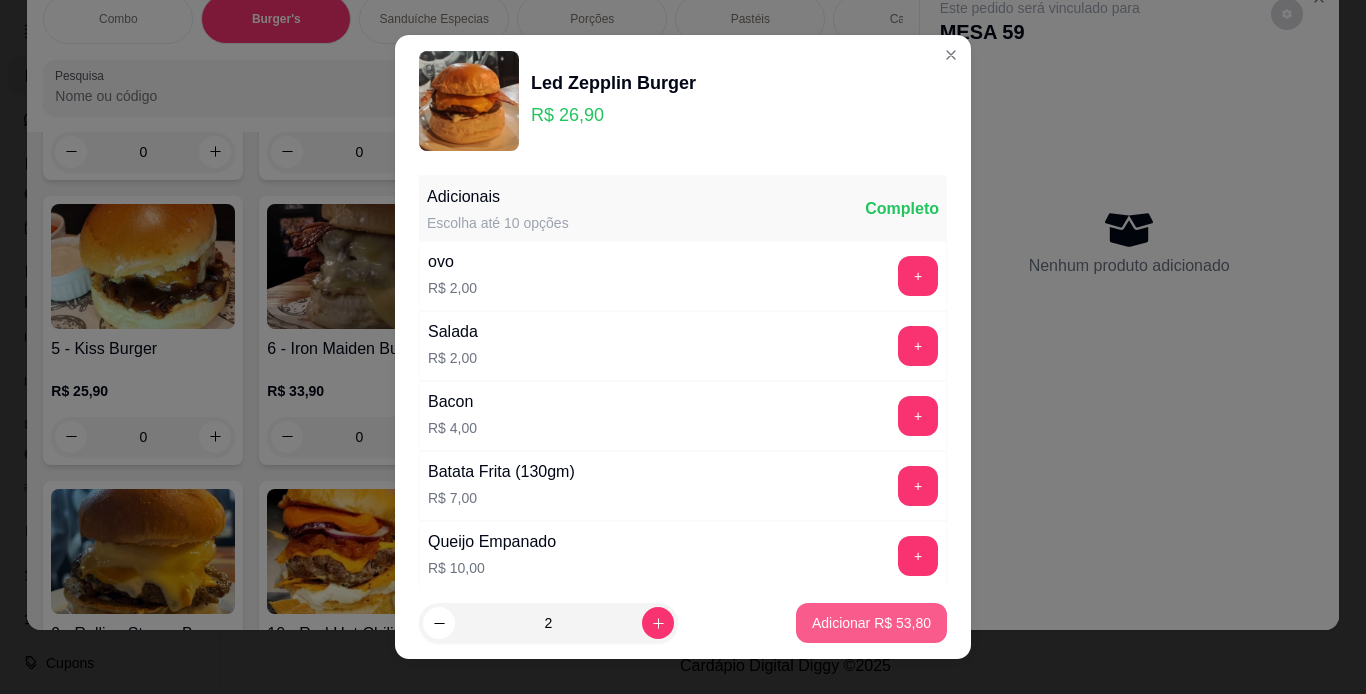 type on "2" 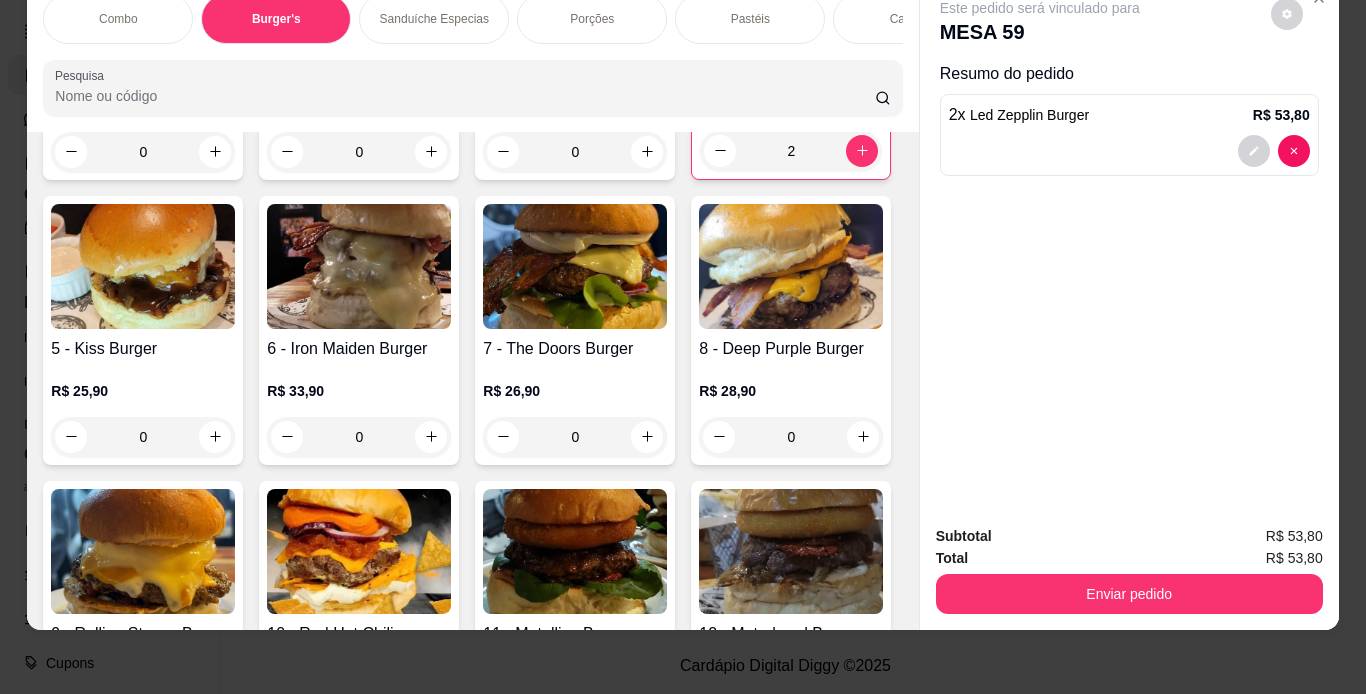 click on "Porções" at bounding box center [592, 19] 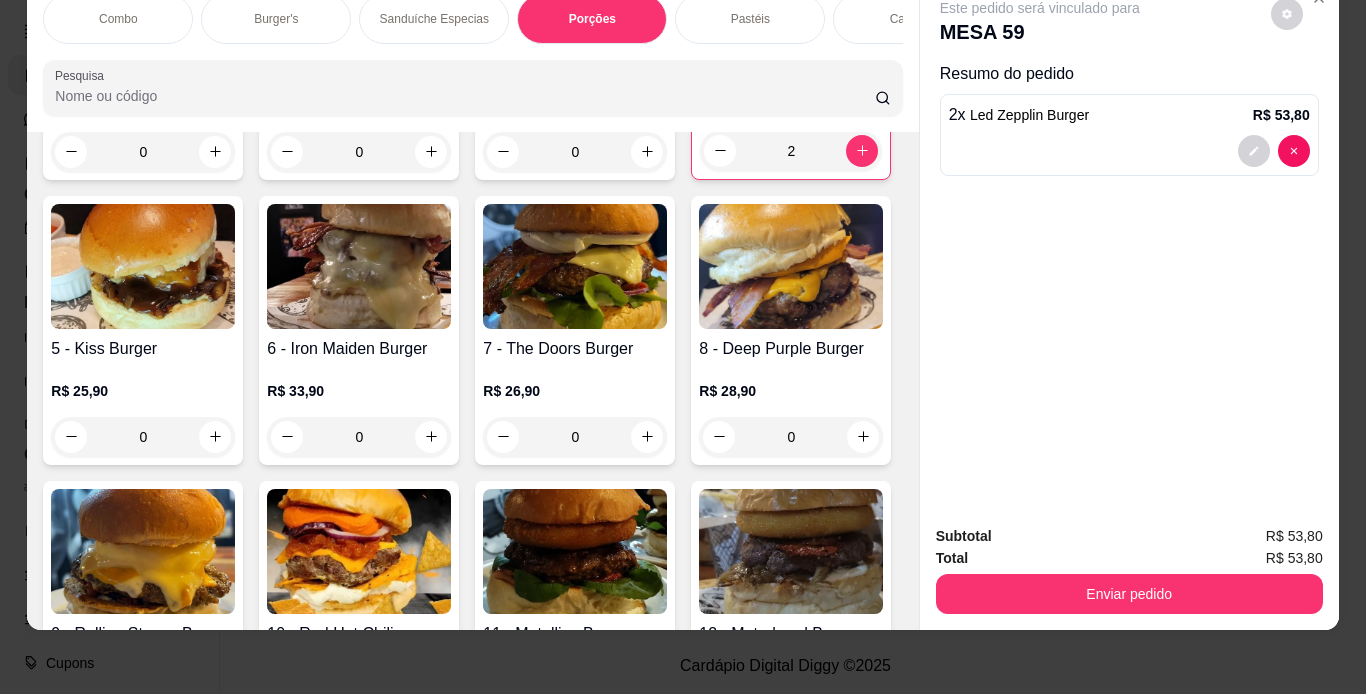 scroll, scrollTop: 3443, scrollLeft: 0, axis: vertical 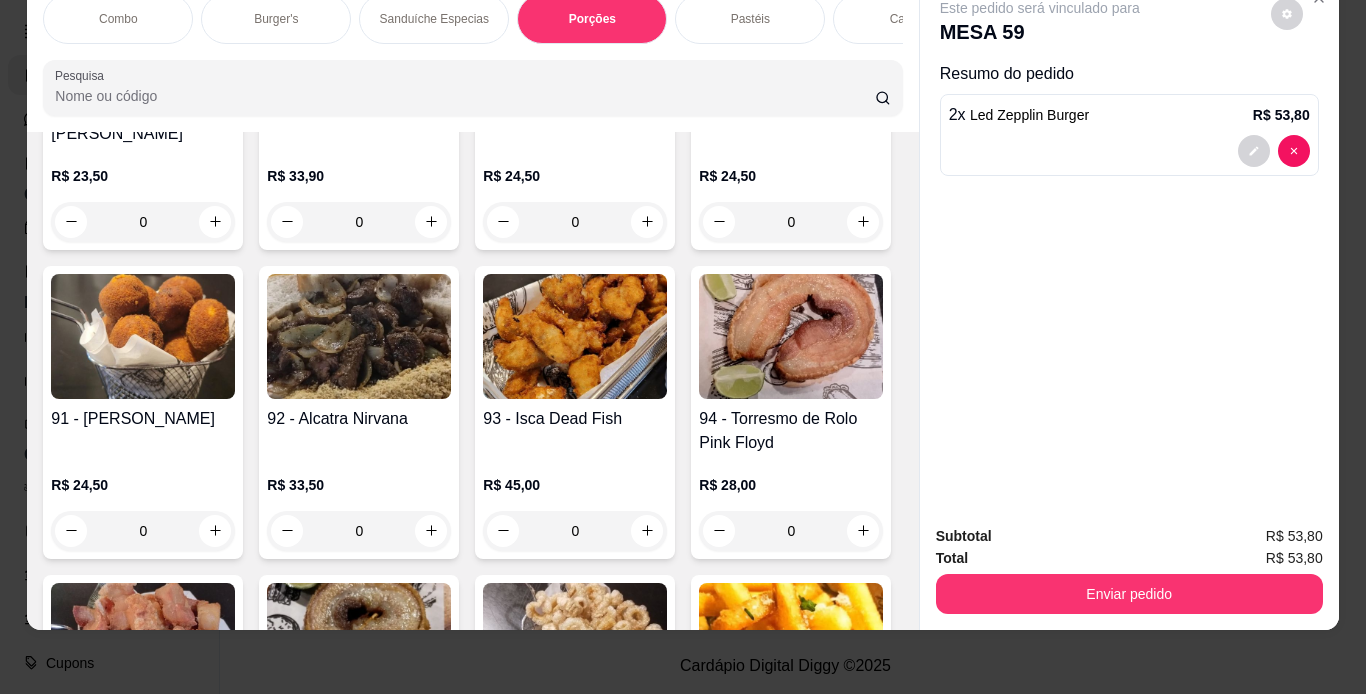 click at bounding box center (359, -591) 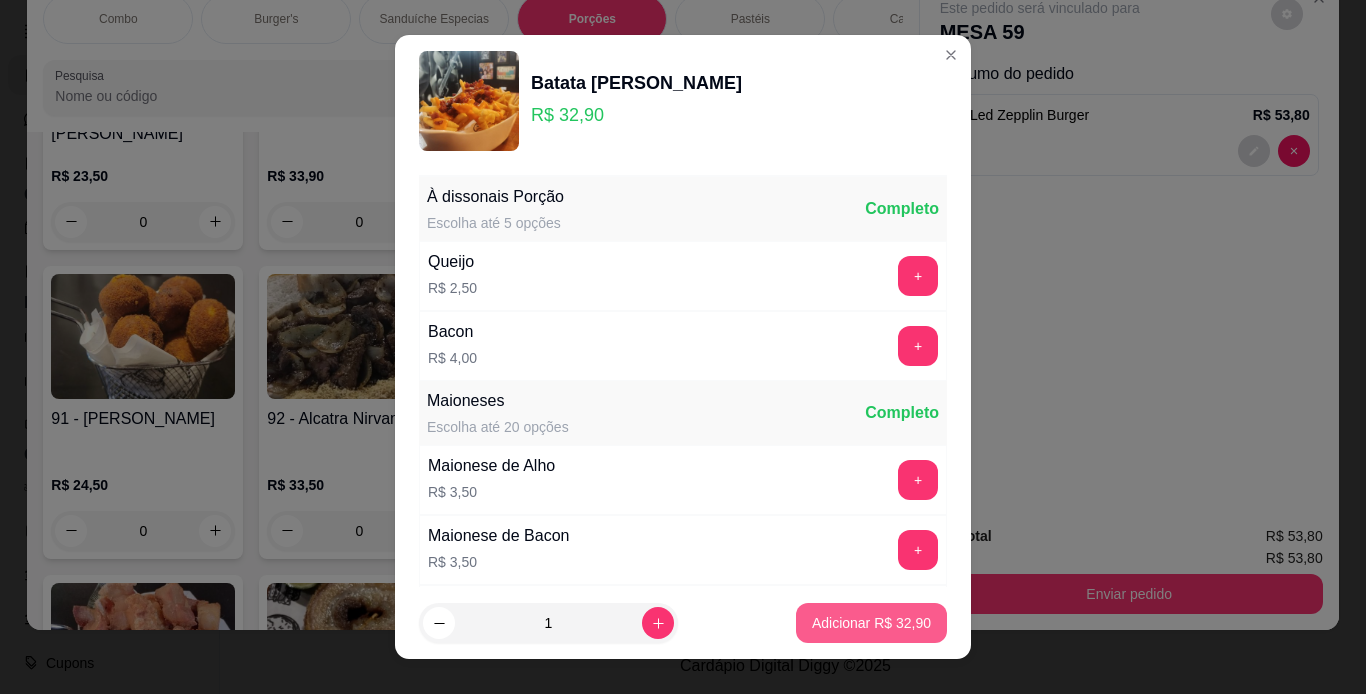 click on "Adicionar   R$ 32,90" at bounding box center (871, 623) 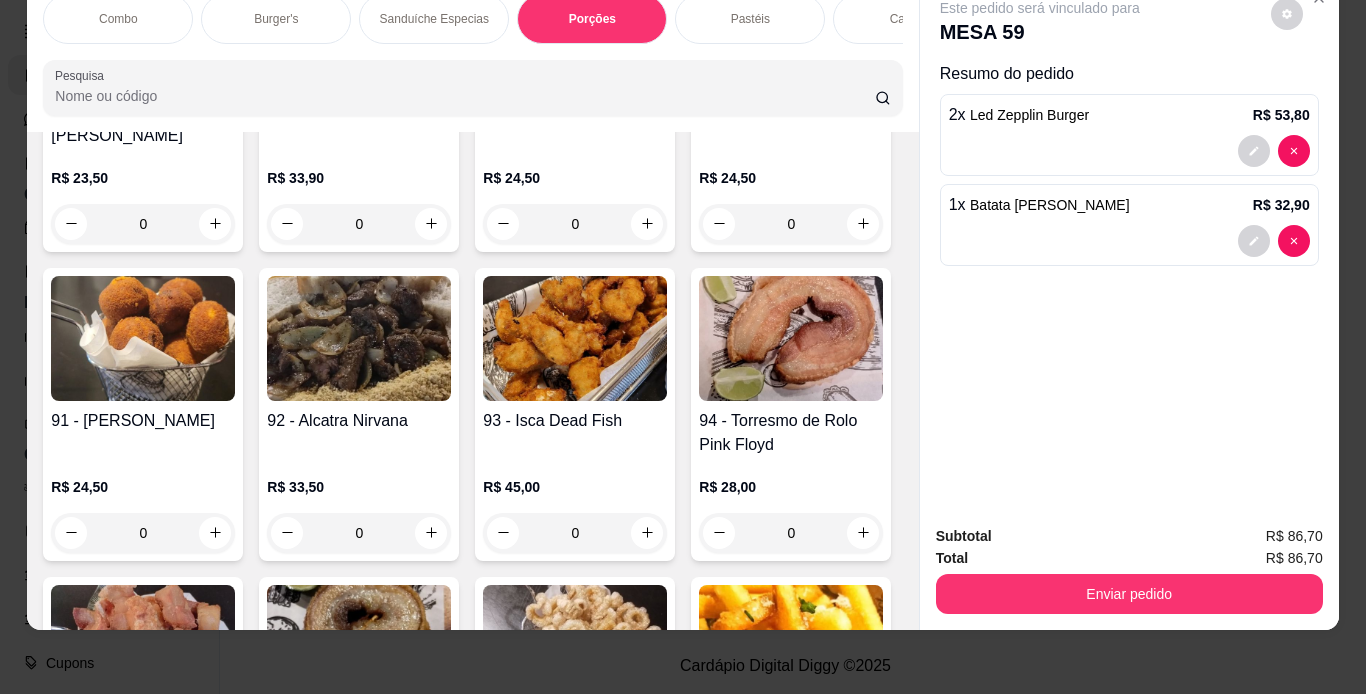 scroll, scrollTop: 0, scrollLeft: 0, axis: both 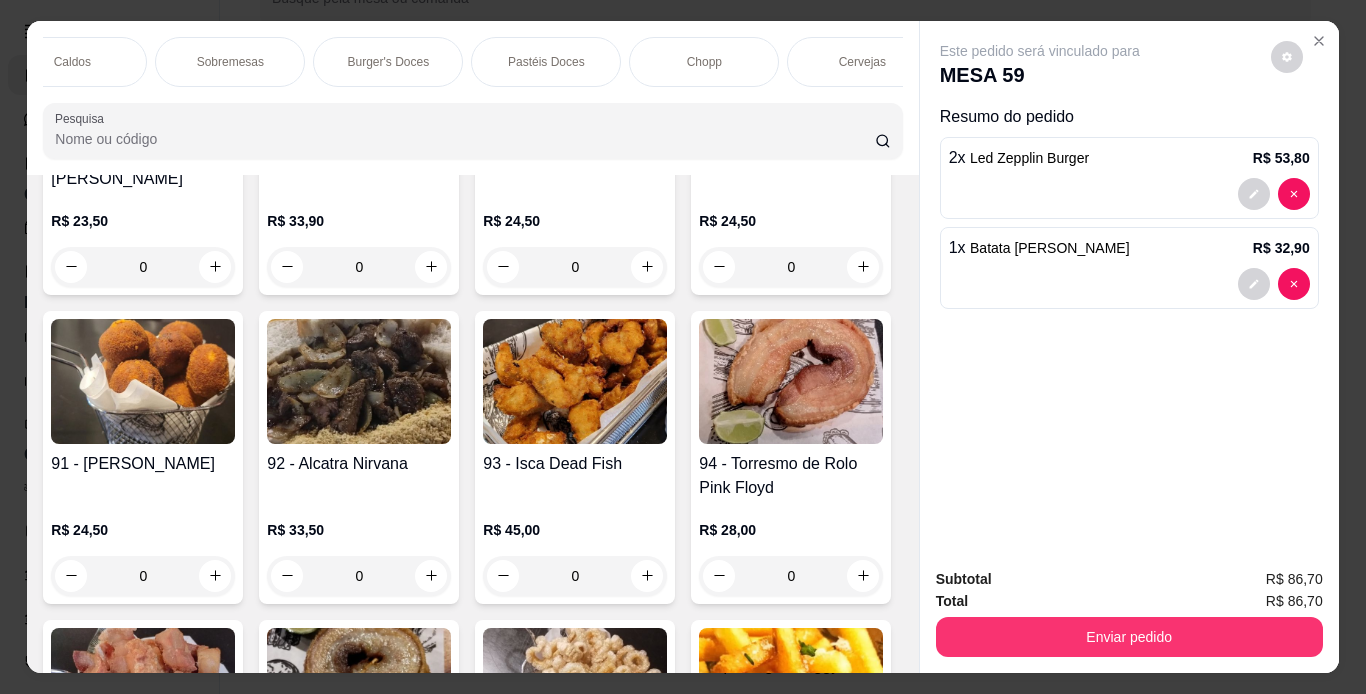 click on "Chopp" at bounding box center [704, 62] 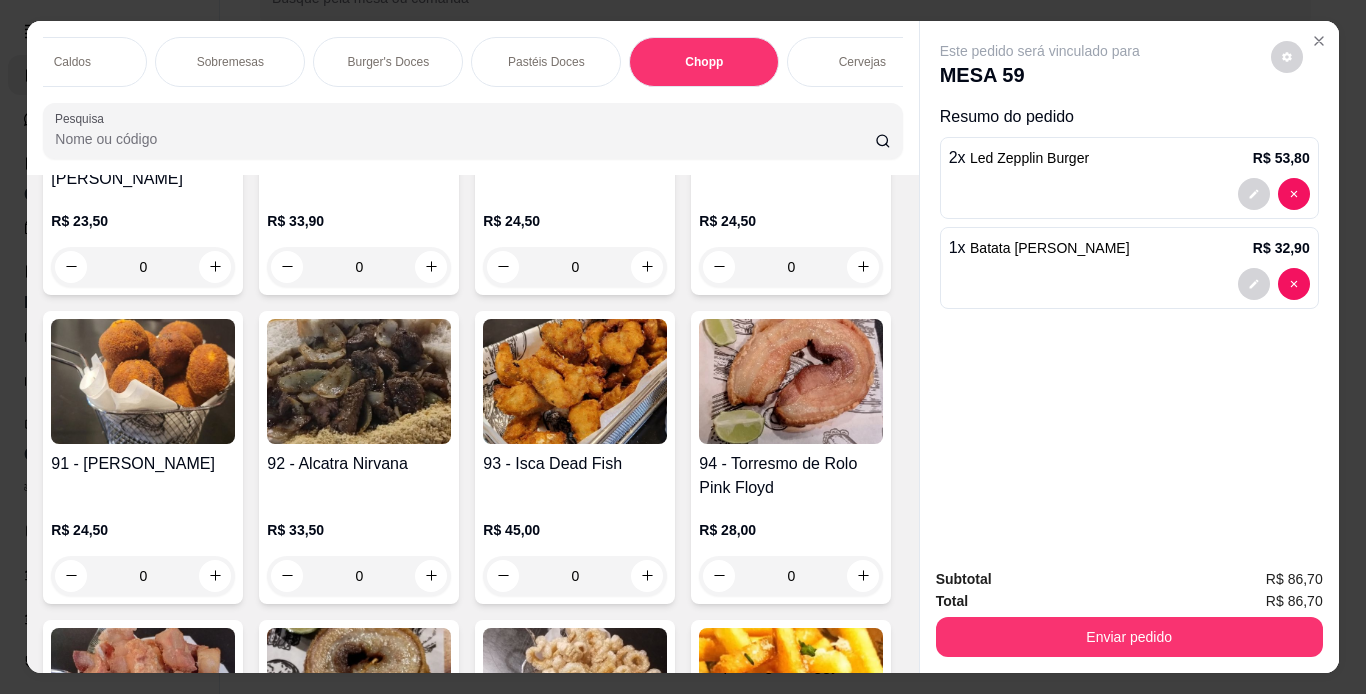 scroll, scrollTop: 7891, scrollLeft: 0, axis: vertical 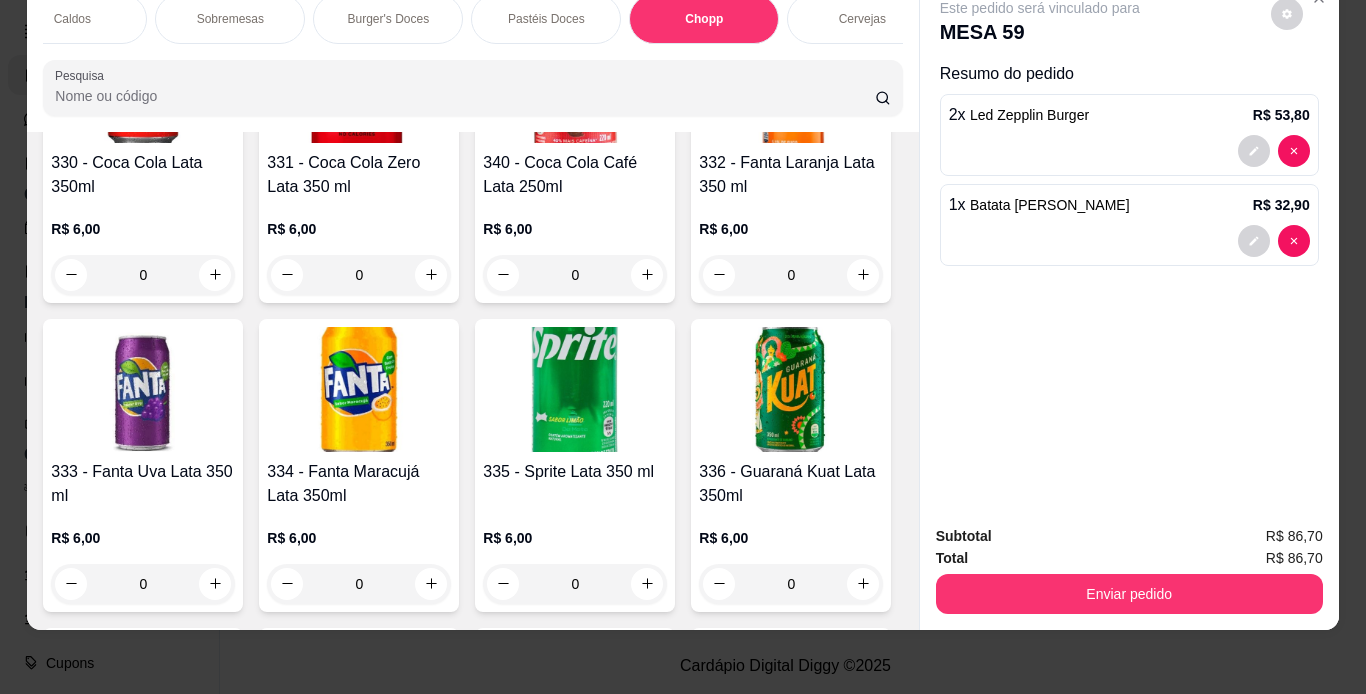 click at bounding box center [575, -1204] 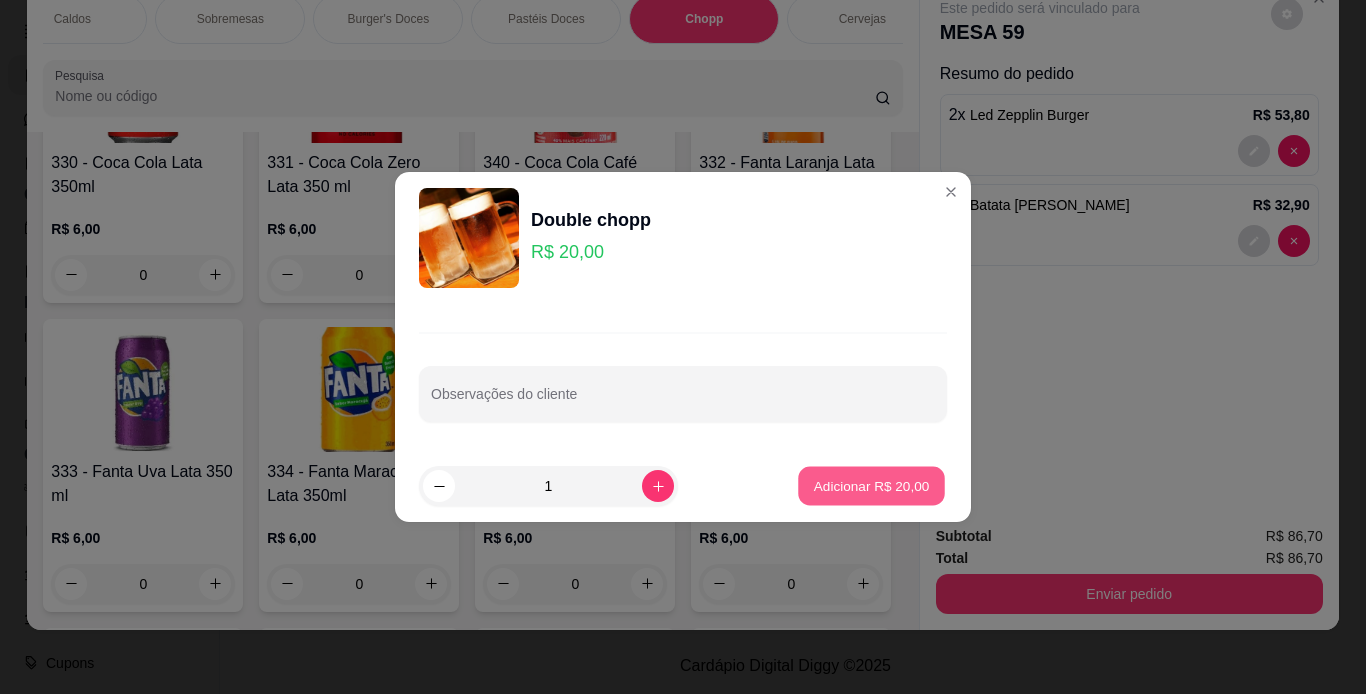 click on "Adicionar   R$ 20,00" at bounding box center [872, 485] 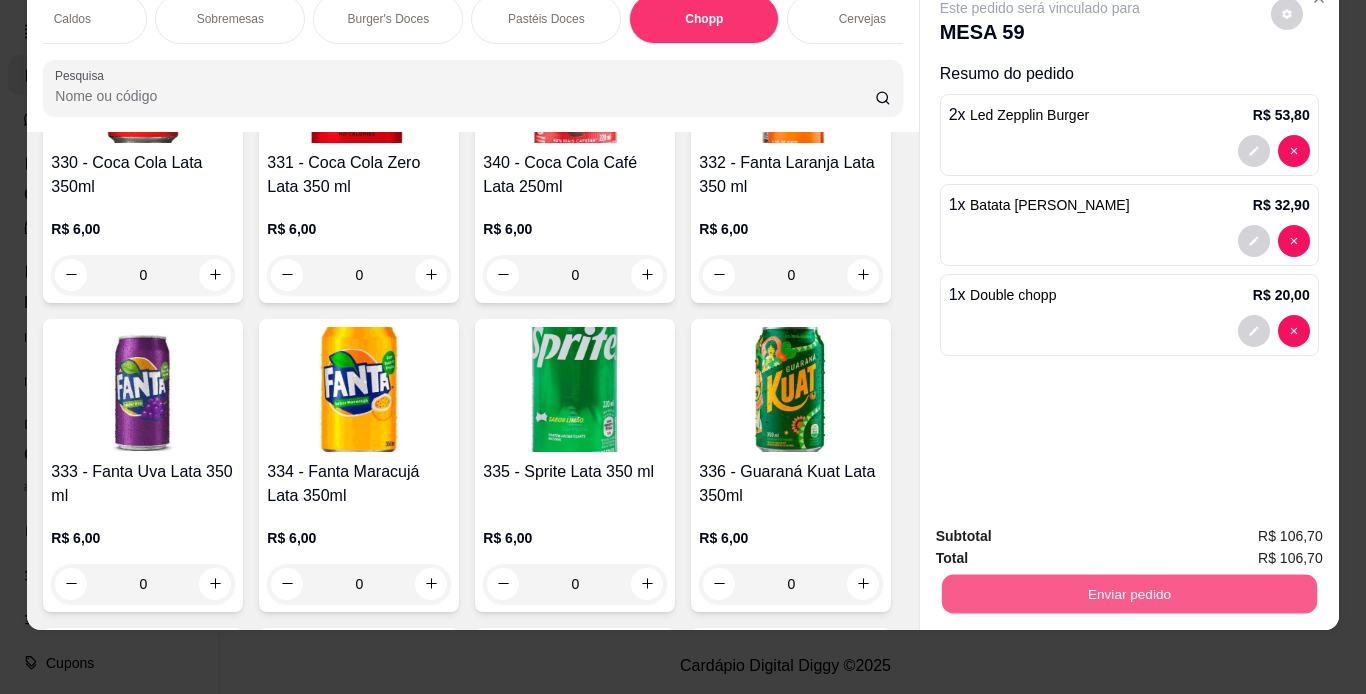 click on "Enviar pedido" at bounding box center (1128, 594) 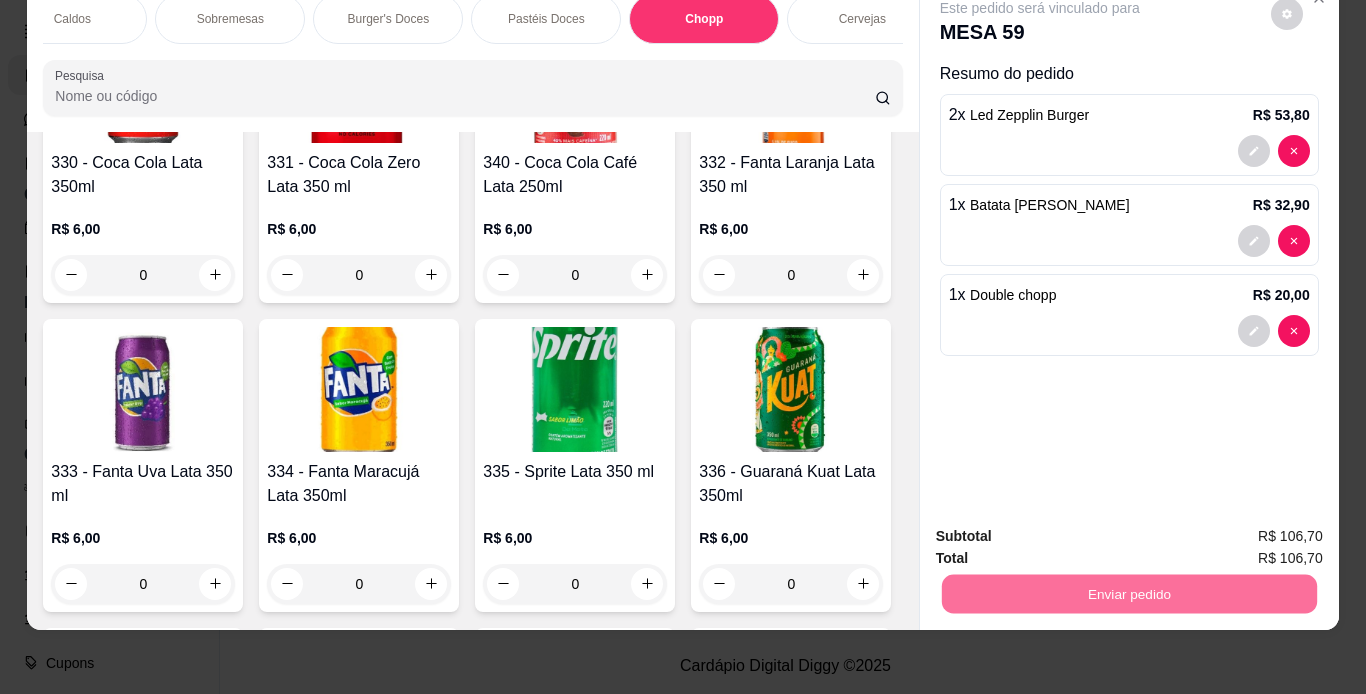 click on "Não registrar e enviar pedido" at bounding box center (1063, 530) 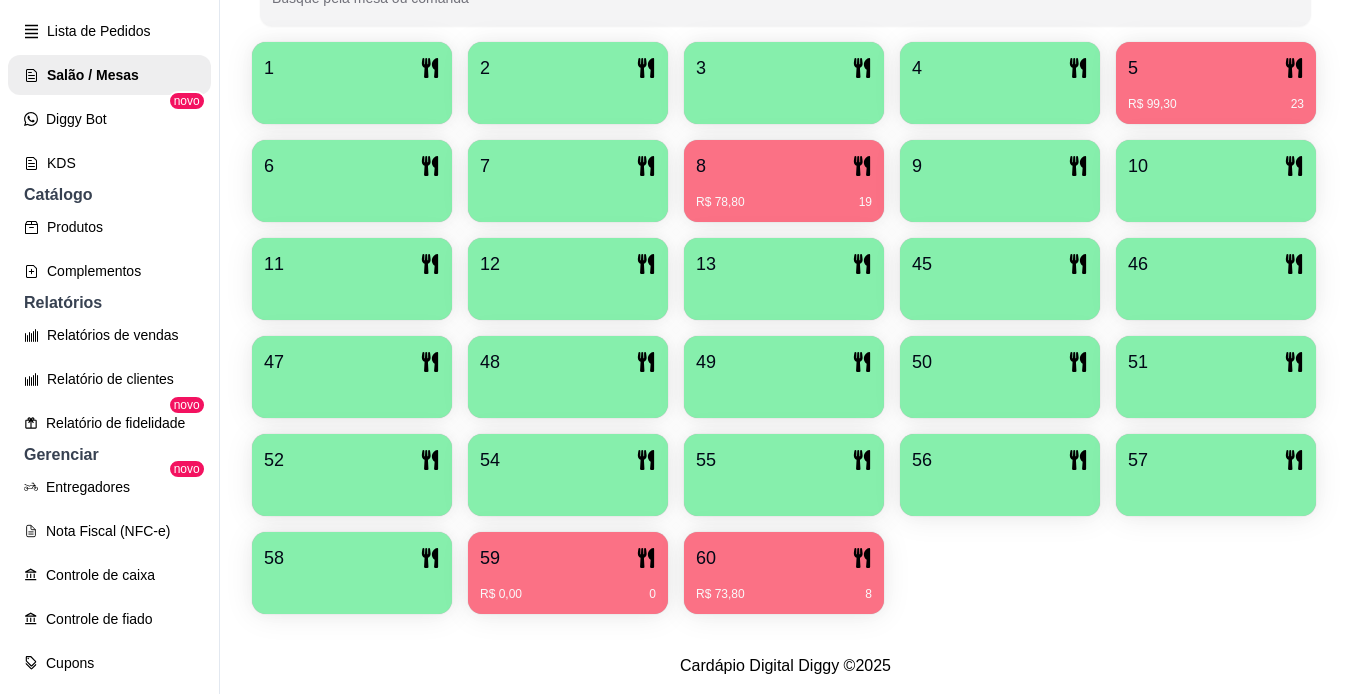 click at bounding box center (352, 587) 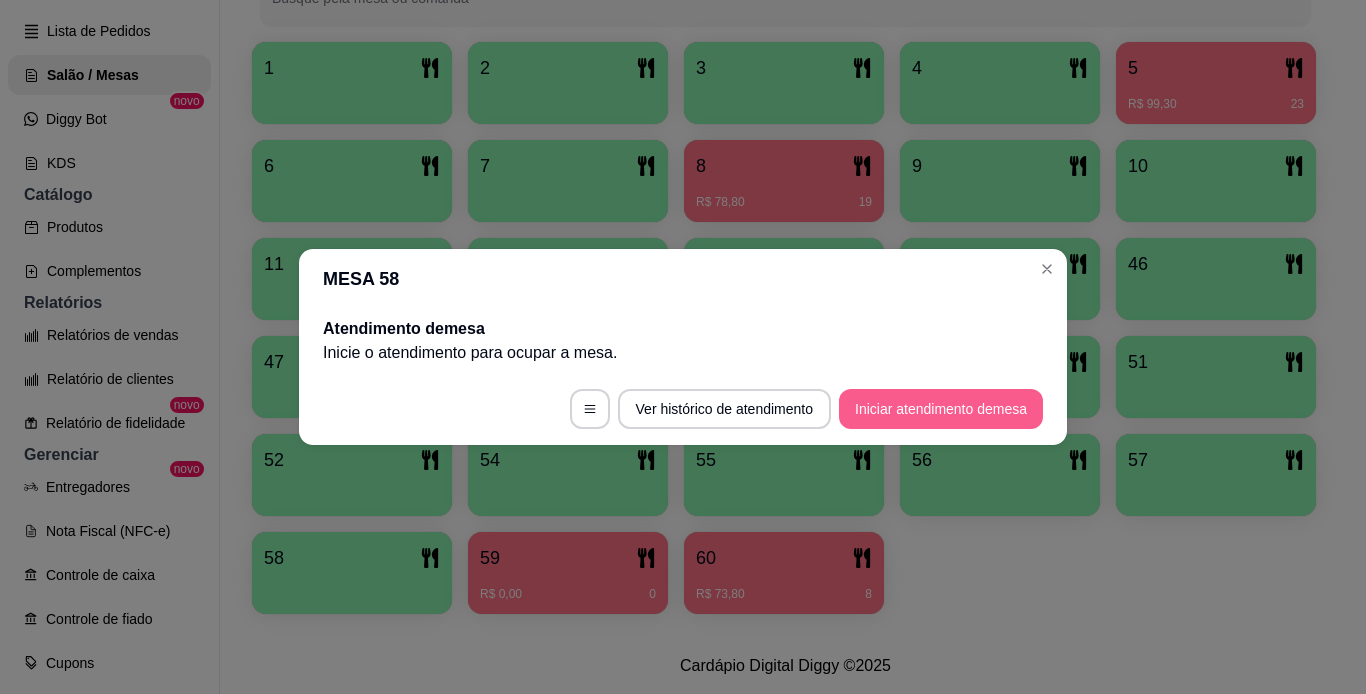 click on "Iniciar atendimento de  mesa" at bounding box center (941, 409) 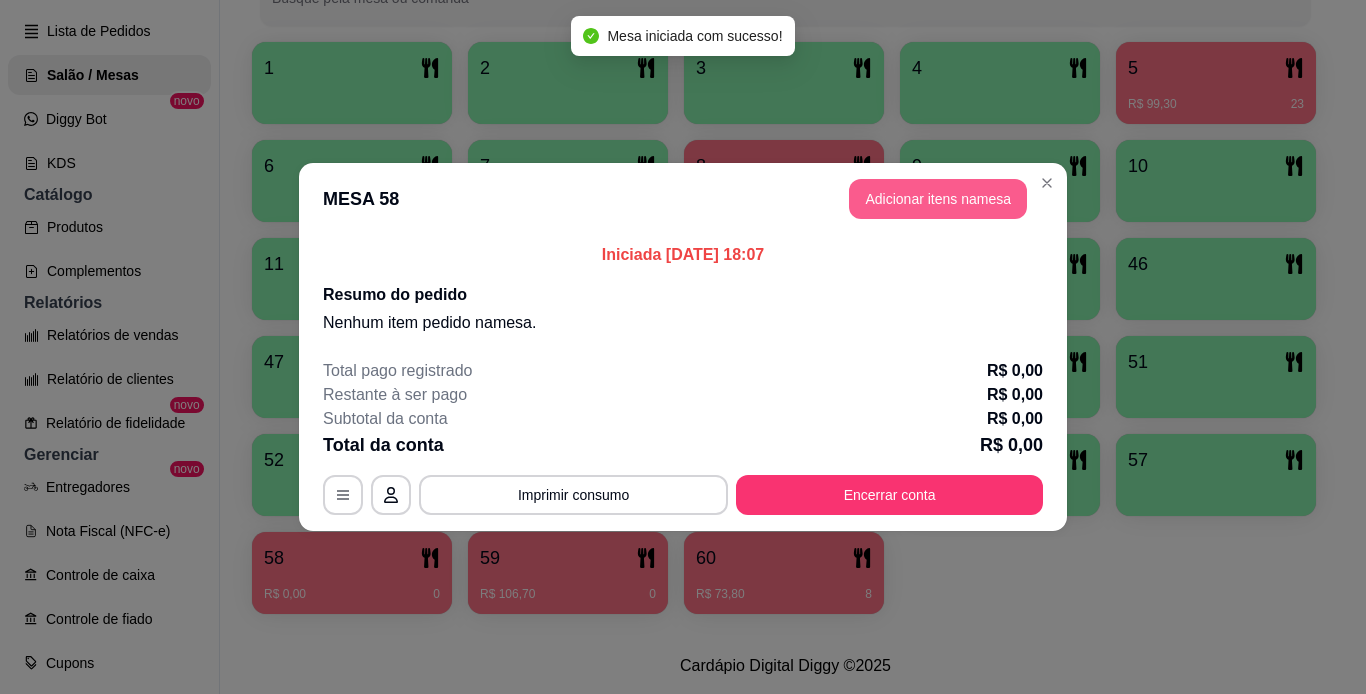 click on "Adicionar itens na  mesa" at bounding box center (938, 199) 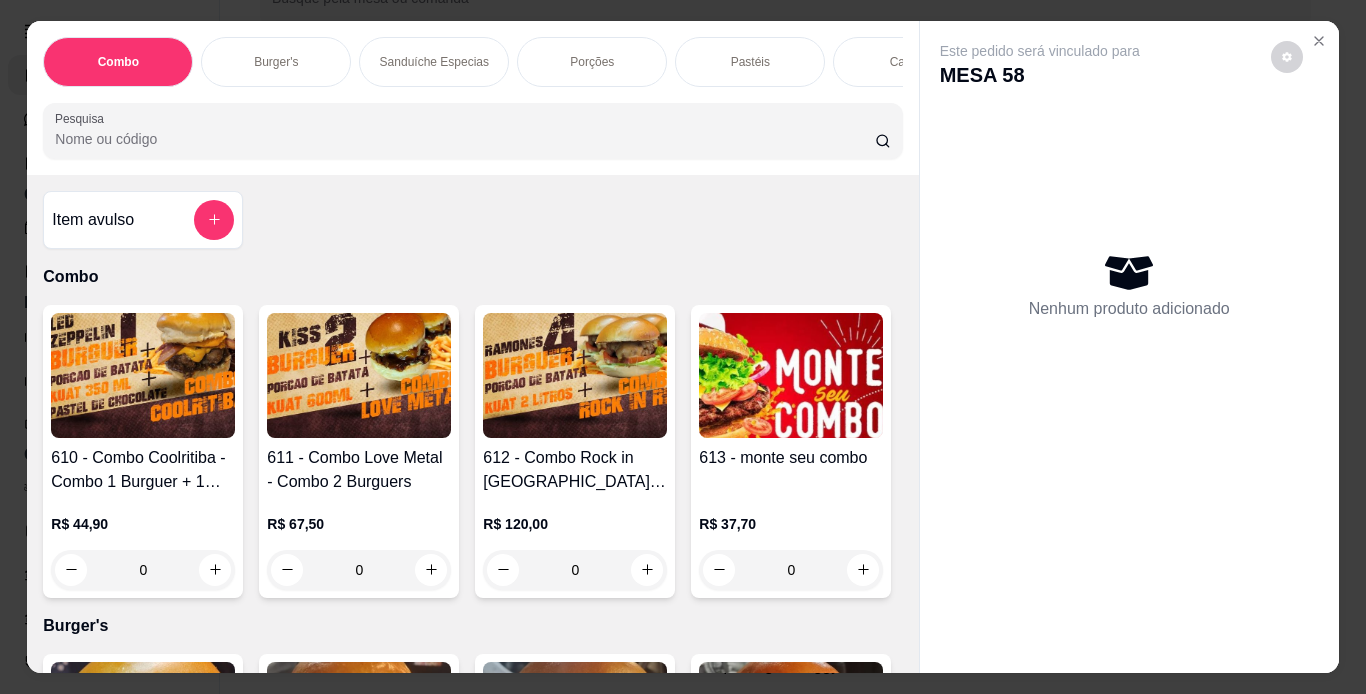 click on "Burger's" at bounding box center (276, 62) 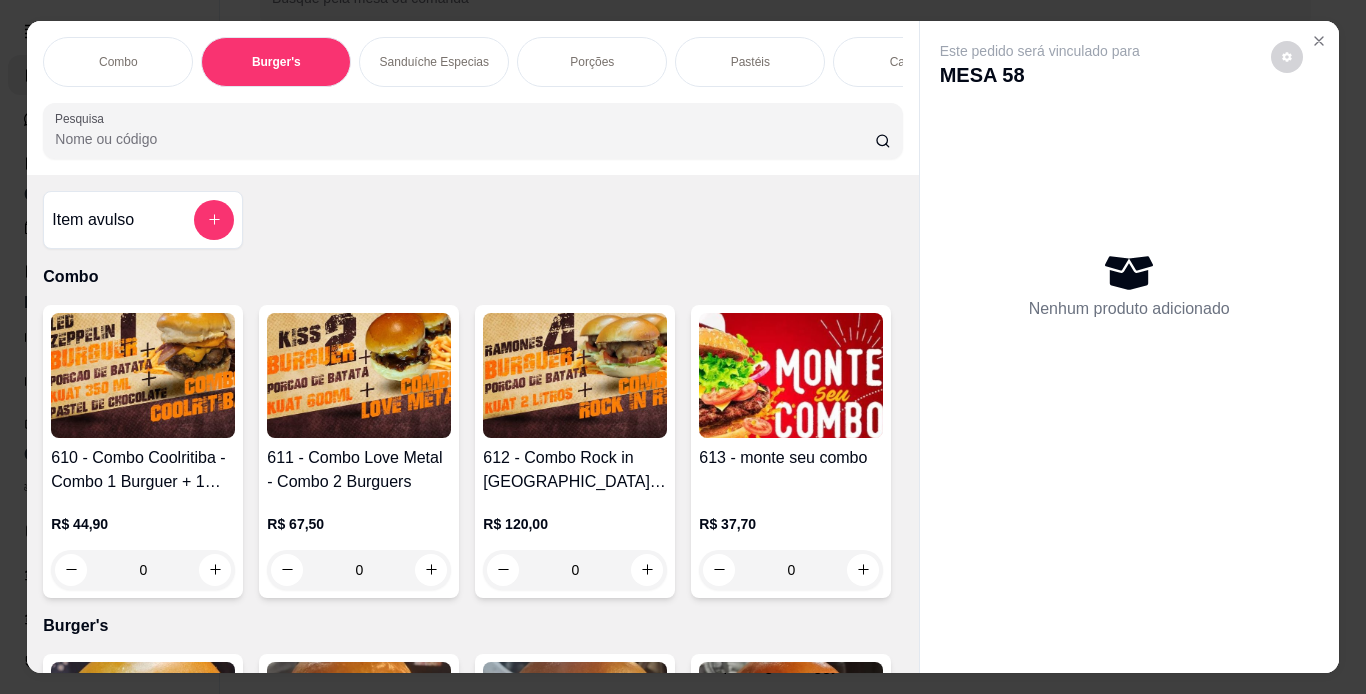scroll, scrollTop: 724, scrollLeft: 0, axis: vertical 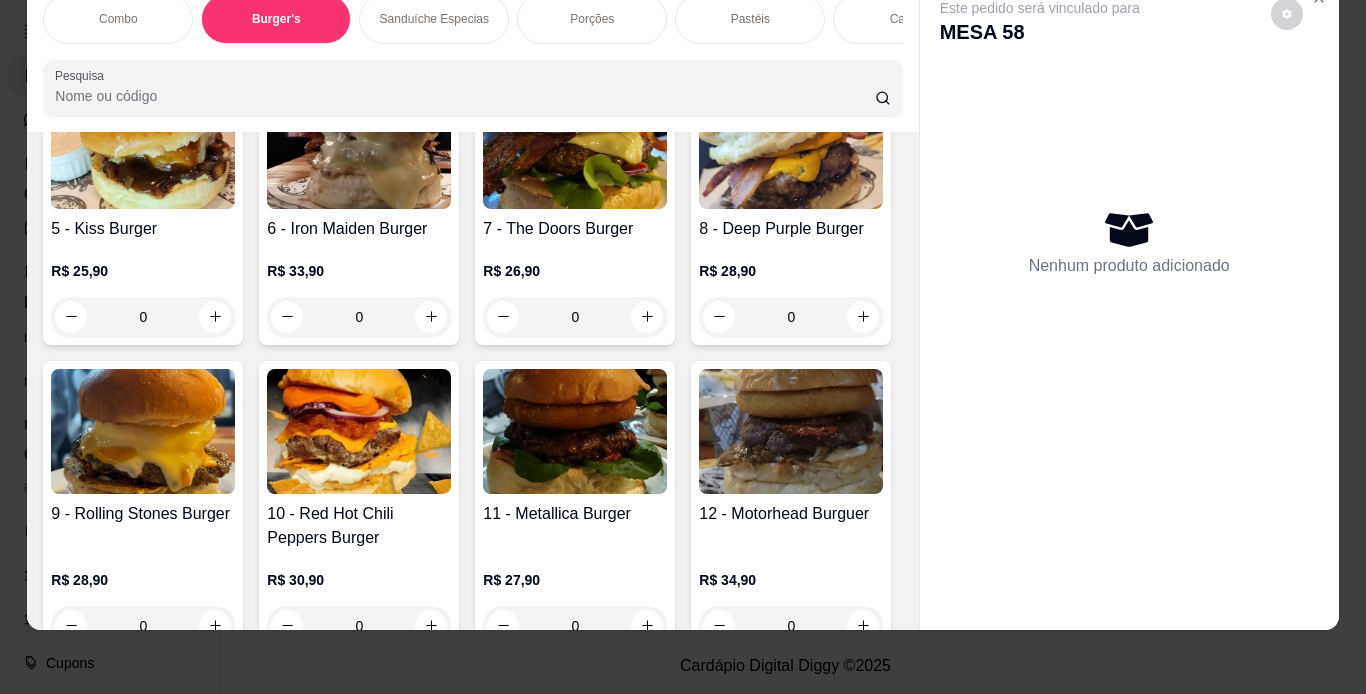click at bounding box center (143, 146) 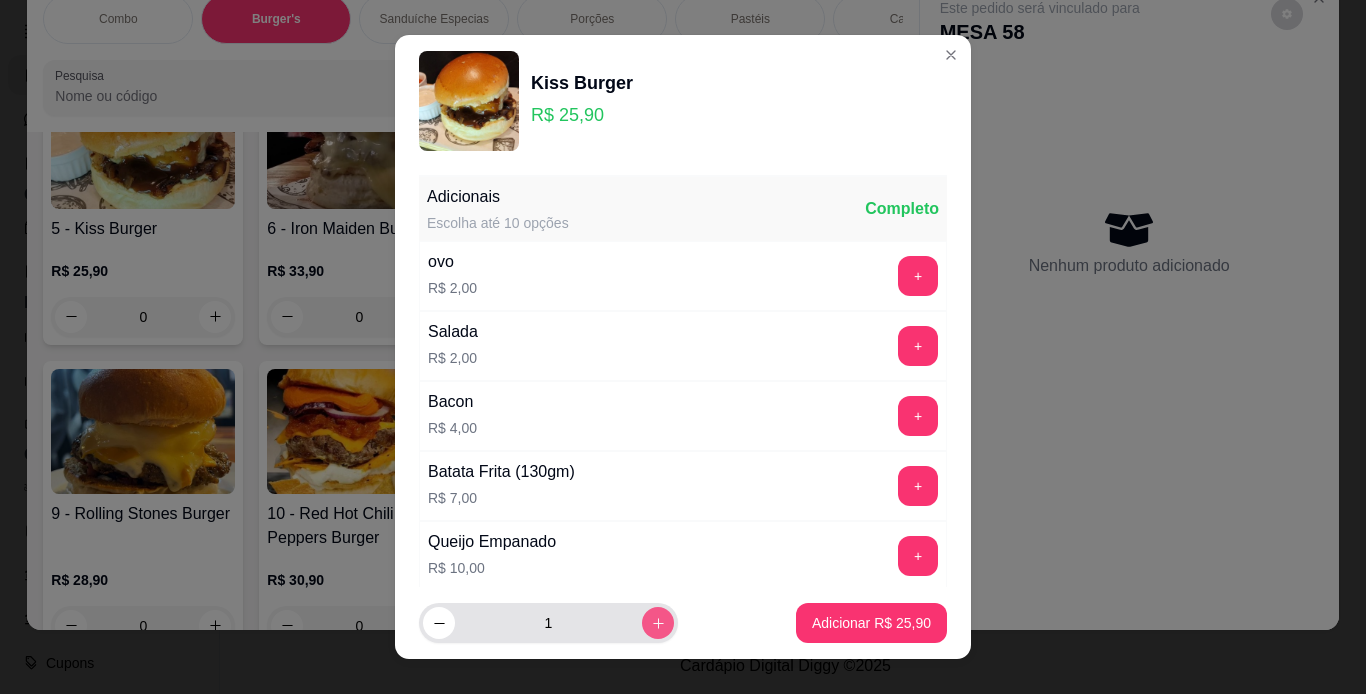 click at bounding box center (658, 623) 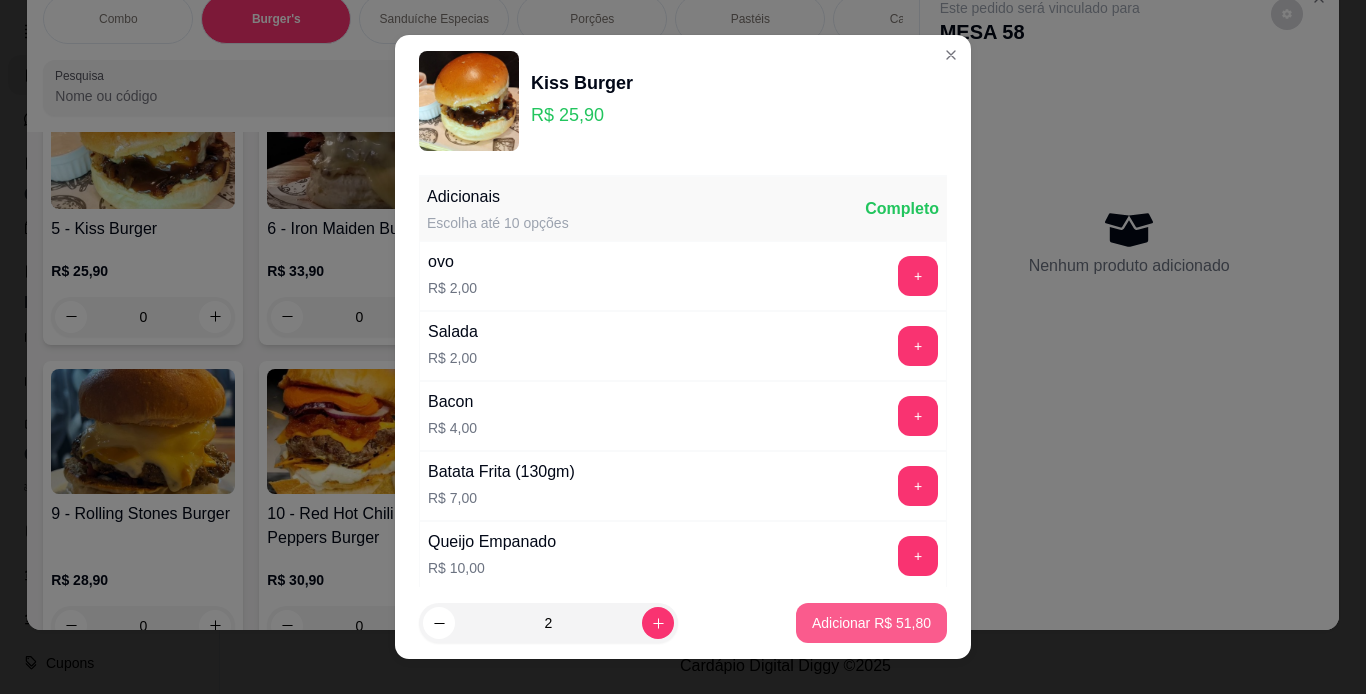 click on "Adicionar   R$ 51,80" at bounding box center (871, 623) 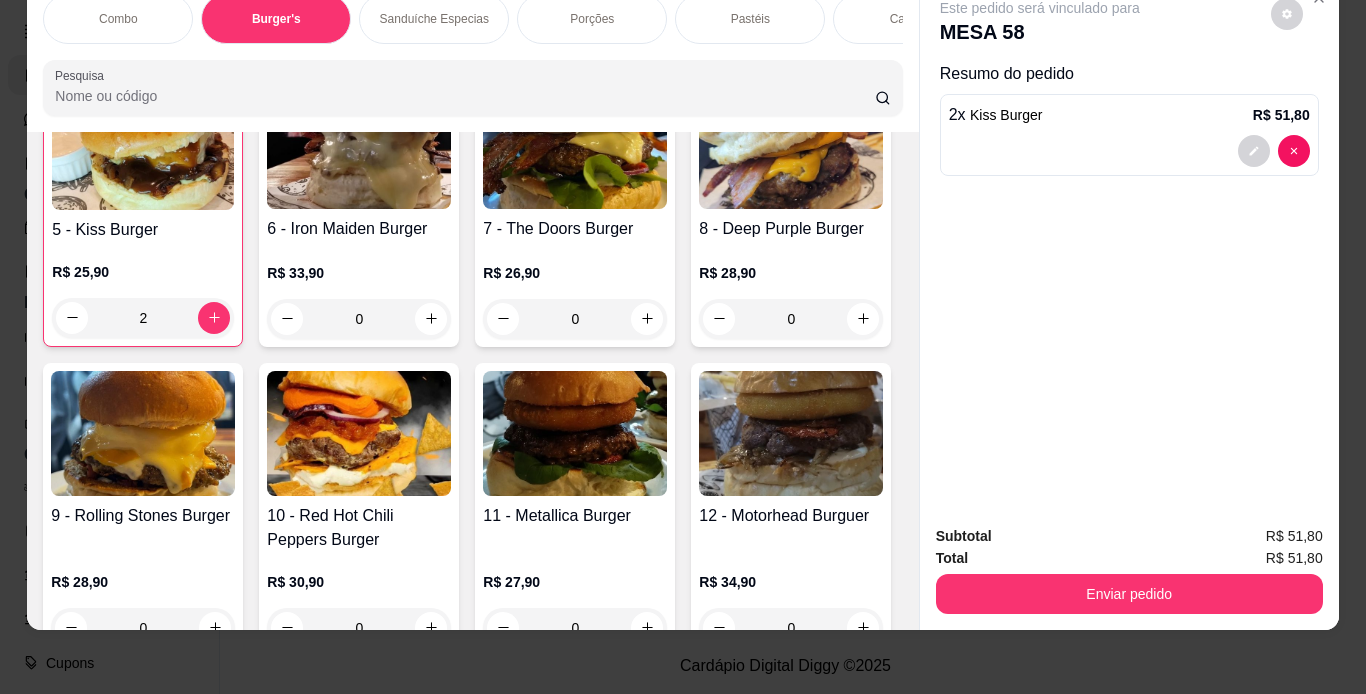 scroll, scrollTop: 0, scrollLeft: 0, axis: both 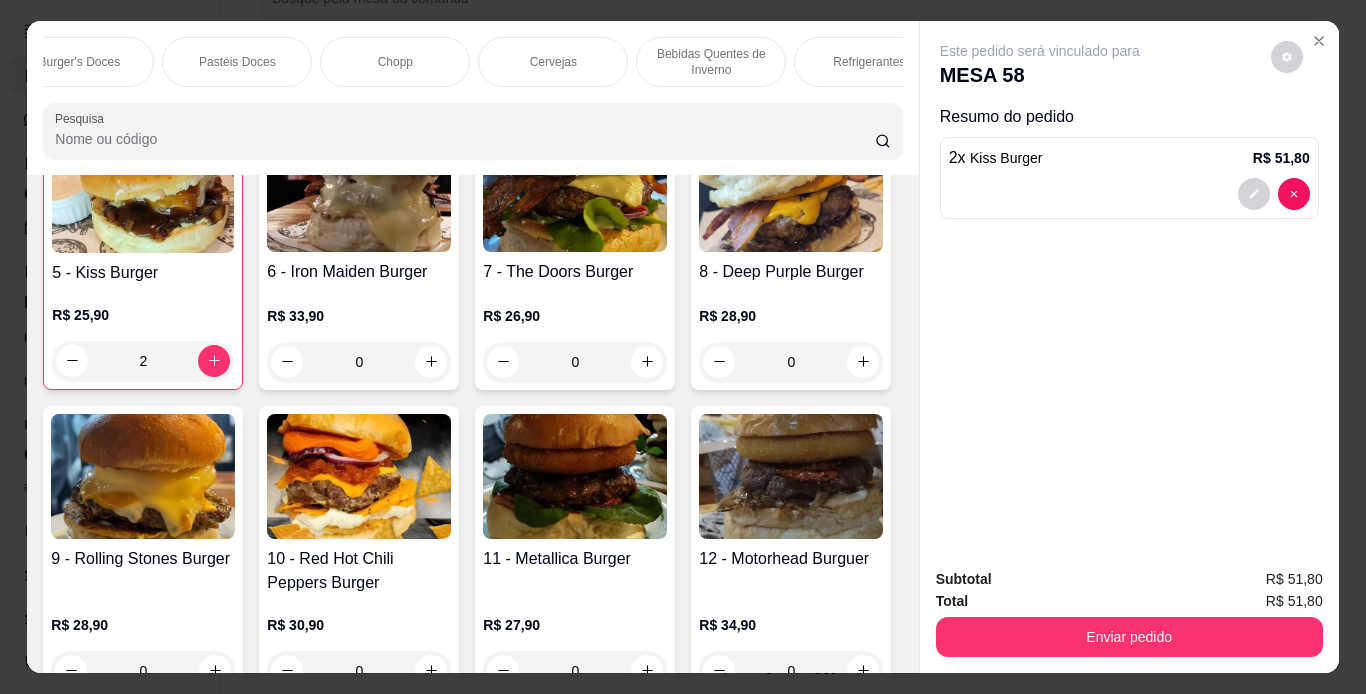 click on "Chopp" at bounding box center [395, 62] 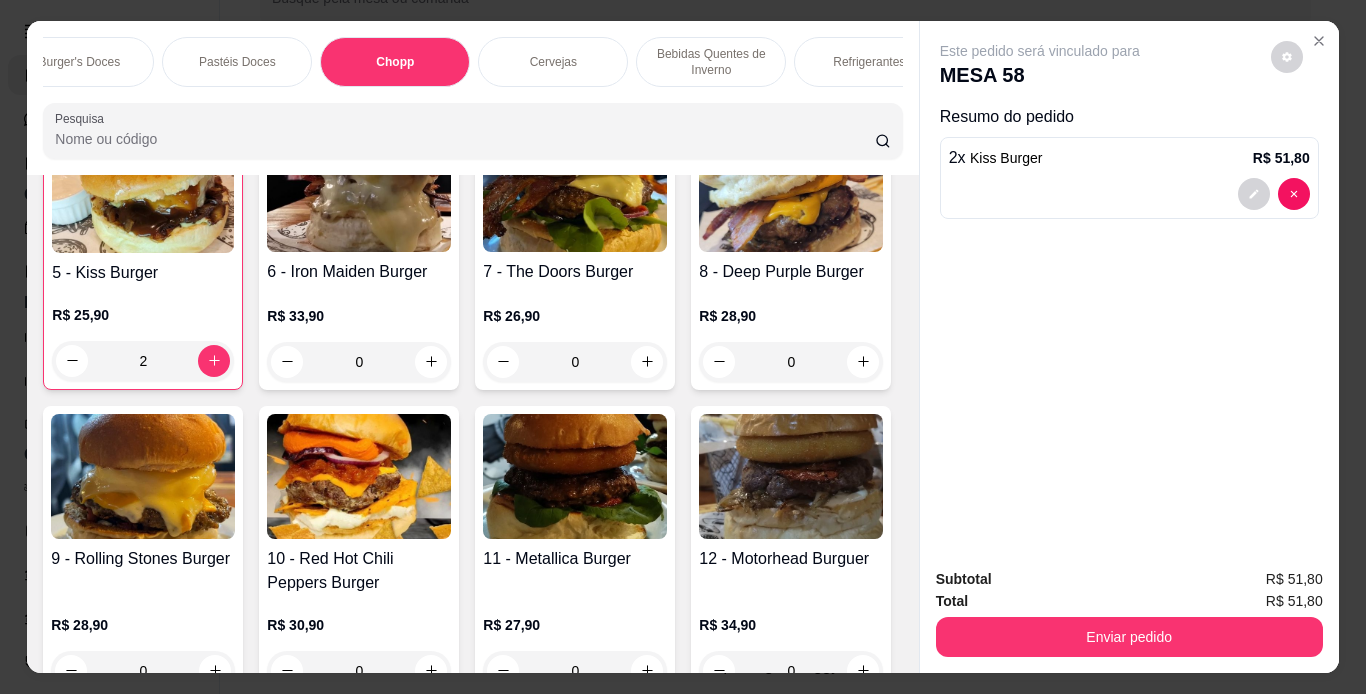 scroll, scrollTop: 7889, scrollLeft: 0, axis: vertical 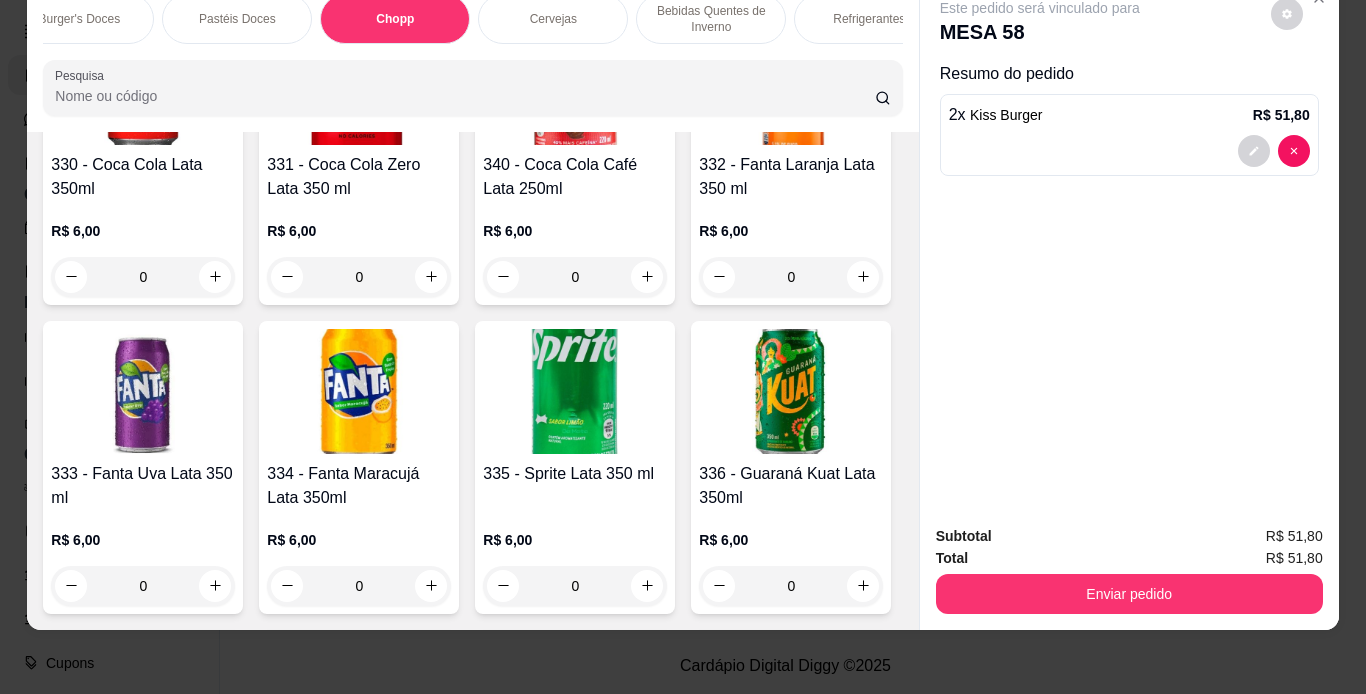 click at bounding box center (575, -1202) 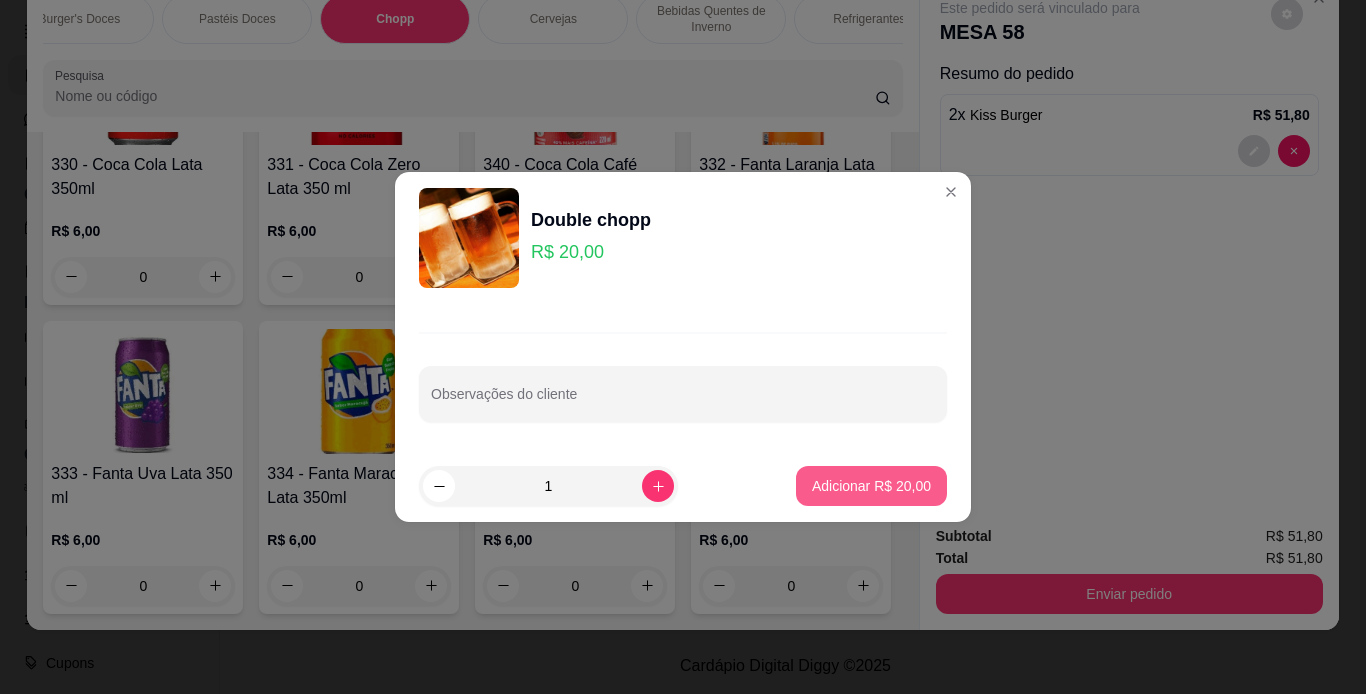 click on "Adicionar   R$ 20,00" at bounding box center [871, 486] 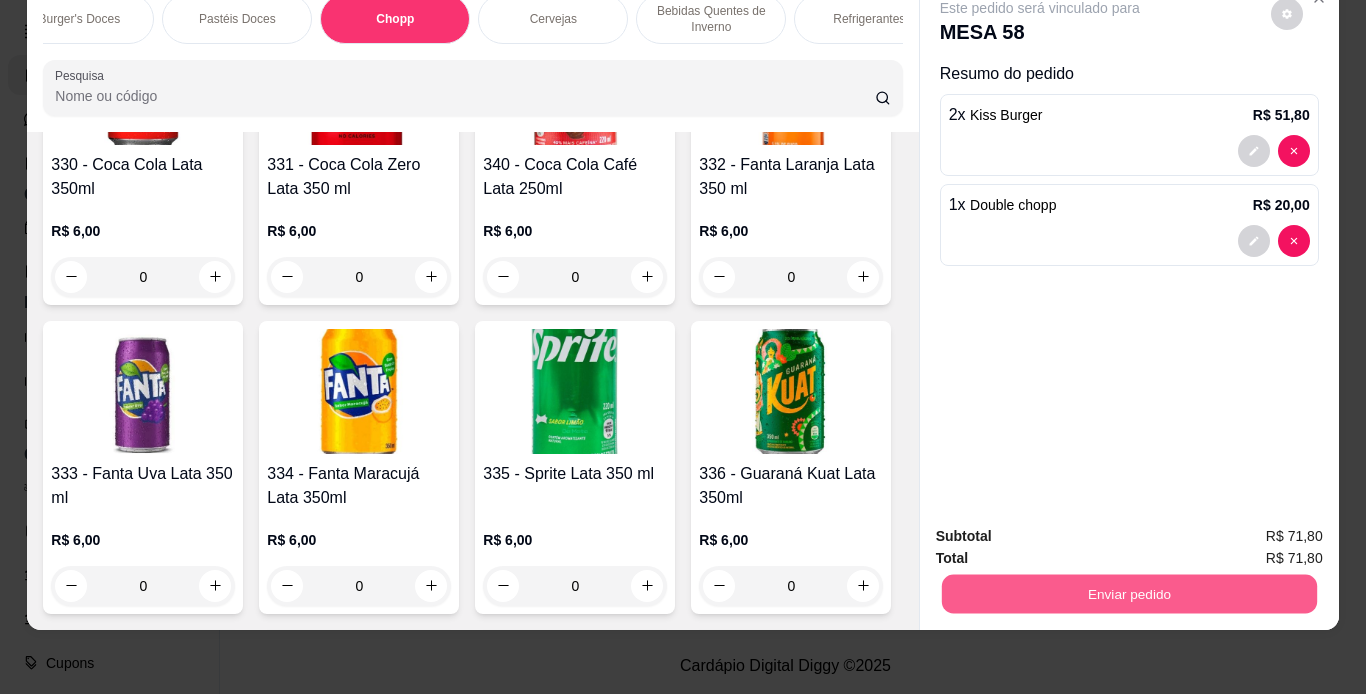 click on "Enviar pedido" at bounding box center (1128, 594) 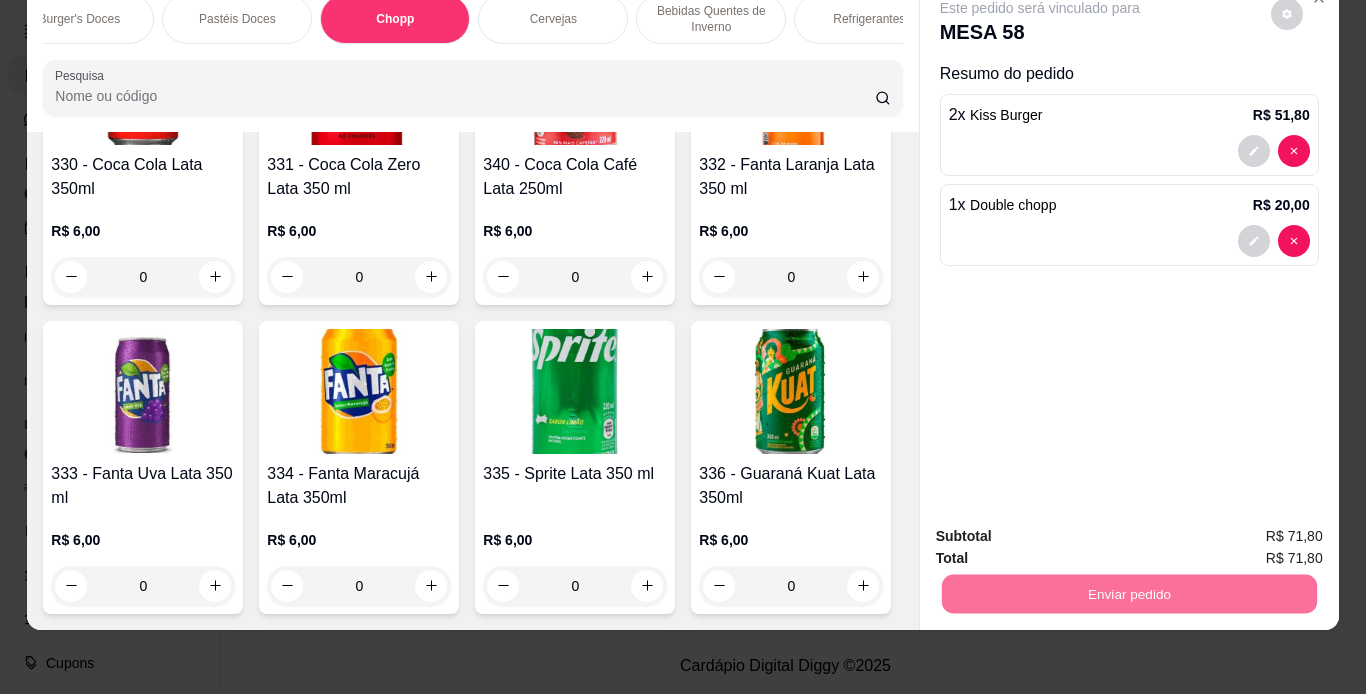click on "Não registrar e enviar pedido" at bounding box center [1060, 529] 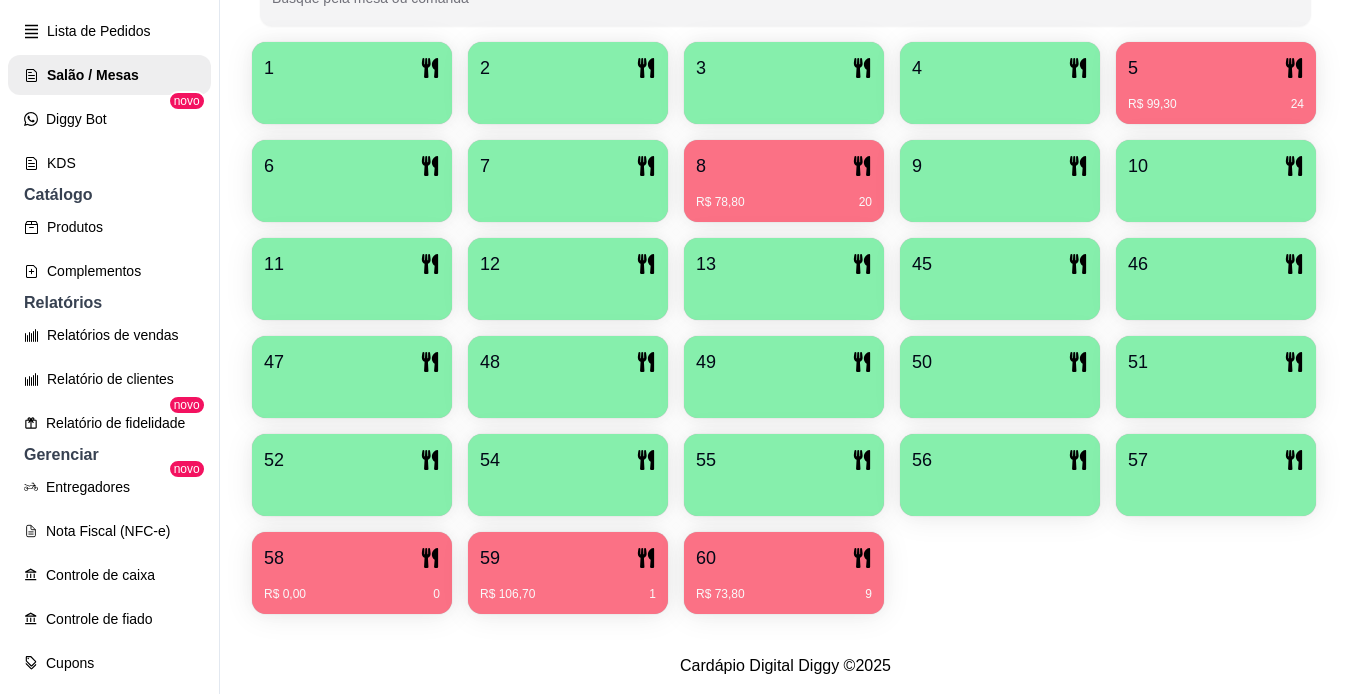 click on "57" at bounding box center (1216, 460) 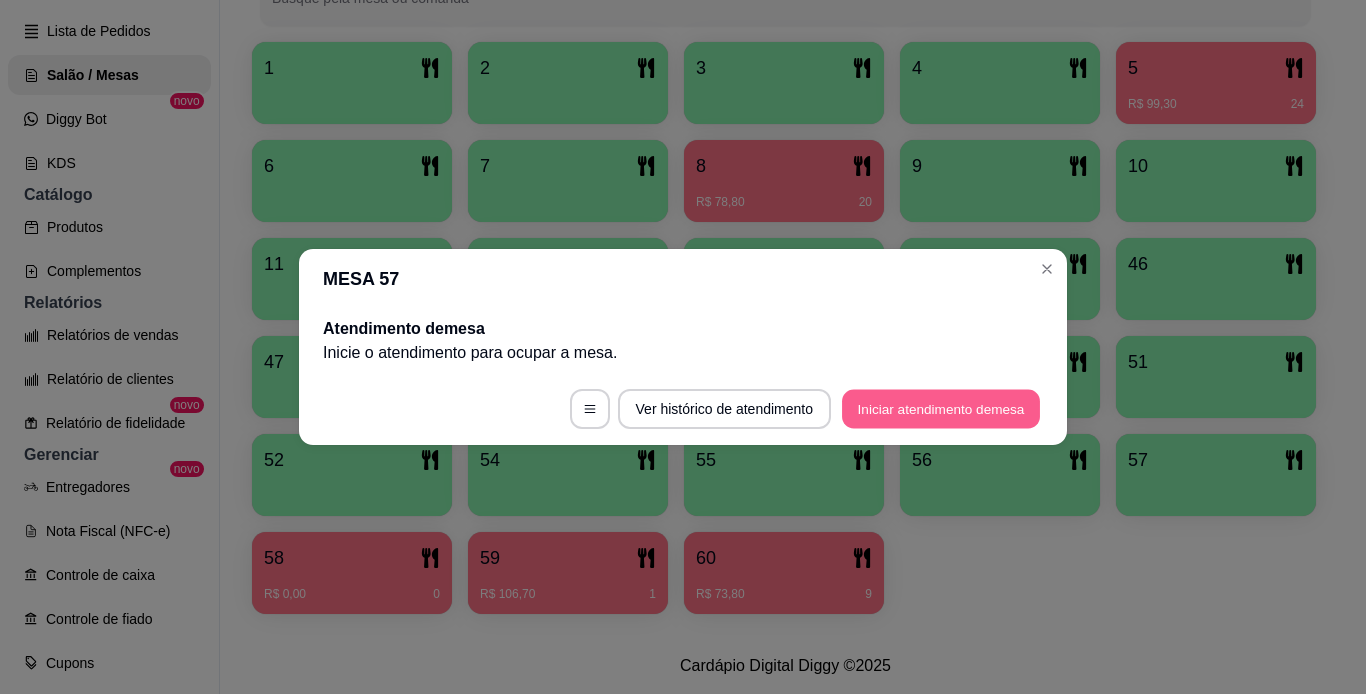 click on "Iniciar atendimento de  mesa" at bounding box center (941, 409) 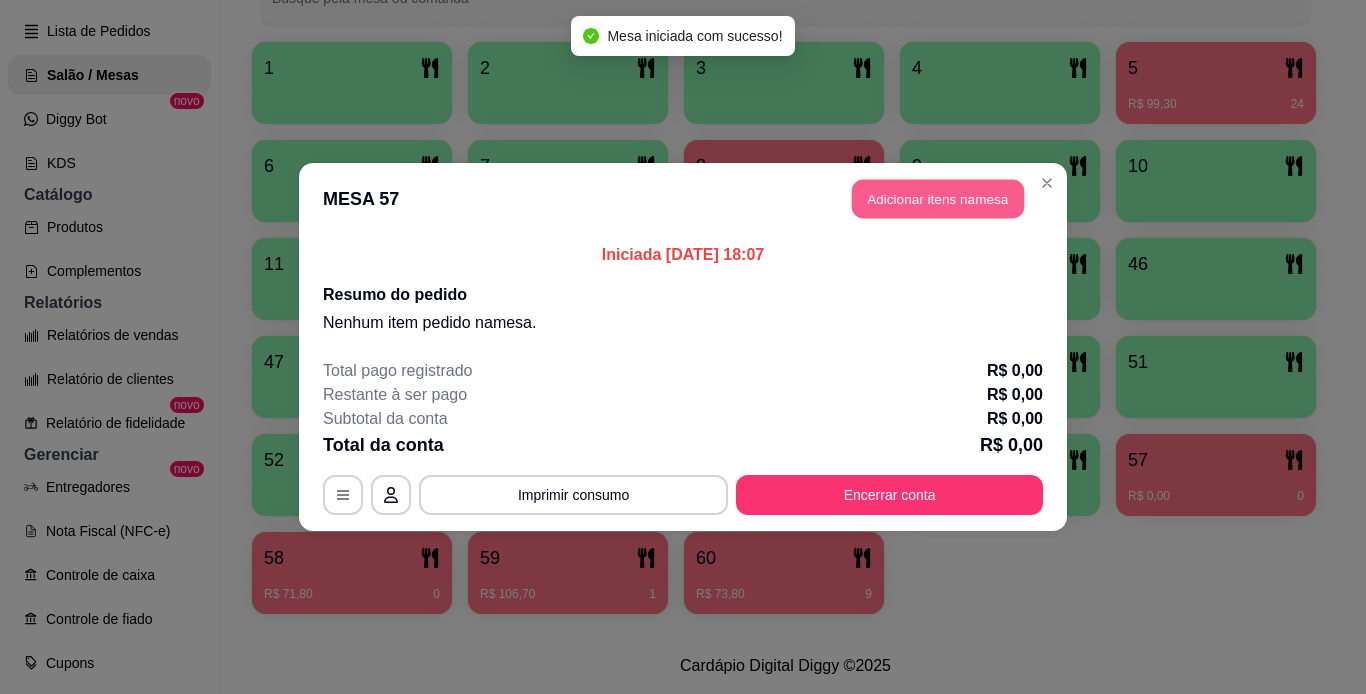 click on "Adicionar itens na  mesa" at bounding box center (938, 199) 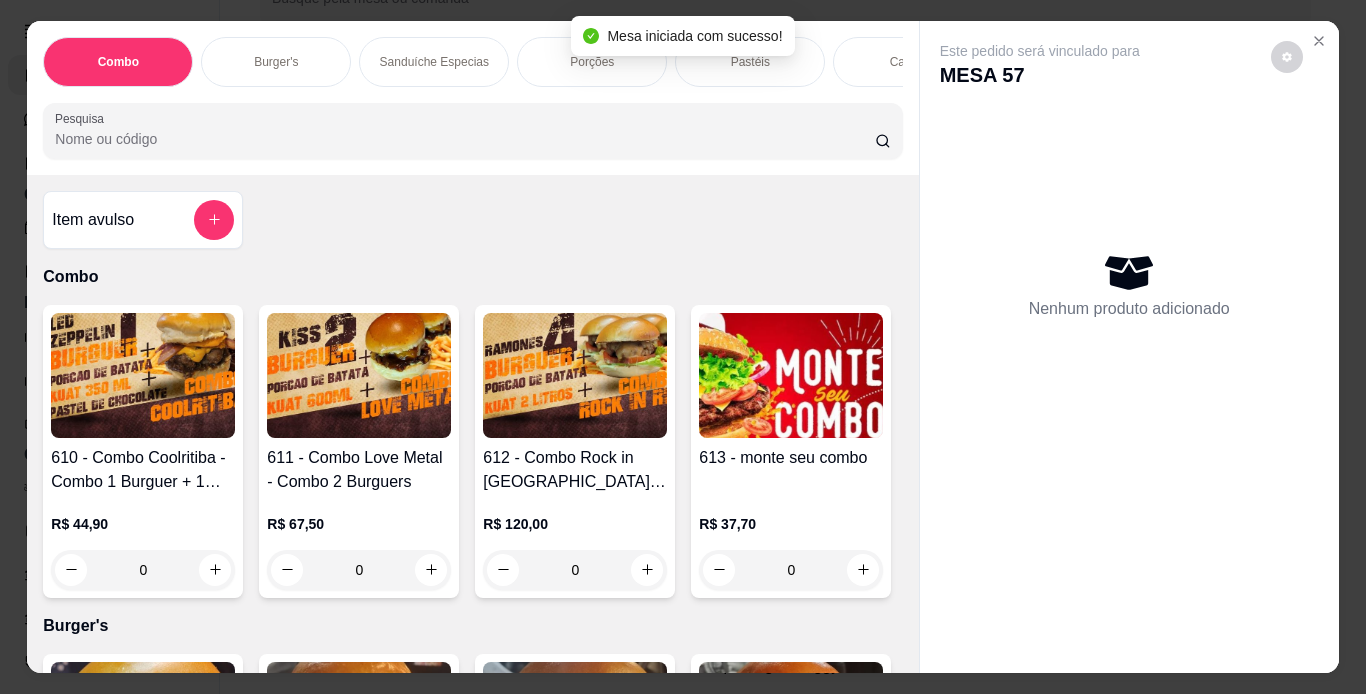 click on "Burger's" at bounding box center [276, 62] 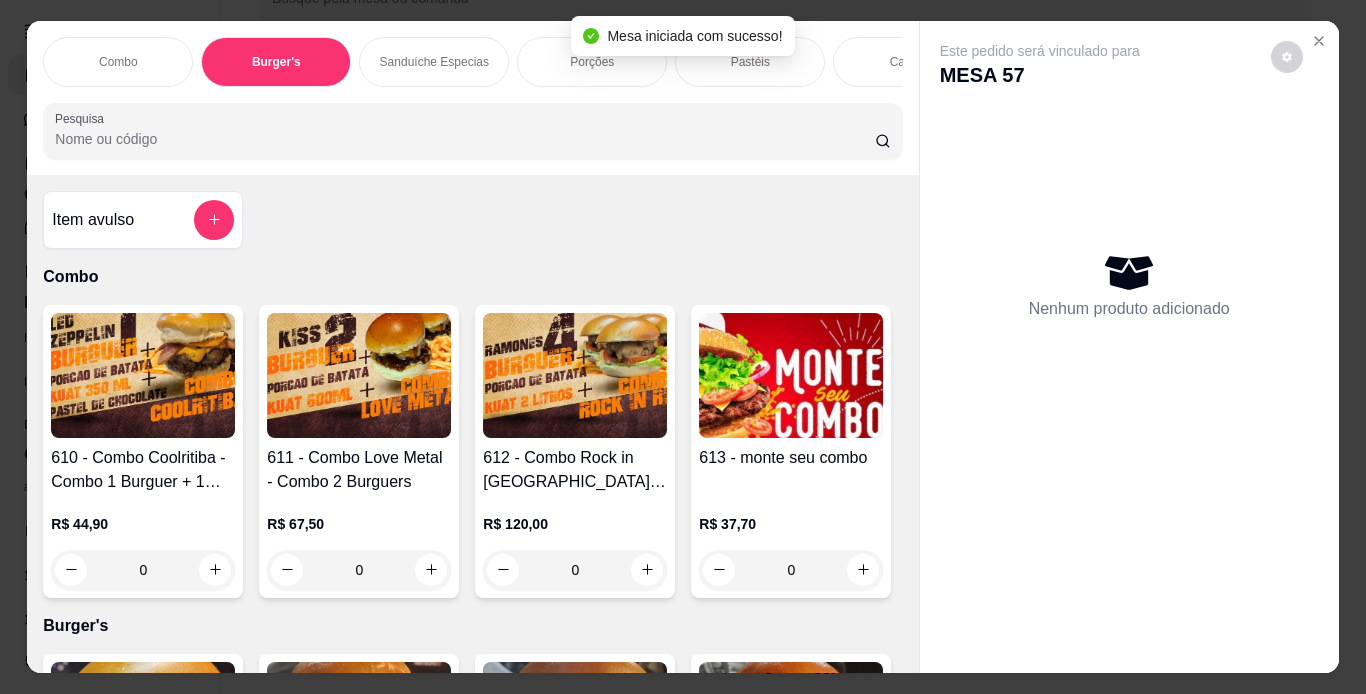 scroll, scrollTop: 724, scrollLeft: 0, axis: vertical 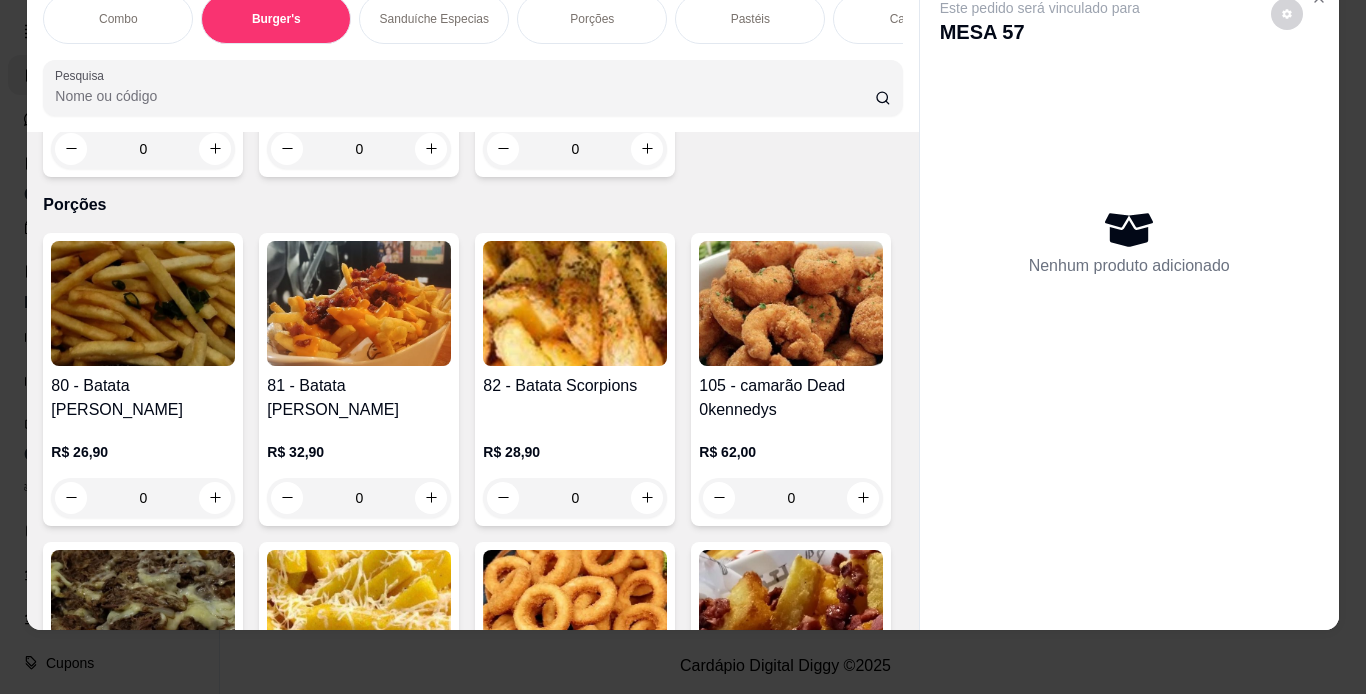click at bounding box center (575, -371) 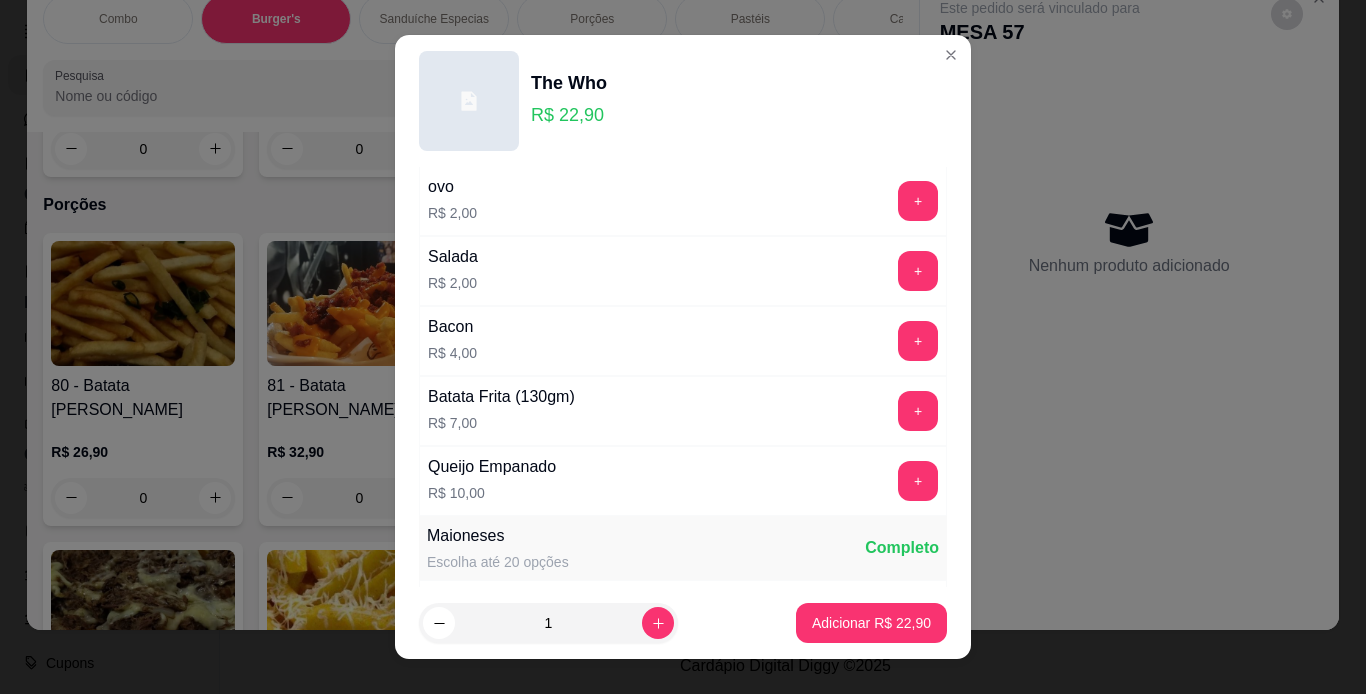scroll, scrollTop: 440, scrollLeft: 0, axis: vertical 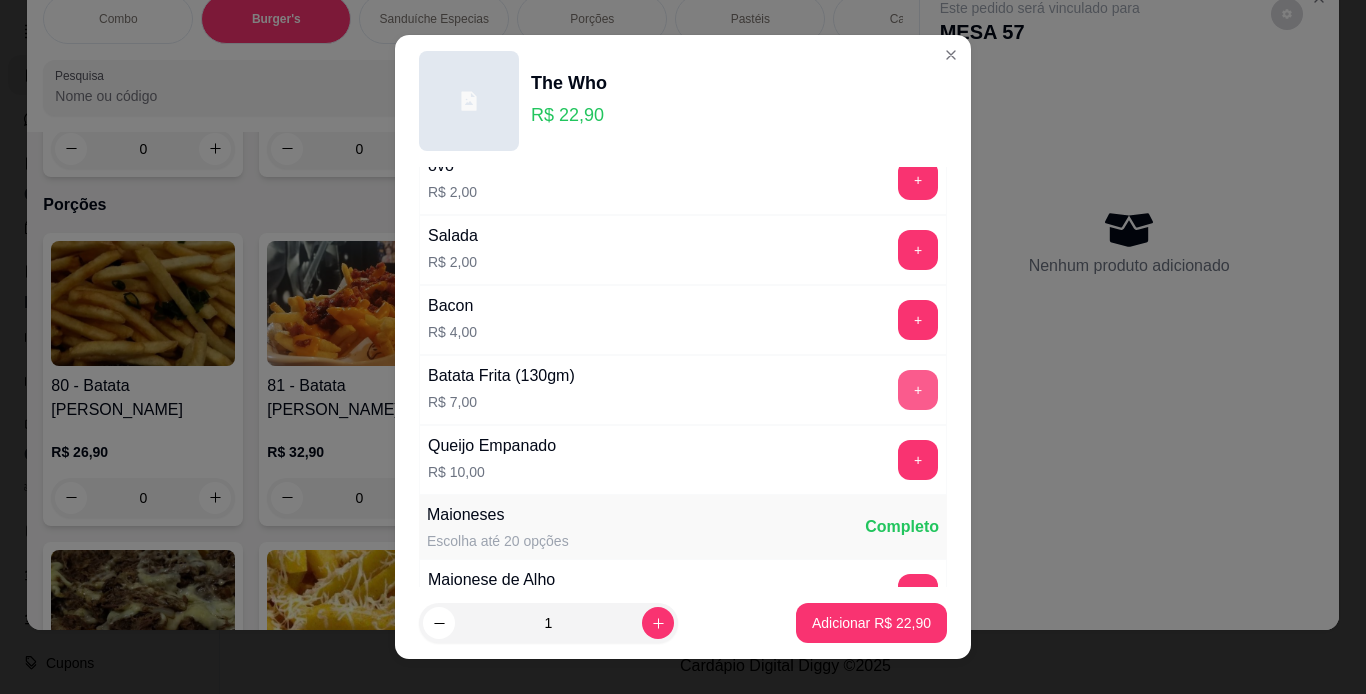 click on "+" at bounding box center (918, 390) 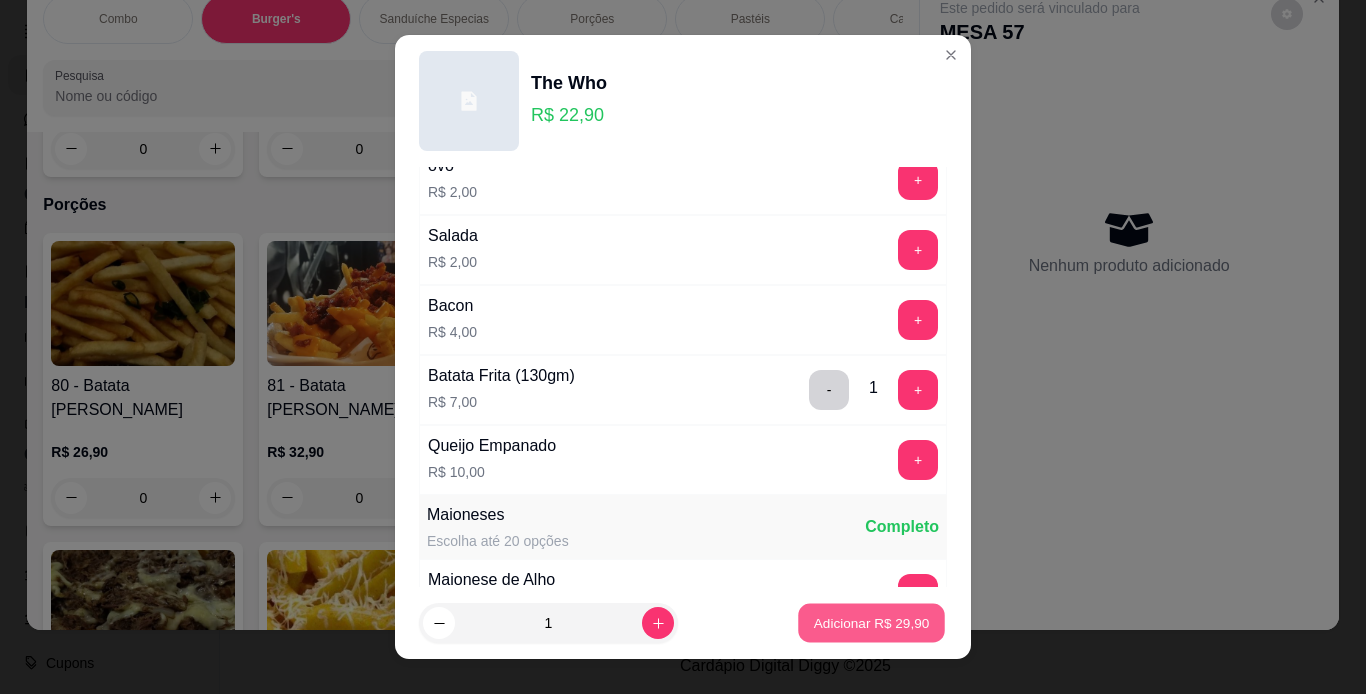 click on "Adicionar   R$ 29,90" at bounding box center [872, 623] 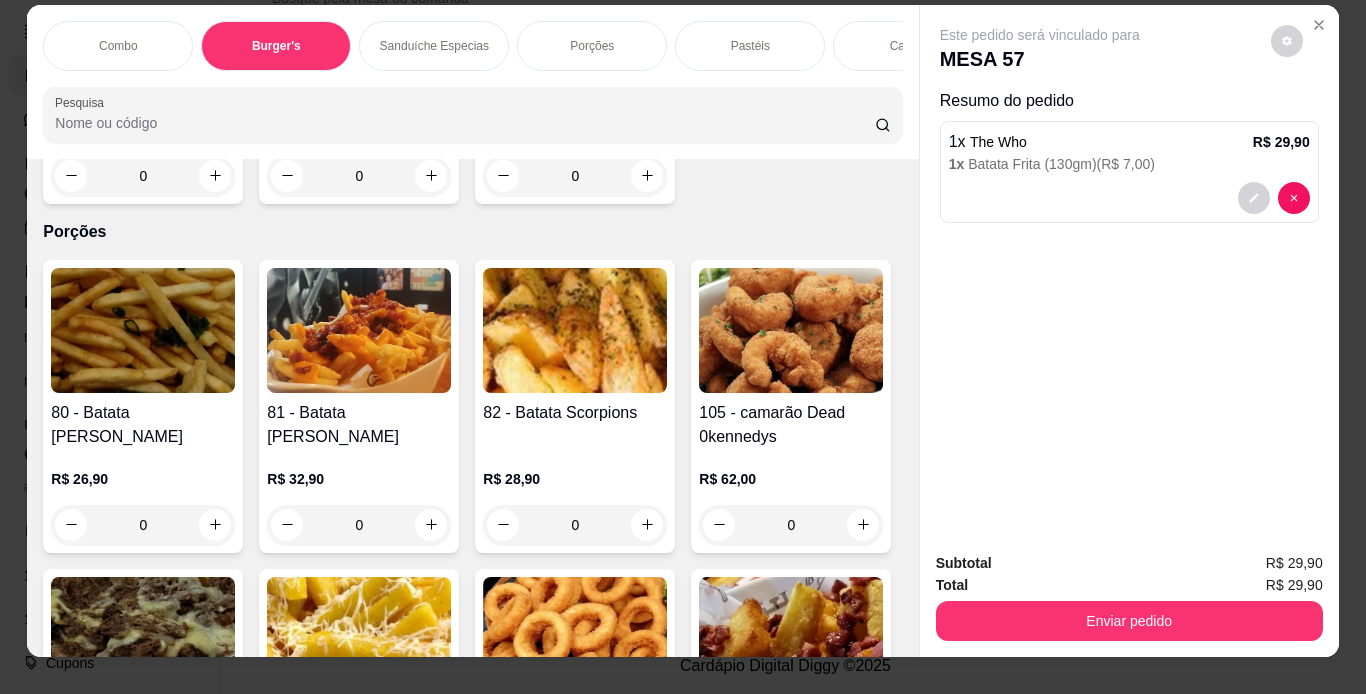 scroll, scrollTop: 11, scrollLeft: 0, axis: vertical 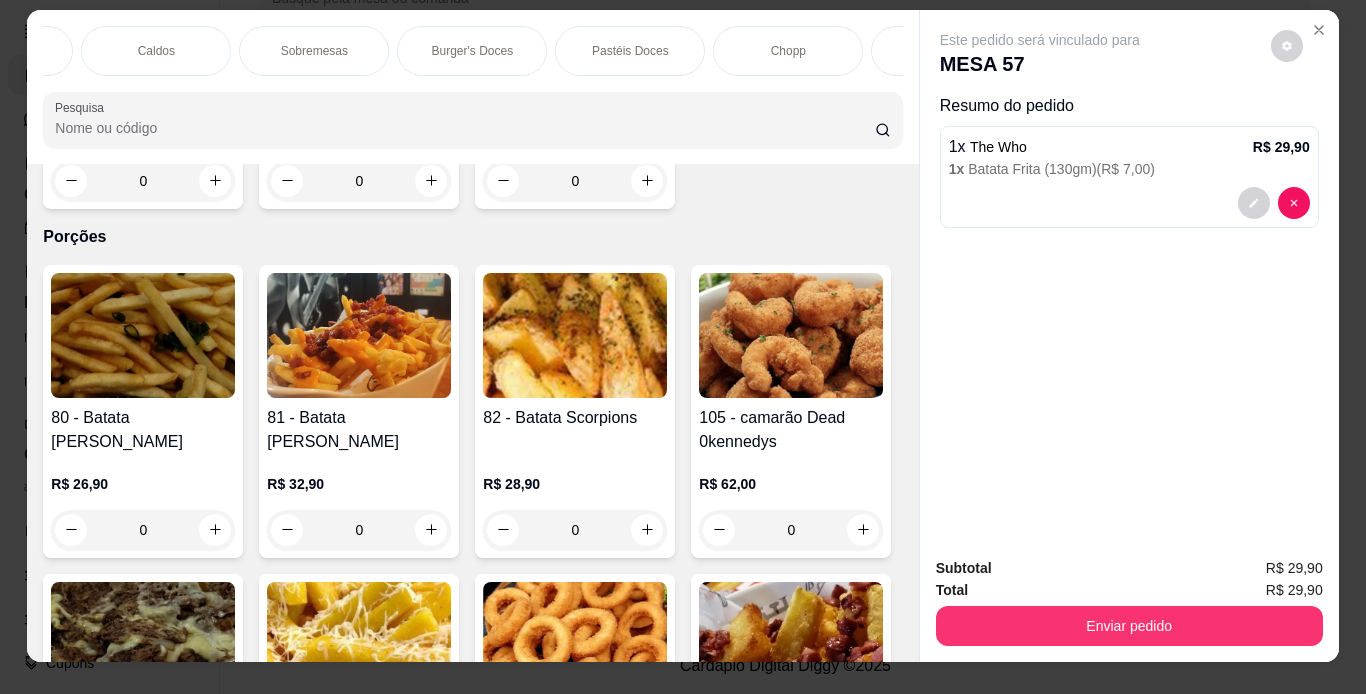 click on "Chopp" at bounding box center (788, 51) 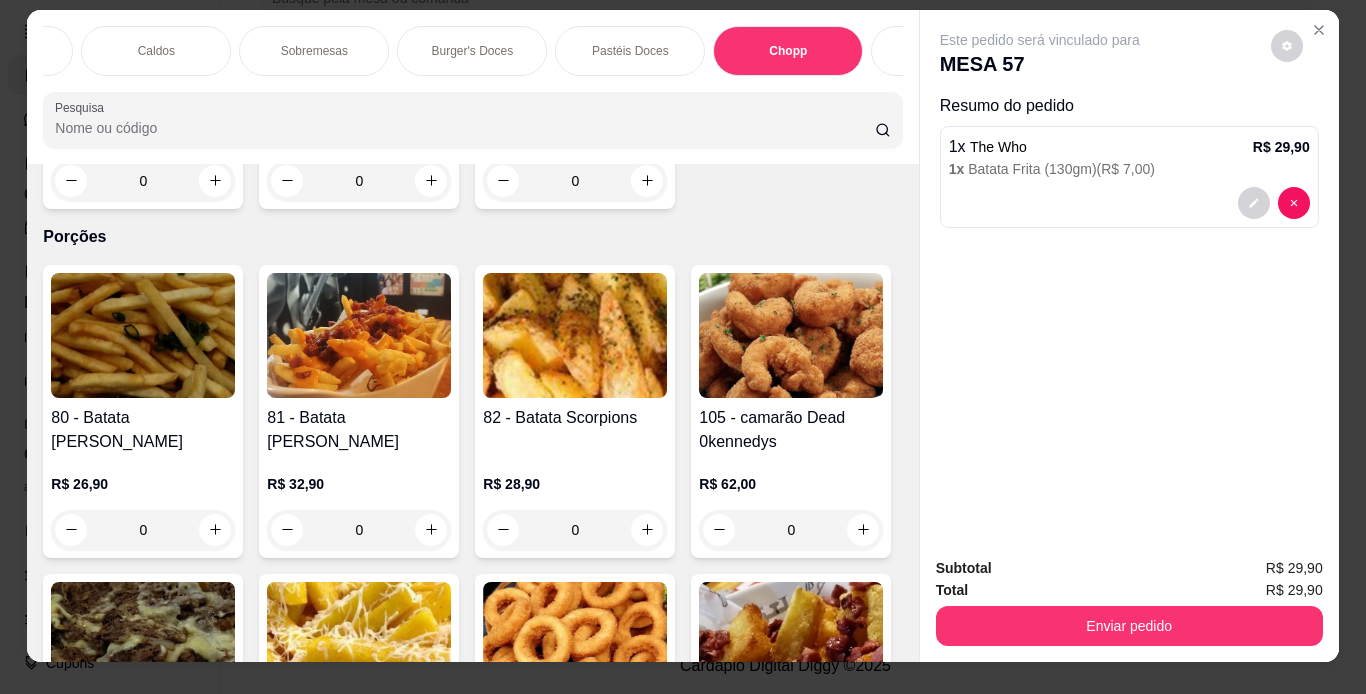 scroll, scrollTop: 7887, scrollLeft: 0, axis: vertical 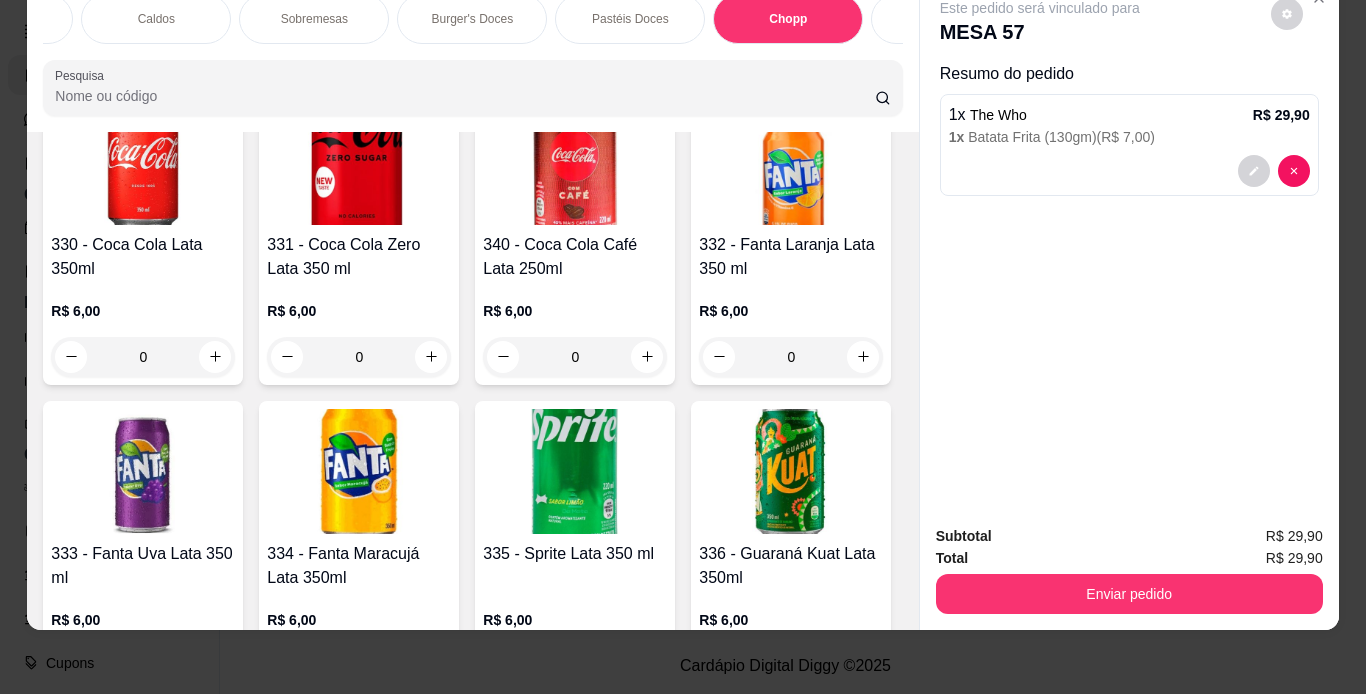 click at bounding box center [575, -1122] 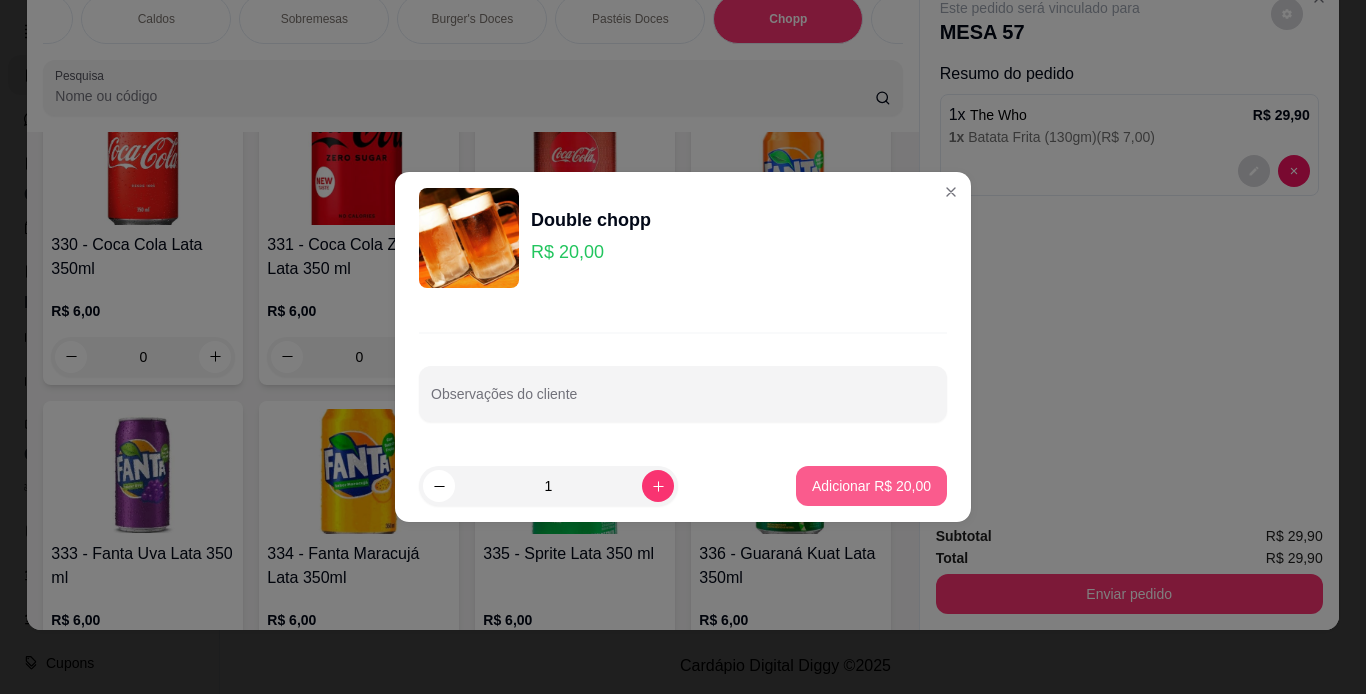 click on "Adicionar   R$ 20,00" at bounding box center [871, 486] 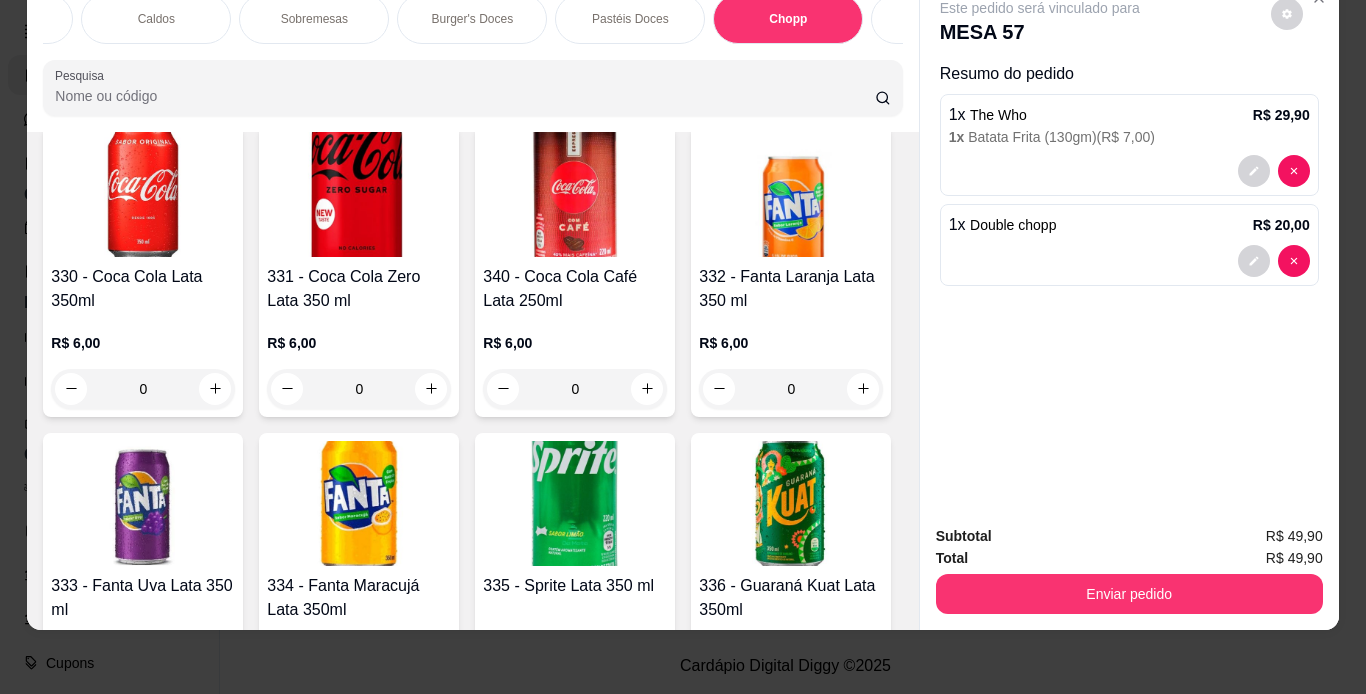 scroll, scrollTop: 8167, scrollLeft: 0, axis: vertical 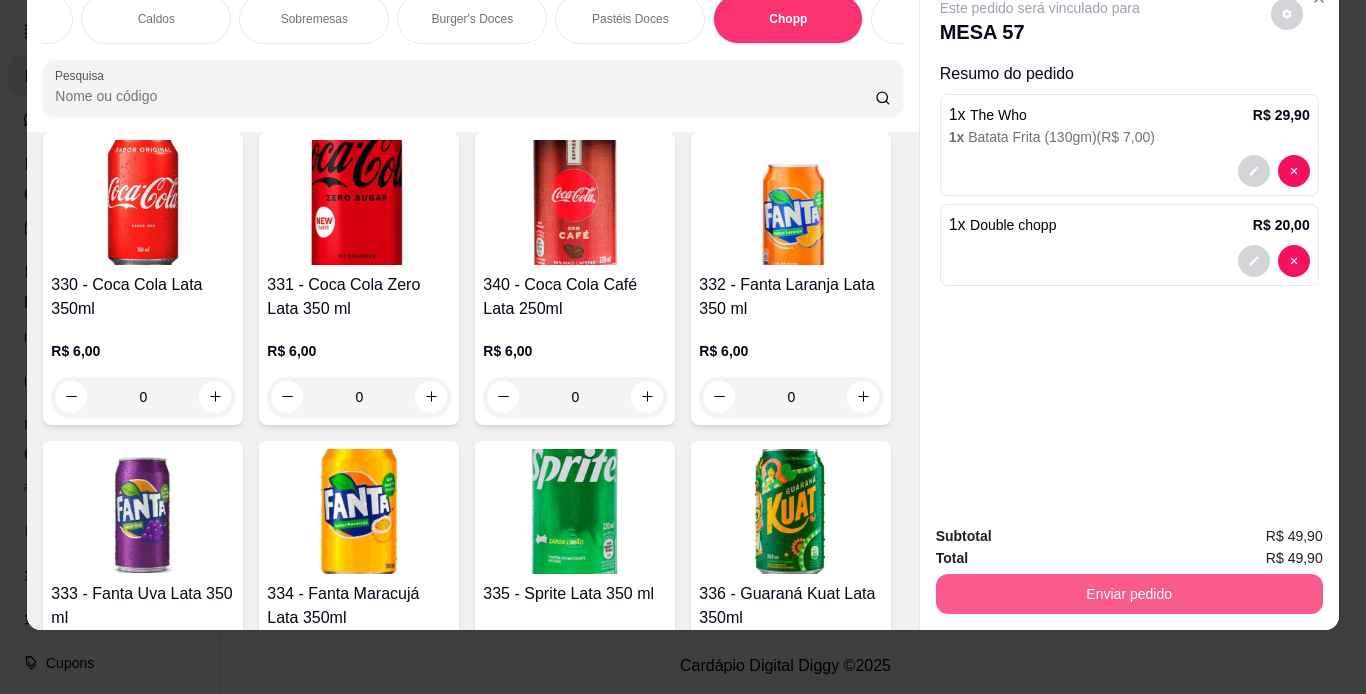click on "Enviar pedido" at bounding box center [1129, 594] 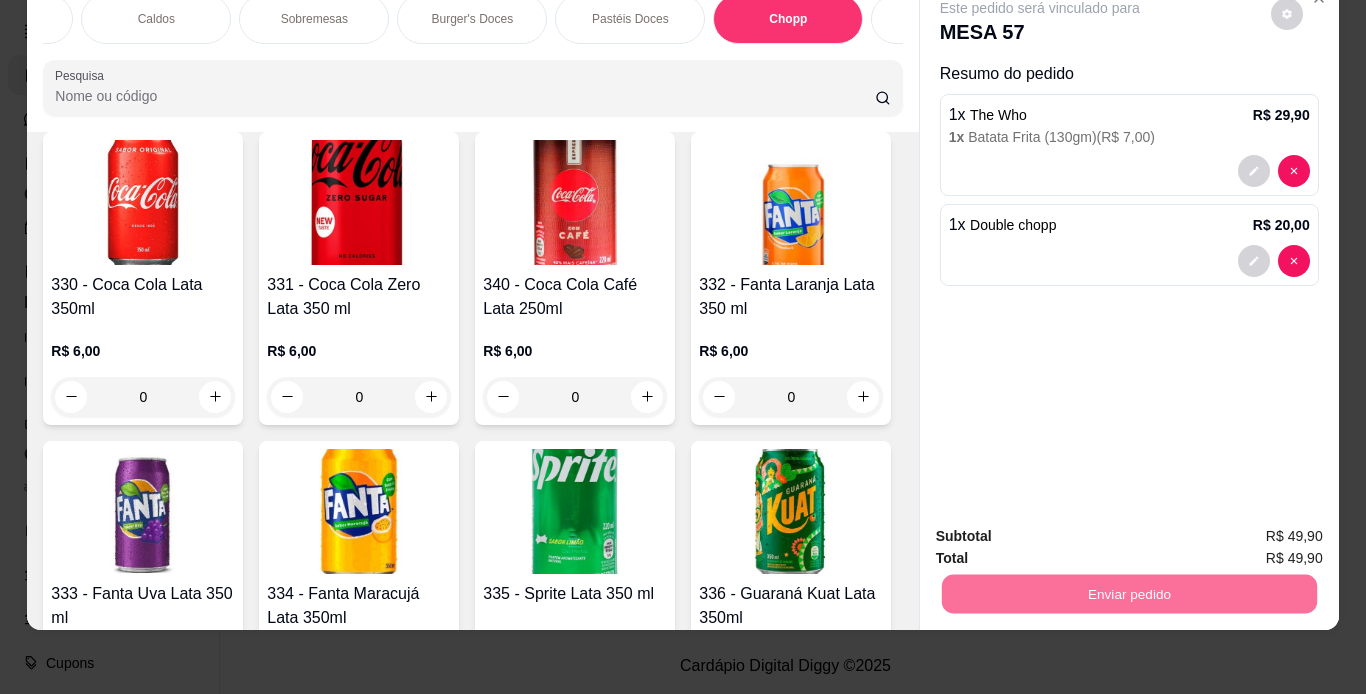 click on "Não registrar e enviar pedido" at bounding box center (1063, 529) 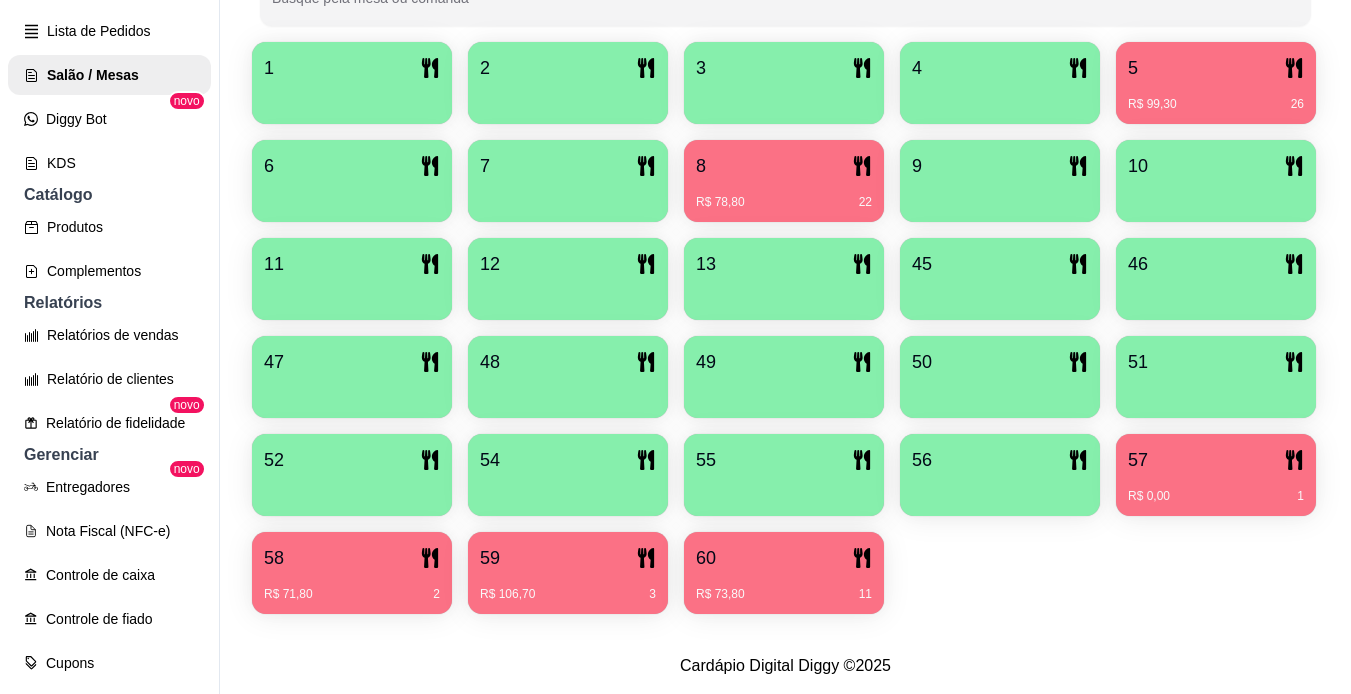 click at bounding box center [1000, 489] 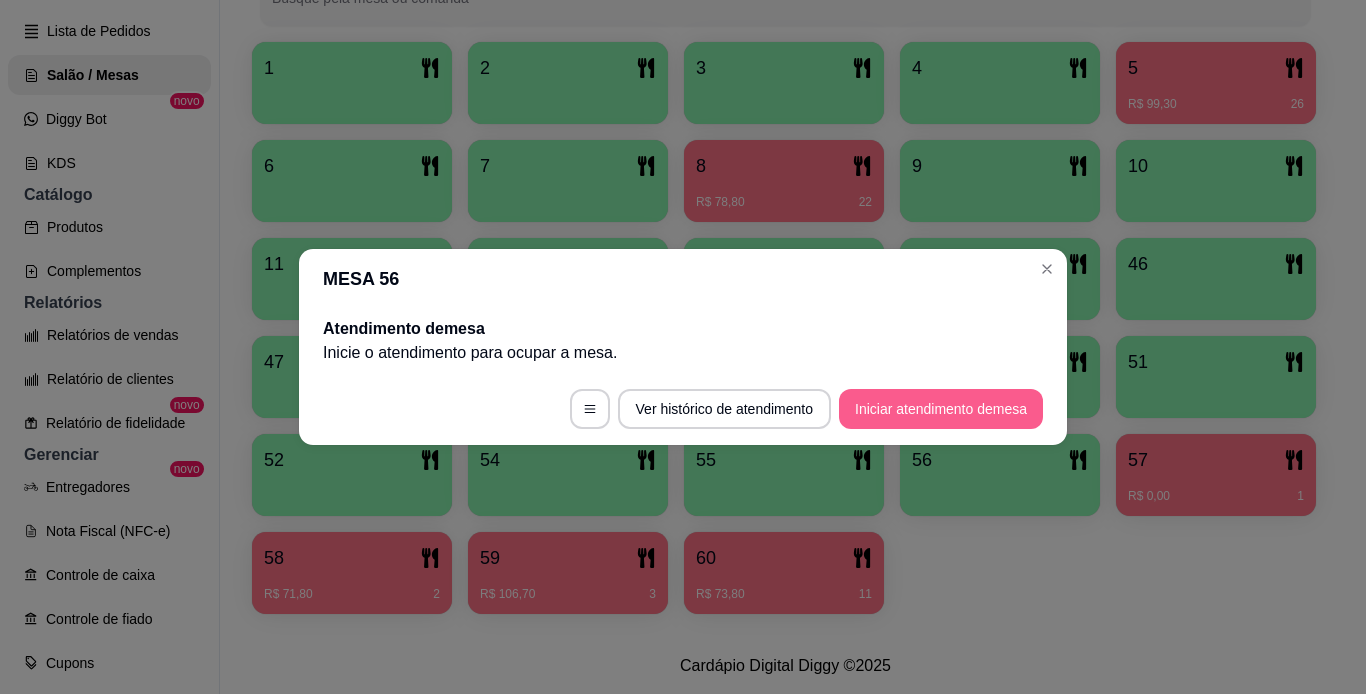 click on "Iniciar atendimento de  mesa" at bounding box center (941, 409) 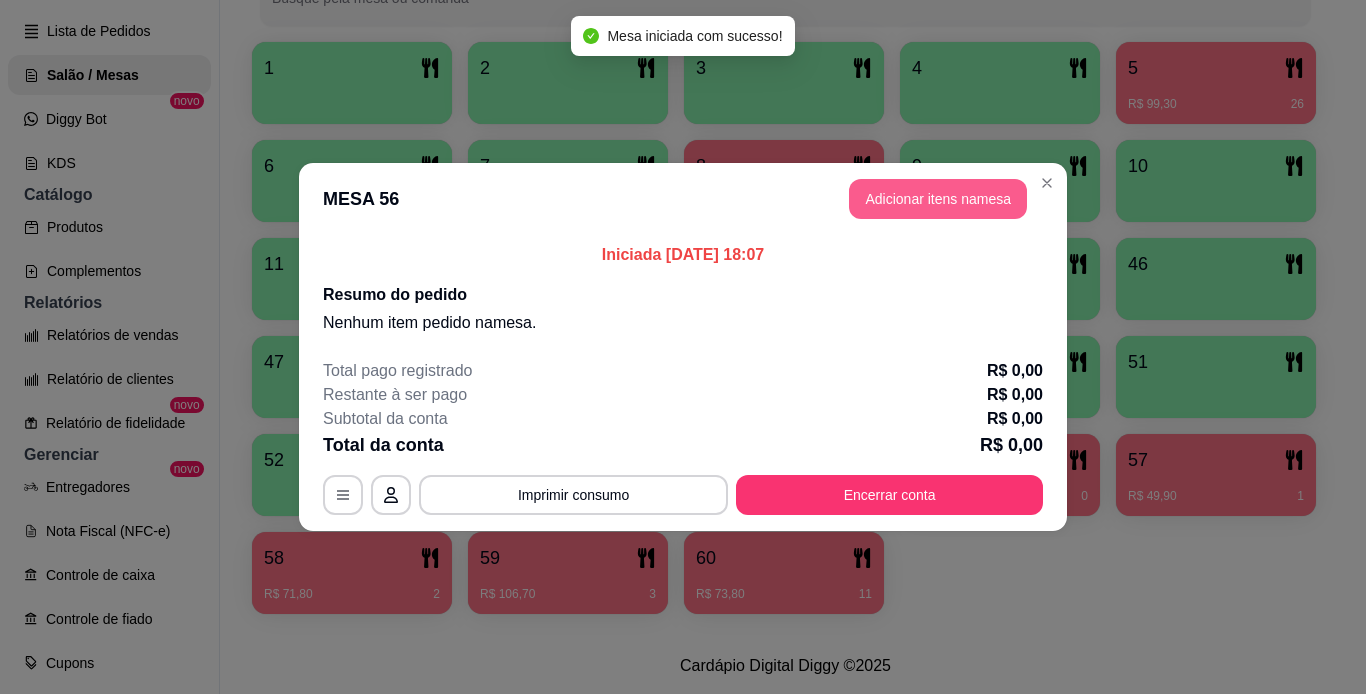 click on "Adicionar itens na  mesa" at bounding box center (938, 199) 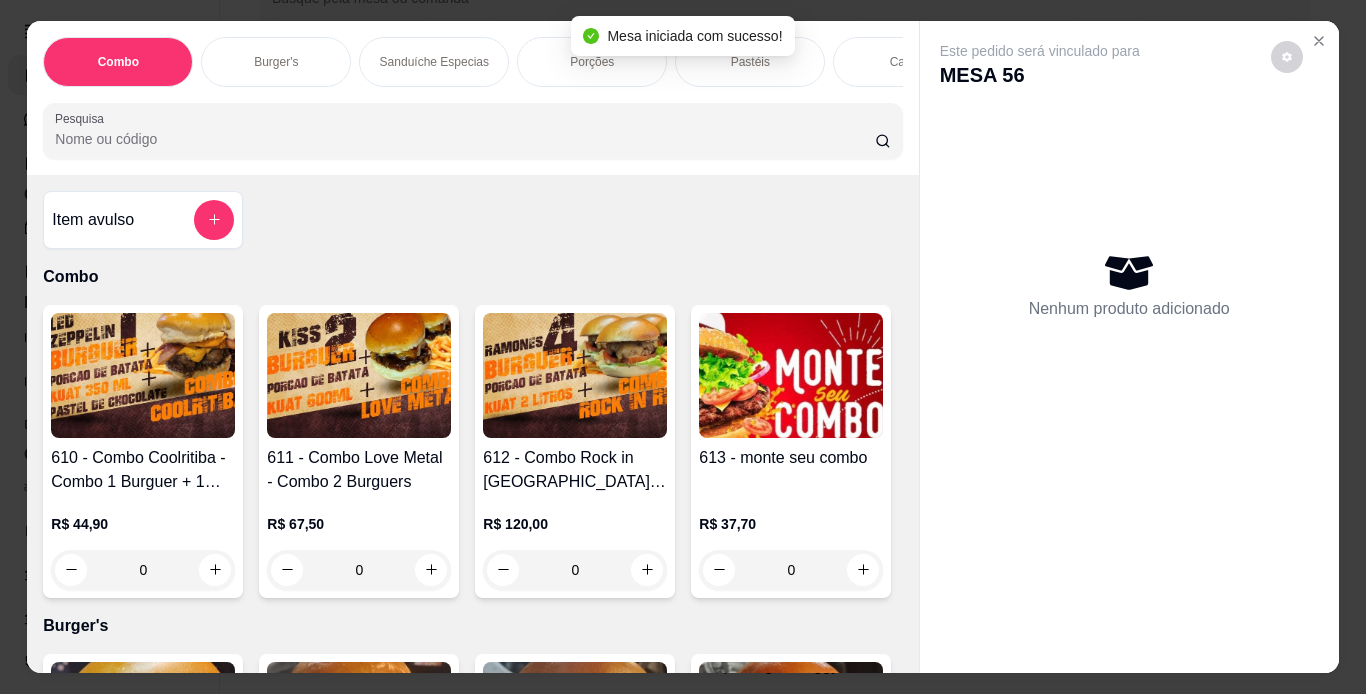 click on "Burger's" at bounding box center [276, 62] 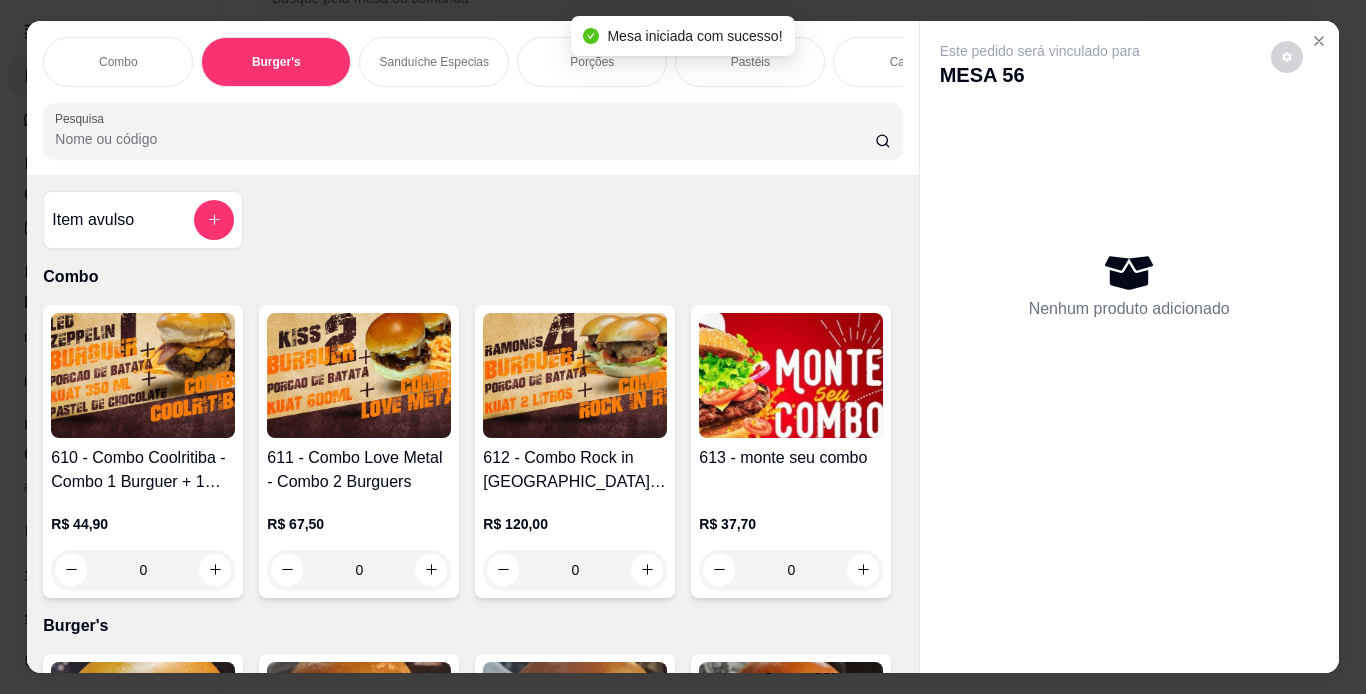 scroll, scrollTop: 724, scrollLeft: 0, axis: vertical 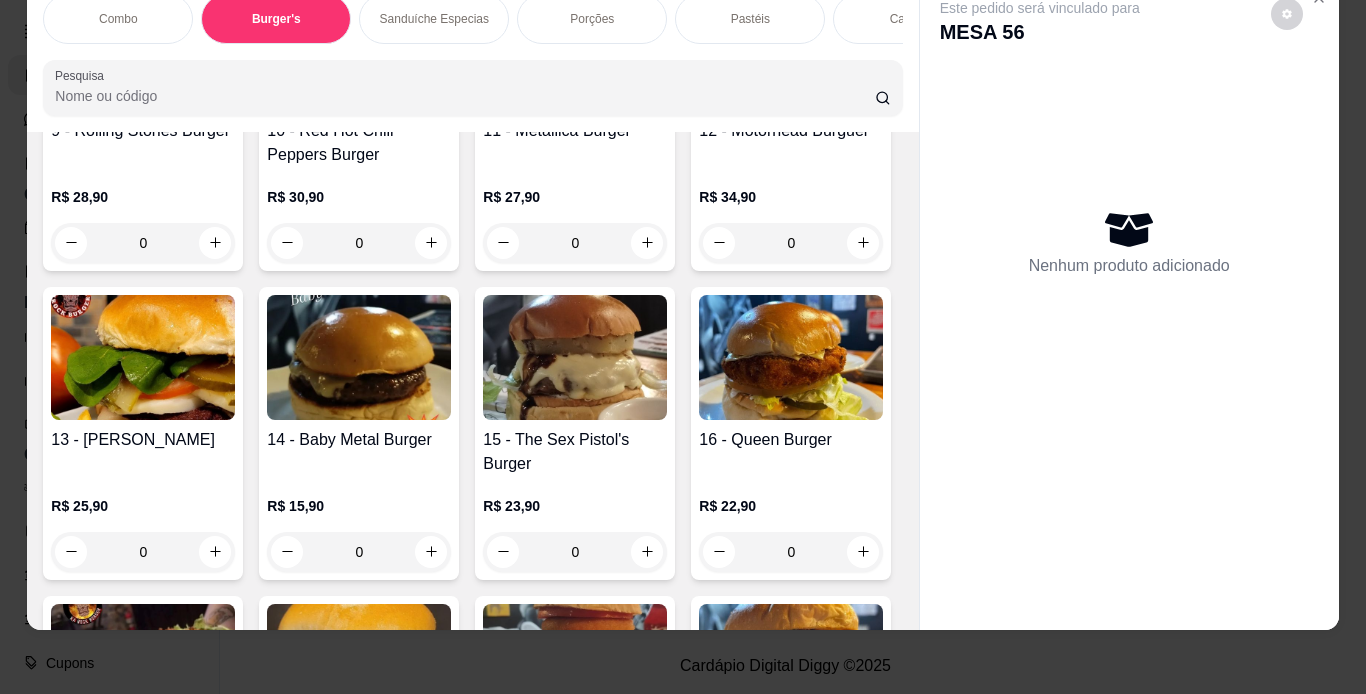 click on "R$ 26,90" at bounding box center (791, -397) 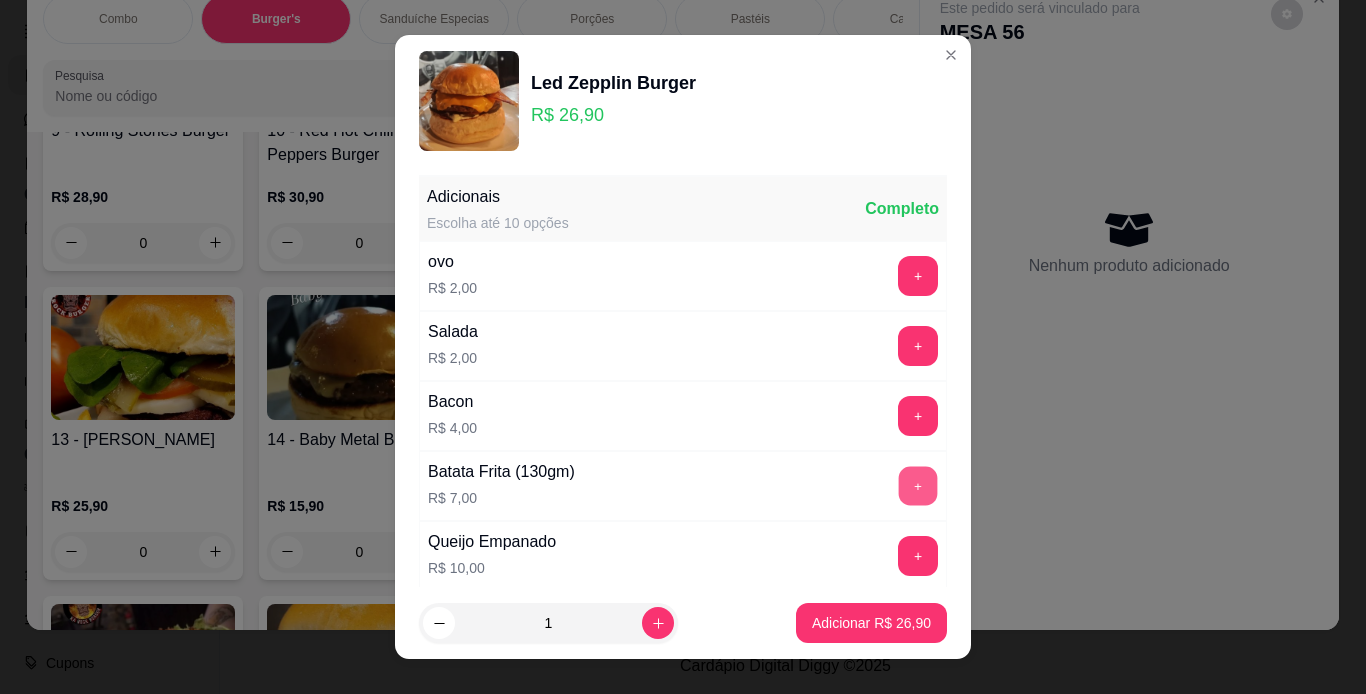 click on "+" at bounding box center [918, 485] 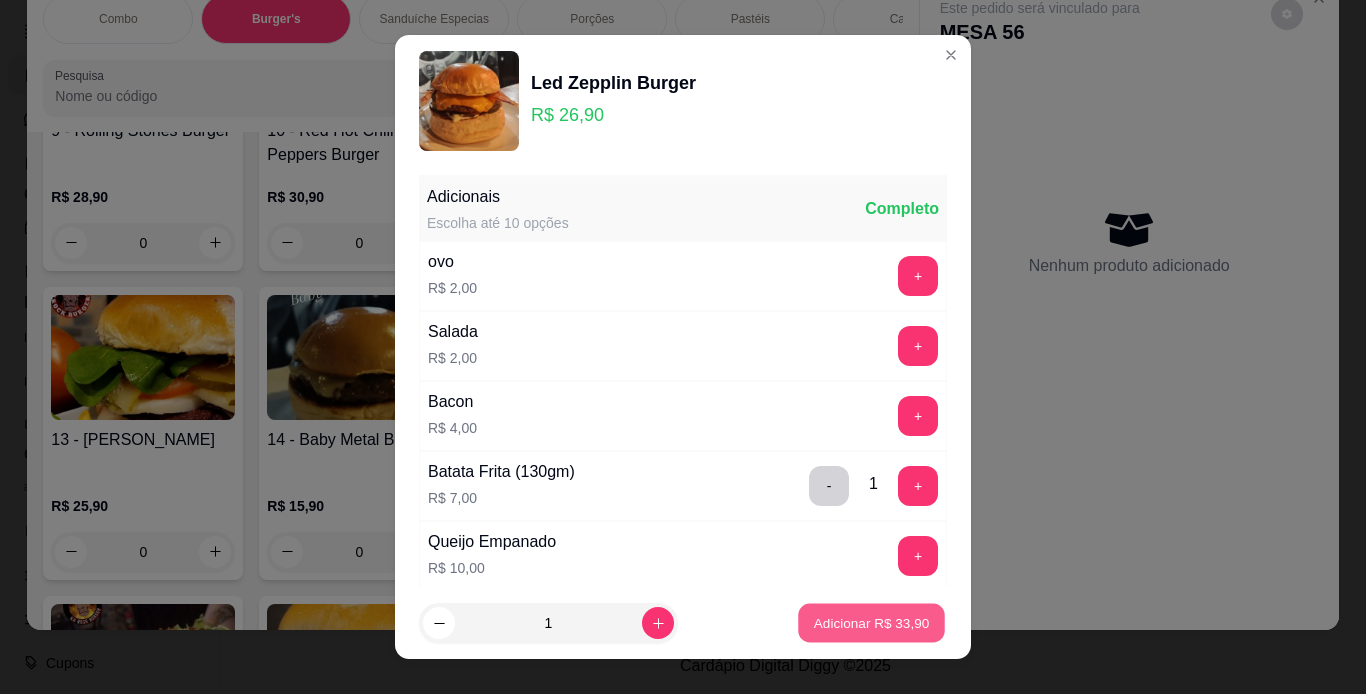 click on "Adicionar   R$ 33,90" at bounding box center [872, 623] 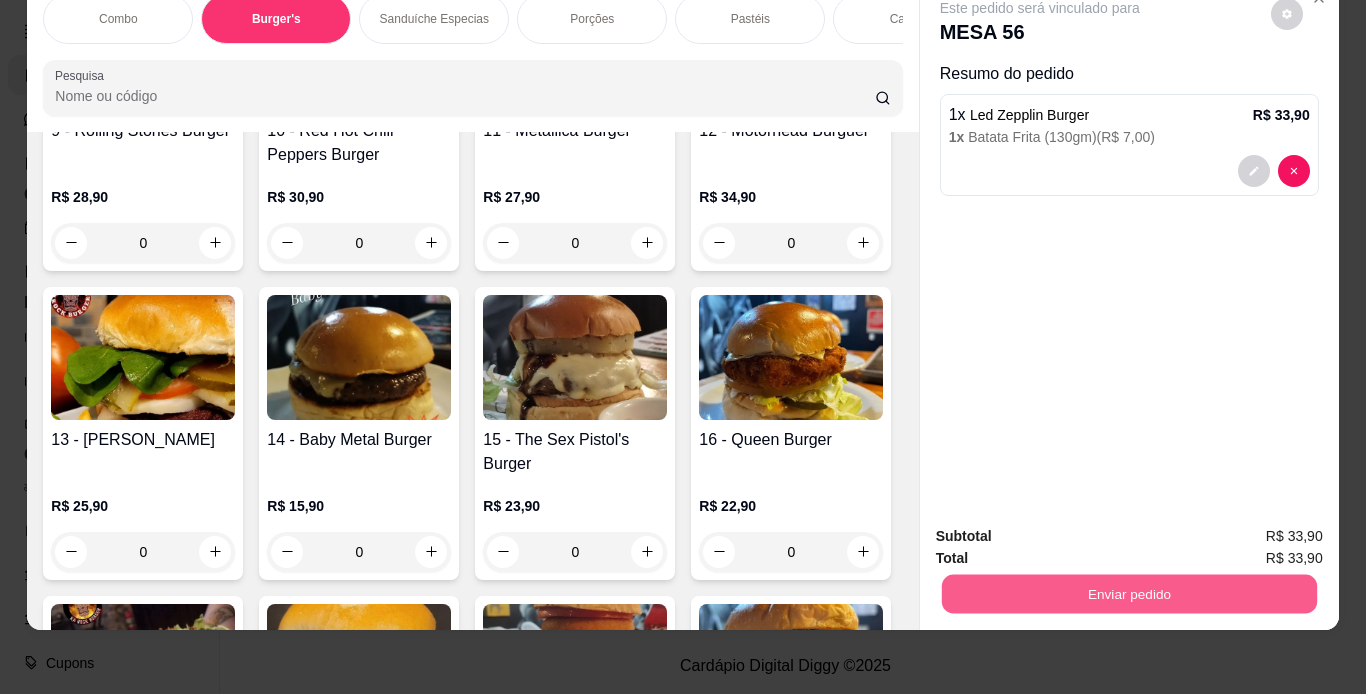 click on "Enviar pedido" at bounding box center (1128, 594) 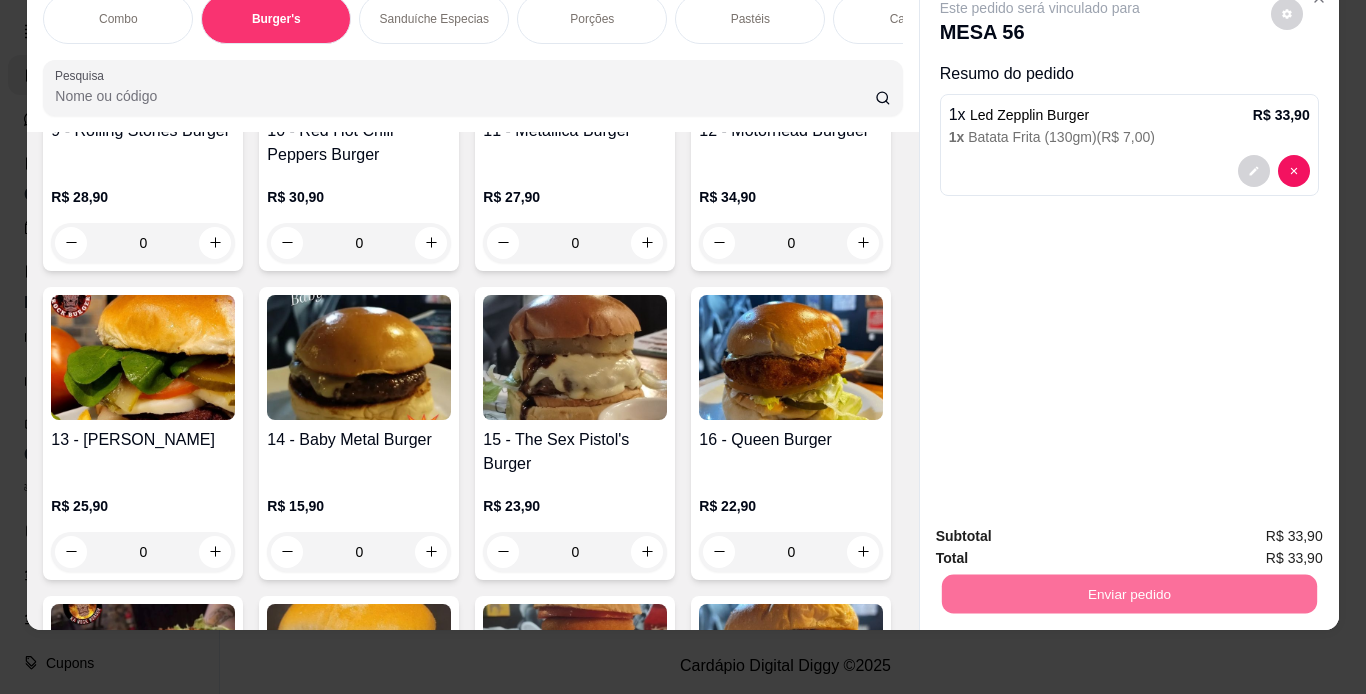 click on "Não registrar e enviar pedido" at bounding box center (1063, 529) 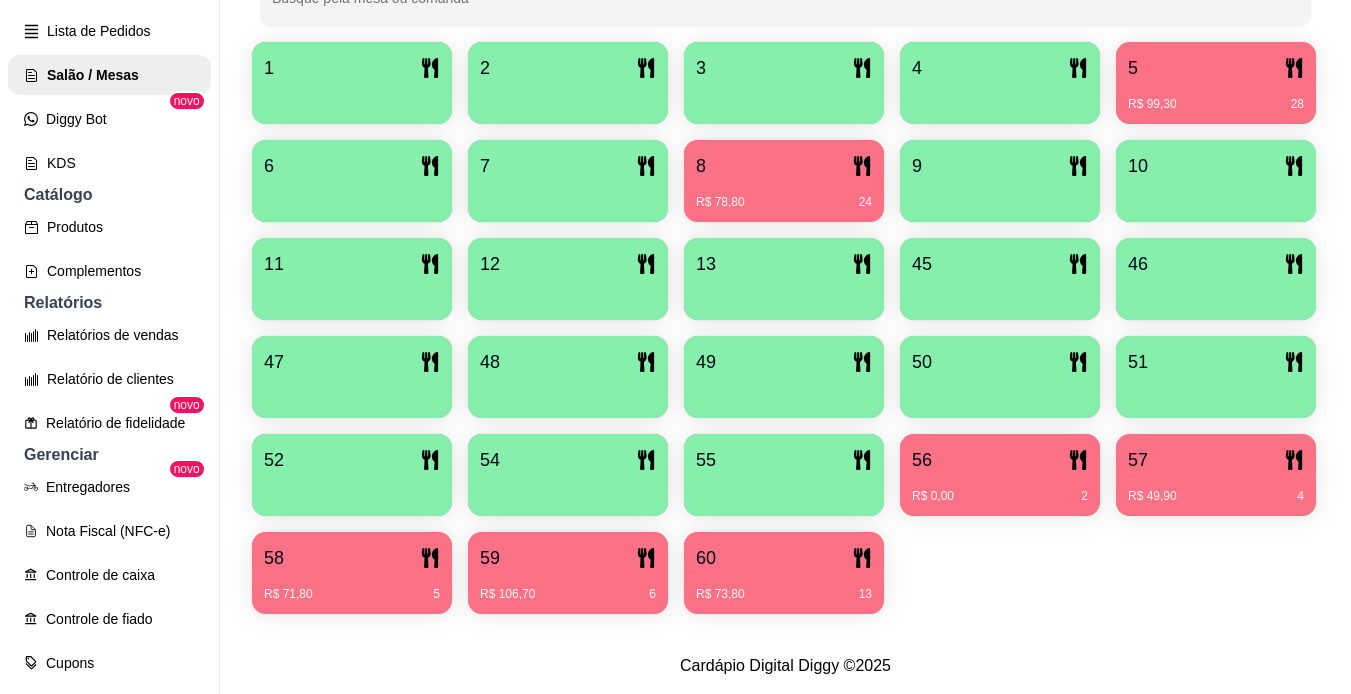 click on "60 R$ 73,80 13" at bounding box center (784, 573) 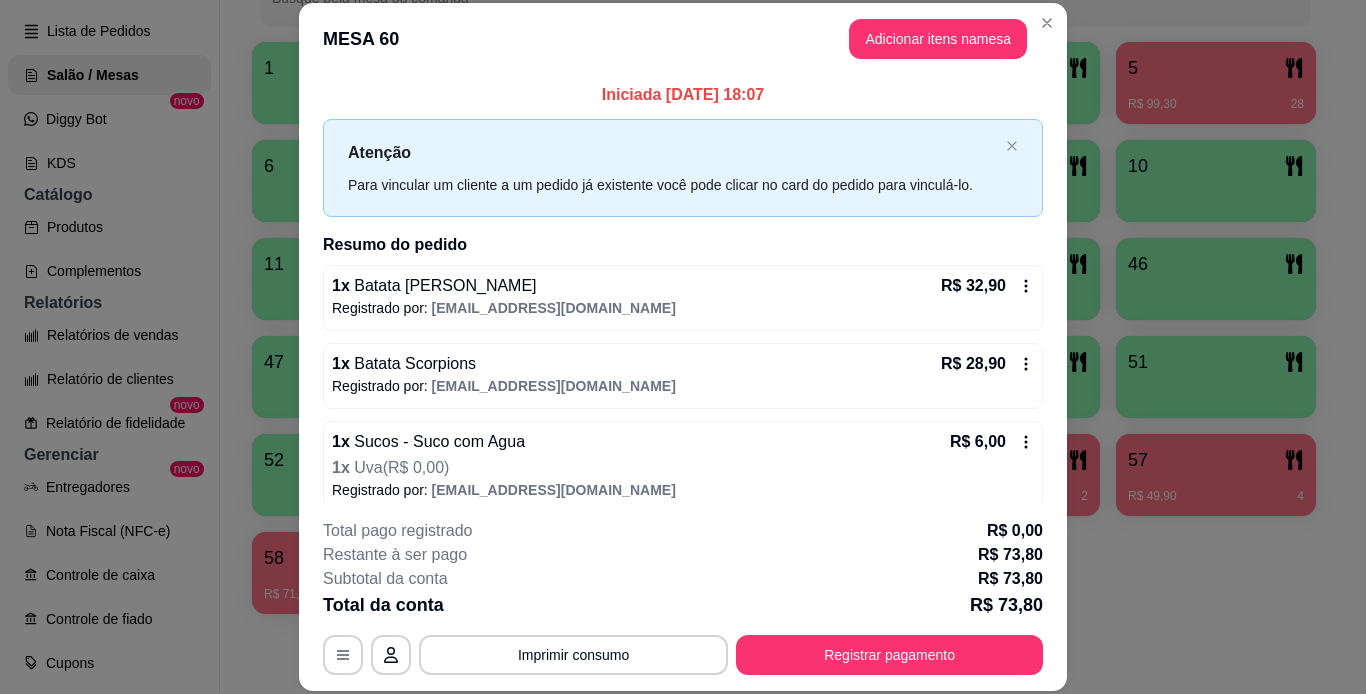 scroll, scrollTop: 96, scrollLeft: 0, axis: vertical 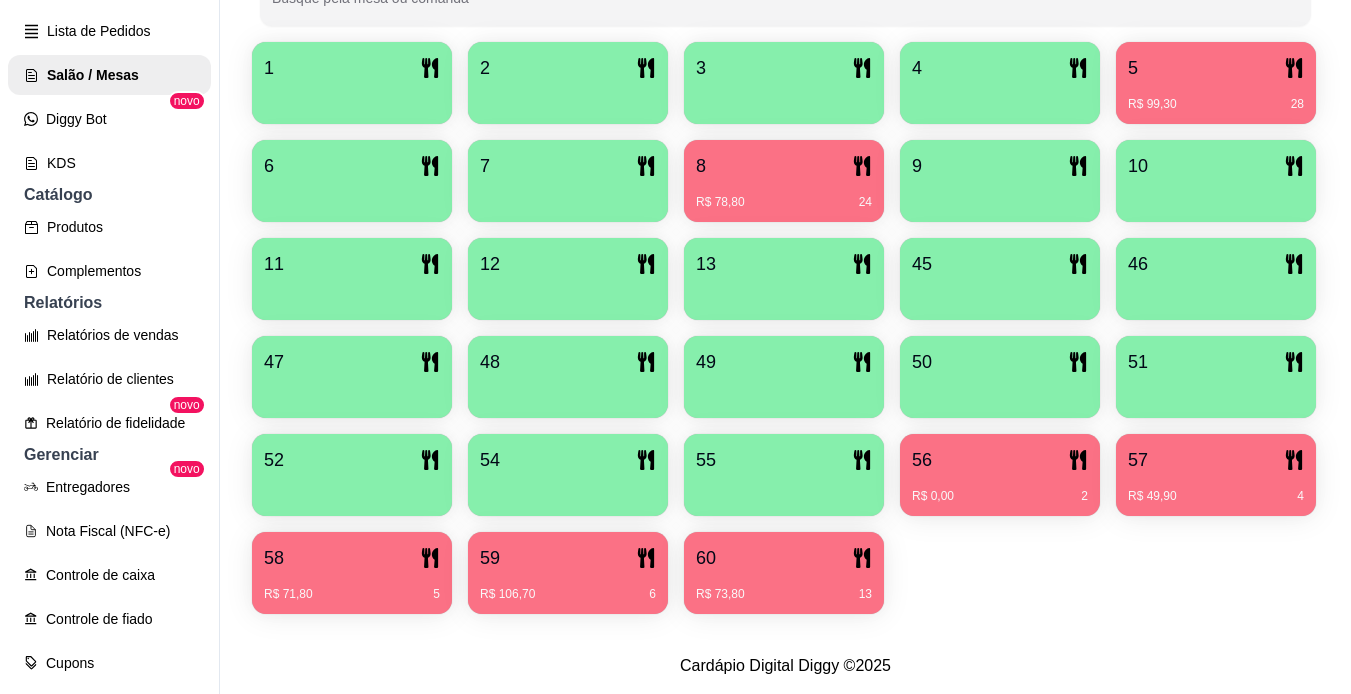 click on "R$ 106,70 6" at bounding box center (568, 587) 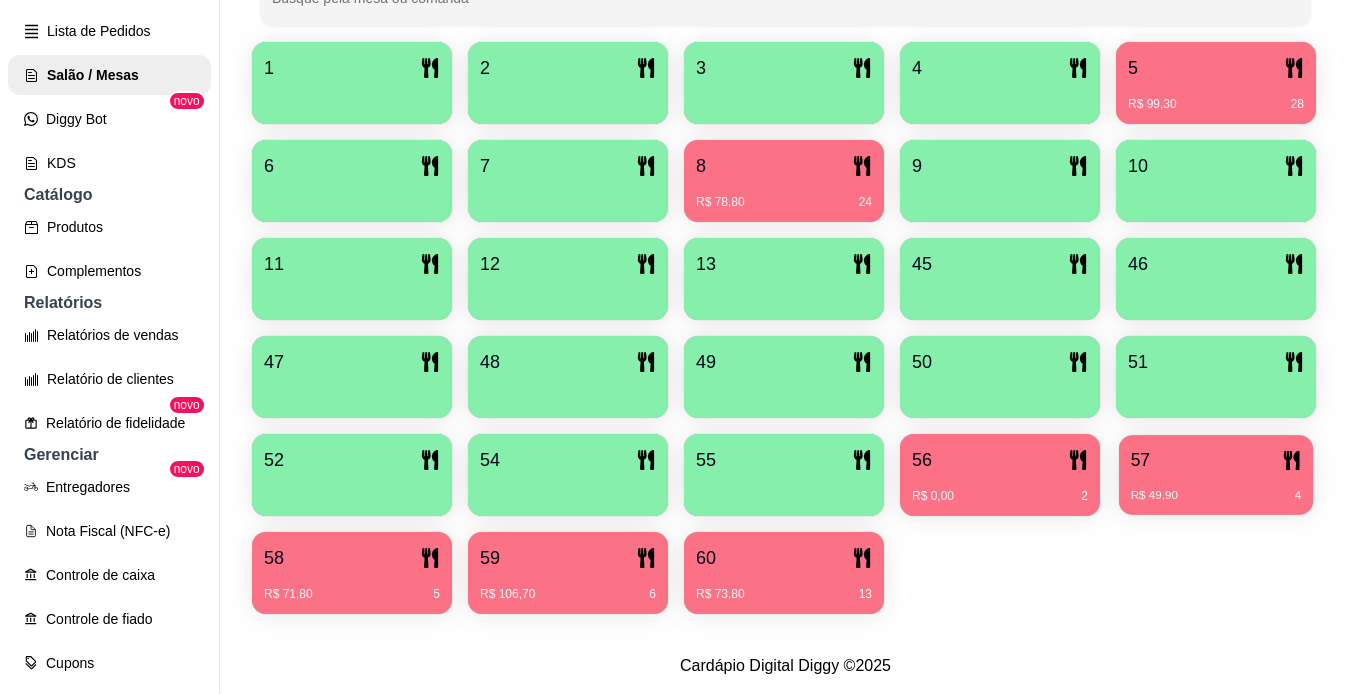 click on "R$ 49,90 4" at bounding box center (1216, 488) 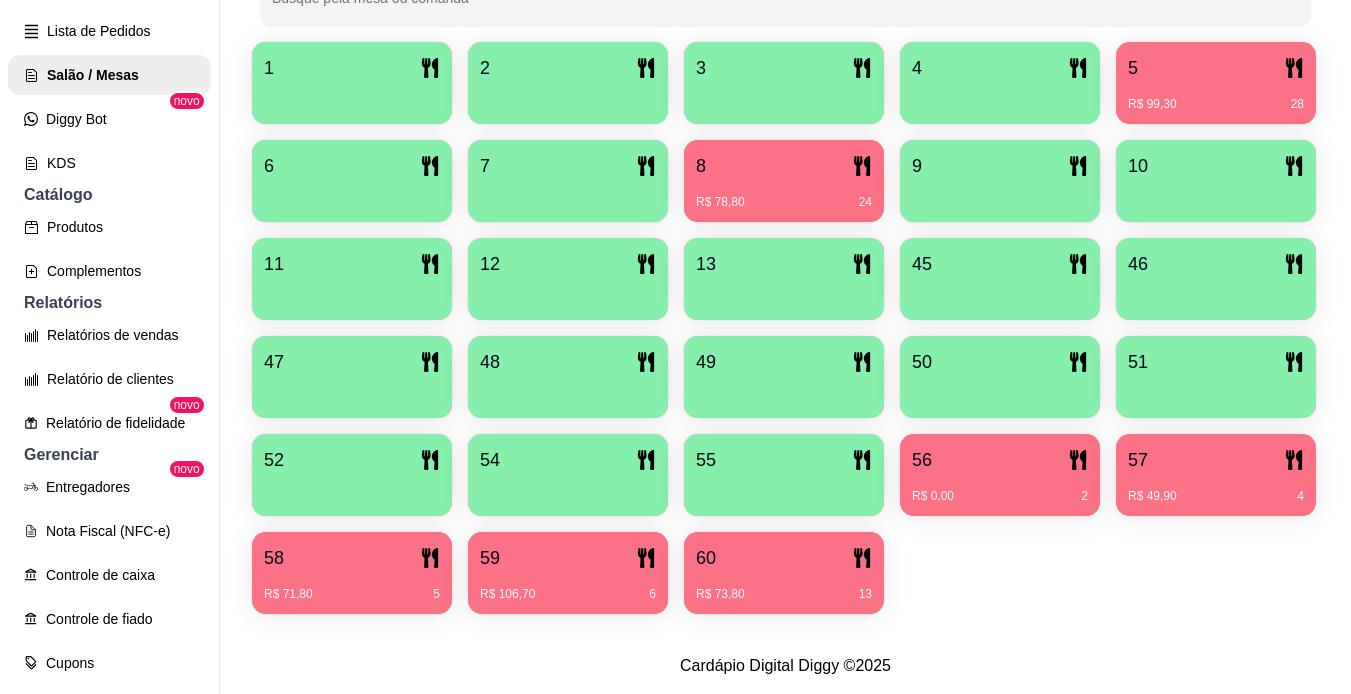 click on "56" at bounding box center [1000, 460] 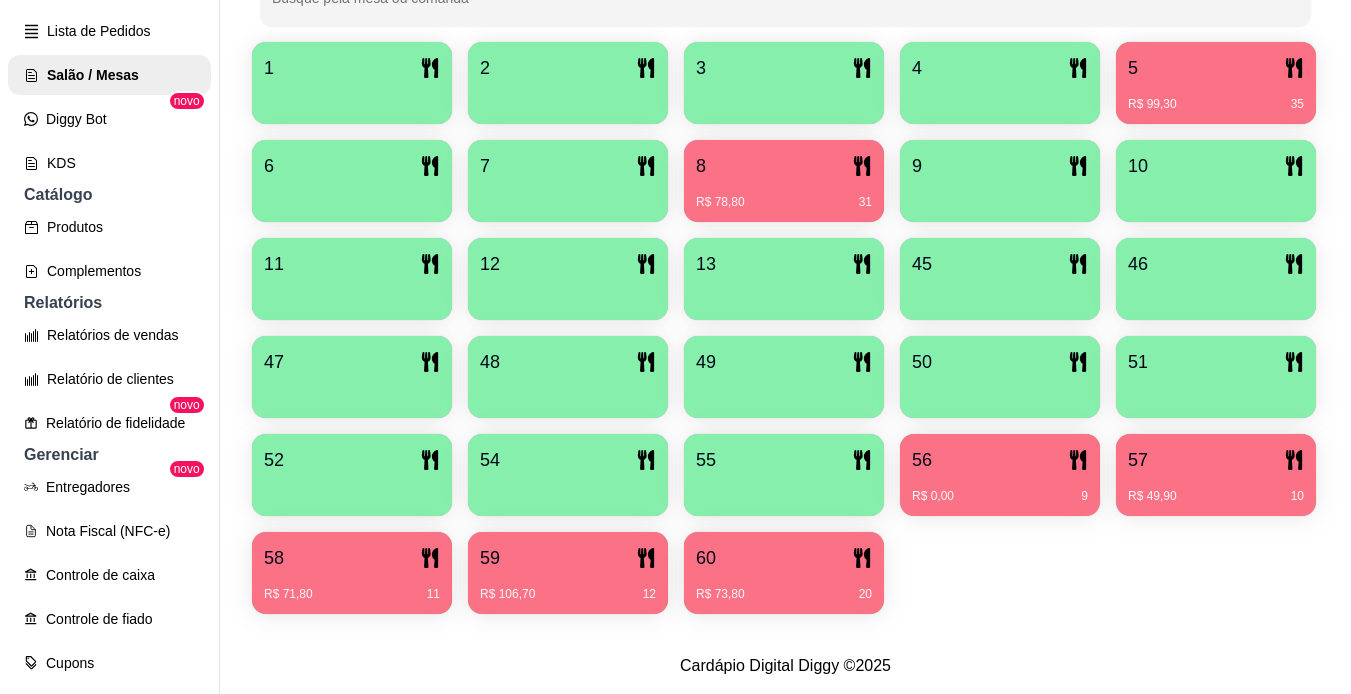 click on "R$ 49,90 10" at bounding box center [1216, 489] 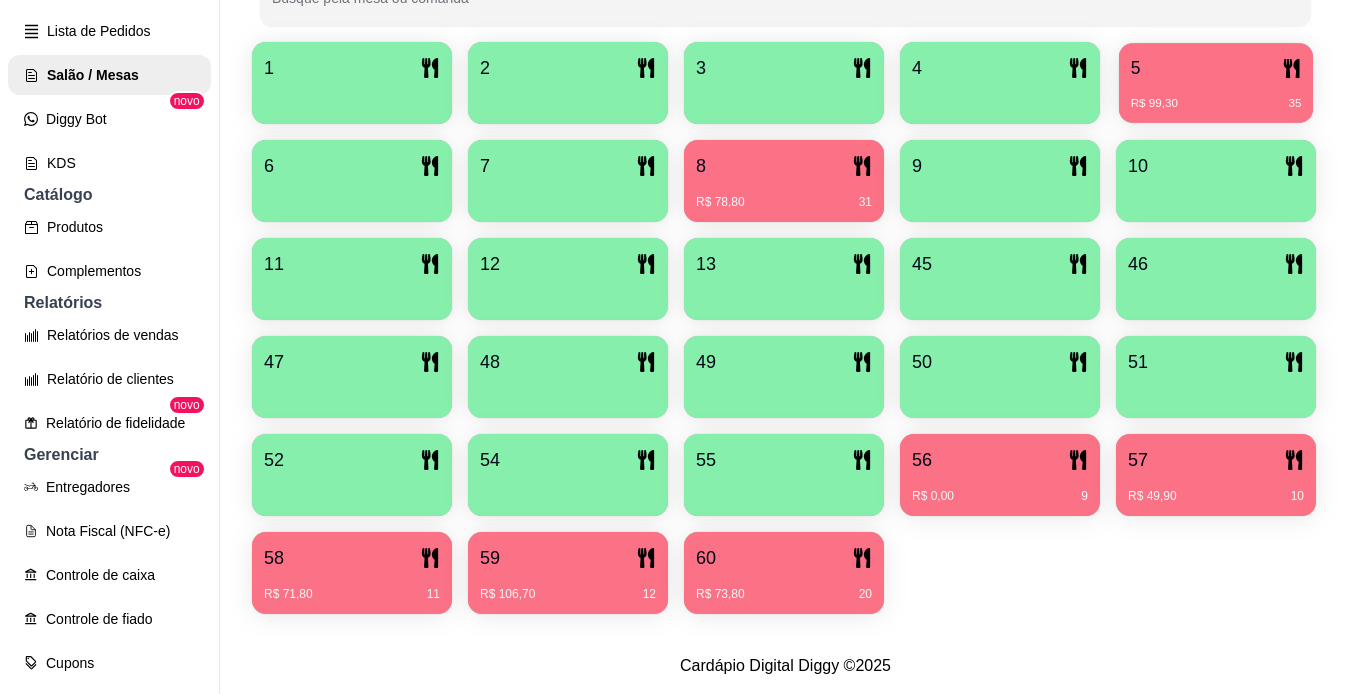 click on "R$ 99,30 35" at bounding box center [1216, 96] 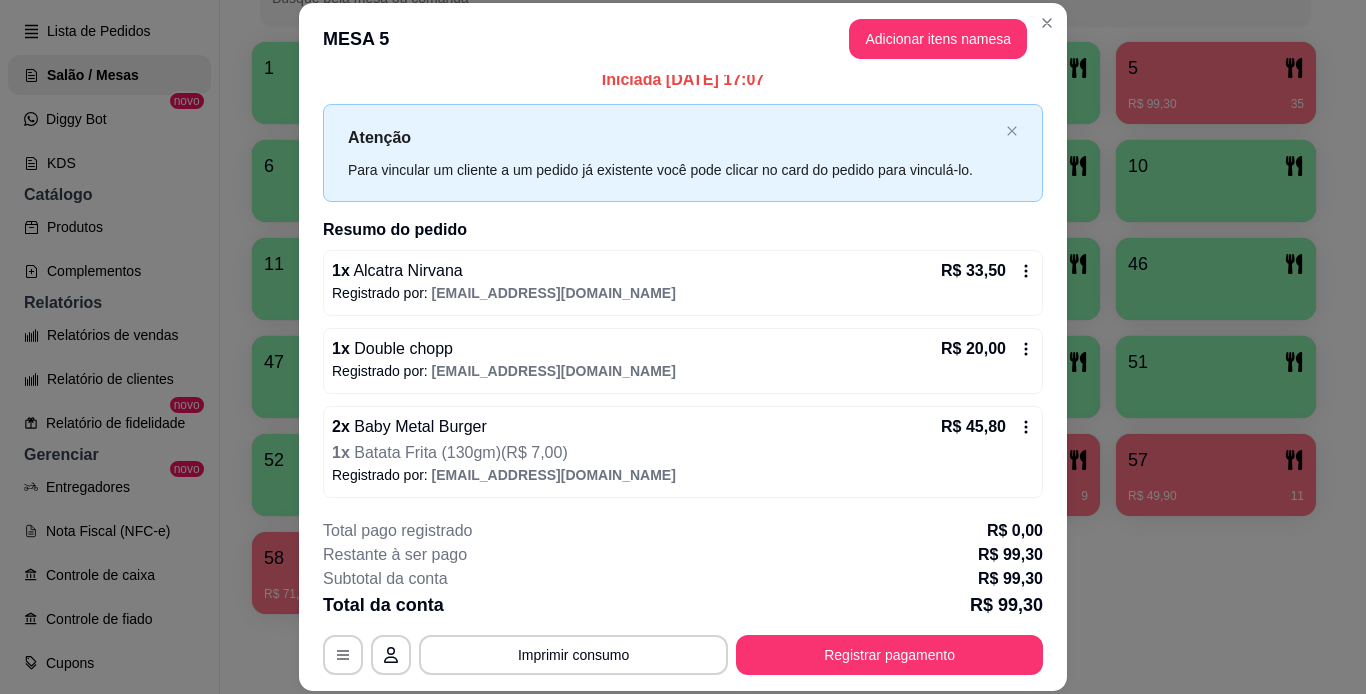 scroll, scrollTop: 18, scrollLeft: 0, axis: vertical 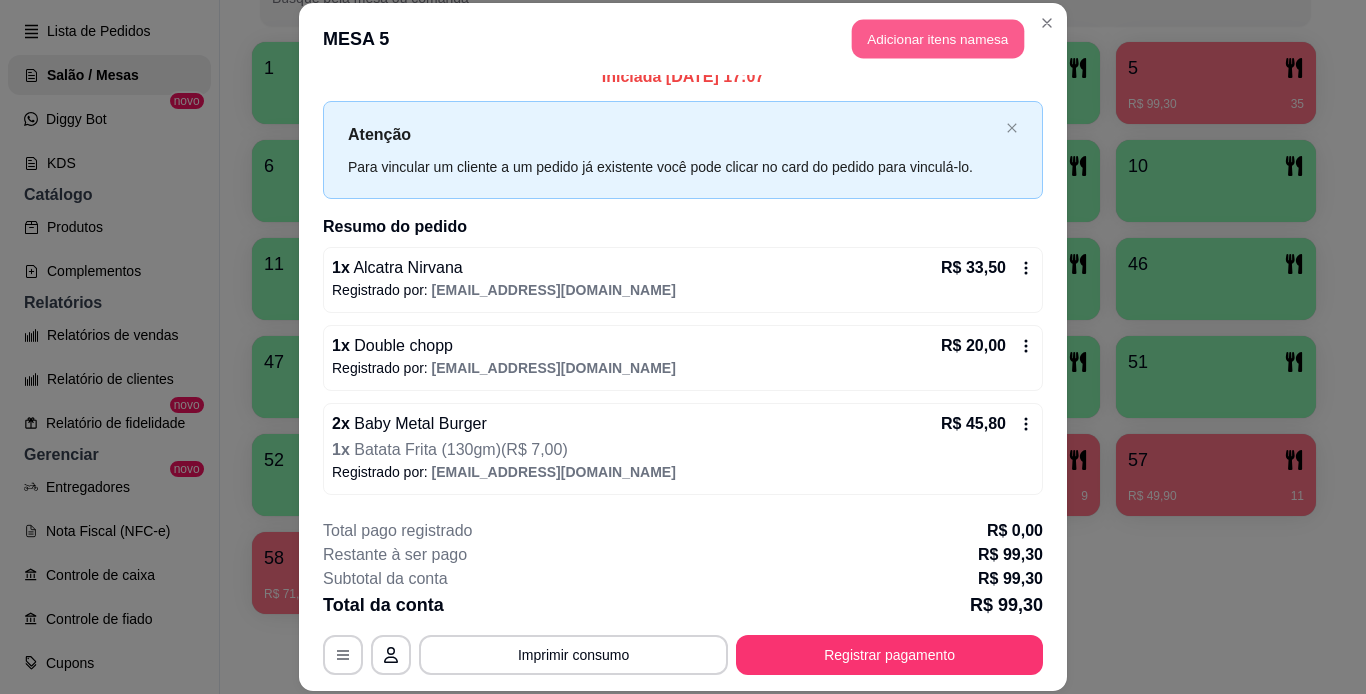 click on "Adicionar itens na  mesa" at bounding box center [938, 39] 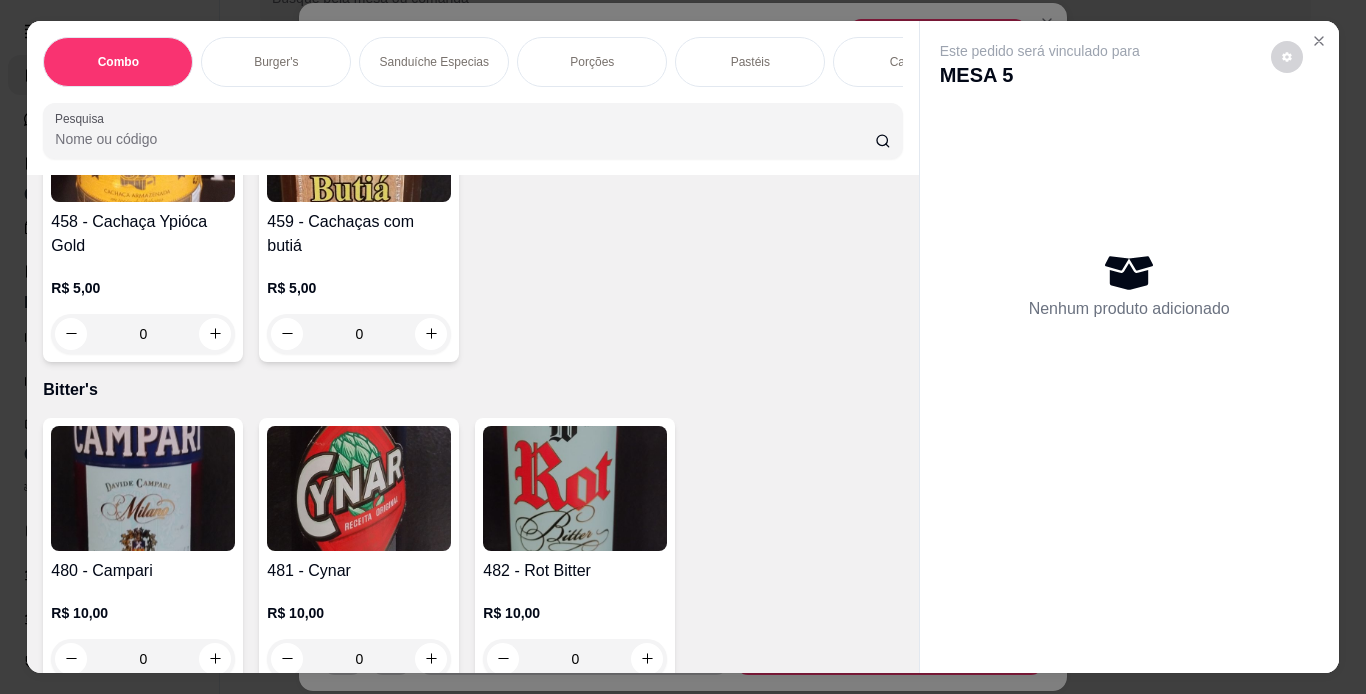 scroll, scrollTop: 13809, scrollLeft: 0, axis: vertical 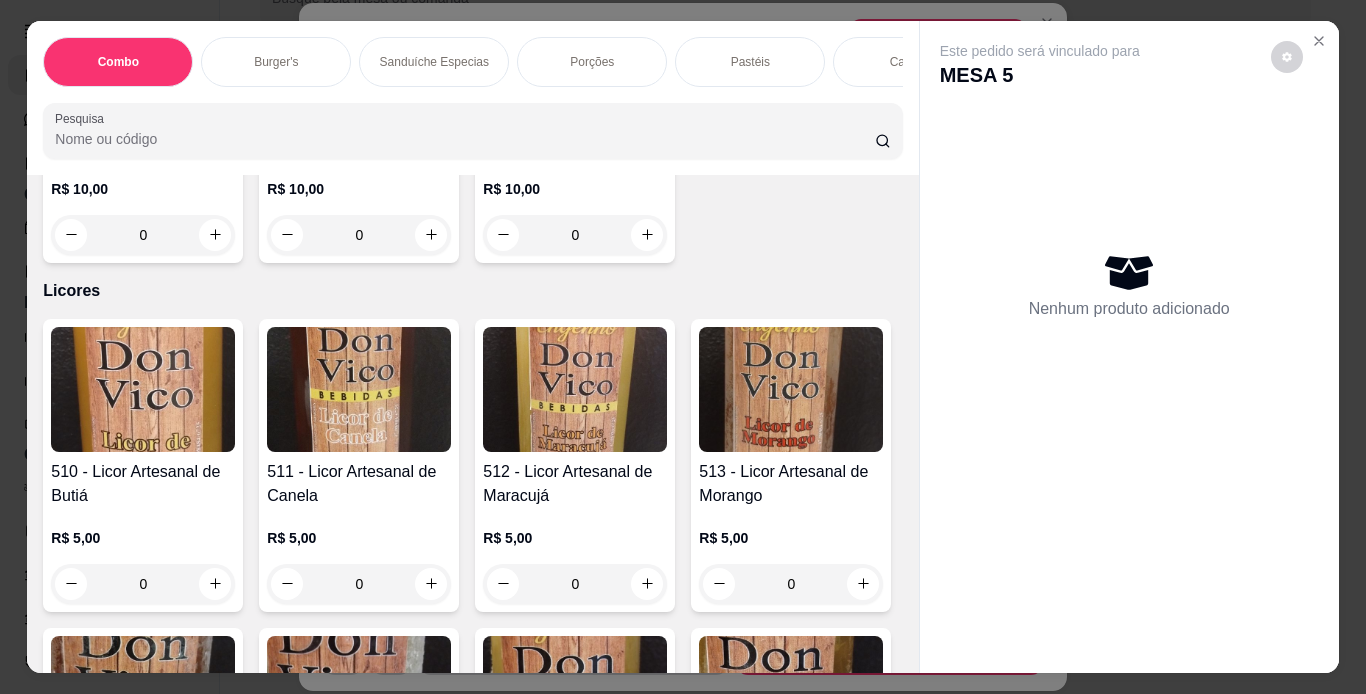 click on "R$ 25,00" at bounding box center [575, -2086] 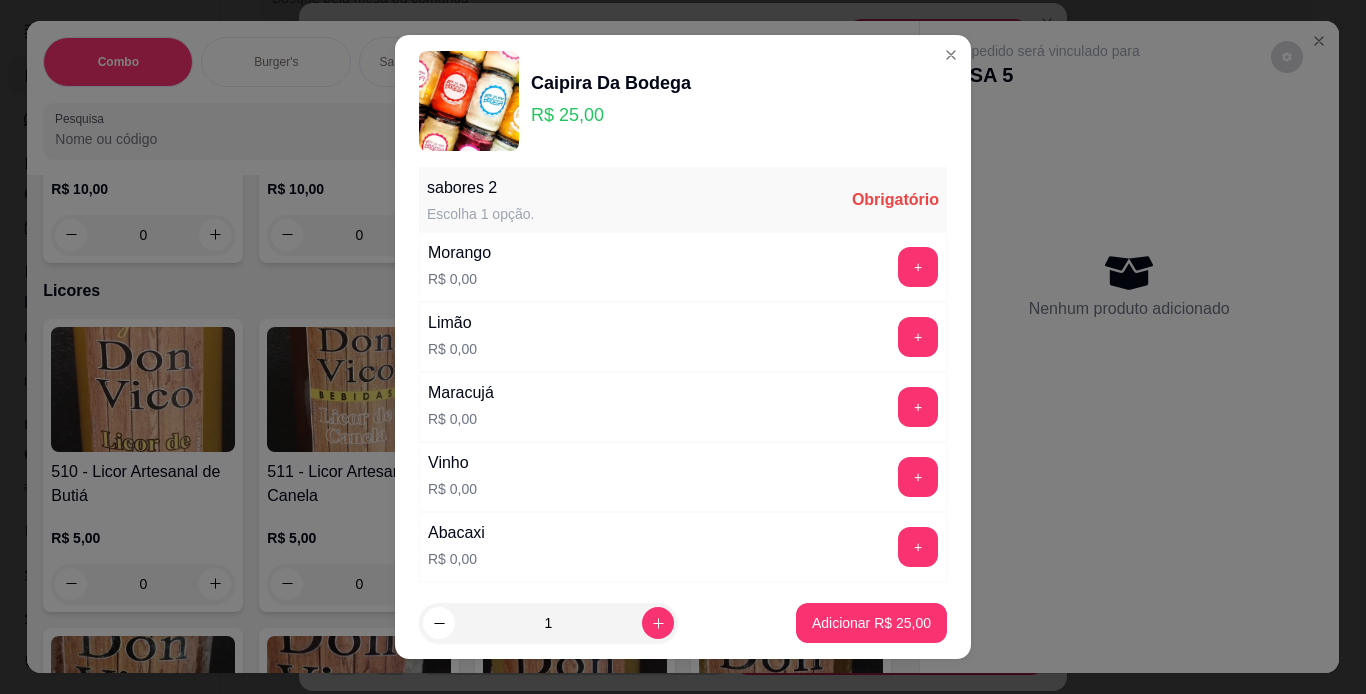 scroll, scrollTop: 0, scrollLeft: 0, axis: both 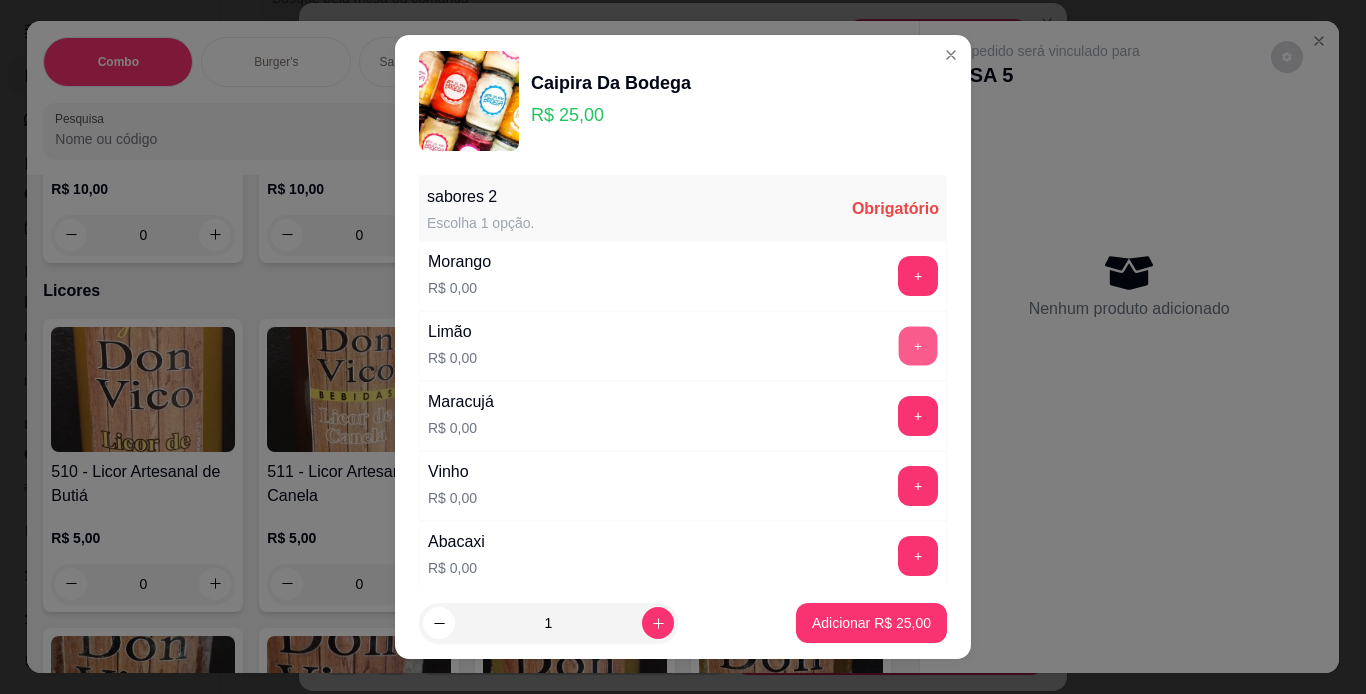click on "+" at bounding box center (918, 345) 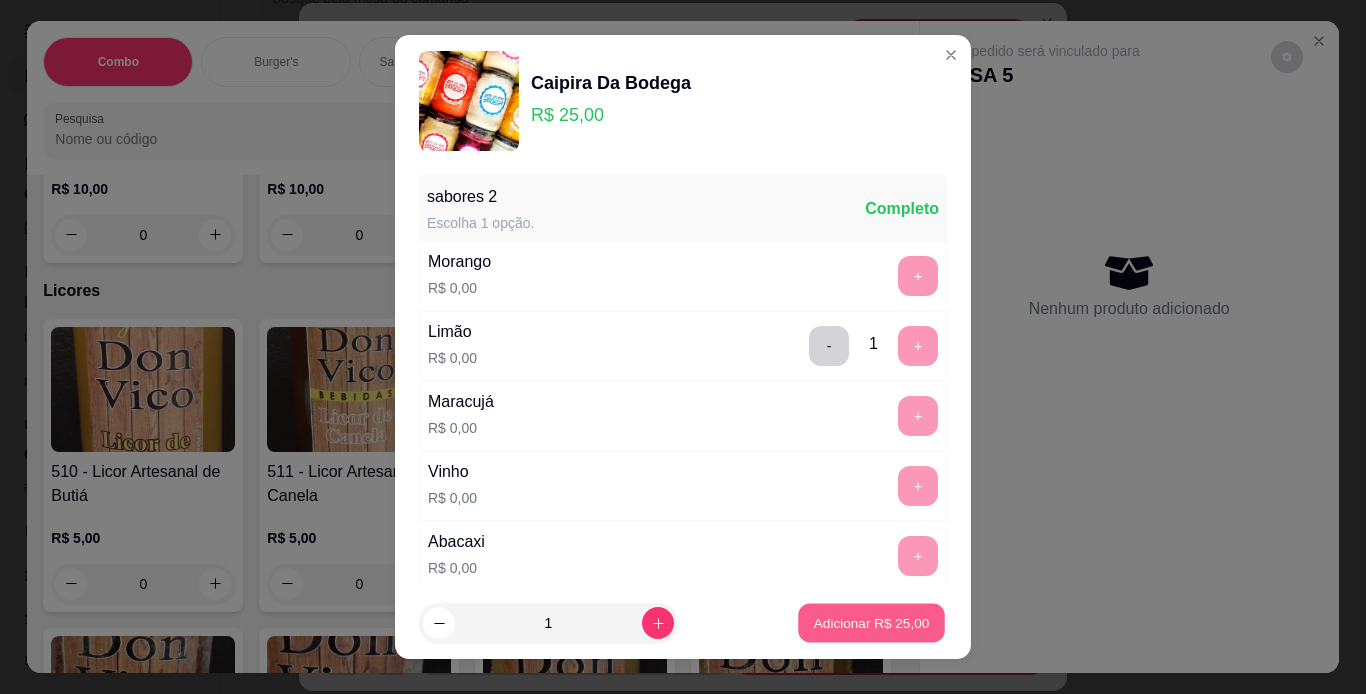 click on "Adicionar   R$ 25,00" at bounding box center (871, 623) 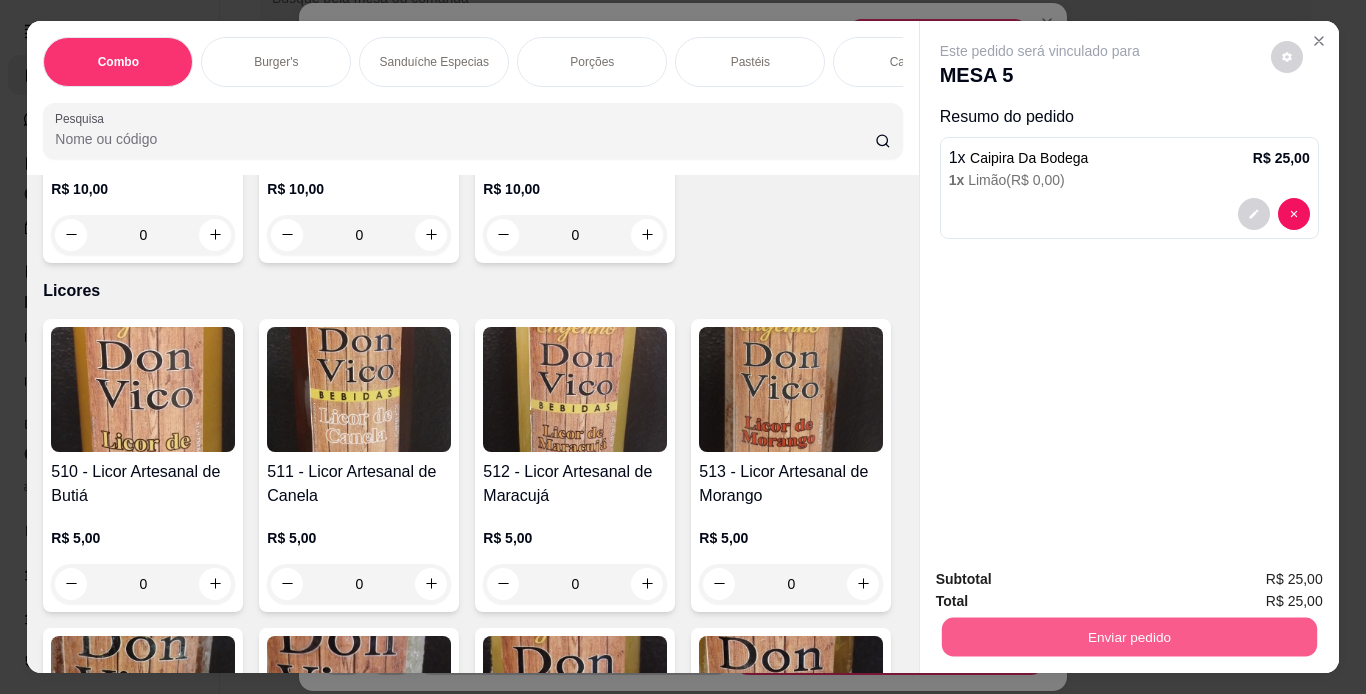 click on "Enviar pedido" at bounding box center (1128, 637) 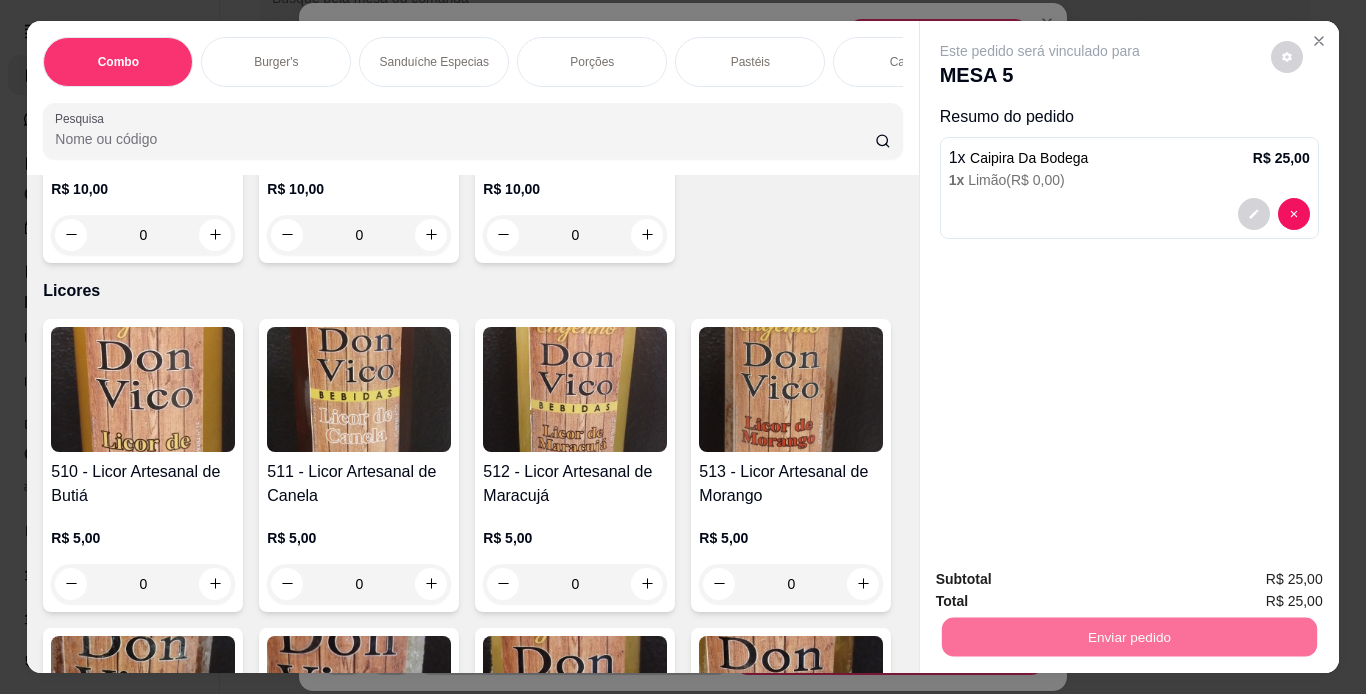 click on "Não registrar e enviar pedido" at bounding box center (1063, 580) 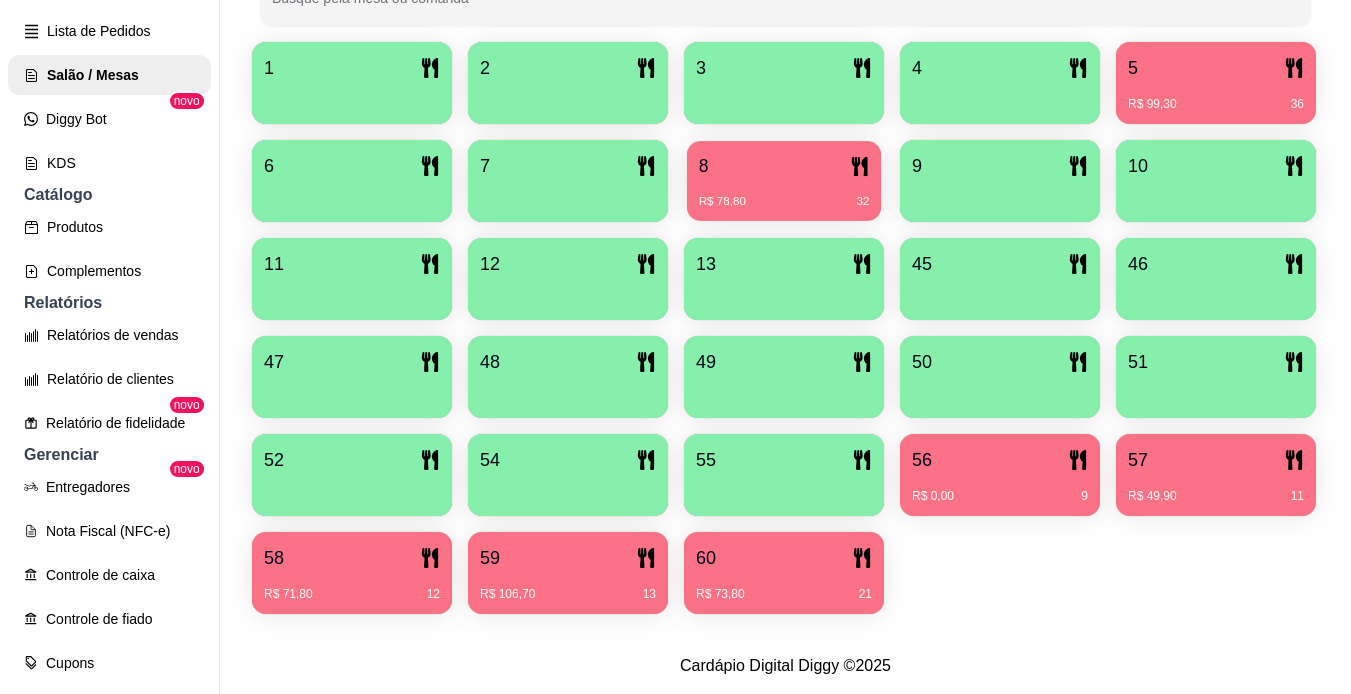 click on "R$ 78,80 32" at bounding box center [784, 202] 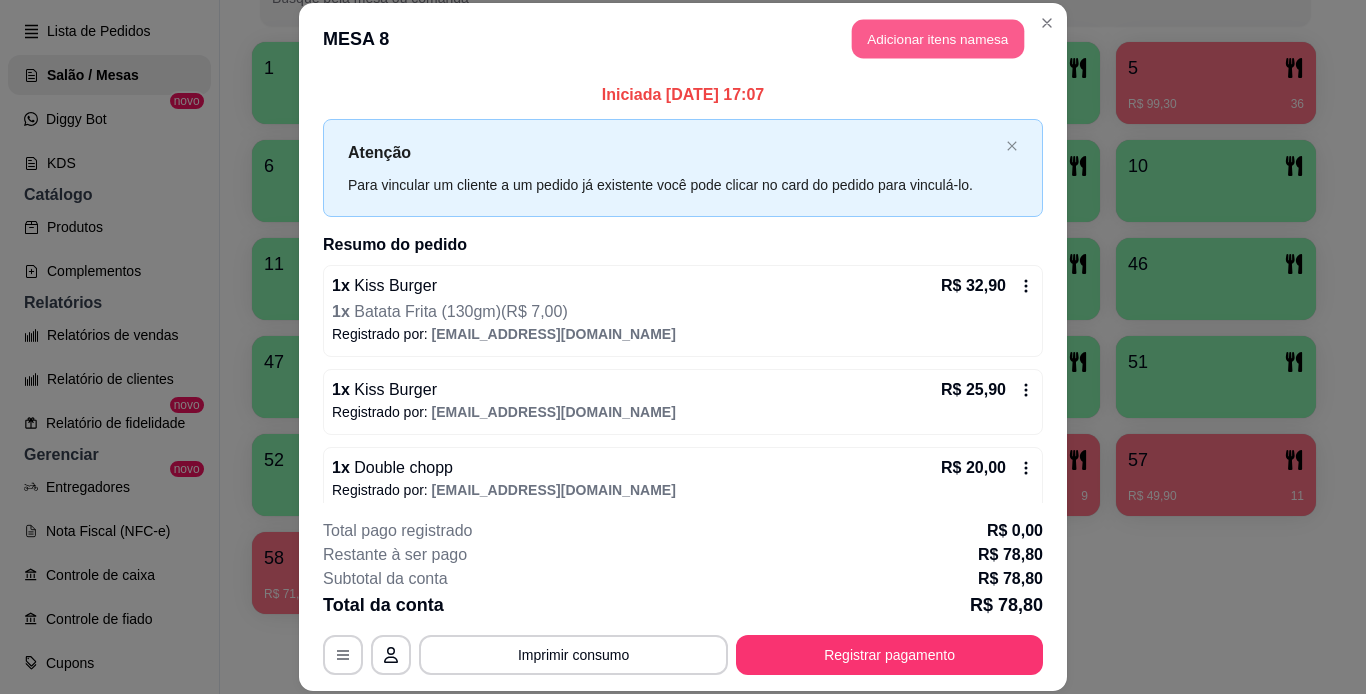 click on "Adicionar itens na  mesa" at bounding box center (938, 39) 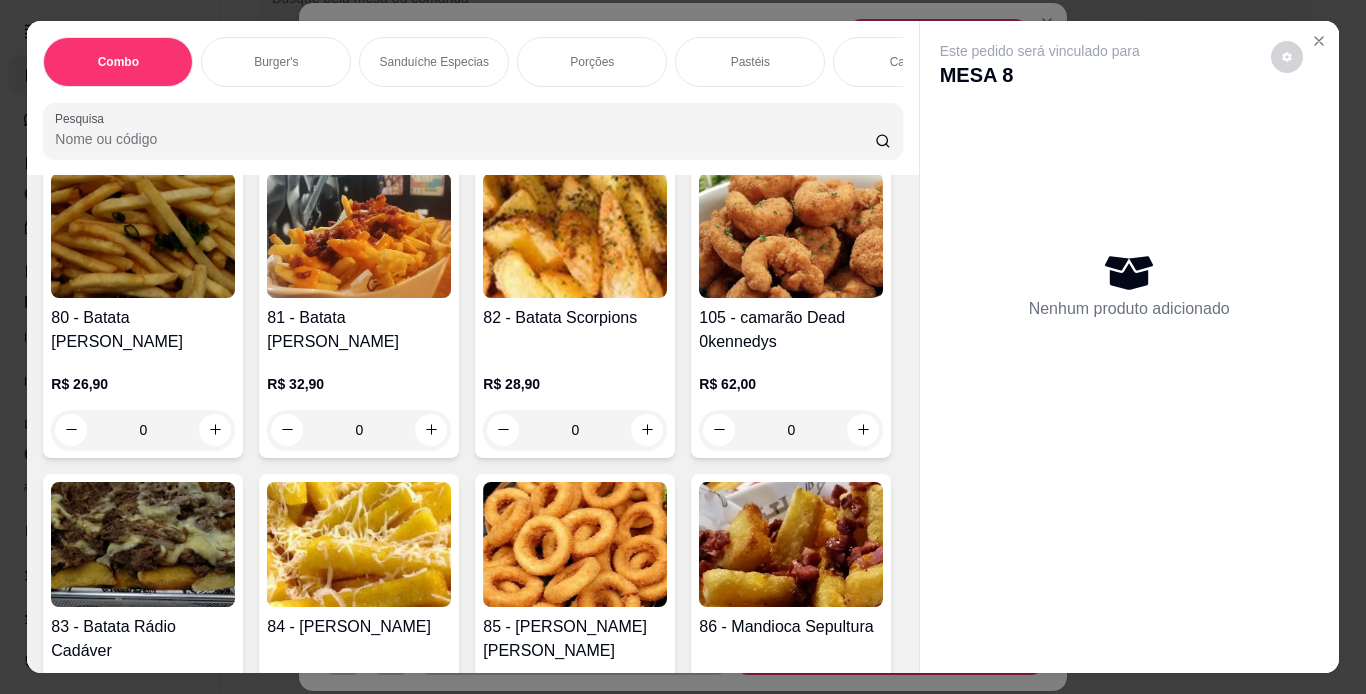 scroll, scrollTop: 2680, scrollLeft: 0, axis: vertical 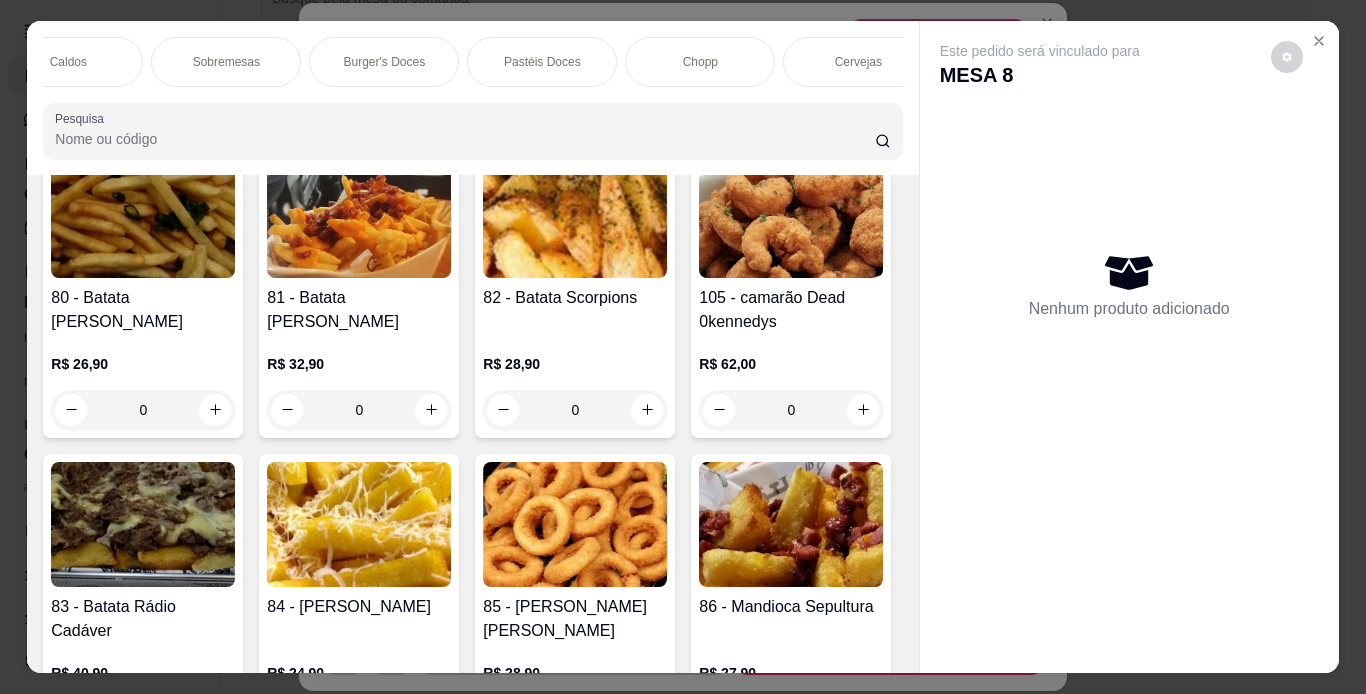 click on "Chopp" at bounding box center [700, 62] 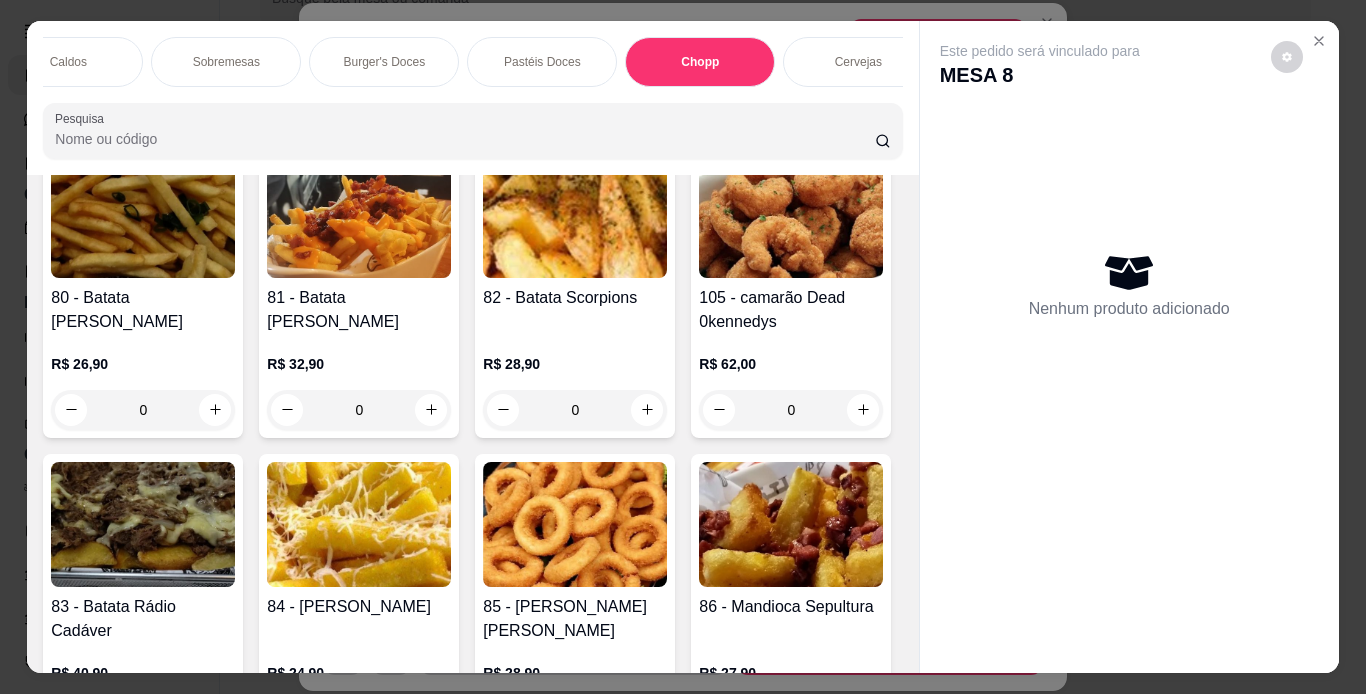 scroll, scrollTop: 7887, scrollLeft: 0, axis: vertical 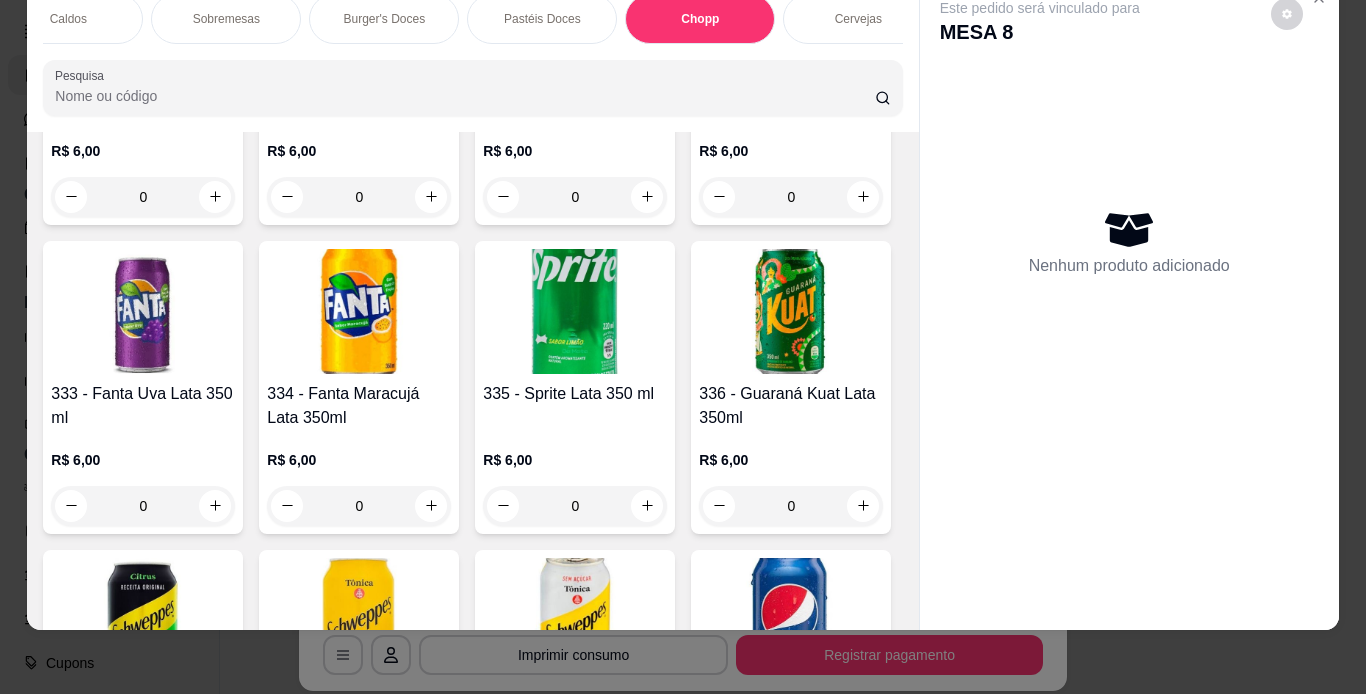 click at bounding box center [647, -1088] 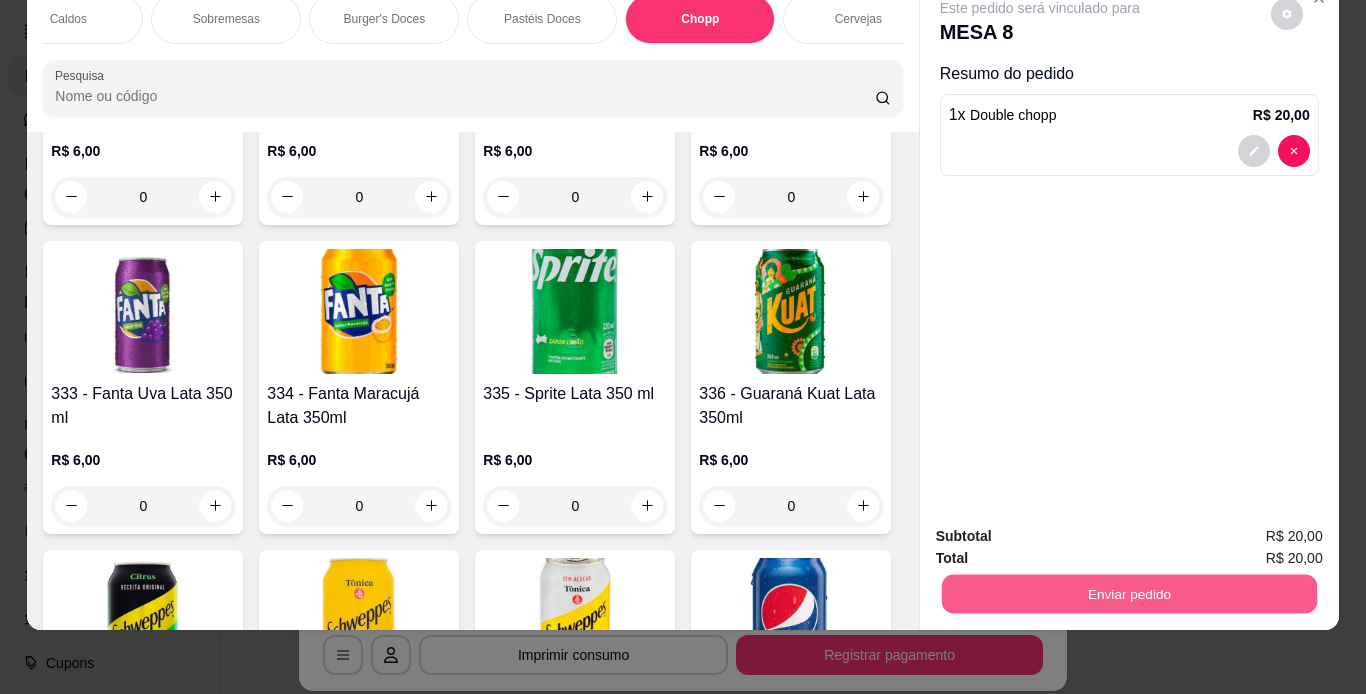 click on "Enviar pedido" at bounding box center (1128, 594) 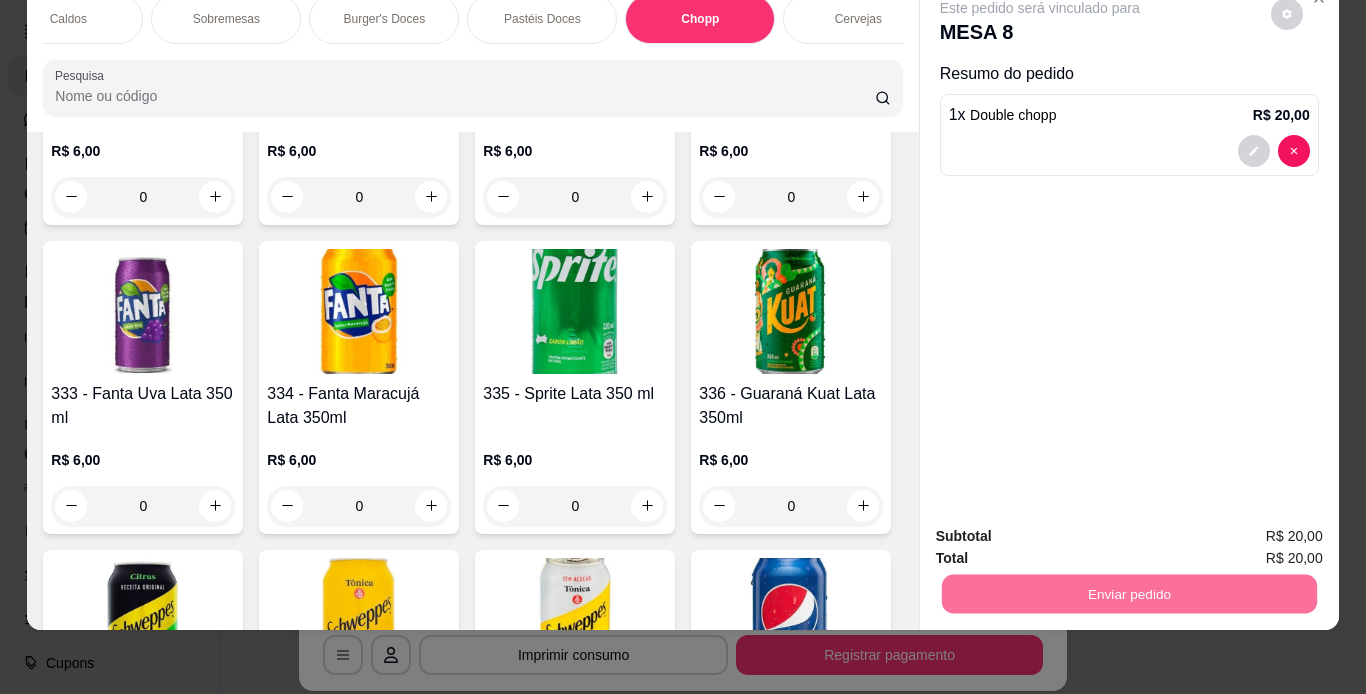 click on "Não registrar e enviar pedido" at bounding box center (1063, 530) 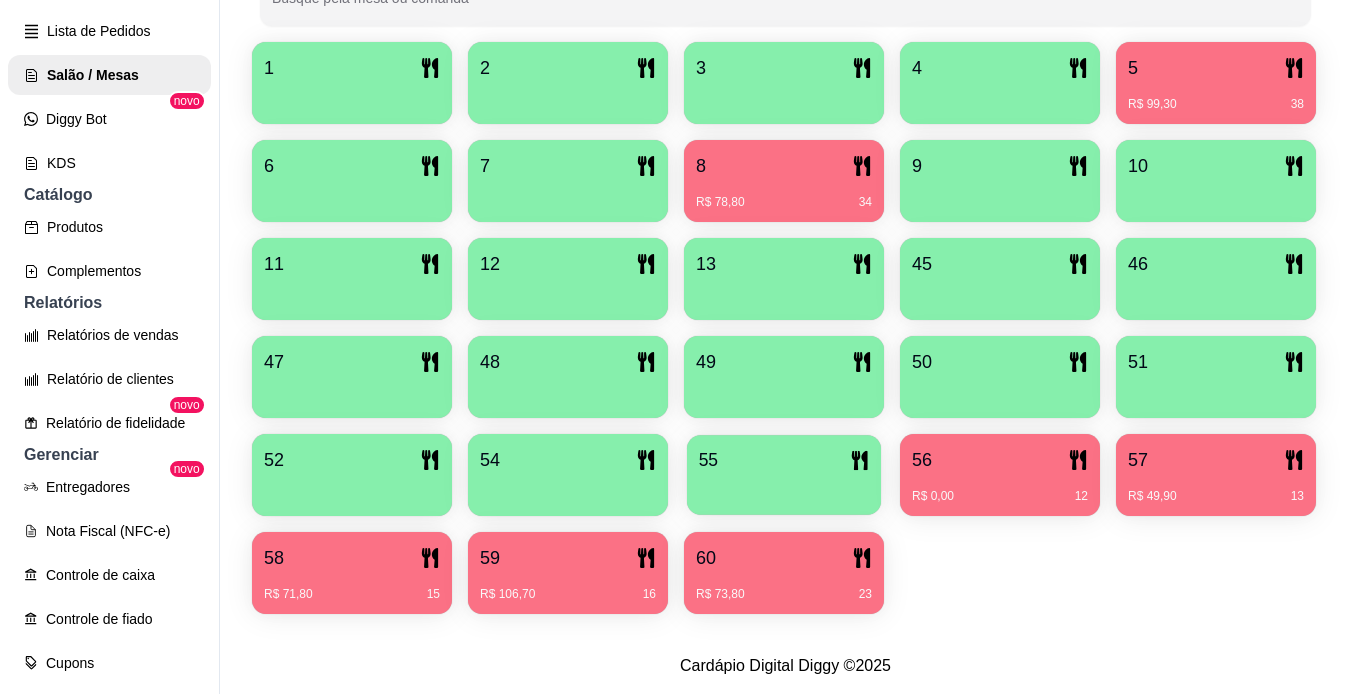 click on "55" at bounding box center (784, 475) 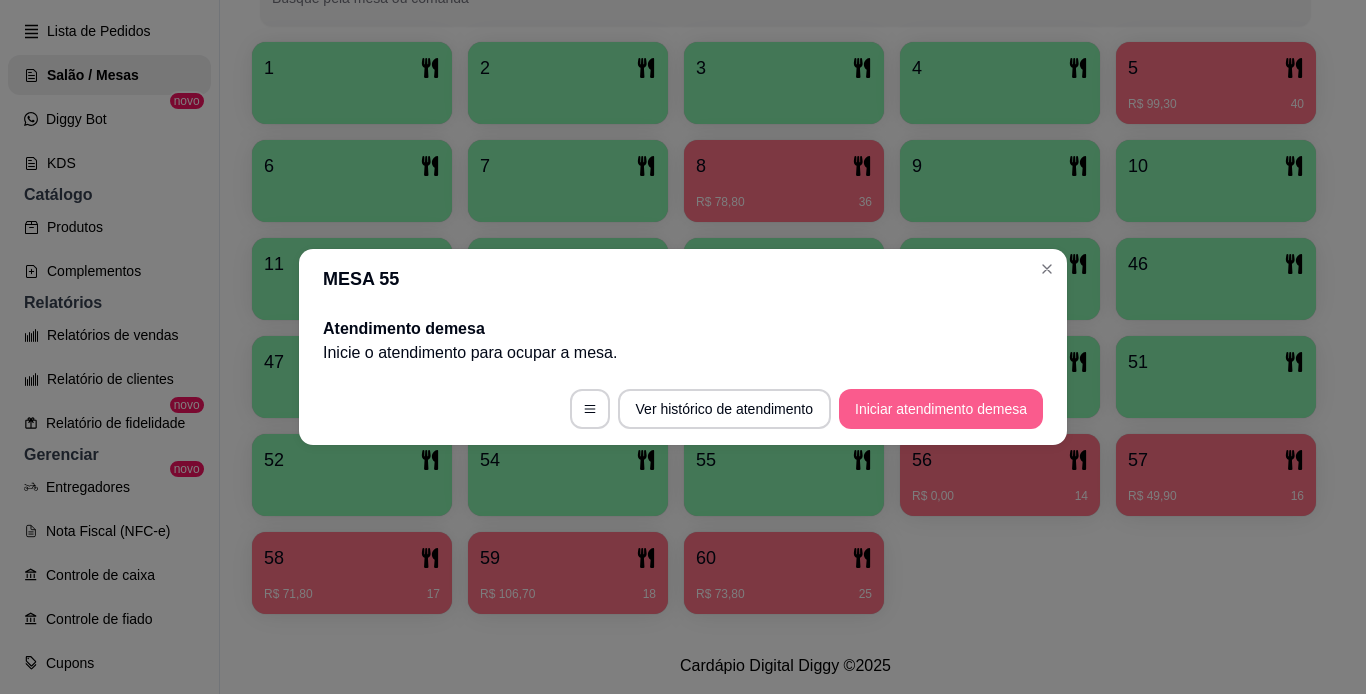 click on "Iniciar atendimento de  mesa" at bounding box center (941, 409) 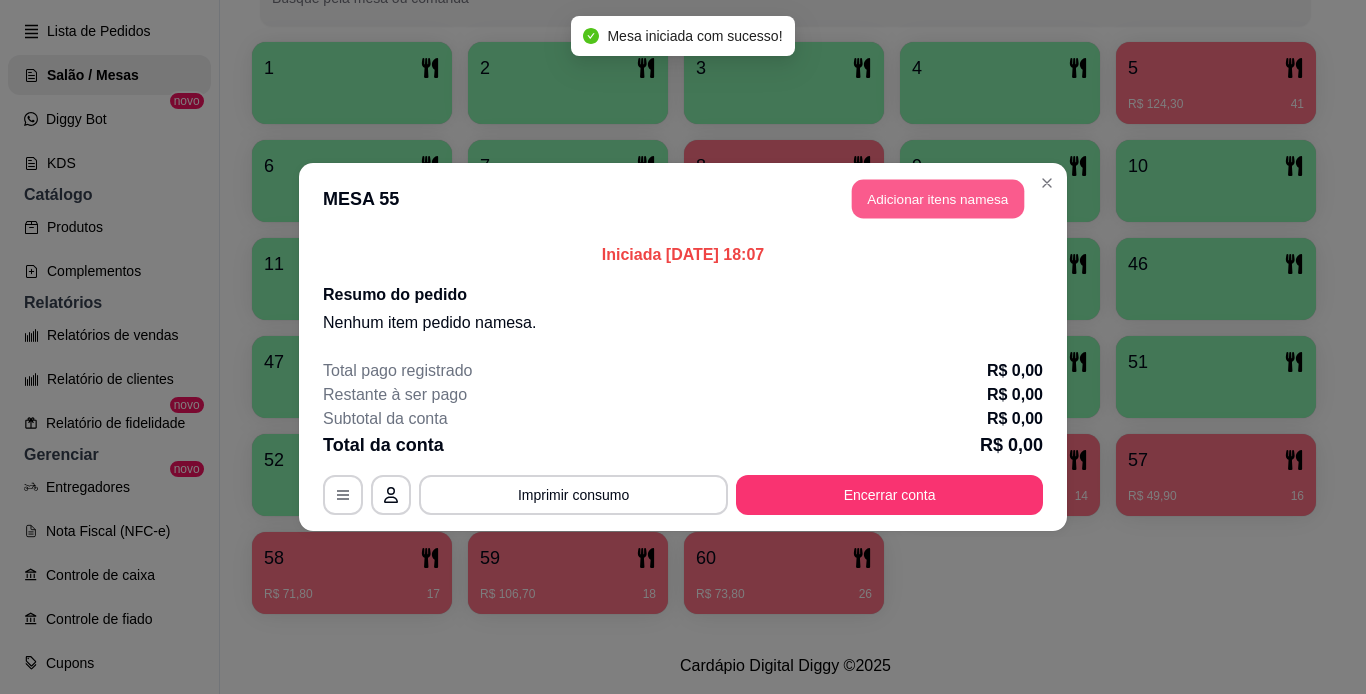 click on "Adicionar itens na  mesa" at bounding box center [938, 199] 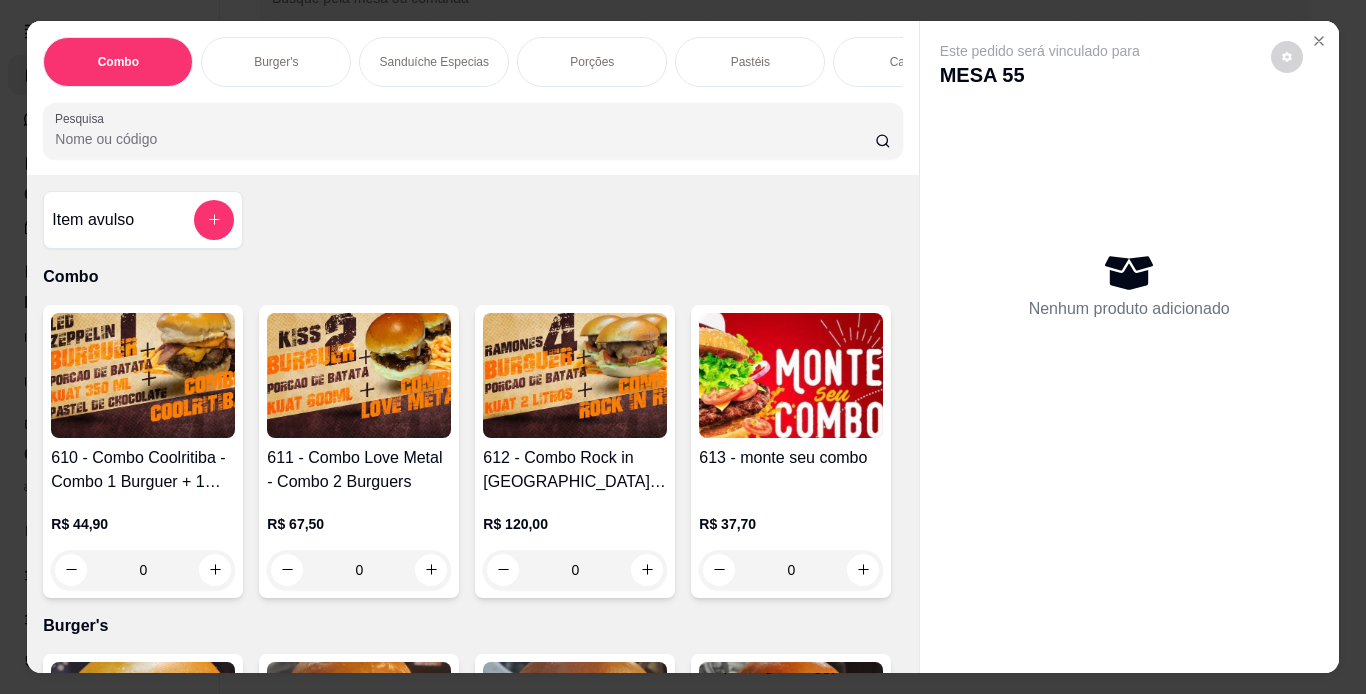 scroll, scrollTop: 0, scrollLeft: 752, axis: horizontal 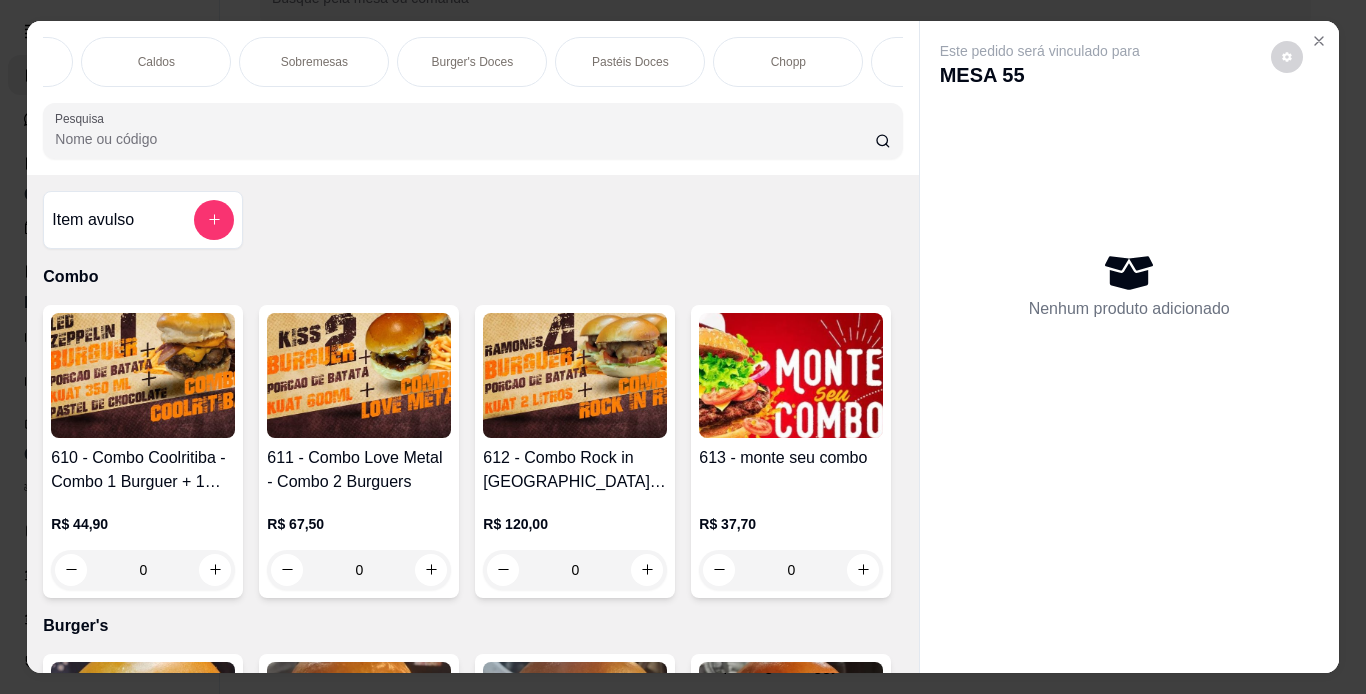 click on "Chopp" at bounding box center (788, 62) 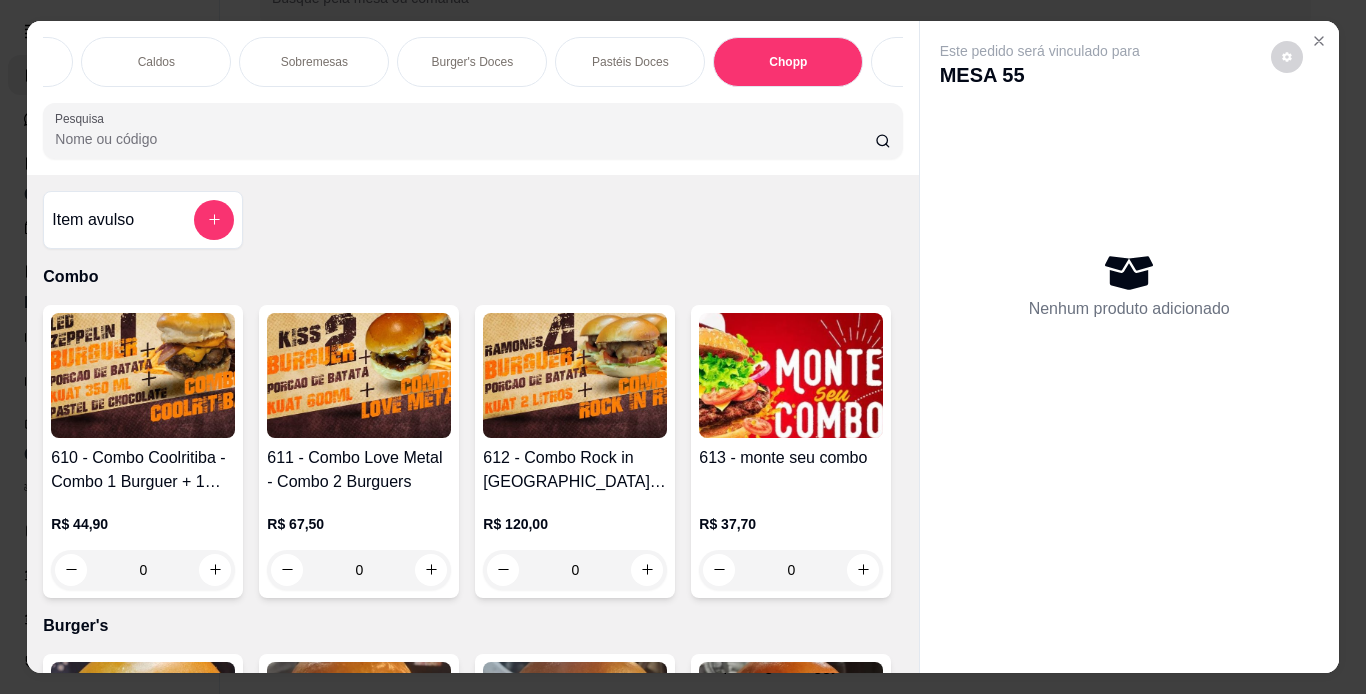 scroll, scrollTop: 7887, scrollLeft: 0, axis: vertical 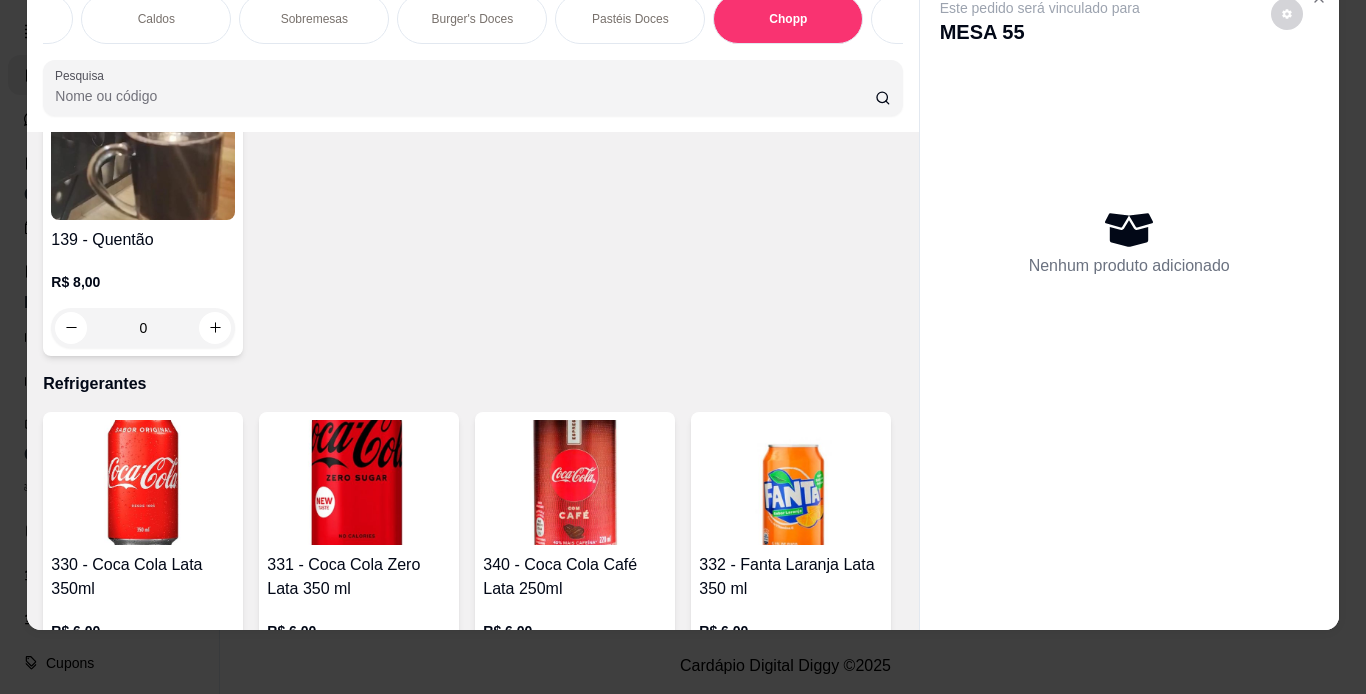 click 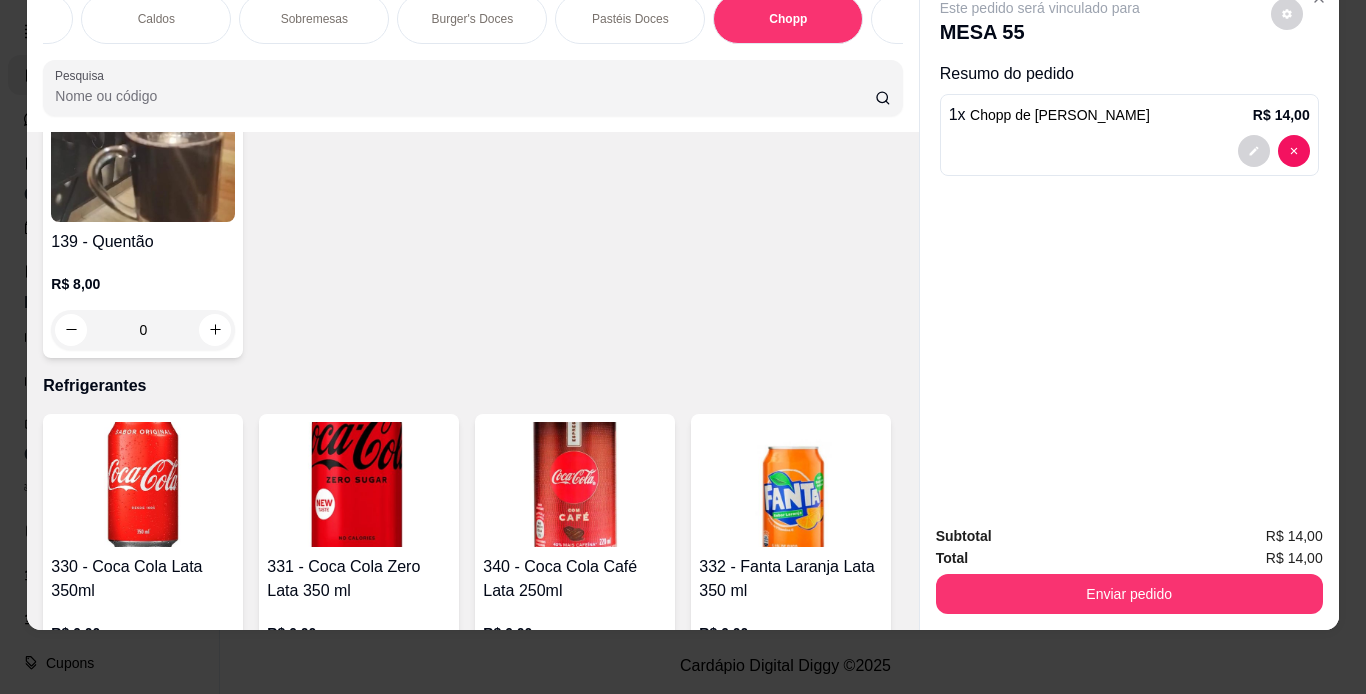 click 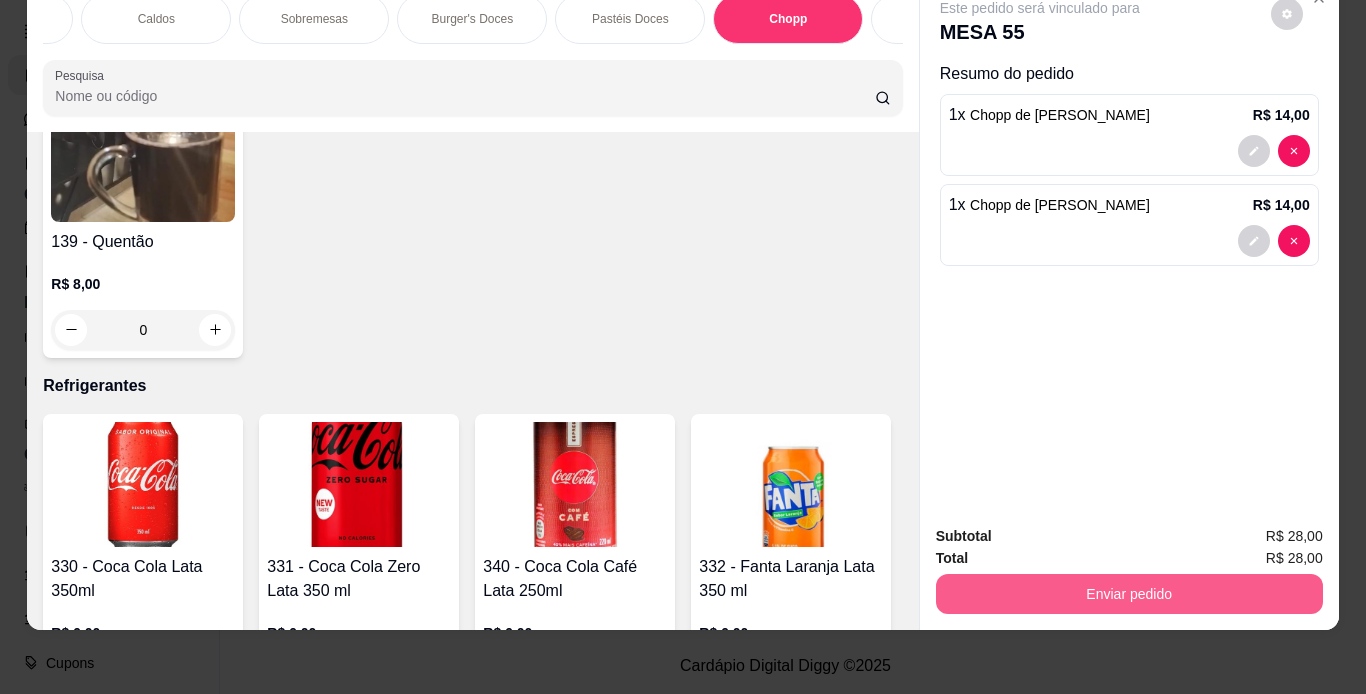 click on "Enviar pedido" at bounding box center [1129, 594] 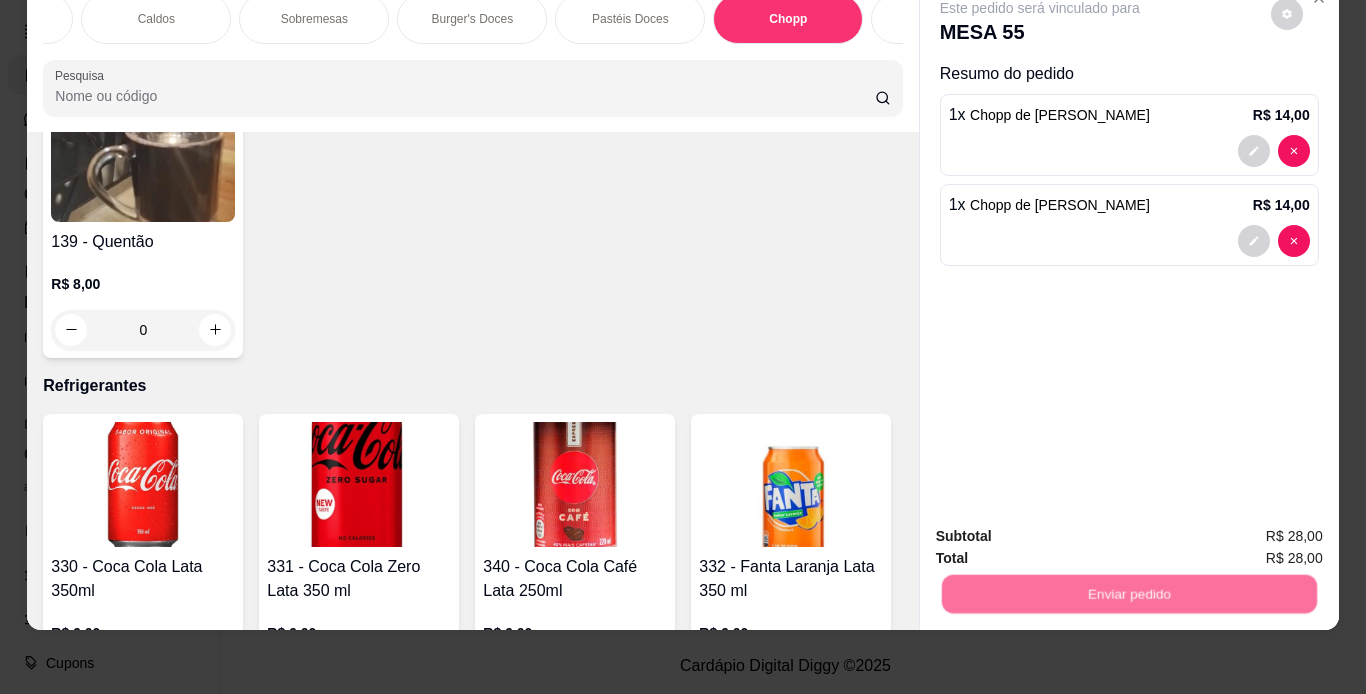 click on "Não registrar e enviar pedido" at bounding box center [1063, 530] 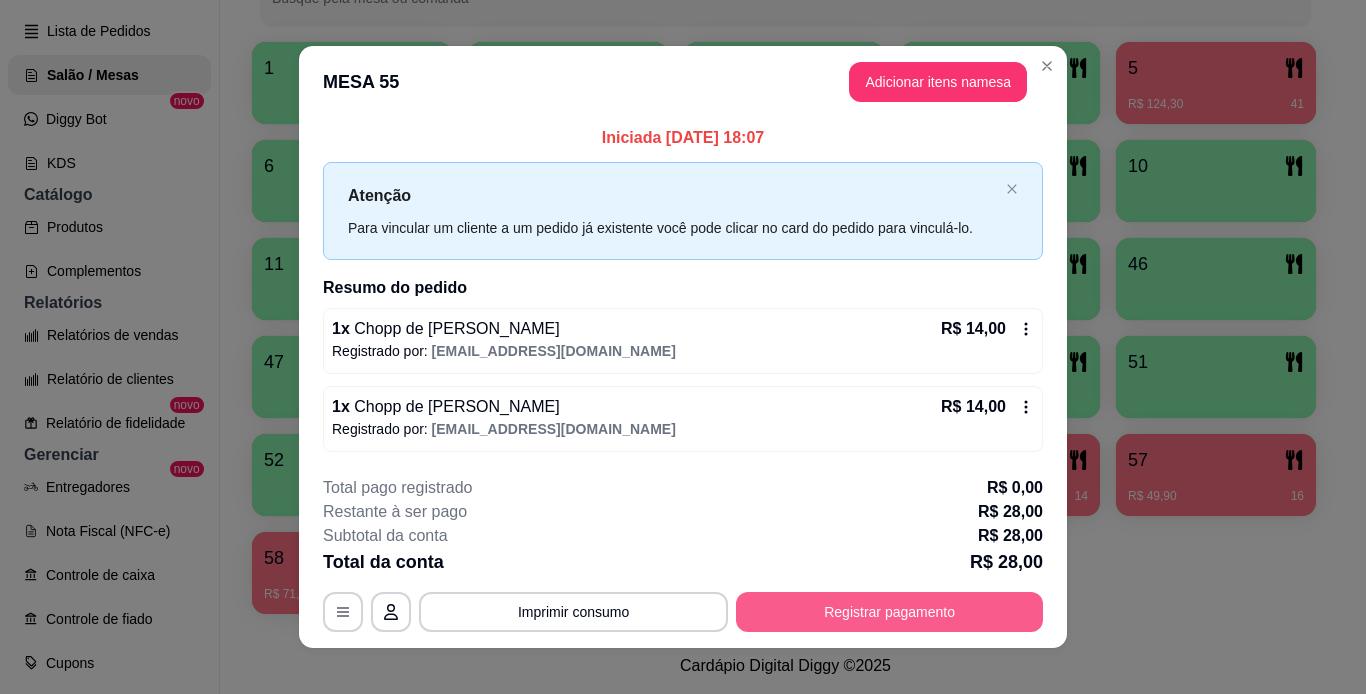 click on "Registrar pagamento" at bounding box center (889, 612) 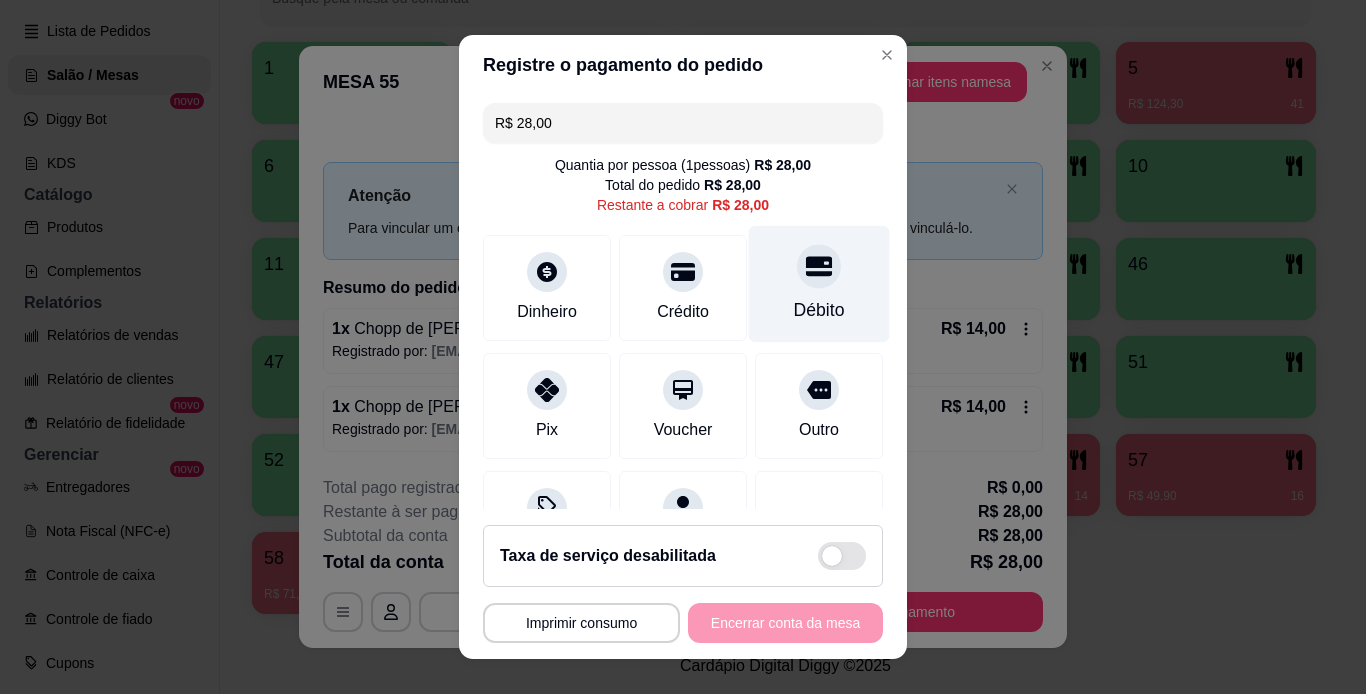 click at bounding box center (819, 266) 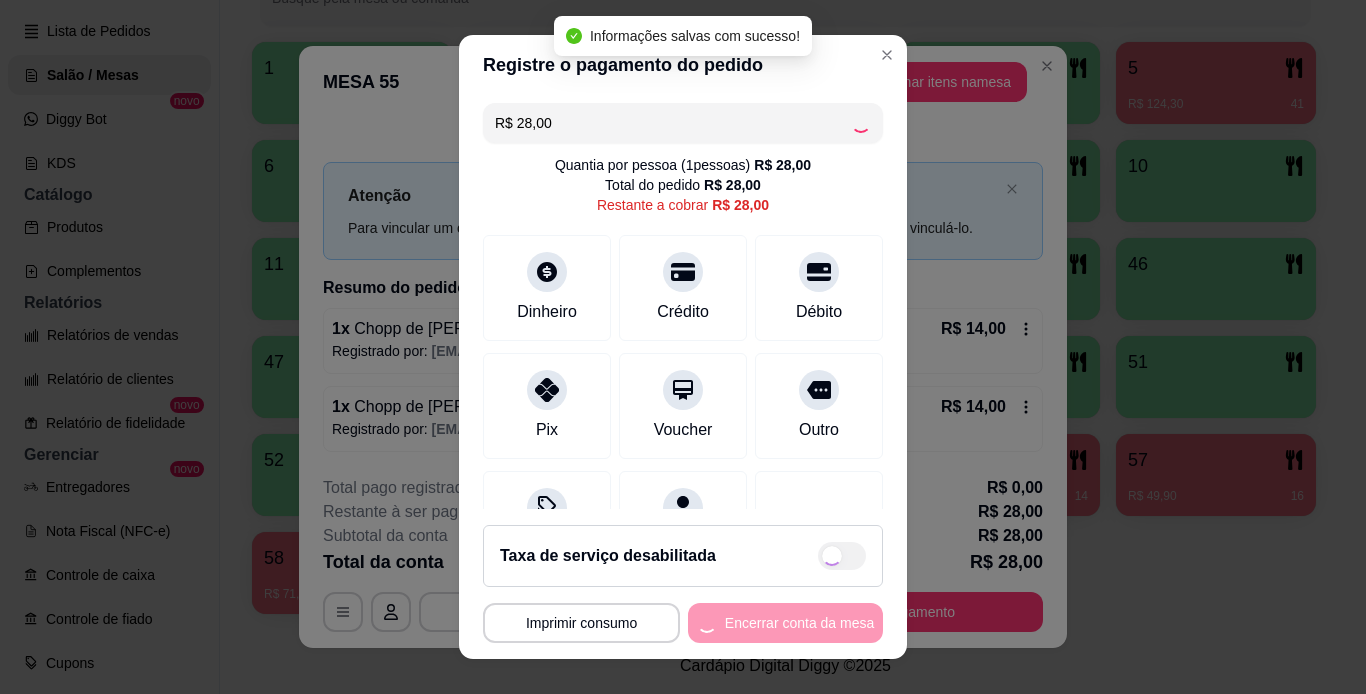 type on "R$ 0,00" 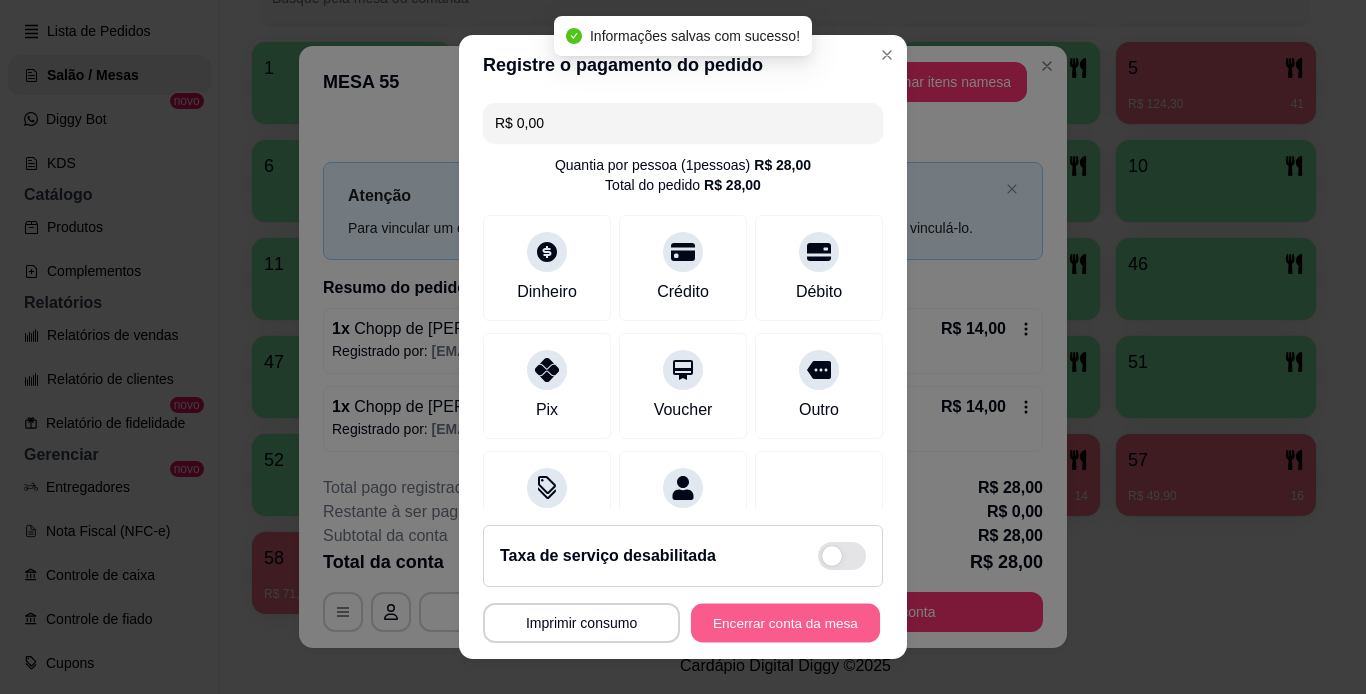 click on "Encerrar conta da mesa" at bounding box center [785, 623] 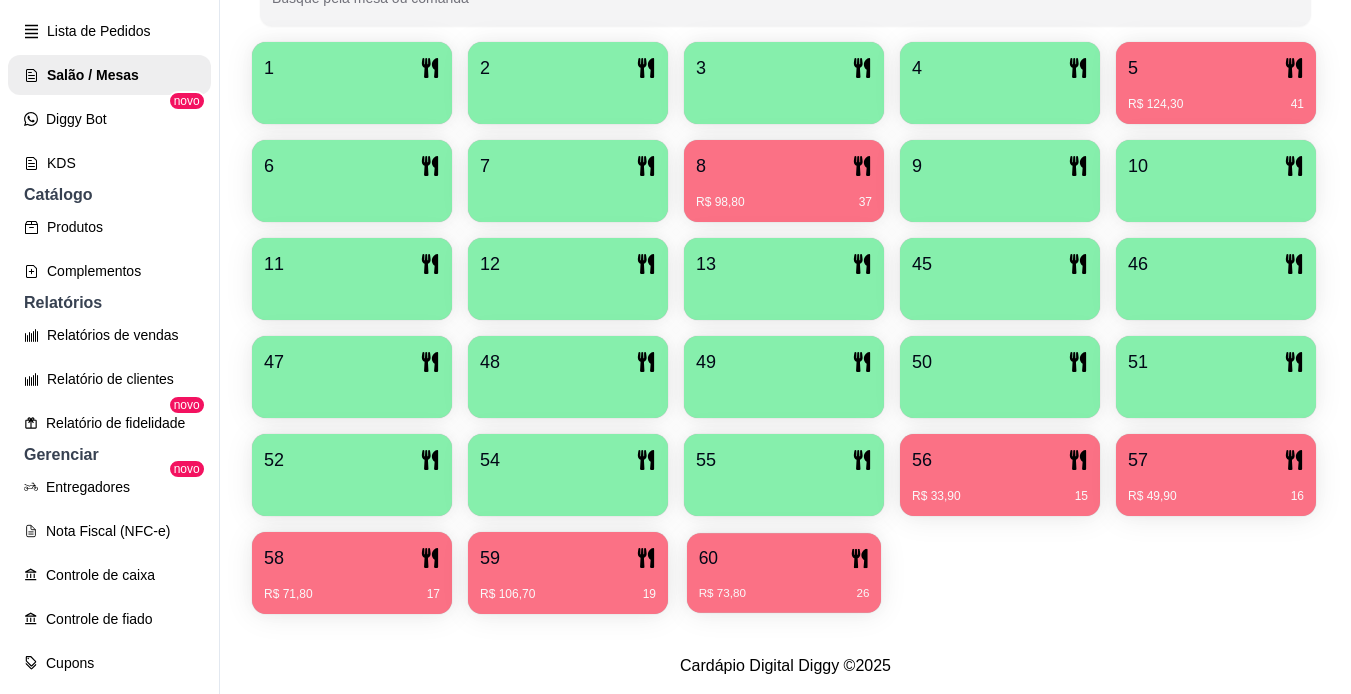 click on "R$ 73,80 26" at bounding box center (784, 586) 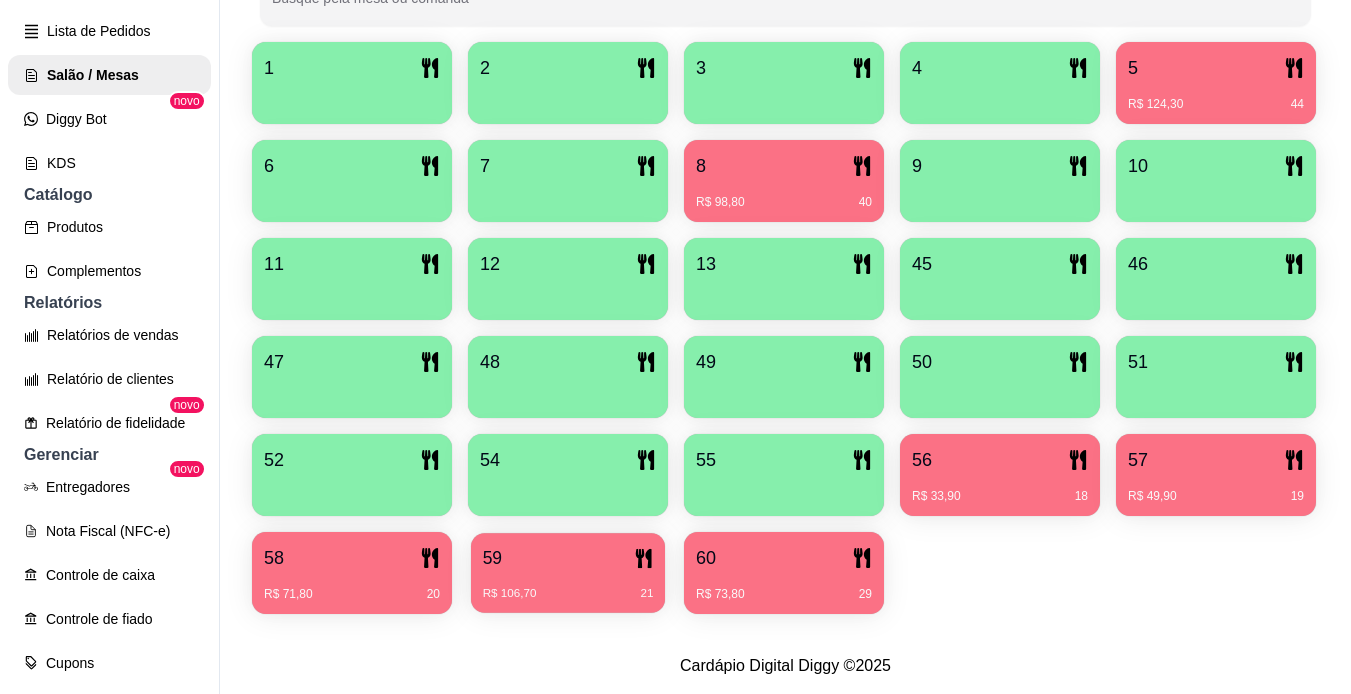 click on "R$ 106,70 21" at bounding box center (568, 586) 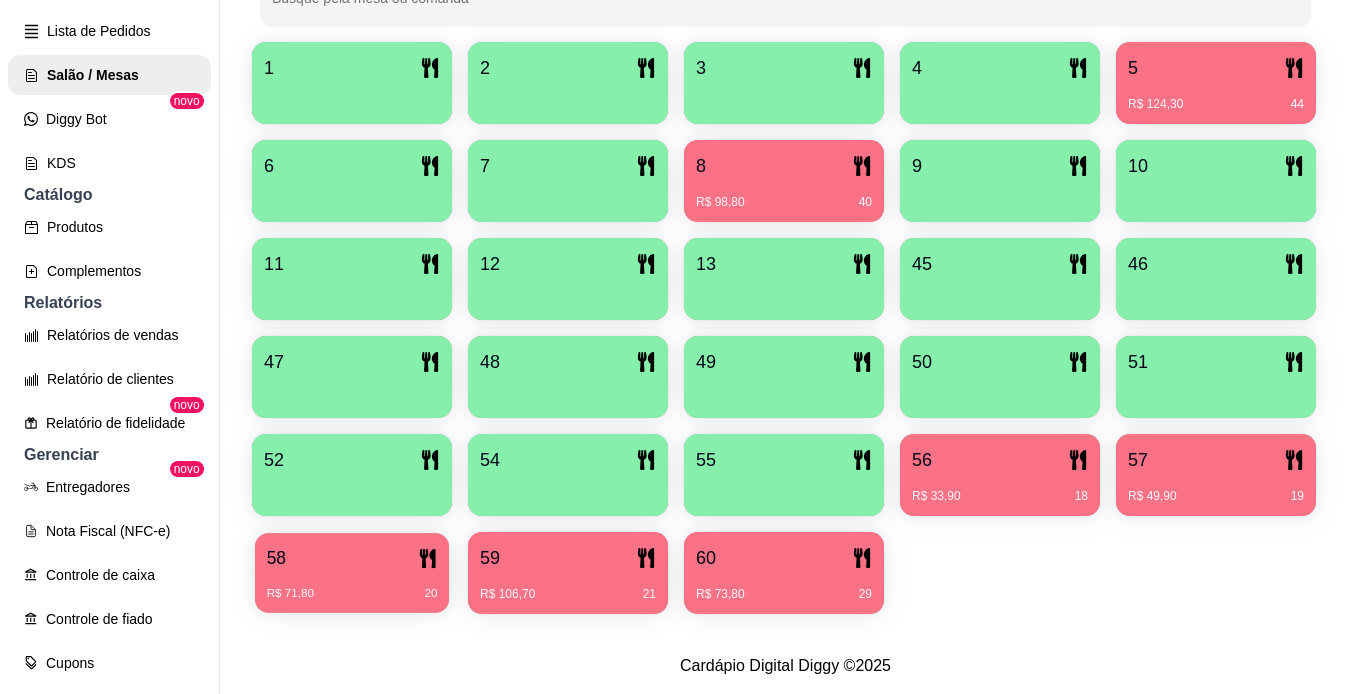 click on "R$ 71,80 20" at bounding box center (352, 594) 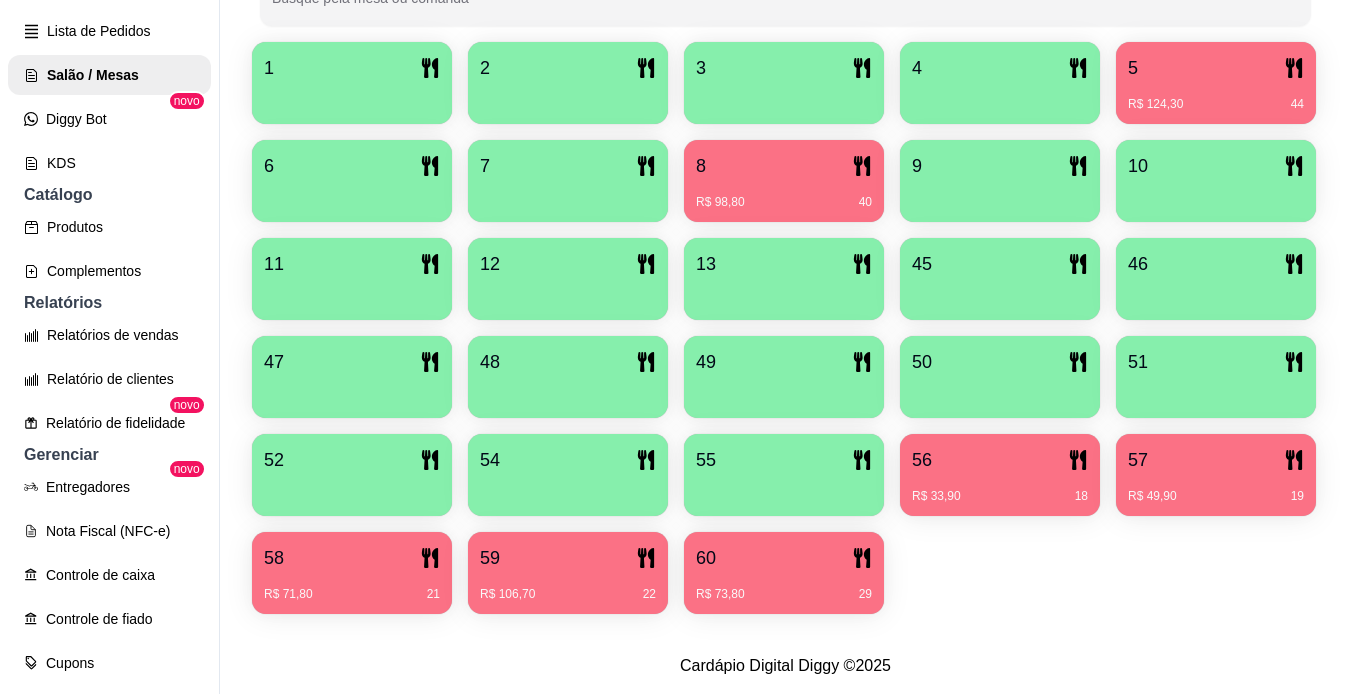 click on "5" at bounding box center [1216, 68] 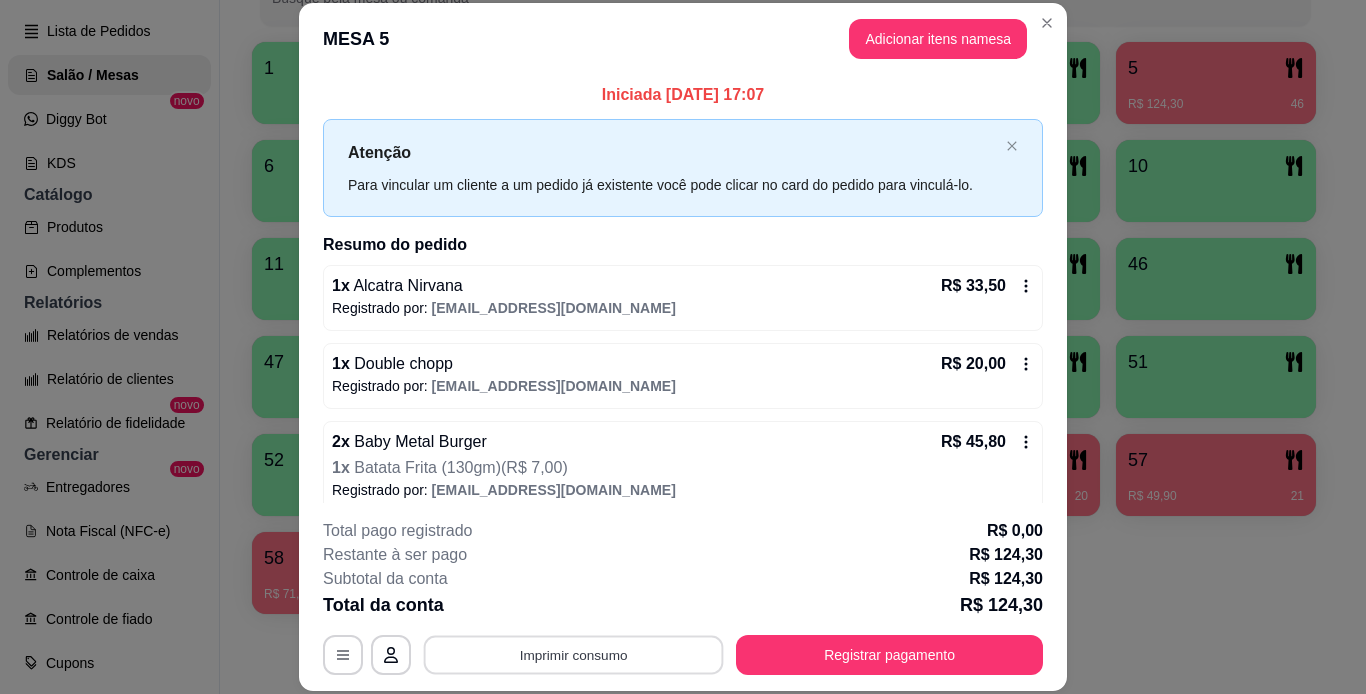 click on "Imprimir consumo" at bounding box center (574, 654) 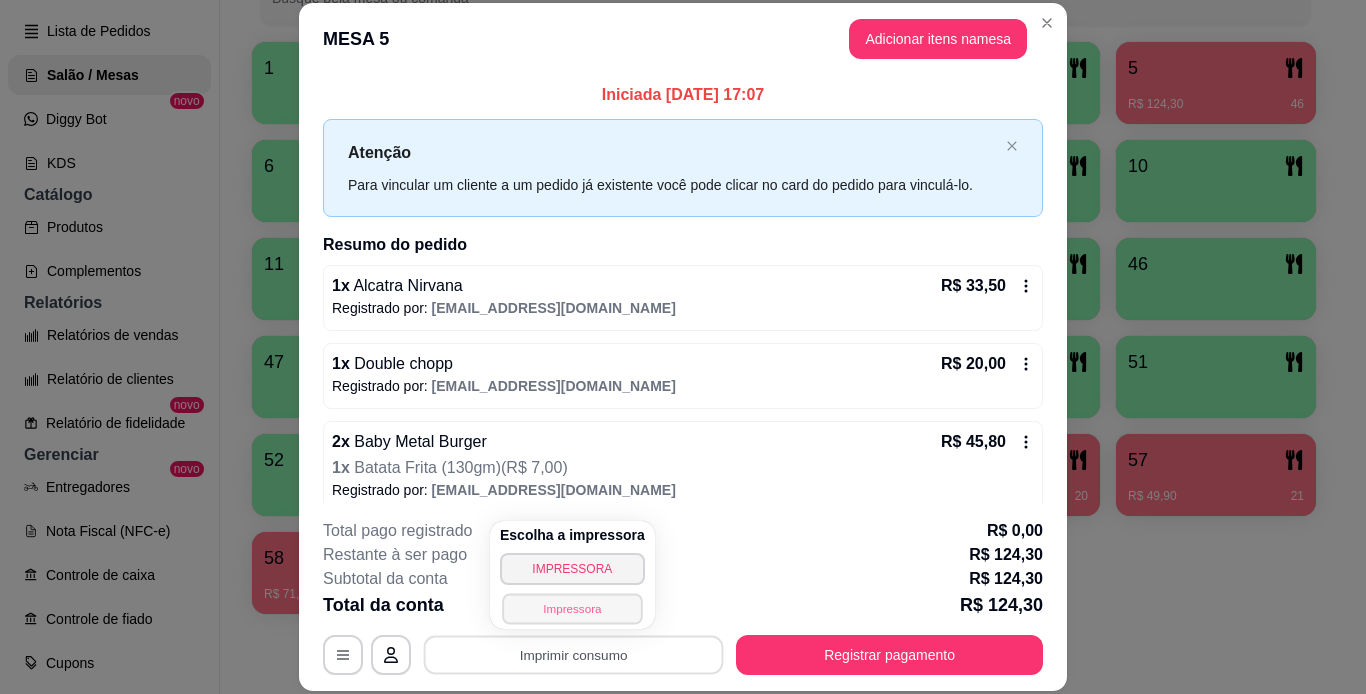 click on "Impressora" at bounding box center [572, 608] 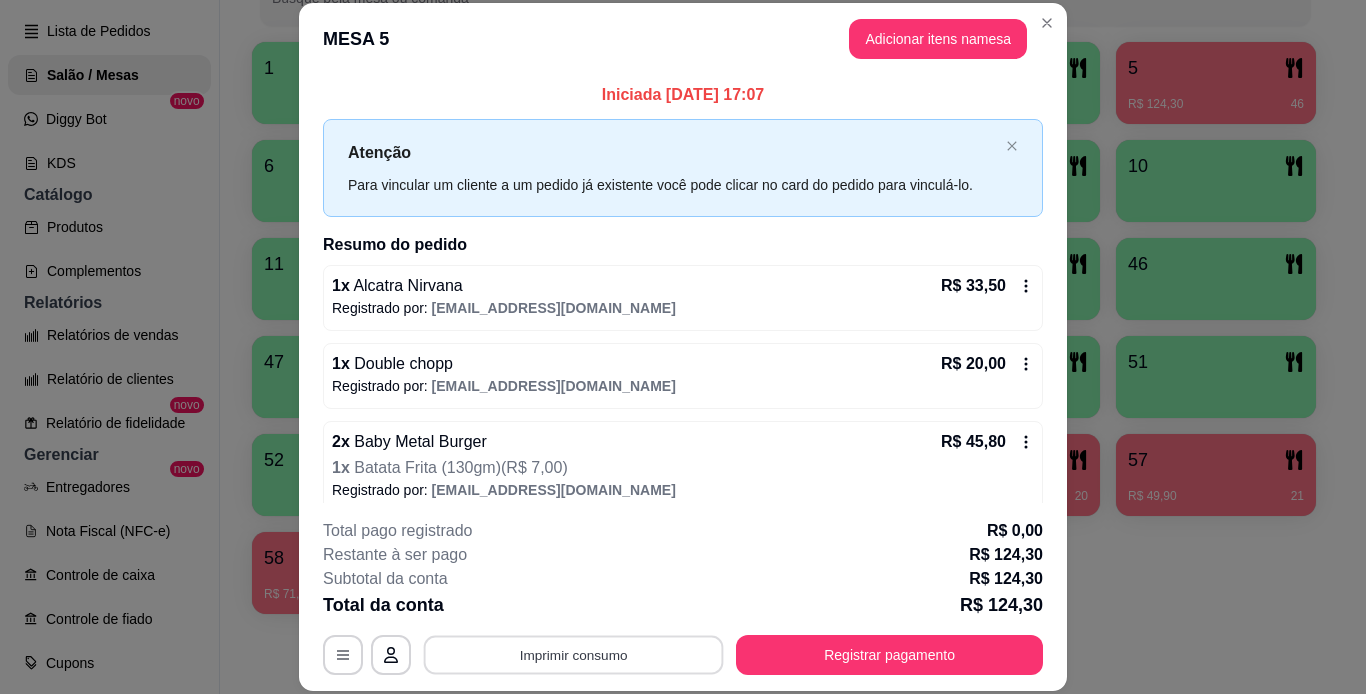 click on "Imprimir consumo" at bounding box center [574, 654] 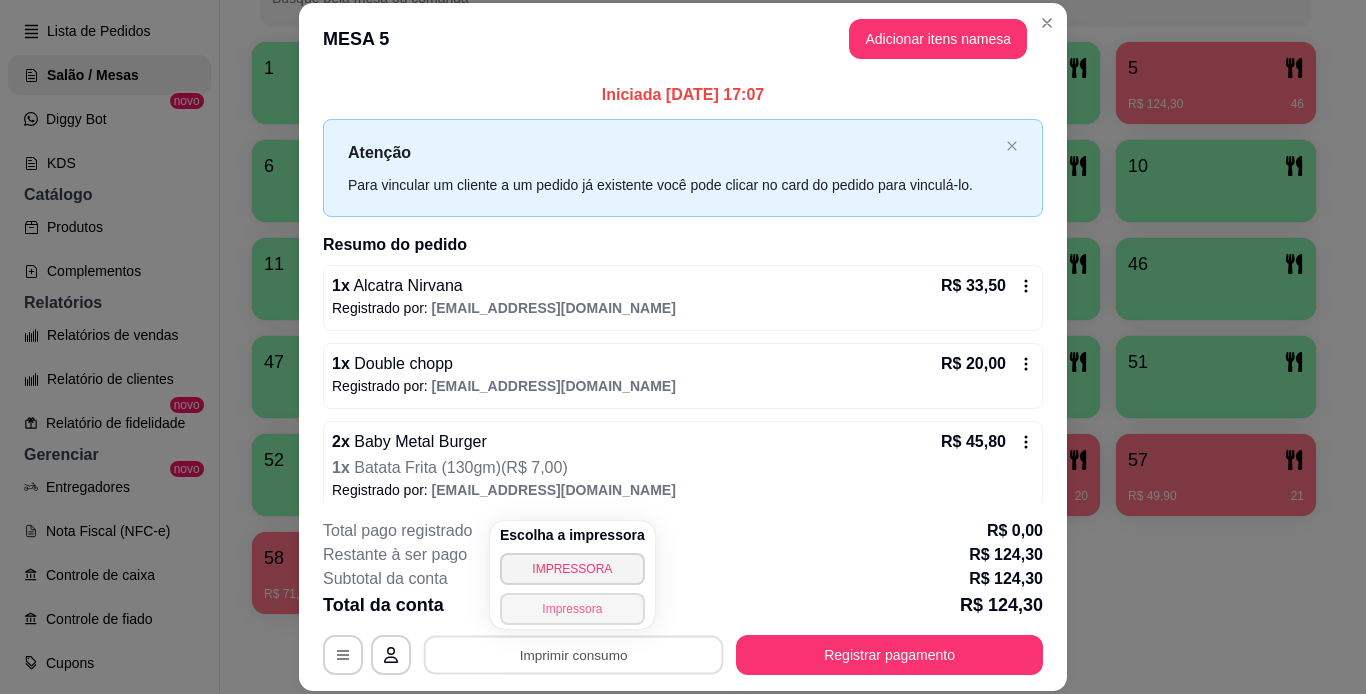 click on "Impressora" at bounding box center [572, 609] 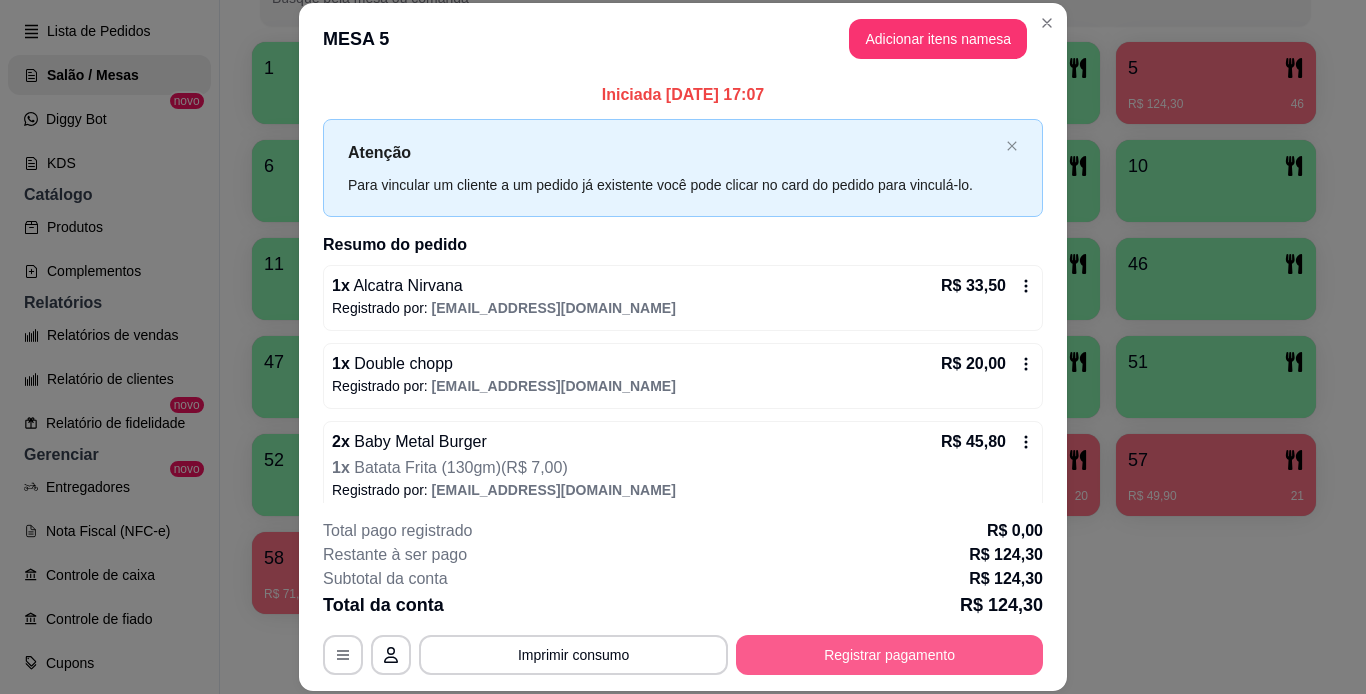 click on "Registrar pagamento" at bounding box center [889, 655] 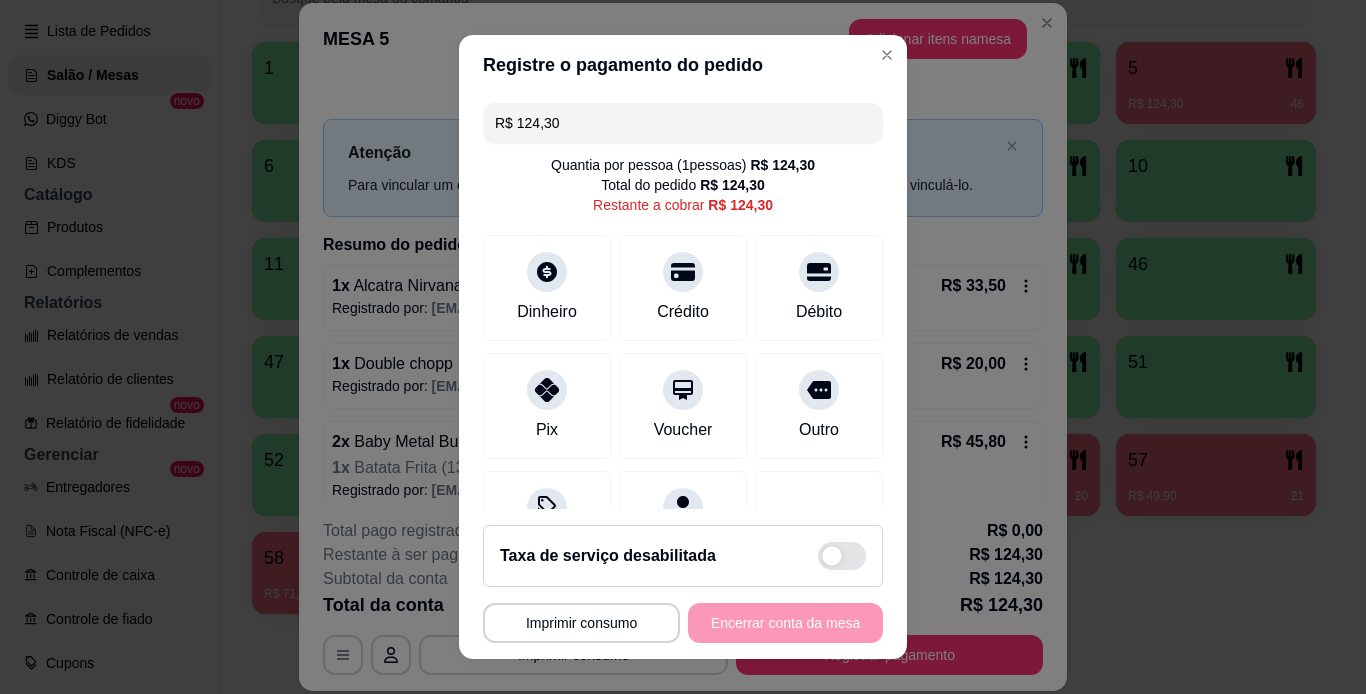 click on "Dinheiro Crédito Débito" at bounding box center [683, 288] 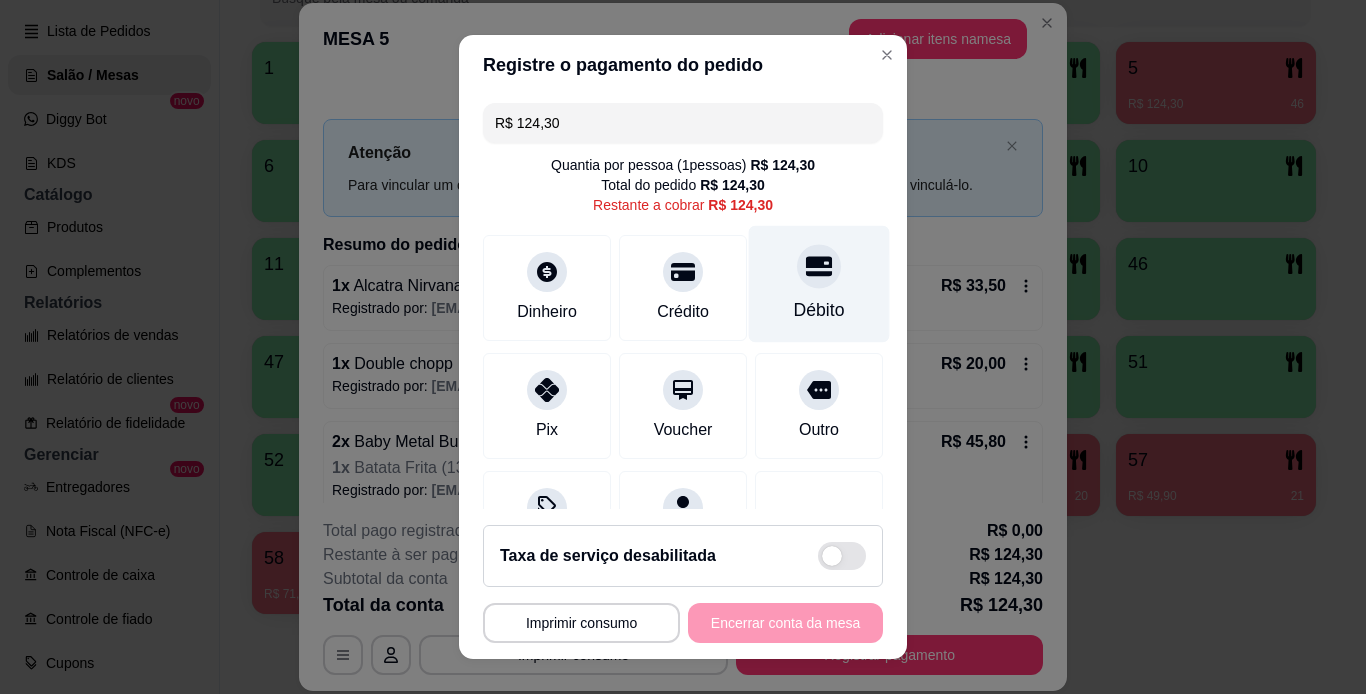 click 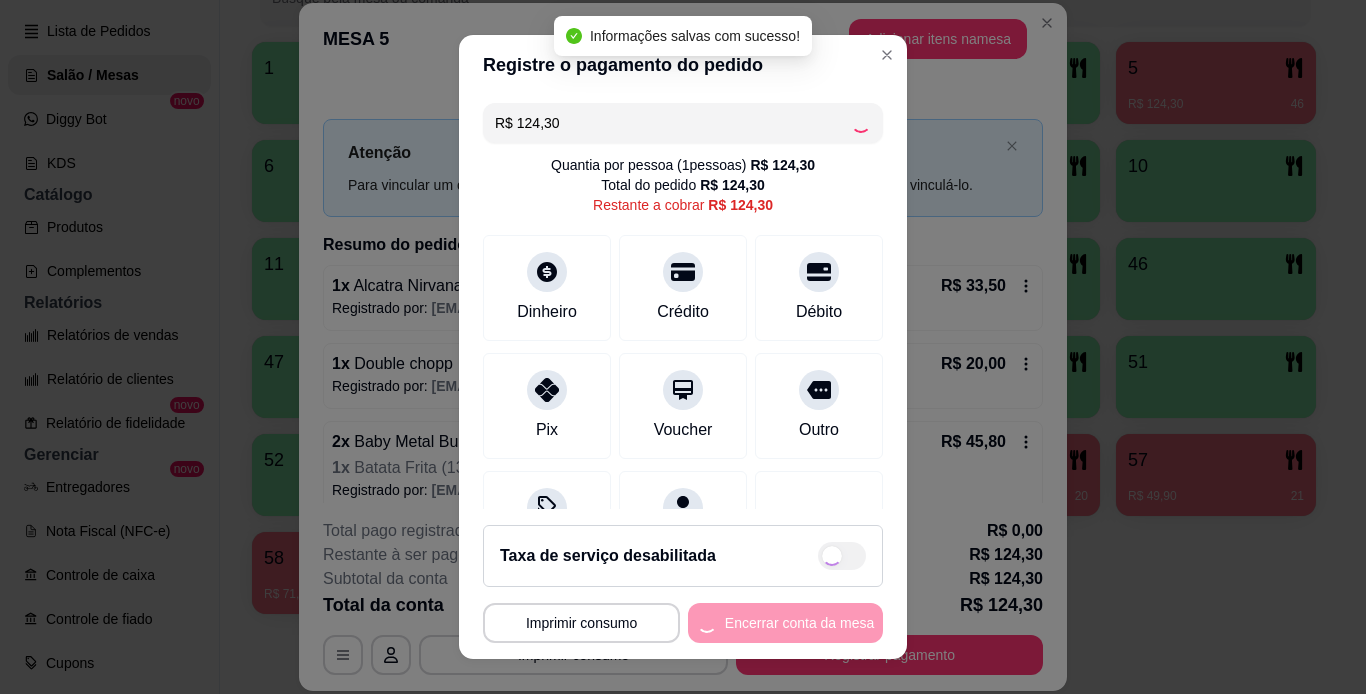 type on "R$ 0,00" 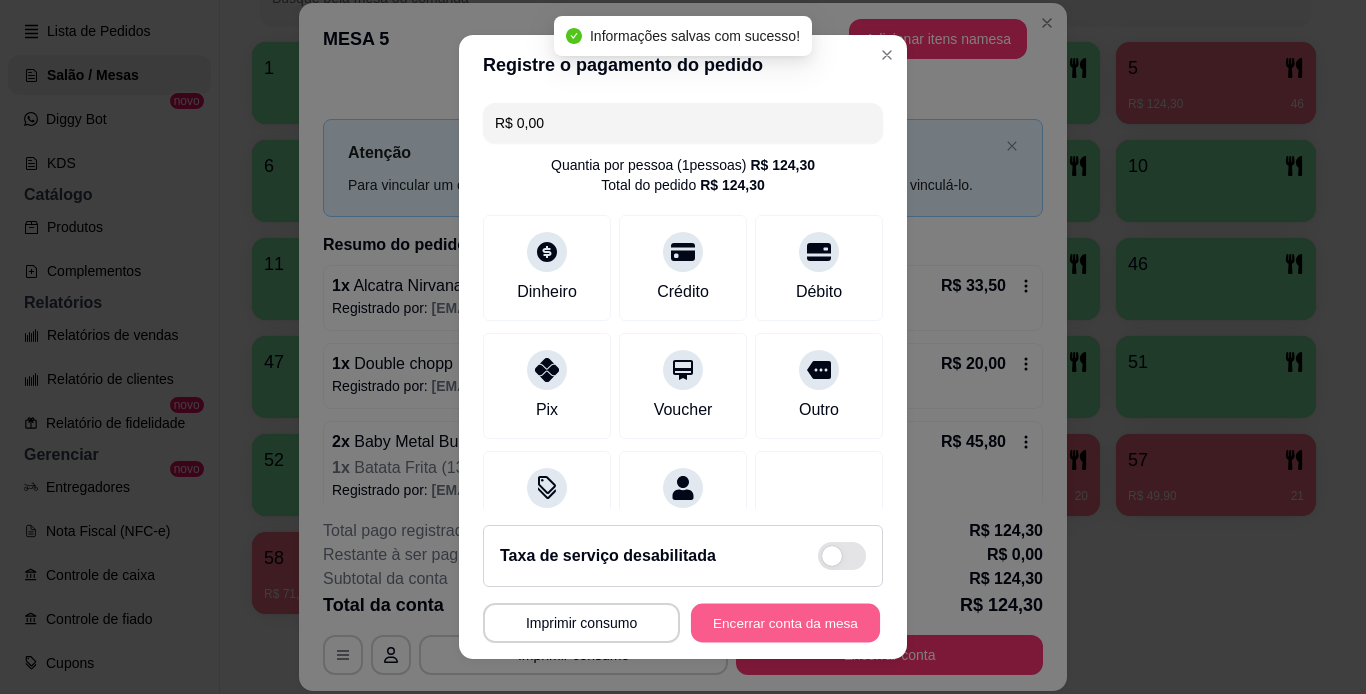 click on "Encerrar conta da mesa" at bounding box center (785, 623) 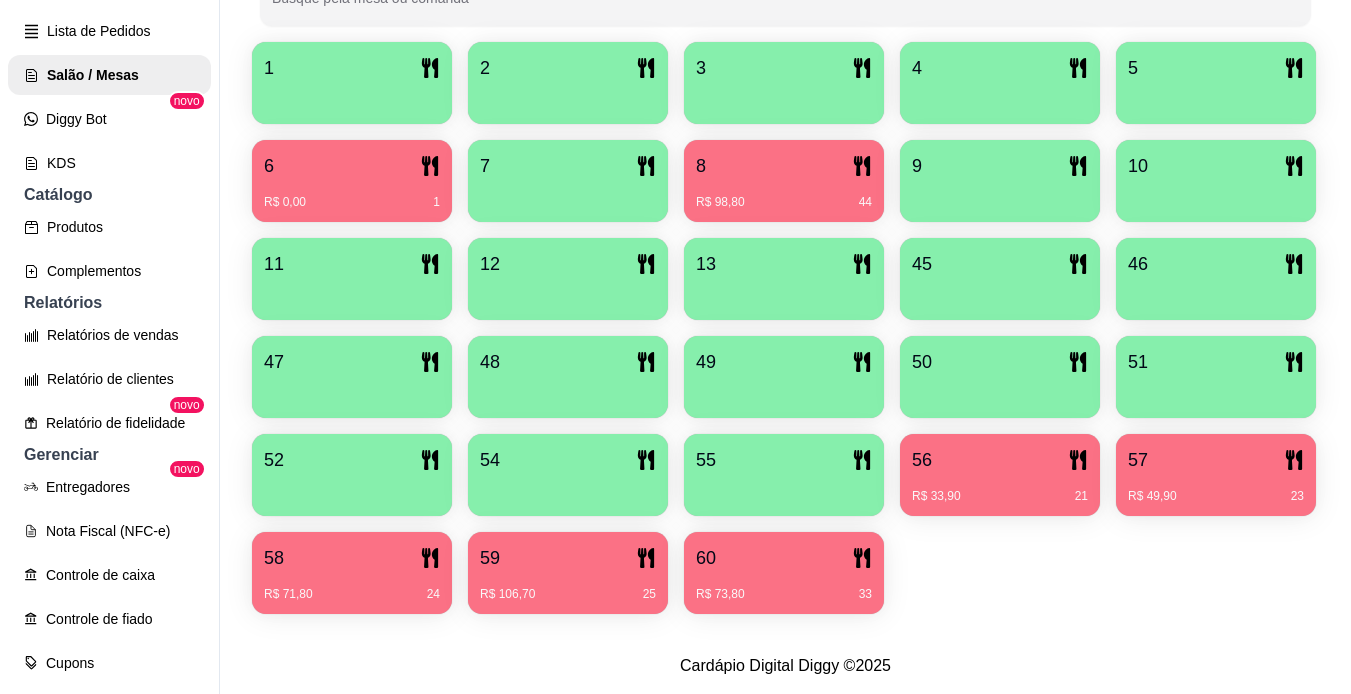 click at bounding box center (784, 489) 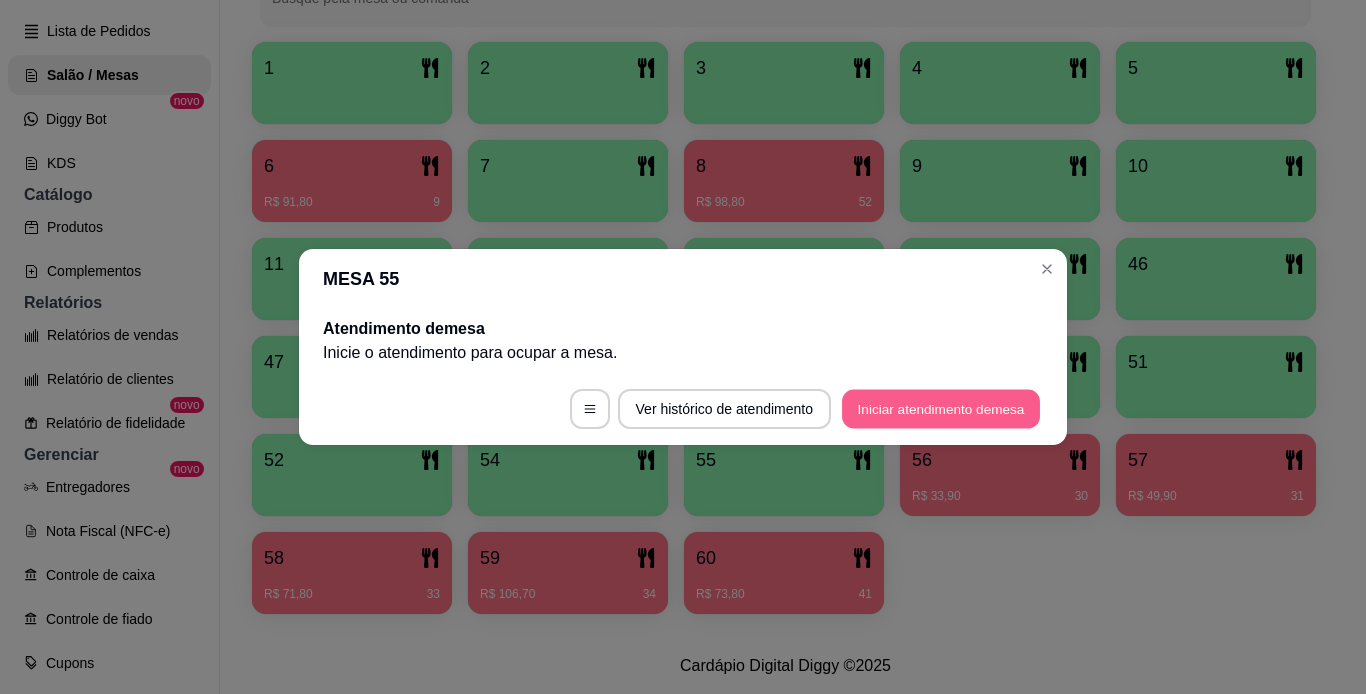 click on "Iniciar atendimento de  mesa" at bounding box center (941, 409) 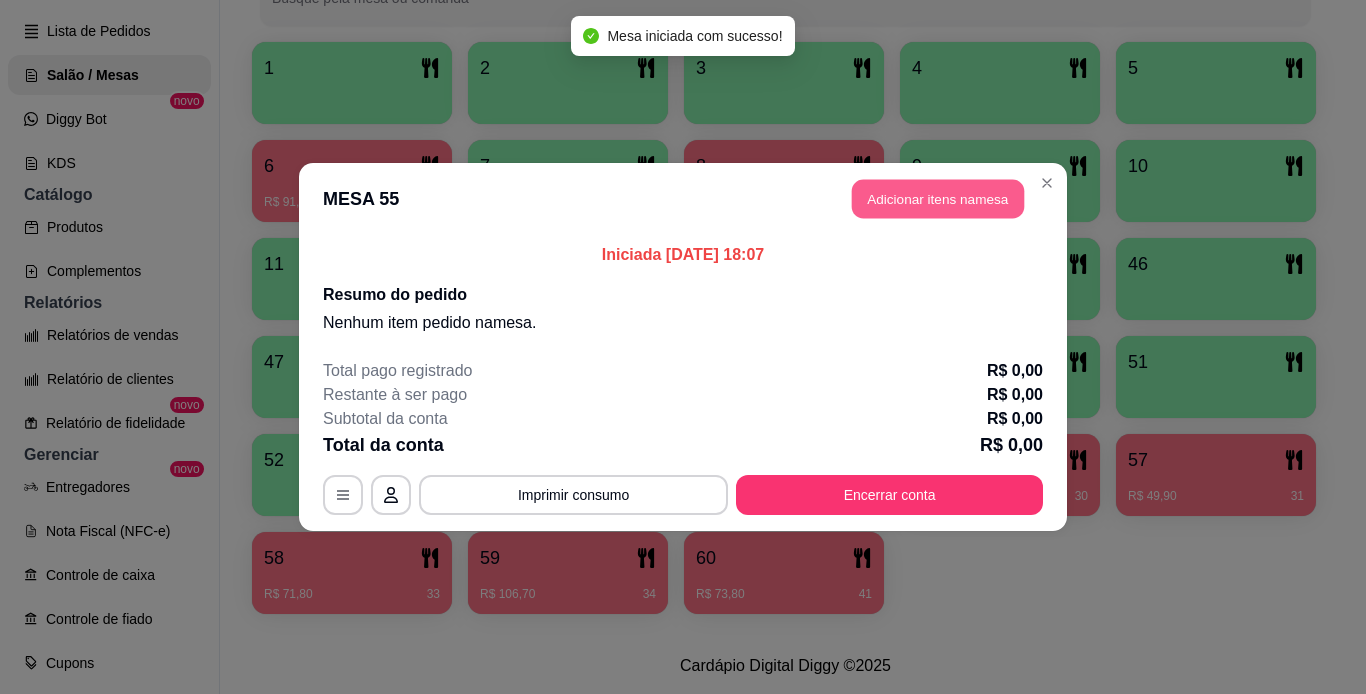 click on "Adicionar itens na  mesa" at bounding box center [938, 199] 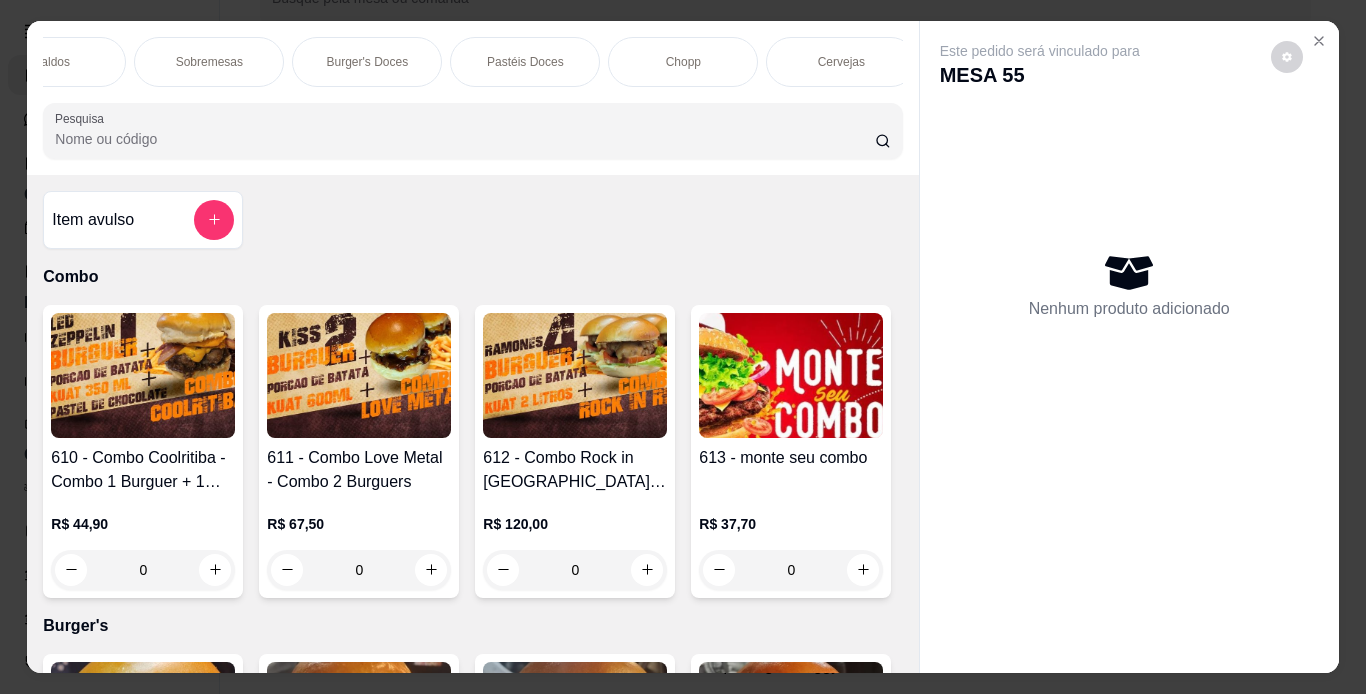 scroll, scrollTop: 0, scrollLeft: 897, axis: horizontal 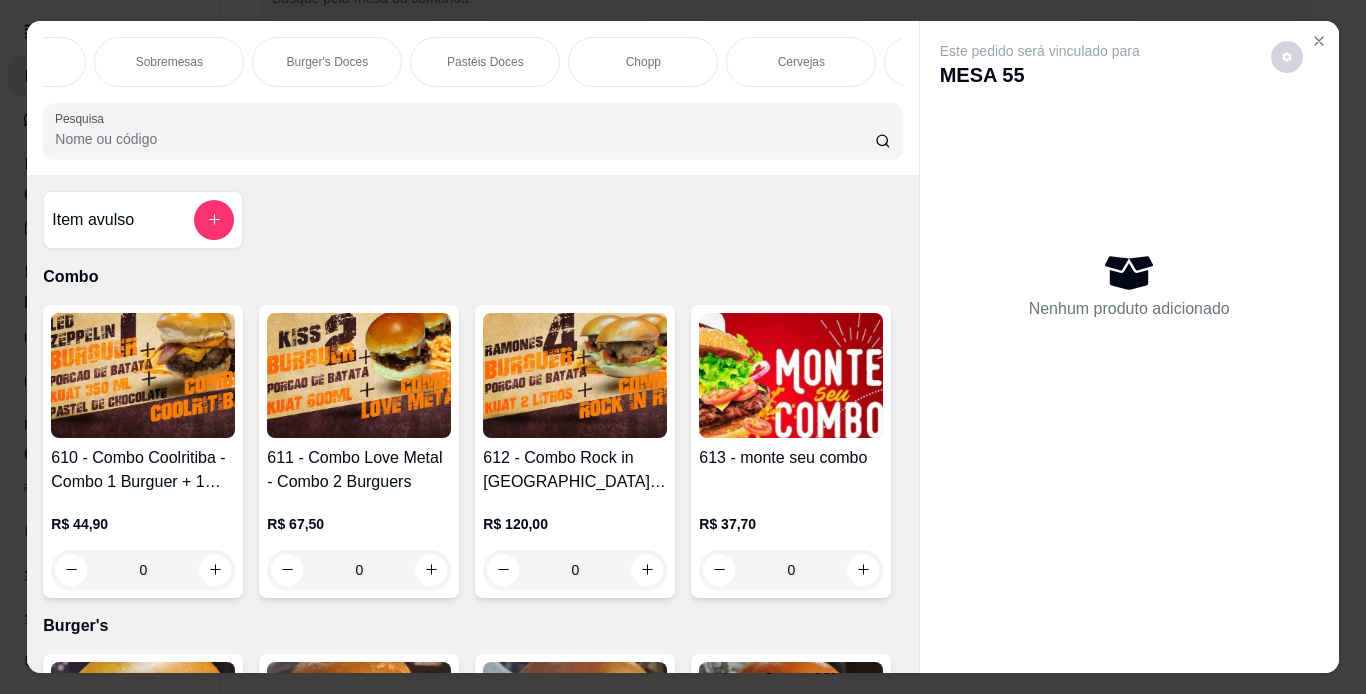 click on "Chopp" at bounding box center (643, 62) 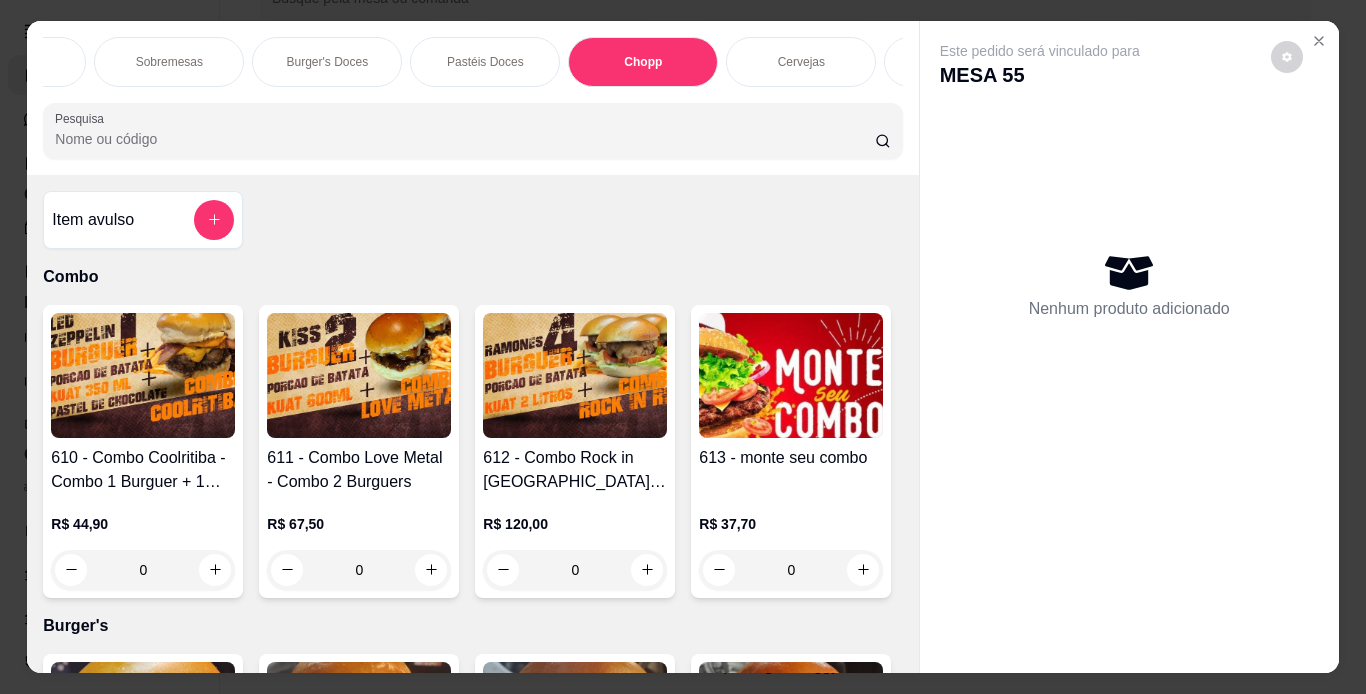 scroll, scrollTop: 7887, scrollLeft: 0, axis: vertical 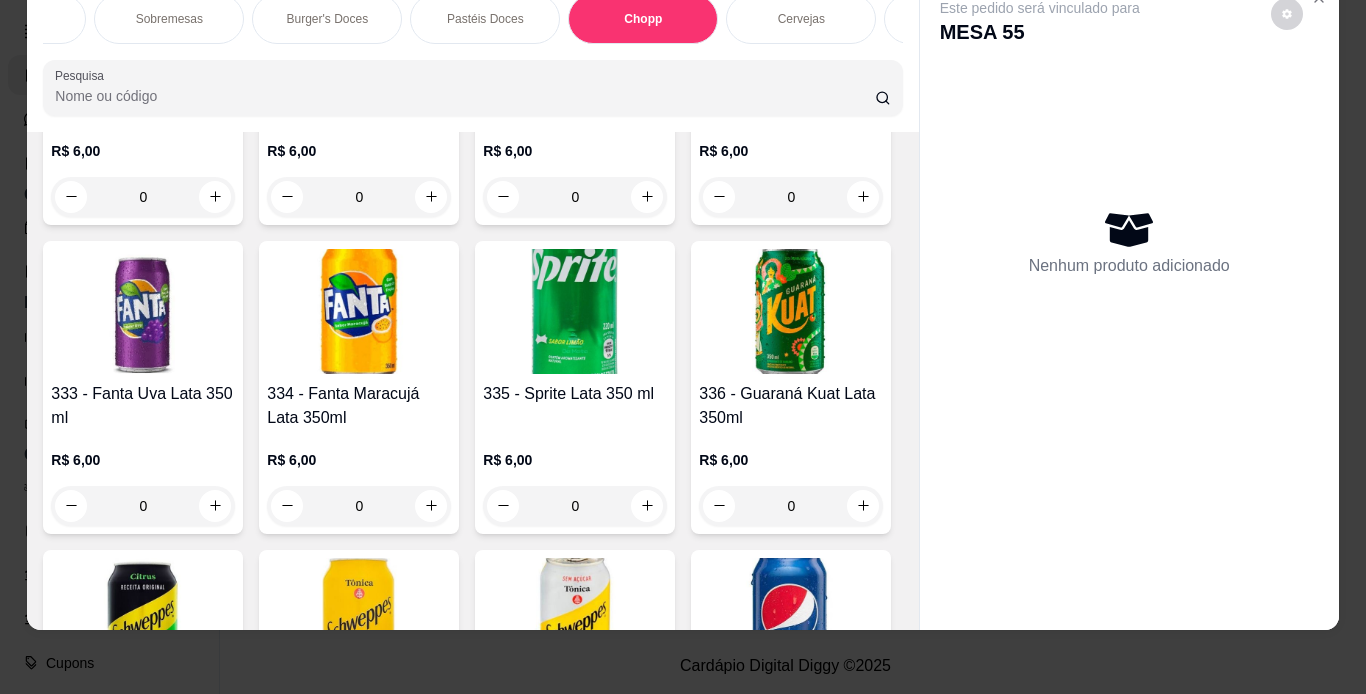 click at bounding box center (575, -1282) 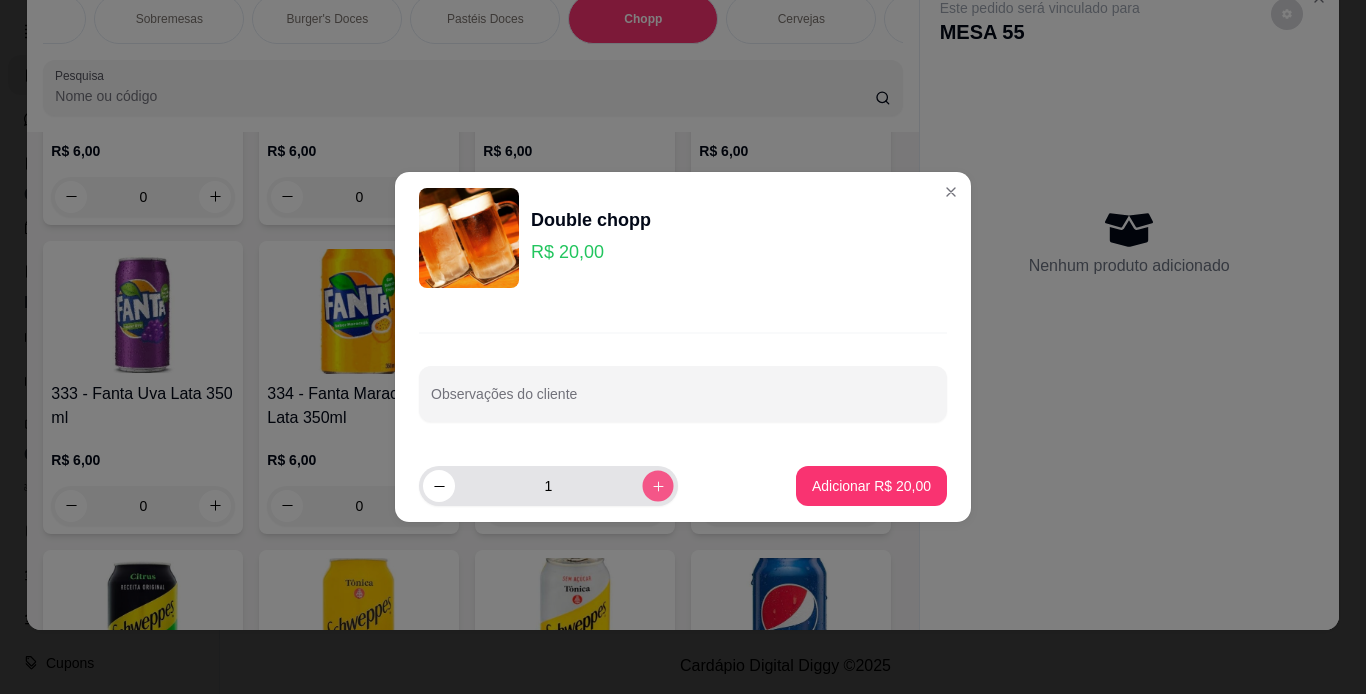 click at bounding box center [657, 485] 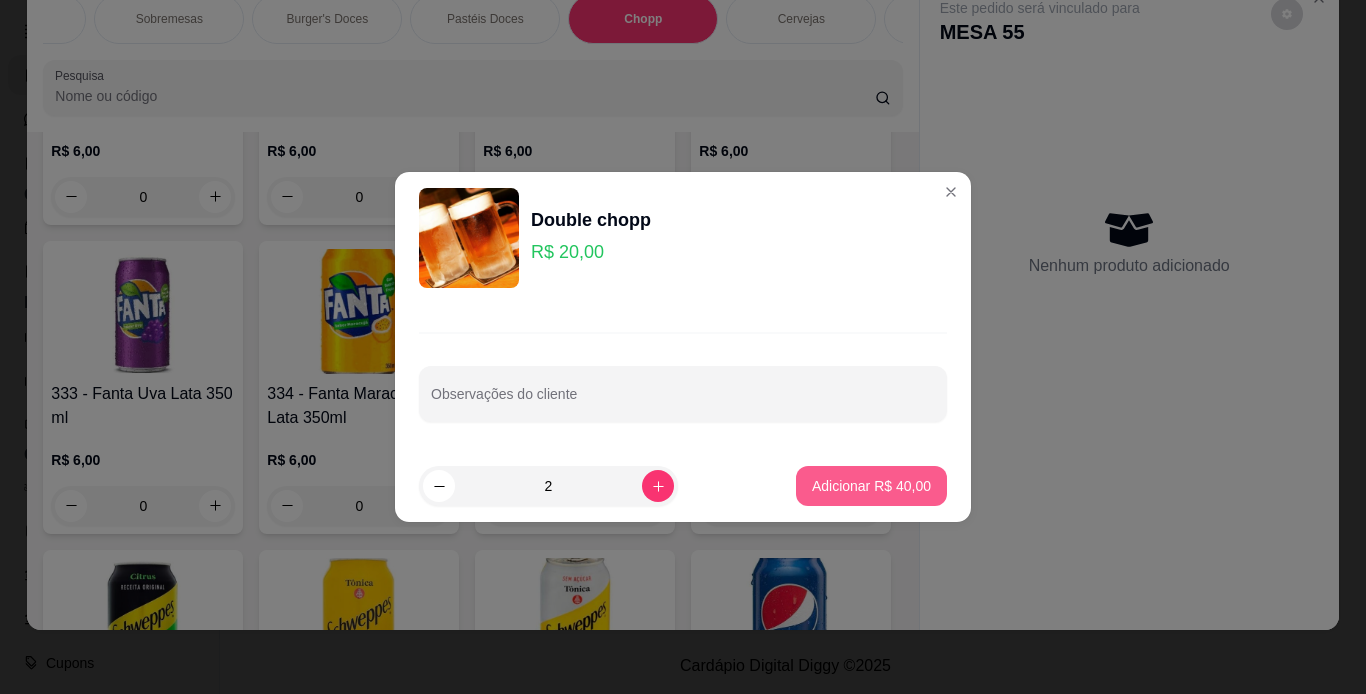 click on "Adicionar   R$ 40,00" at bounding box center [871, 486] 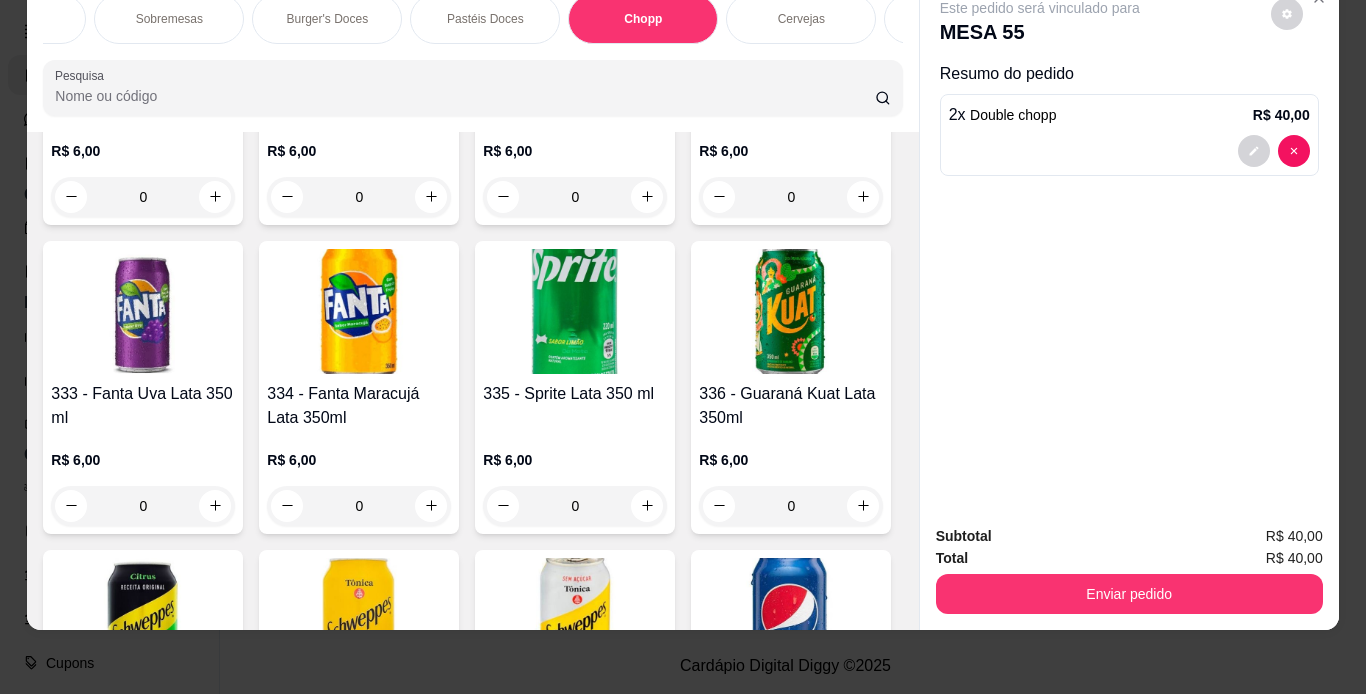 scroll, scrollTop: 0, scrollLeft: 0, axis: both 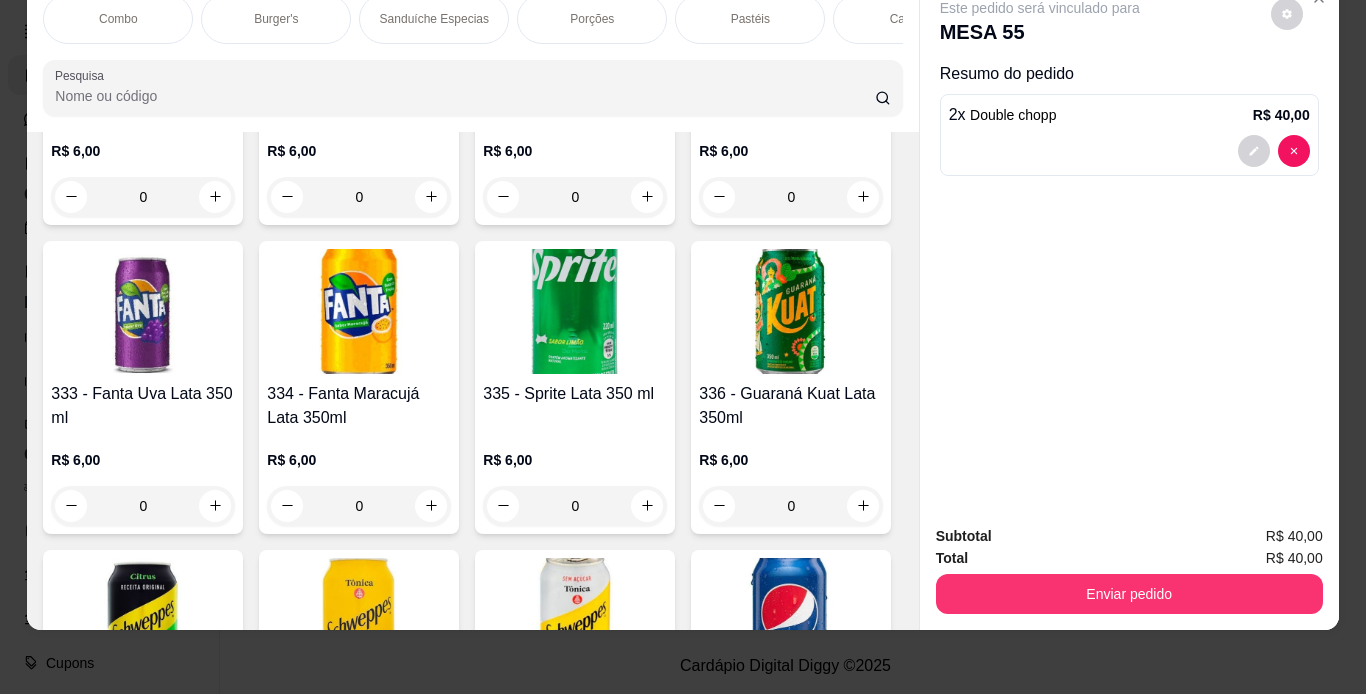 click on "Porções" at bounding box center (592, 19) 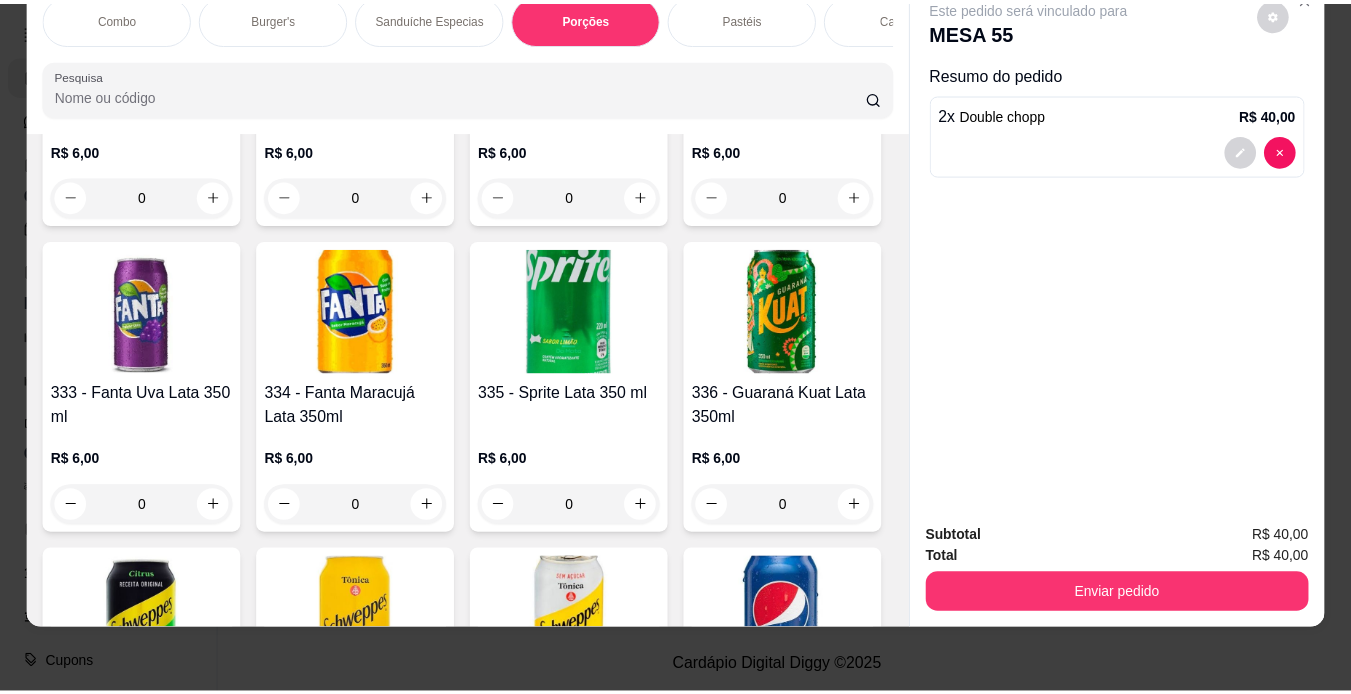 scroll, scrollTop: 3441, scrollLeft: 0, axis: vertical 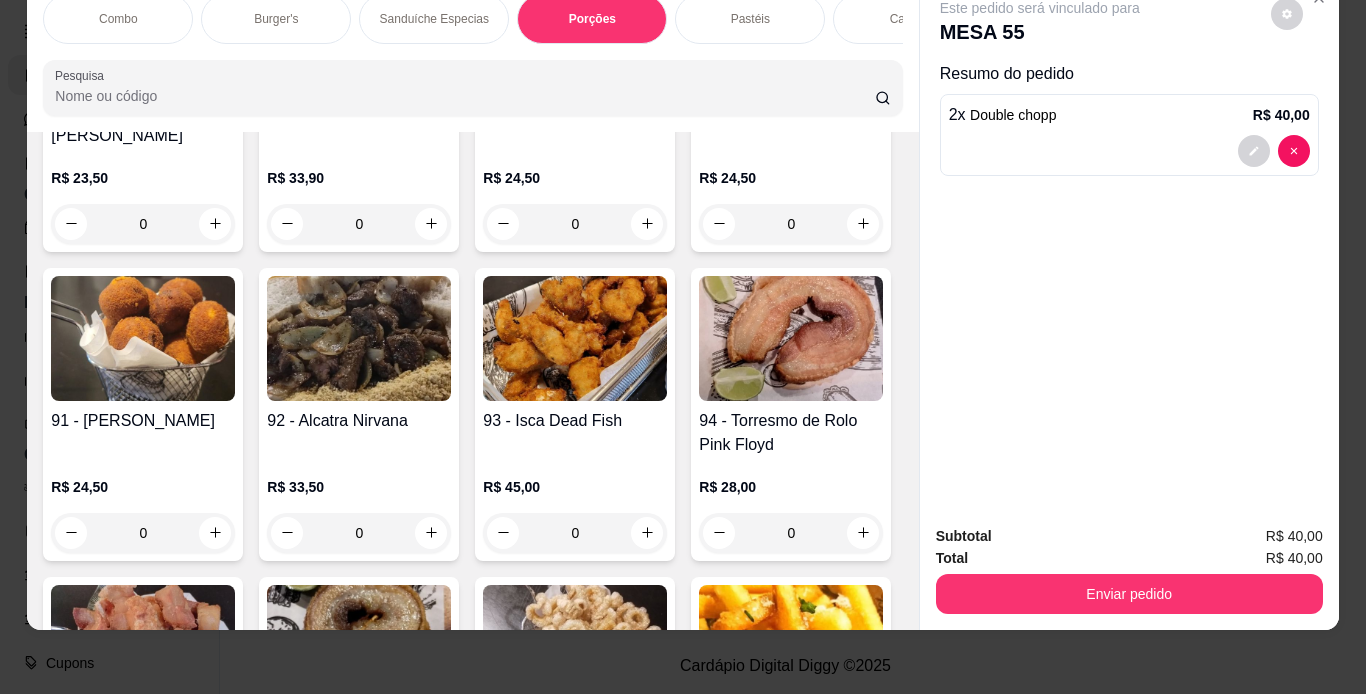 click on "81 - Batata [PERSON_NAME]" at bounding box center (359, -494) 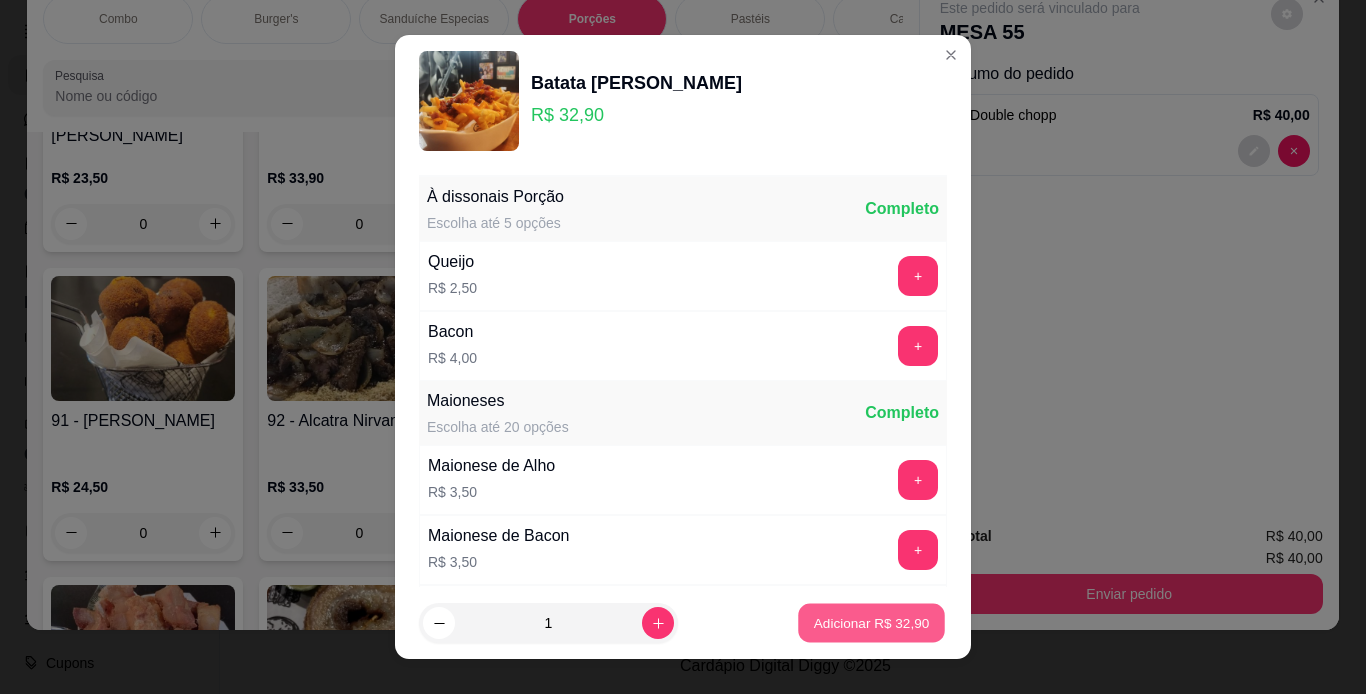 click on "Adicionar   R$ 32,90" at bounding box center (872, 623) 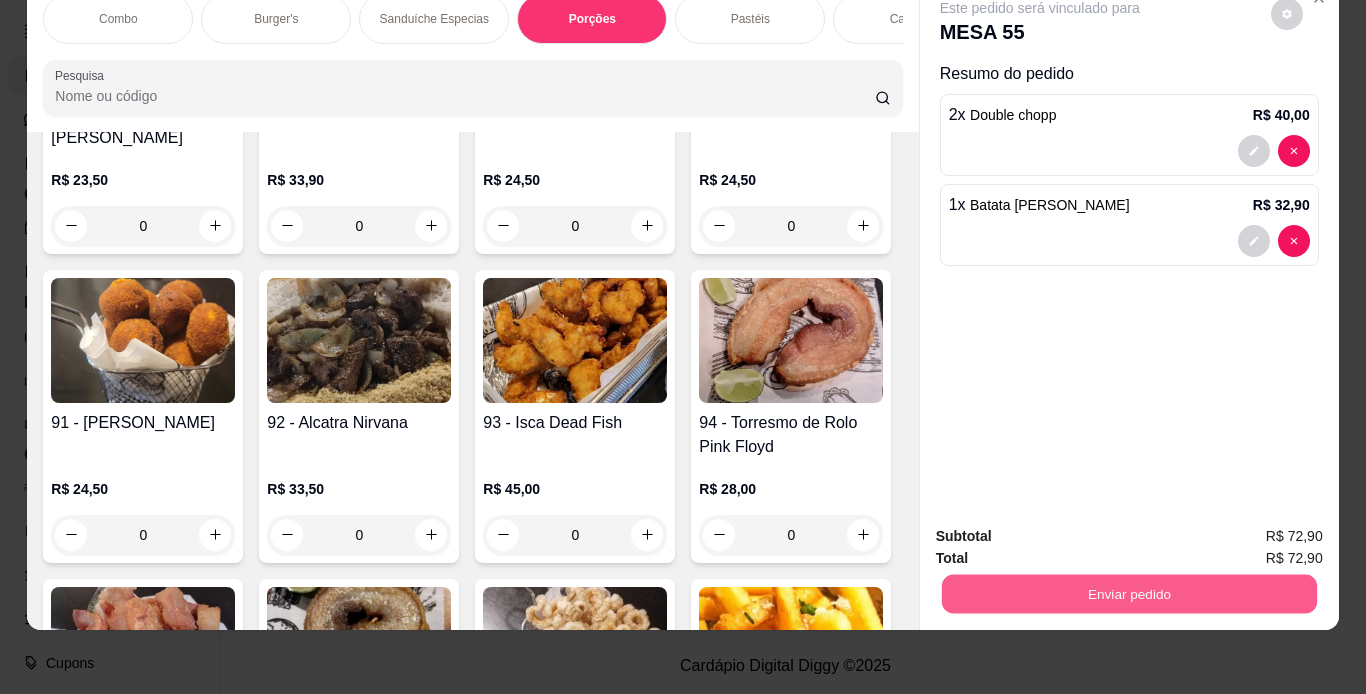 click on "Enviar pedido" at bounding box center (1128, 594) 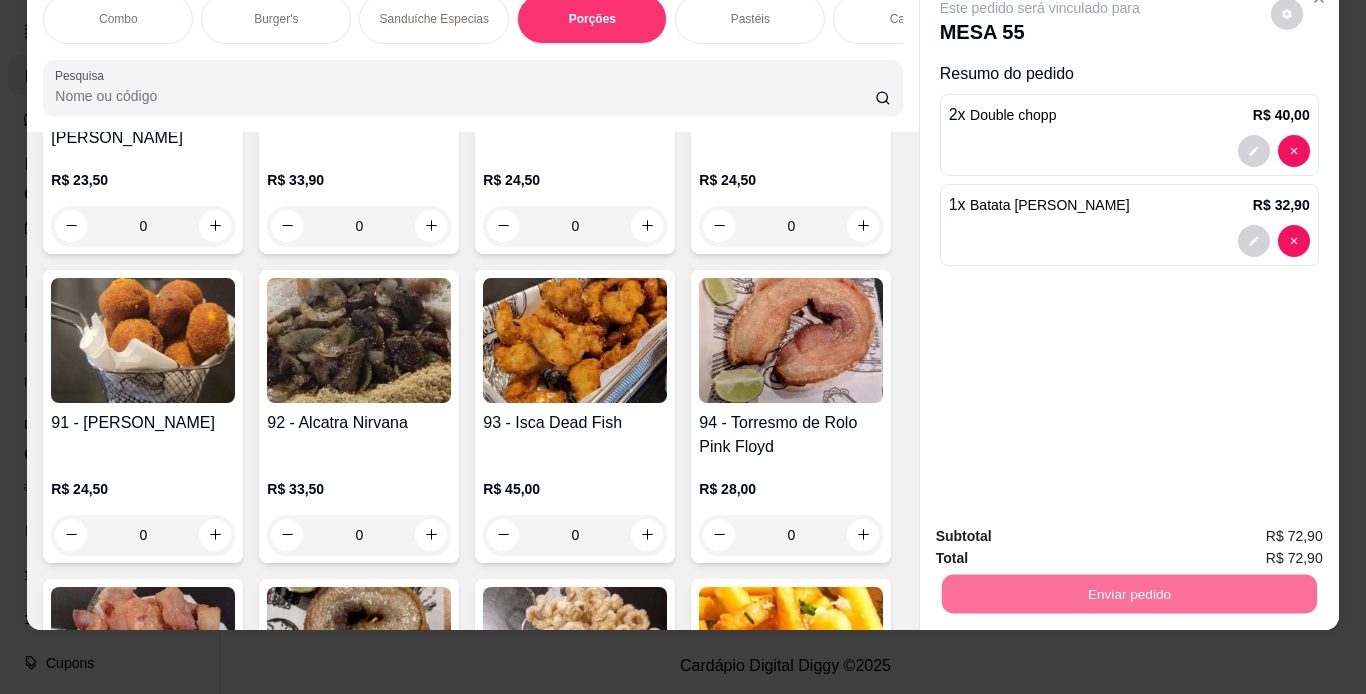 click on "Não registrar e enviar pedido" at bounding box center (1063, 529) 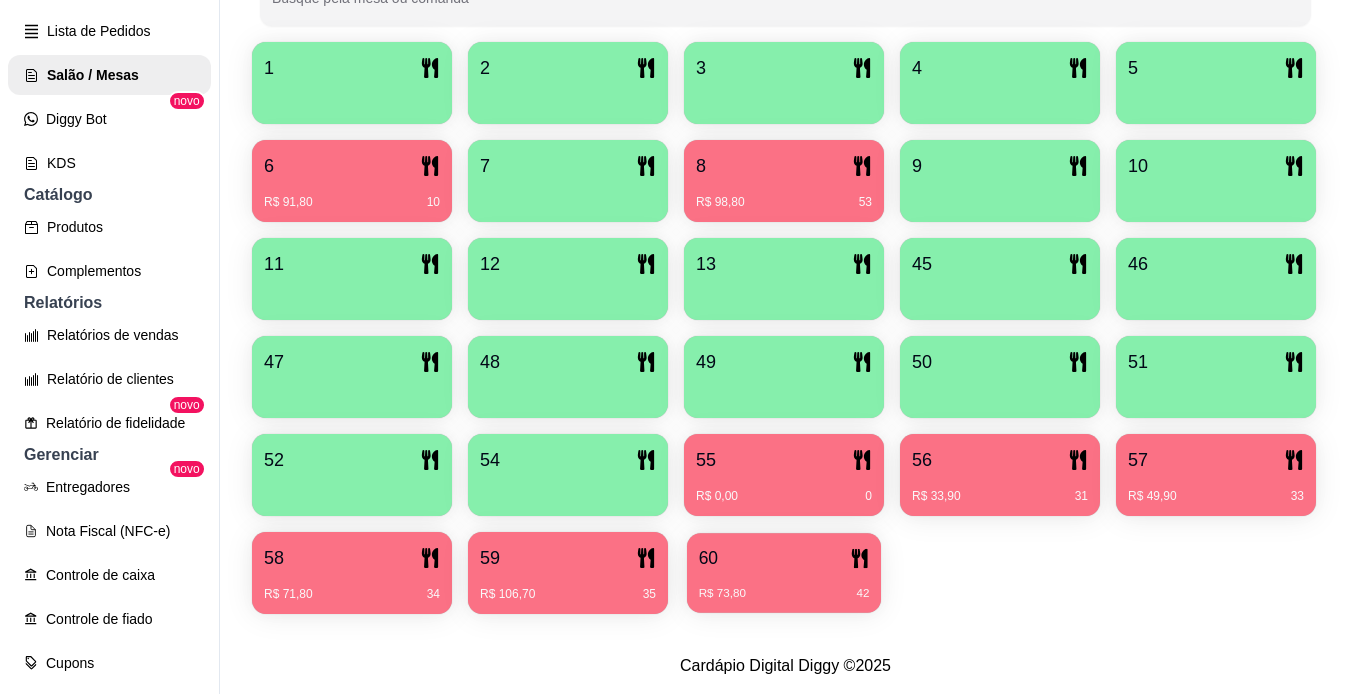 click on "R$ 73,80 42" at bounding box center [784, 586] 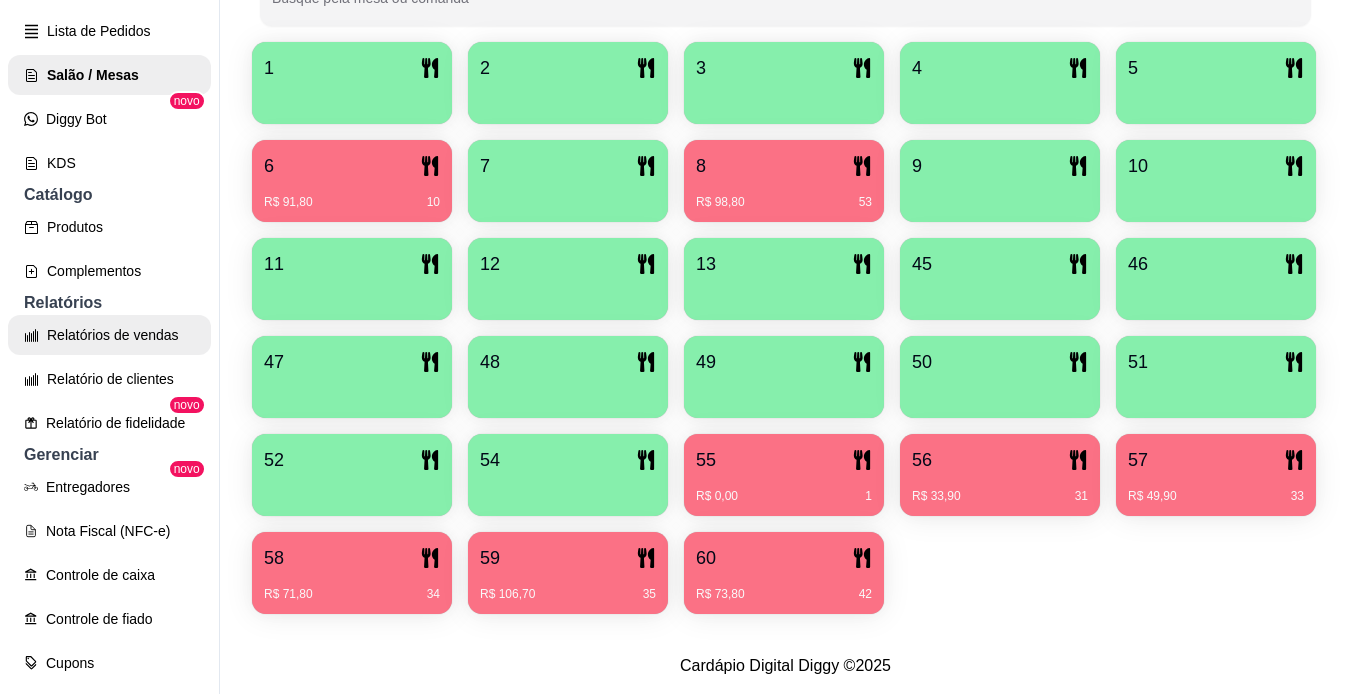 click on "Relatórios de vendas" at bounding box center (109, 335) 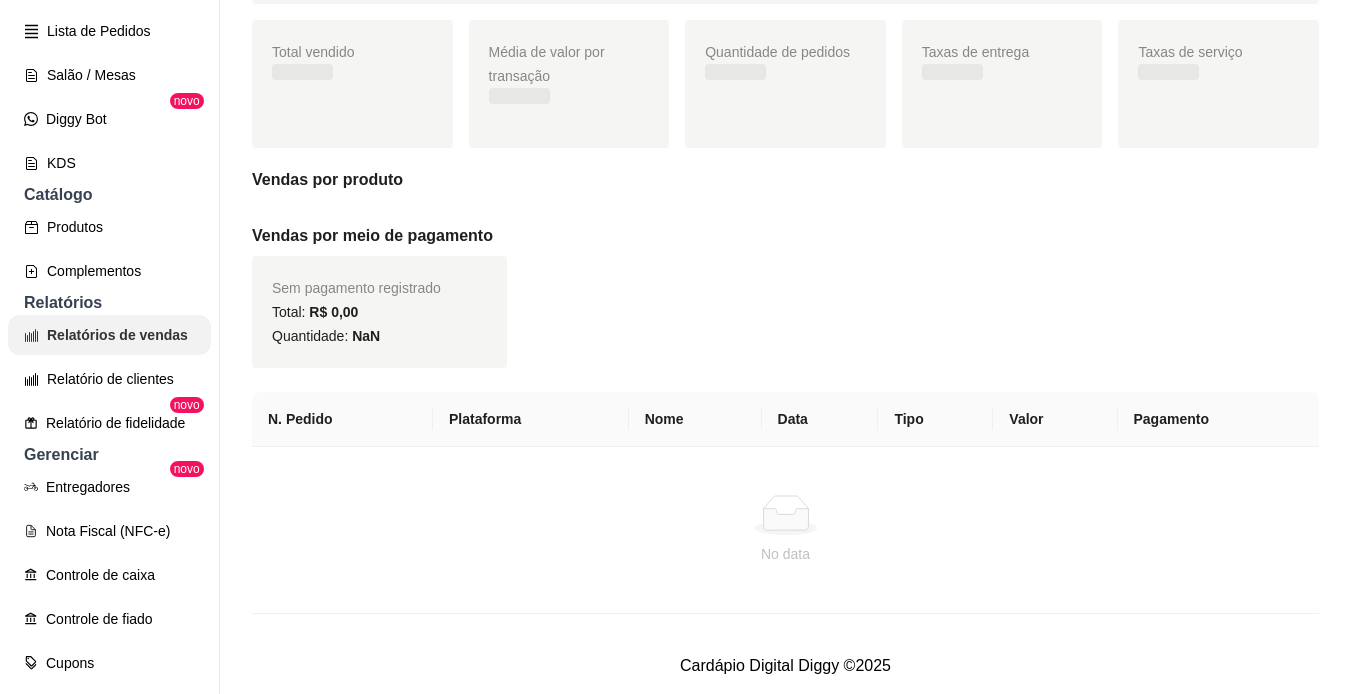 scroll, scrollTop: 0, scrollLeft: 0, axis: both 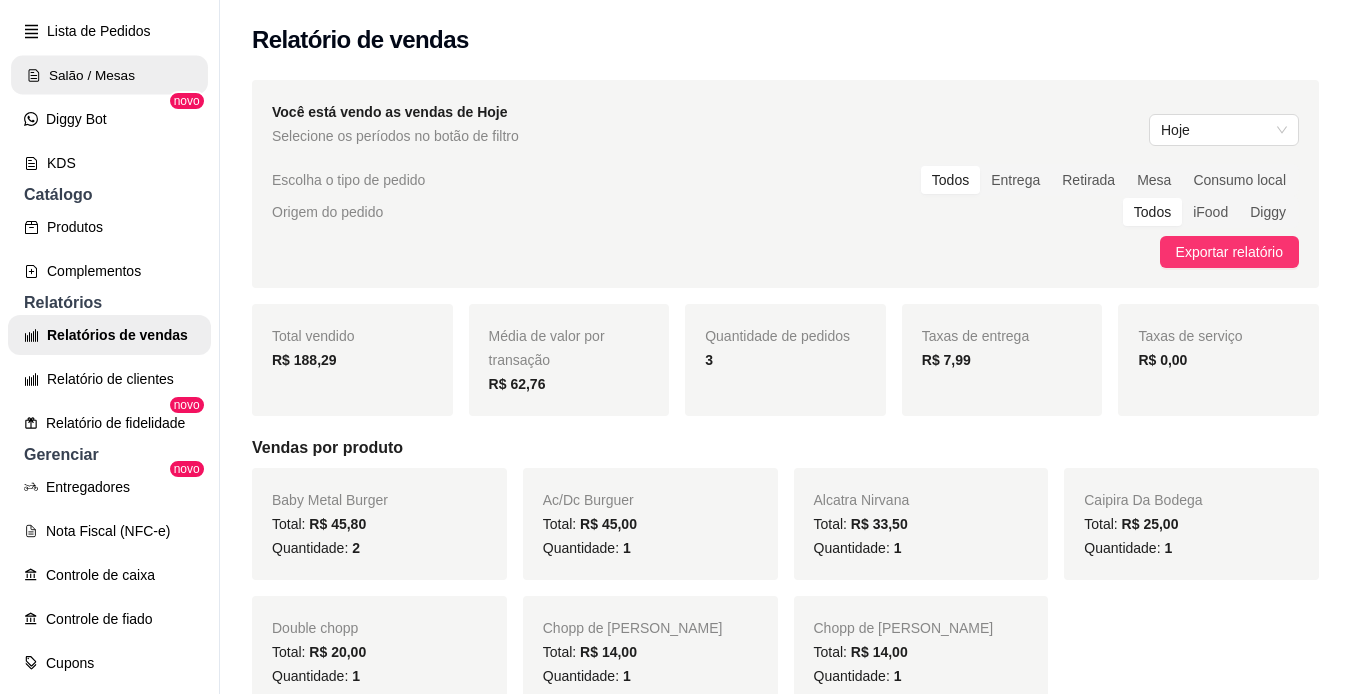 click on "Salão / Mesas" at bounding box center (109, 75) 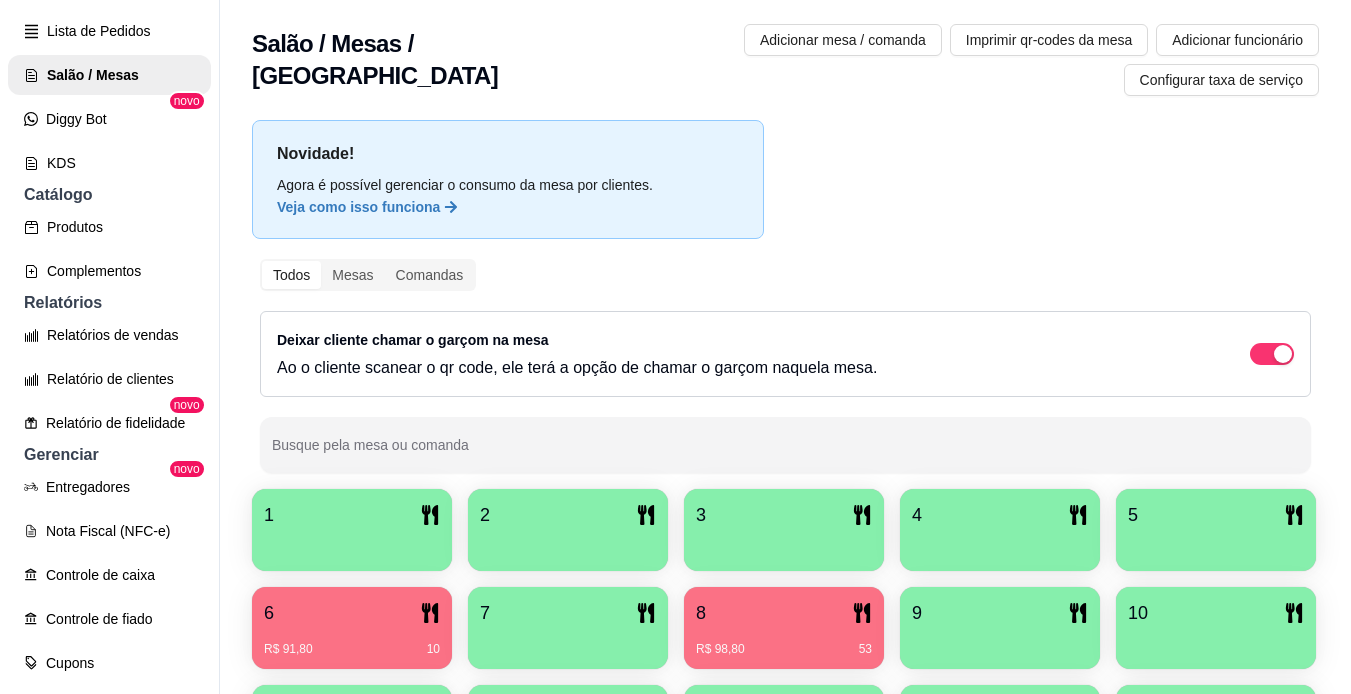 scroll, scrollTop: 560, scrollLeft: 0, axis: vertical 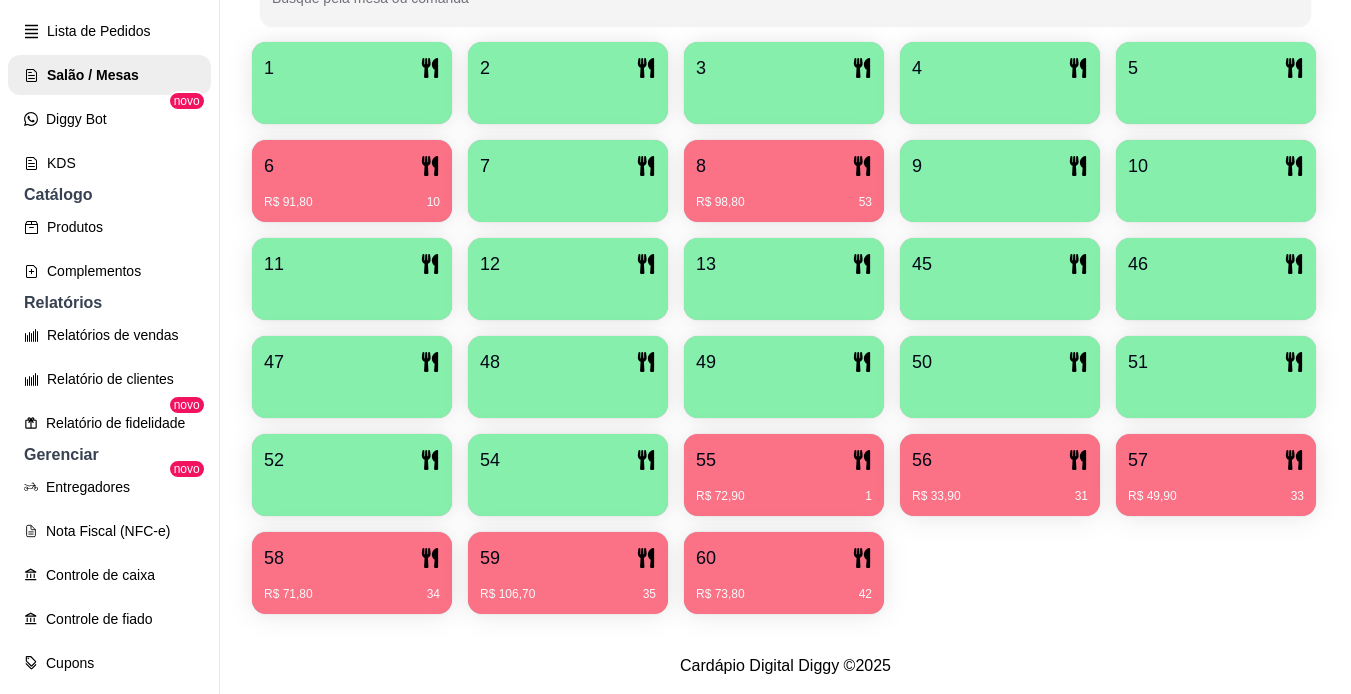 click on "R$ 73,80 42" at bounding box center [784, 587] 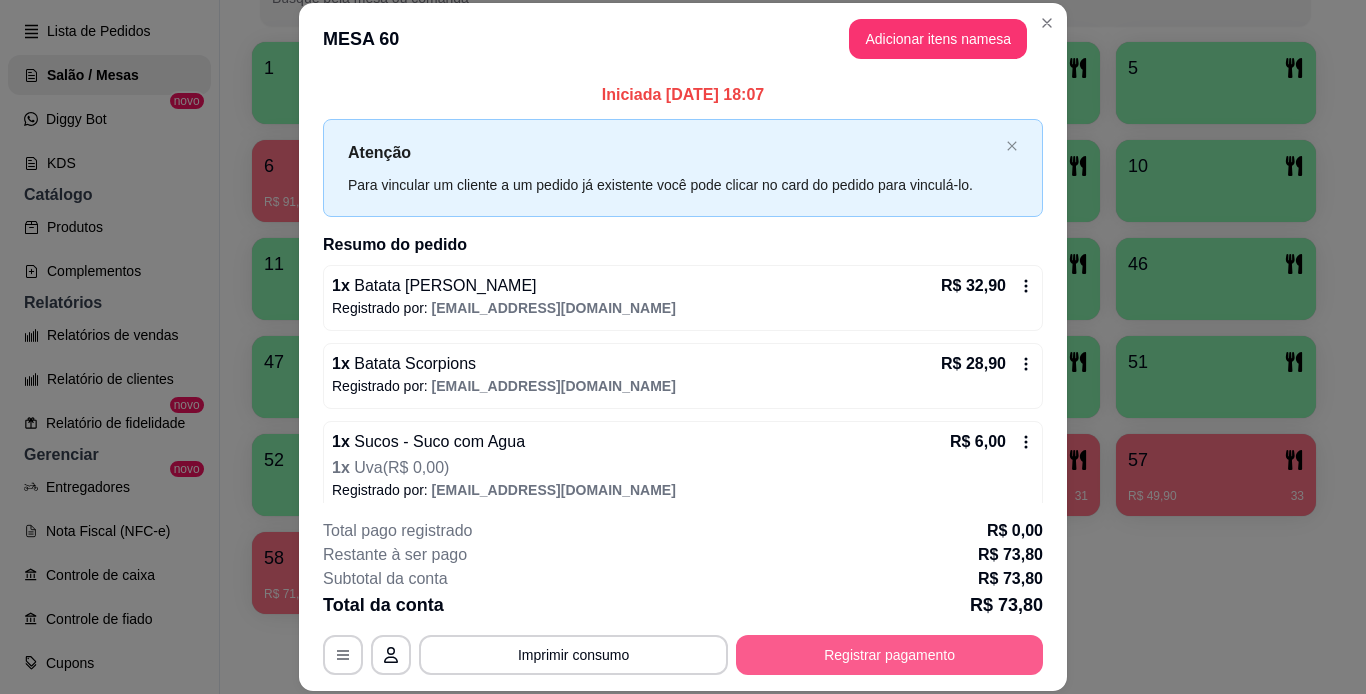 click on "Registrar pagamento" at bounding box center [889, 655] 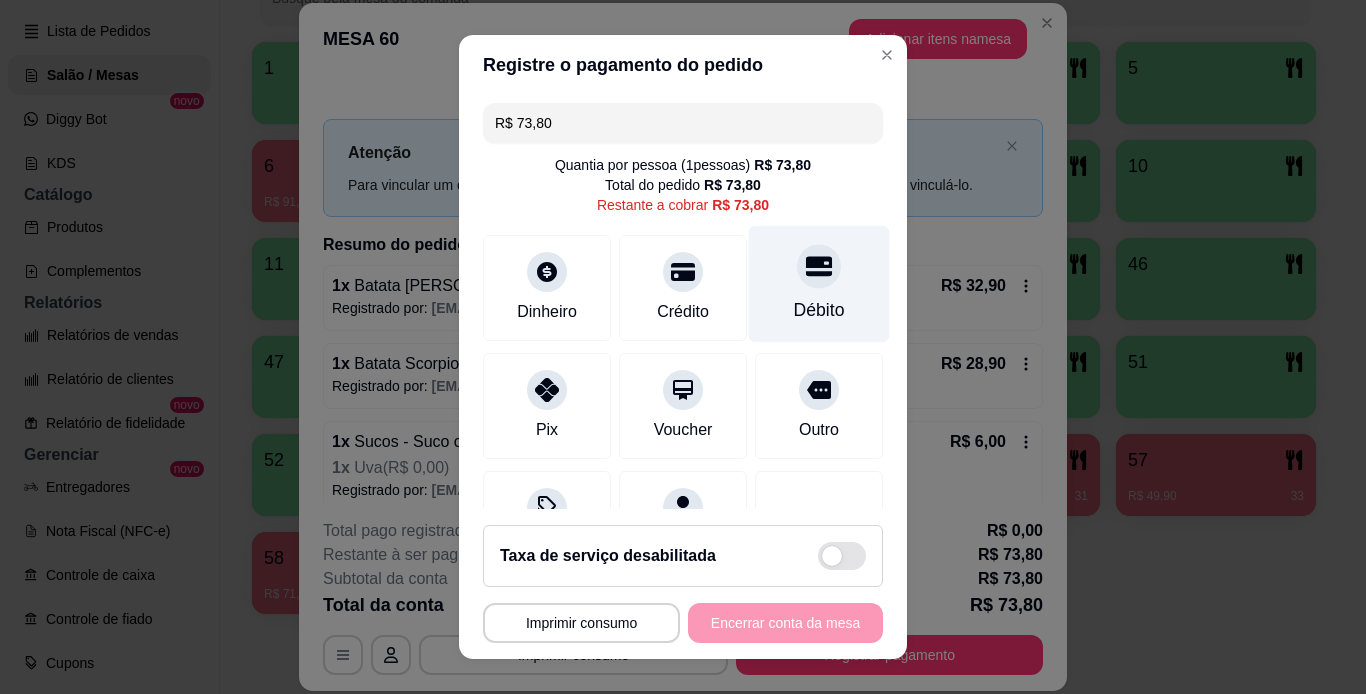 click on "Débito" at bounding box center (819, 283) 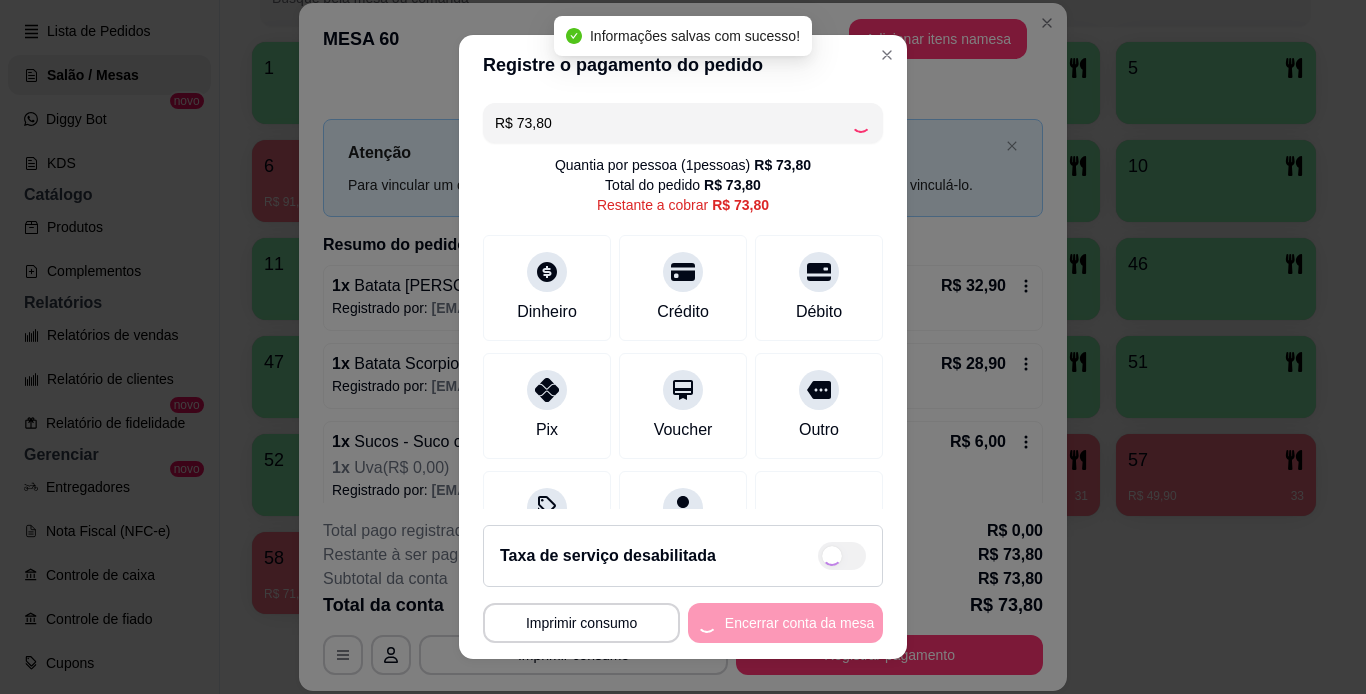 type on "R$ 0,00" 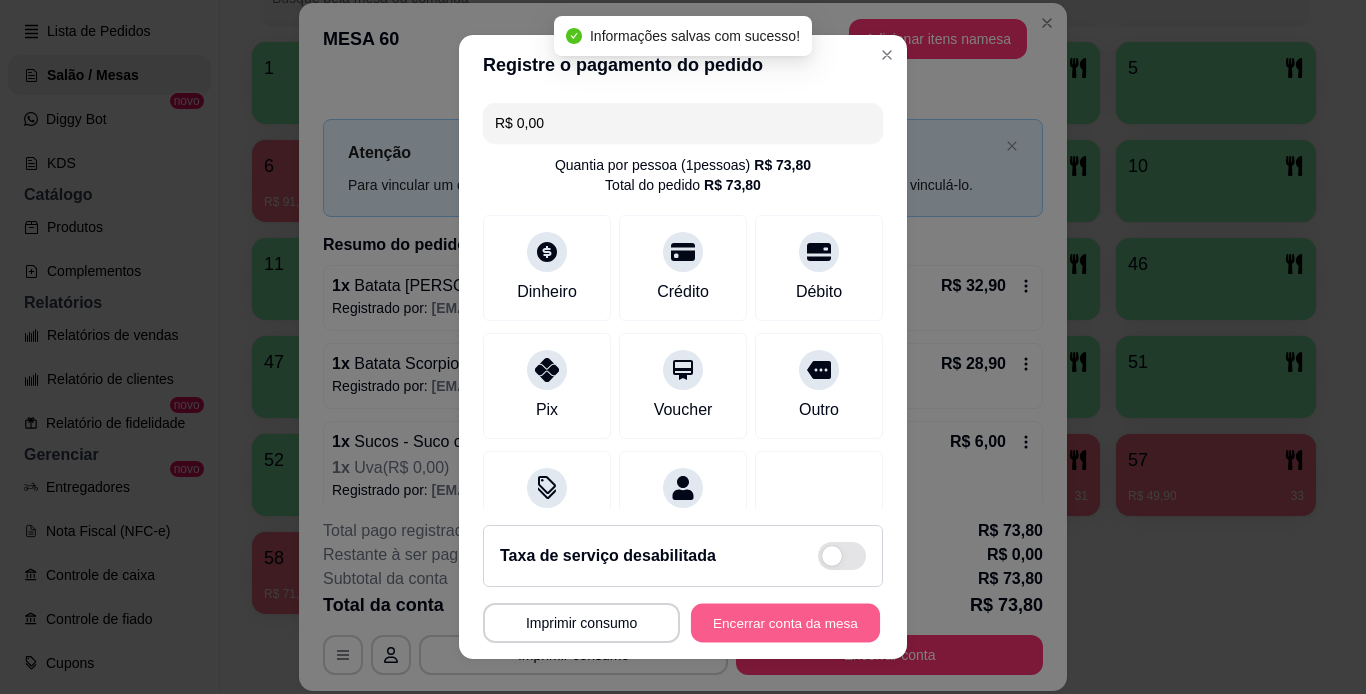 click on "Encerrar conta da mesa" at bounding box center (785, 623) 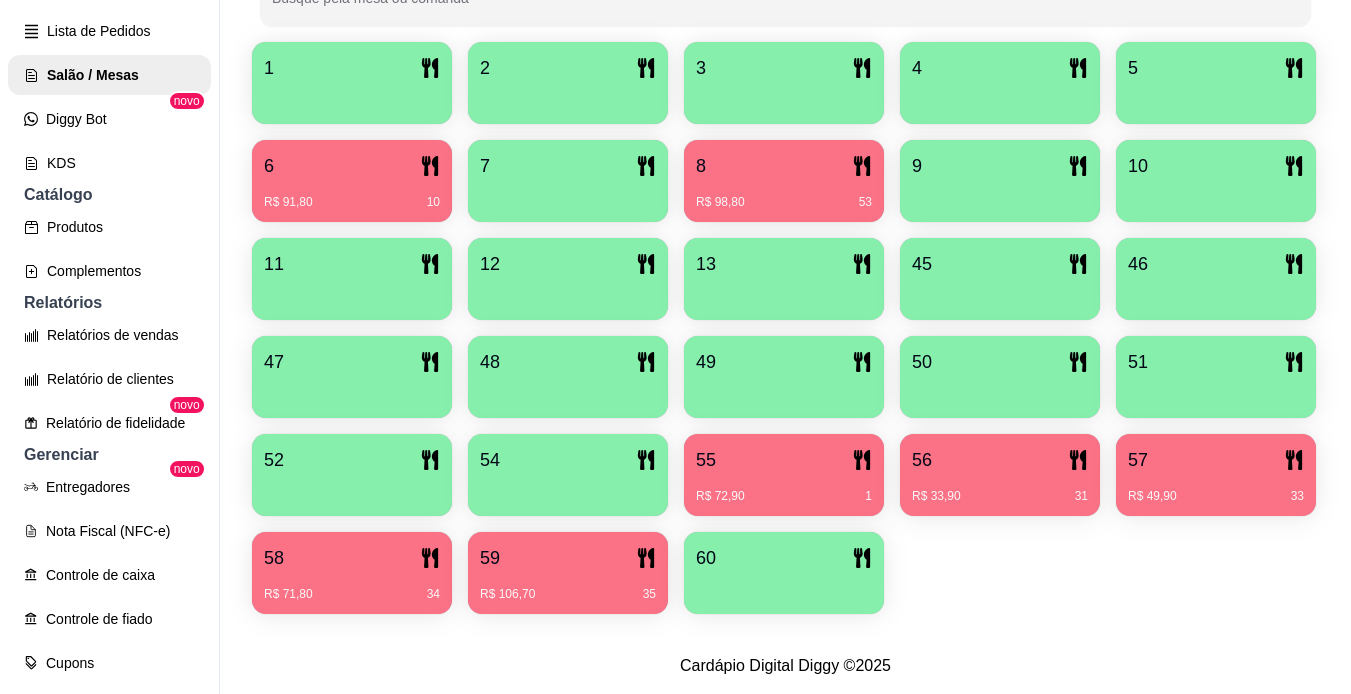 click on "R$ 106,70 35" at bounding box center (568, 594) 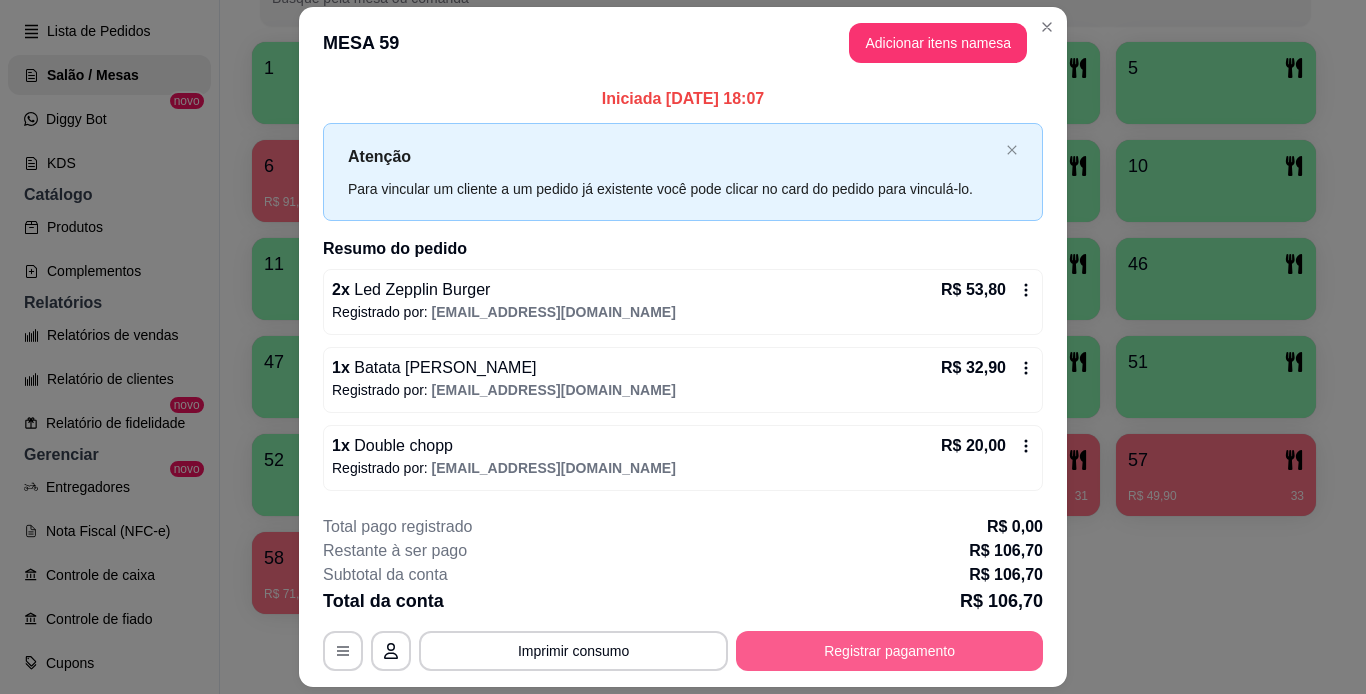 click on "Registrar pagamento" at bounding box center (889, 651) 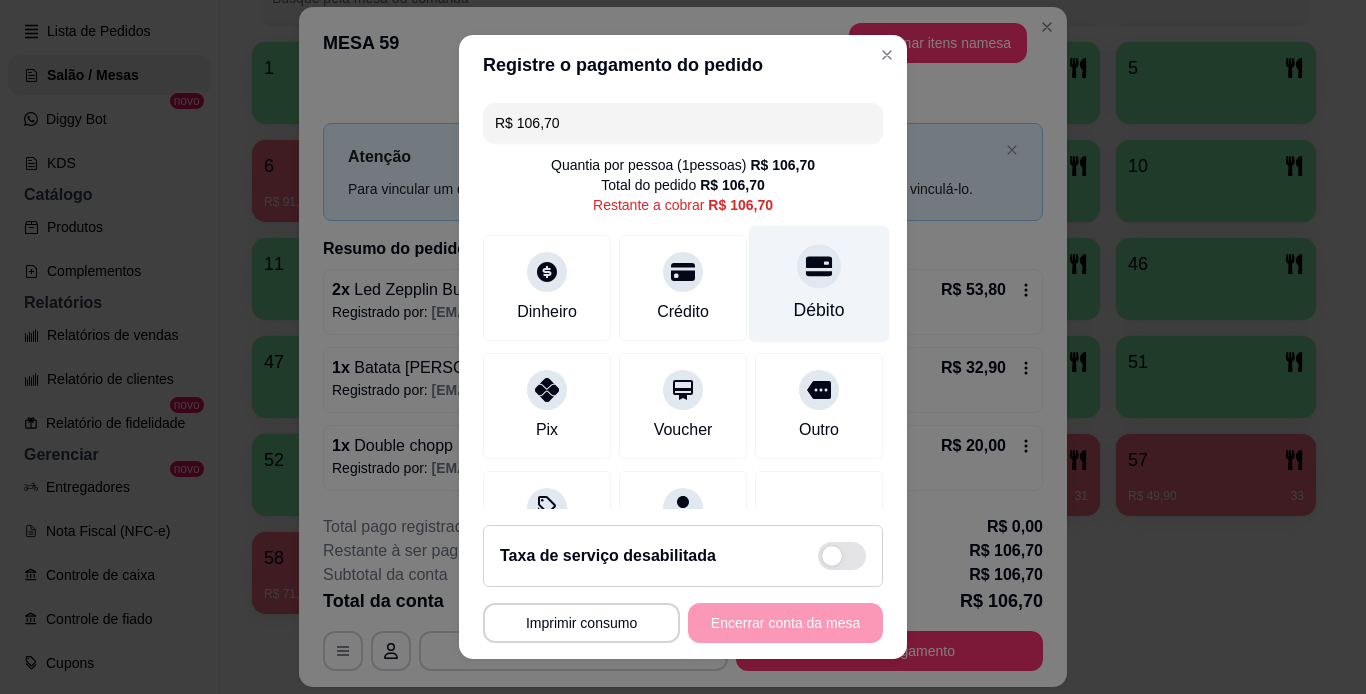 click on "Débito" at bounding box center (819, 310) 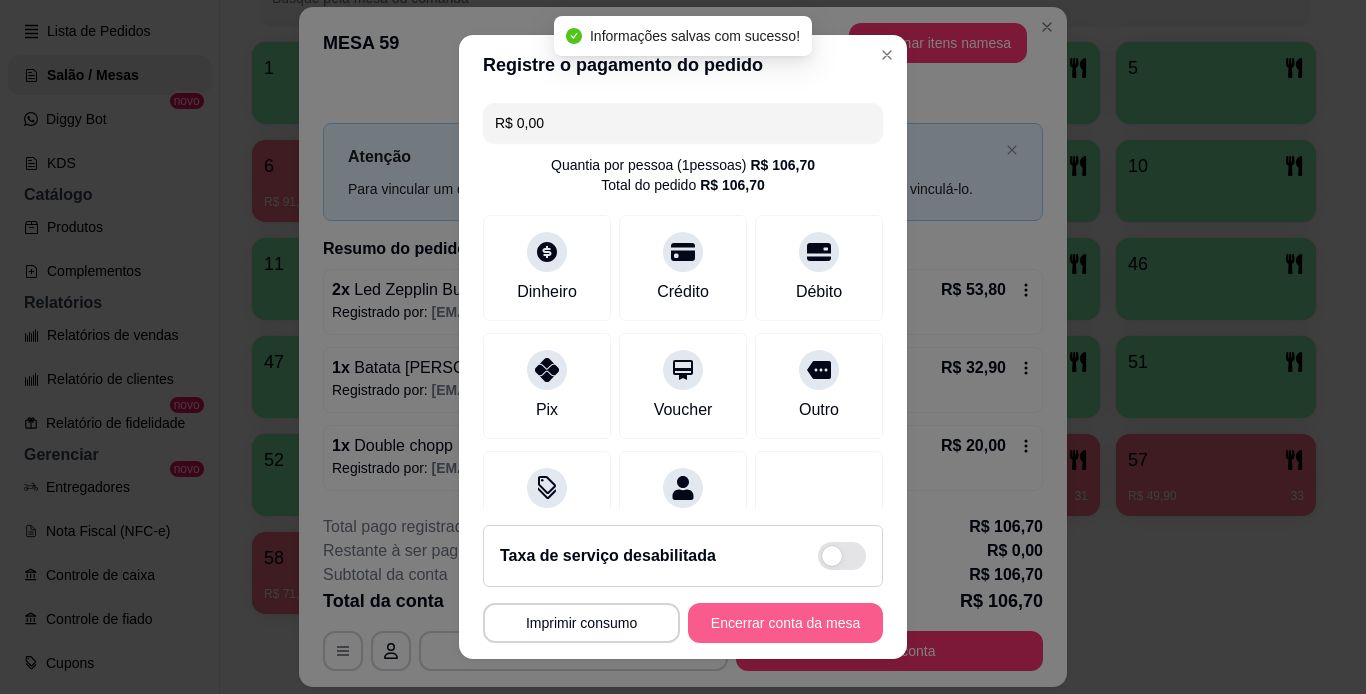 type on "R$ 0,00" 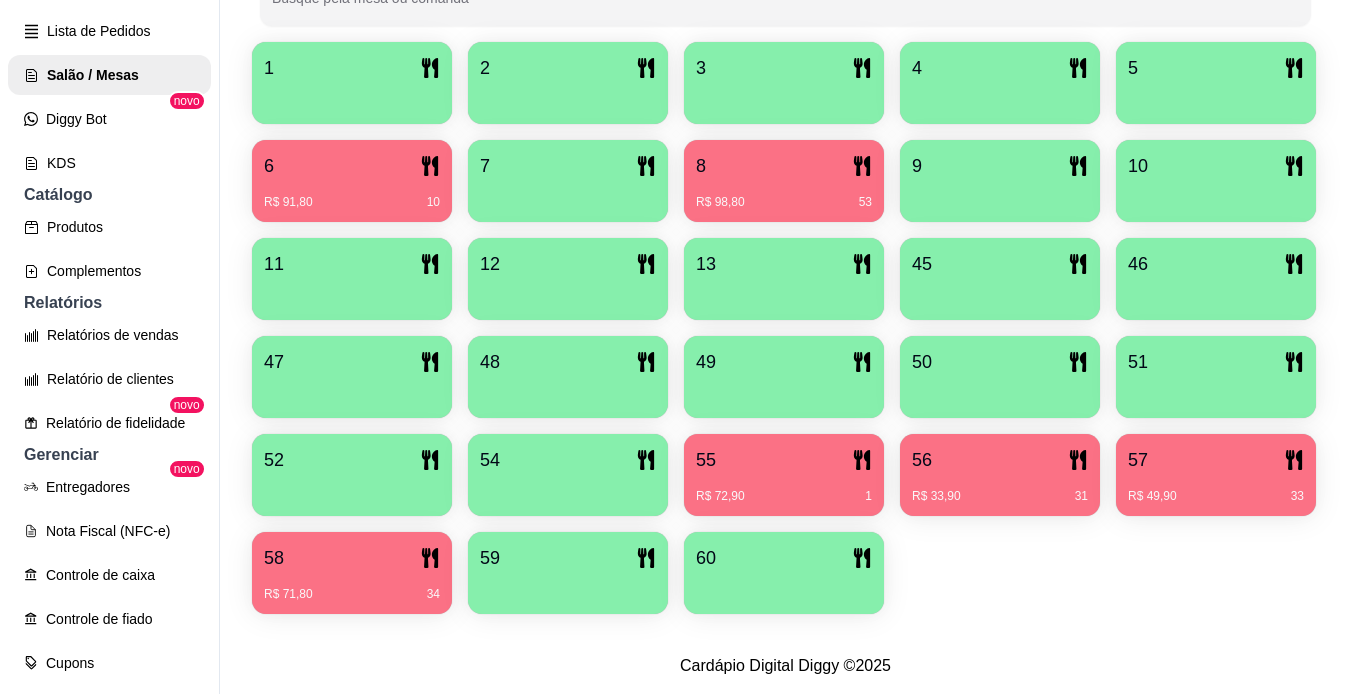 click on "58" at bounding box center [352, 558] 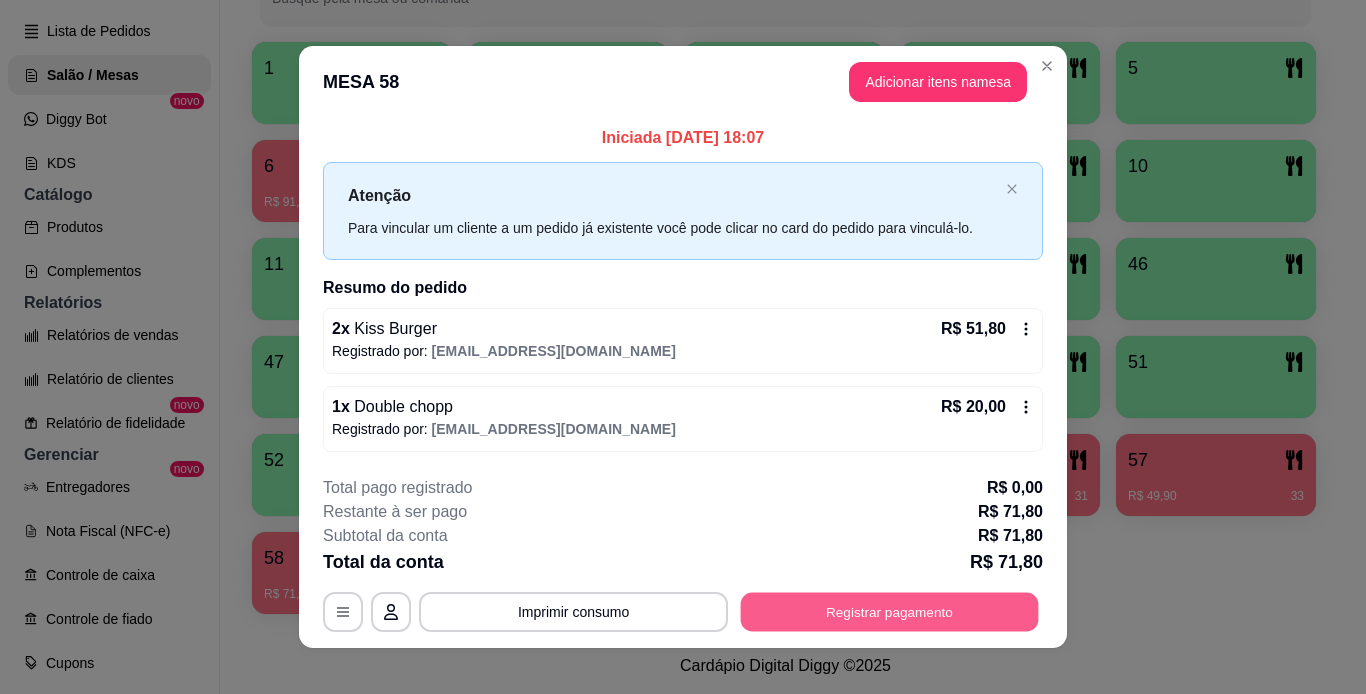 click on "Registrar pagamento" at bounding box center (890, 611) 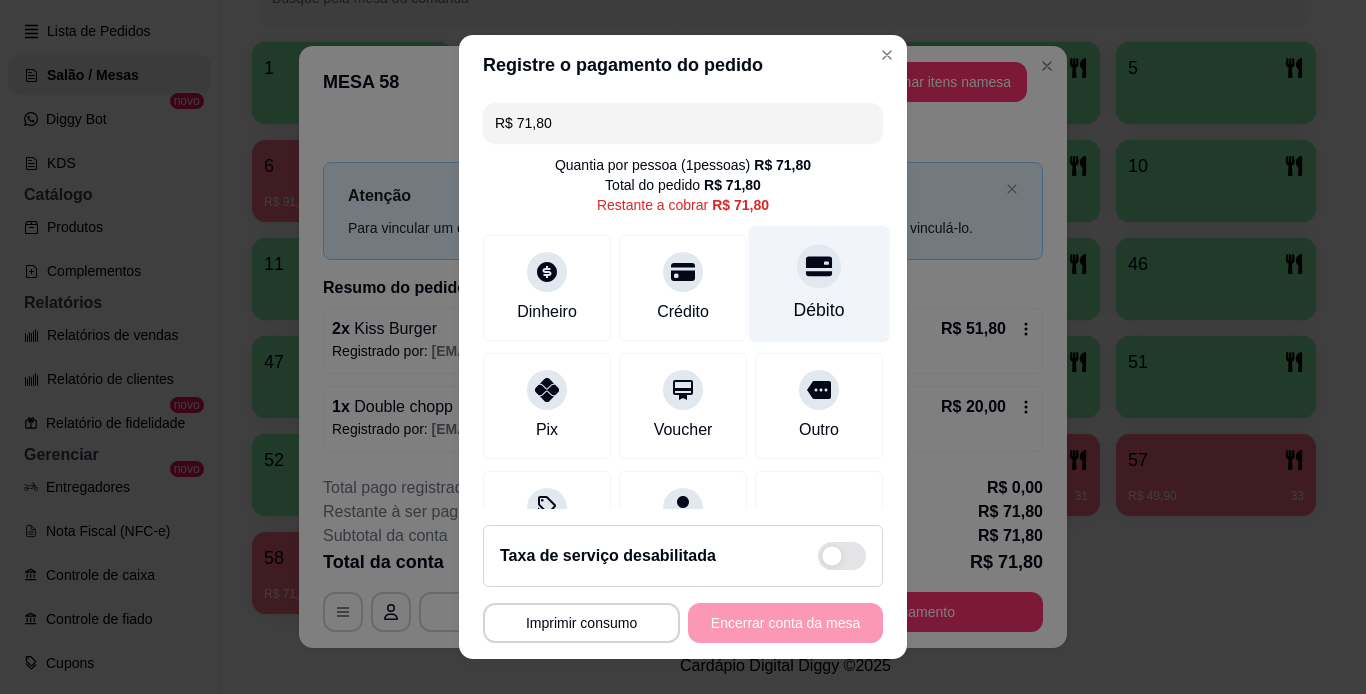 click 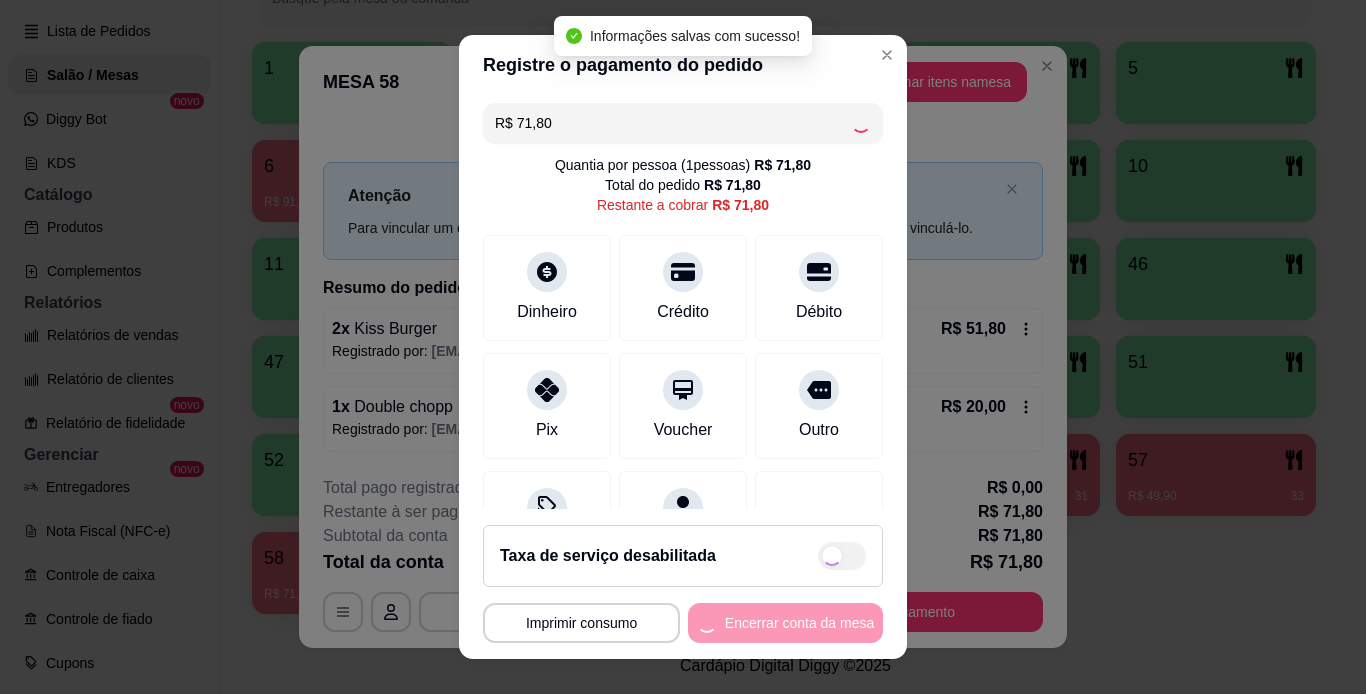 type on "R$ 0,00" 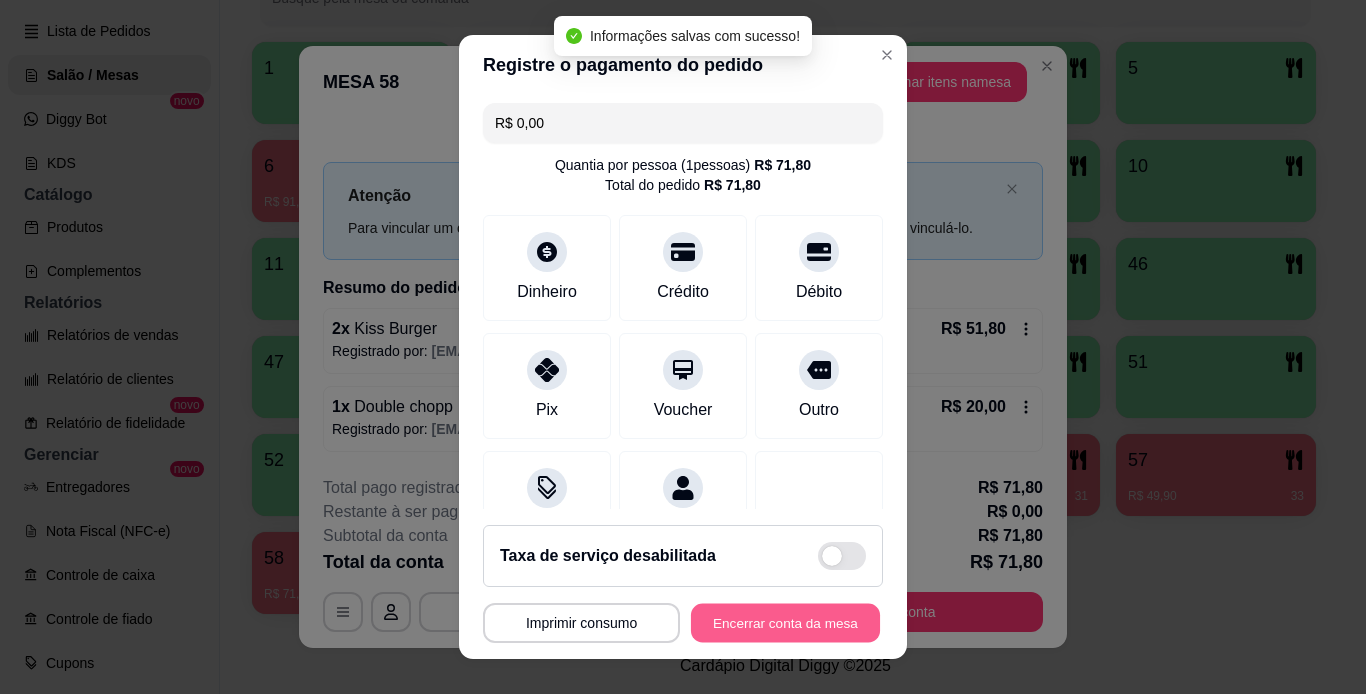click on "Encerrar conta da mesa" at bounding box center [785, 623] 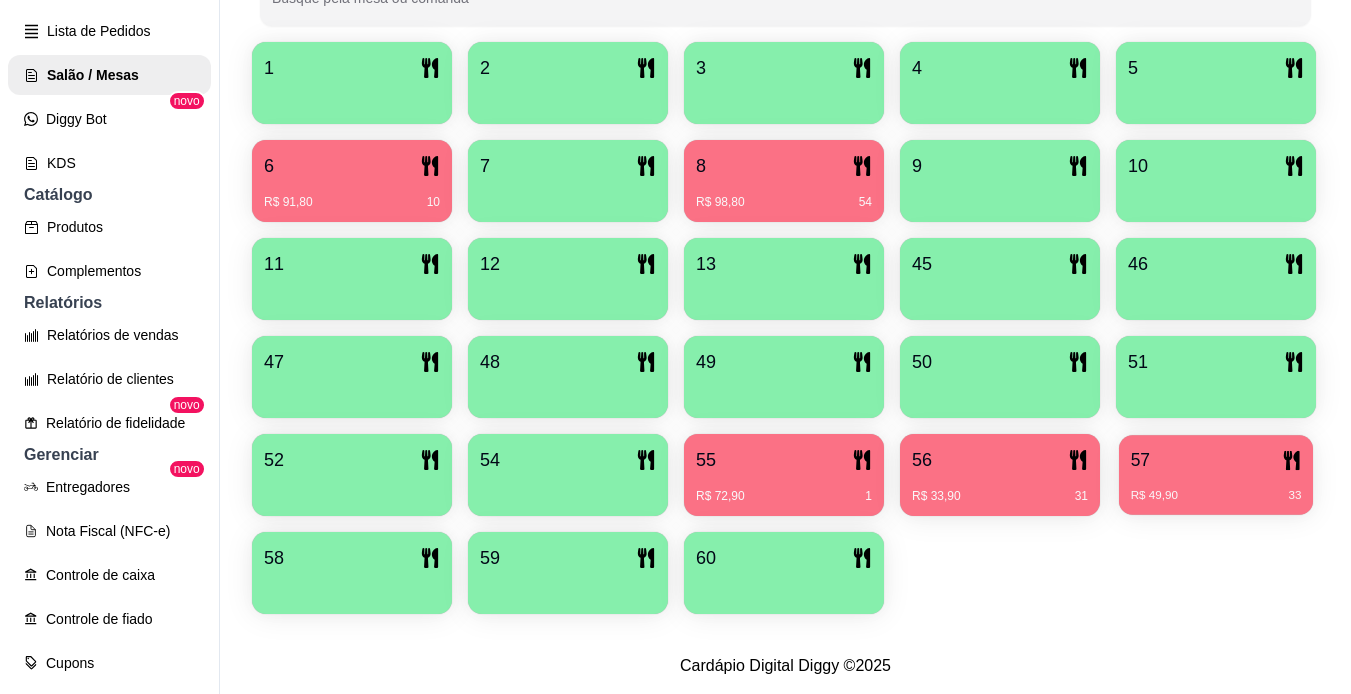 click on "R$ 49,90 33" at bounding box center [1216, 496] 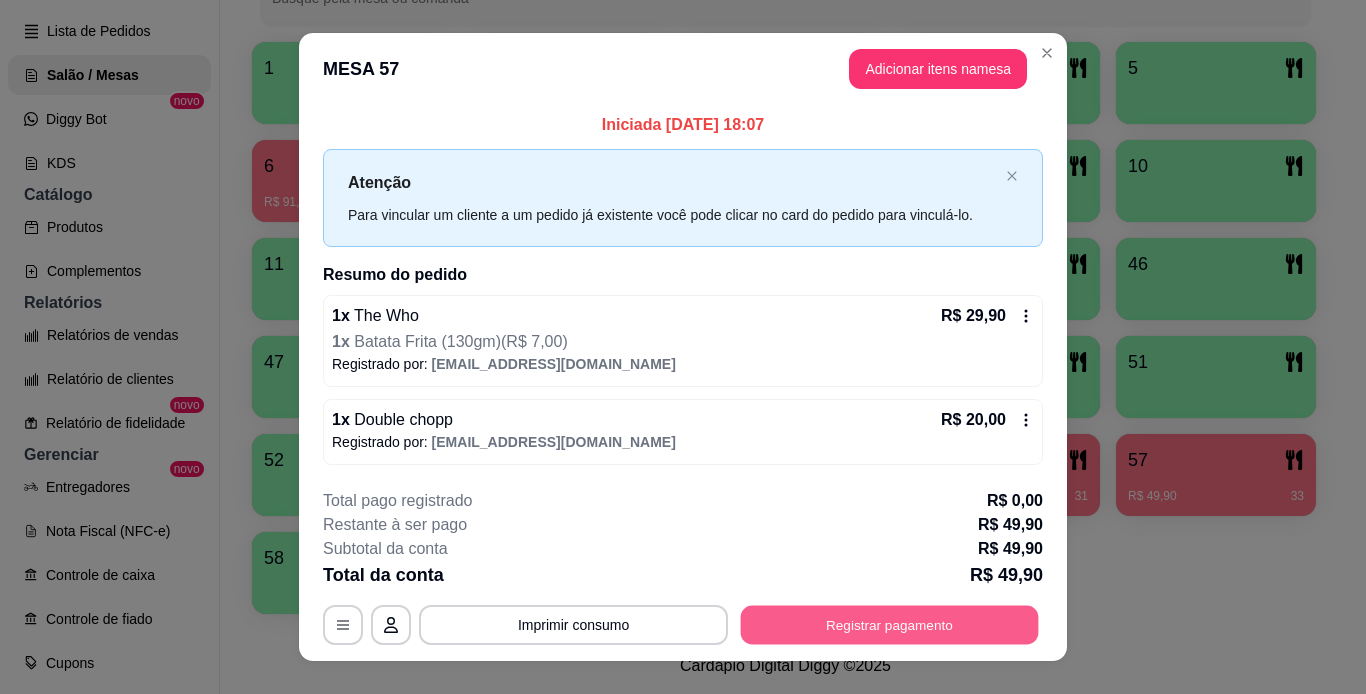 click on "Registrar pagamento" at bounding box center [890, 624] 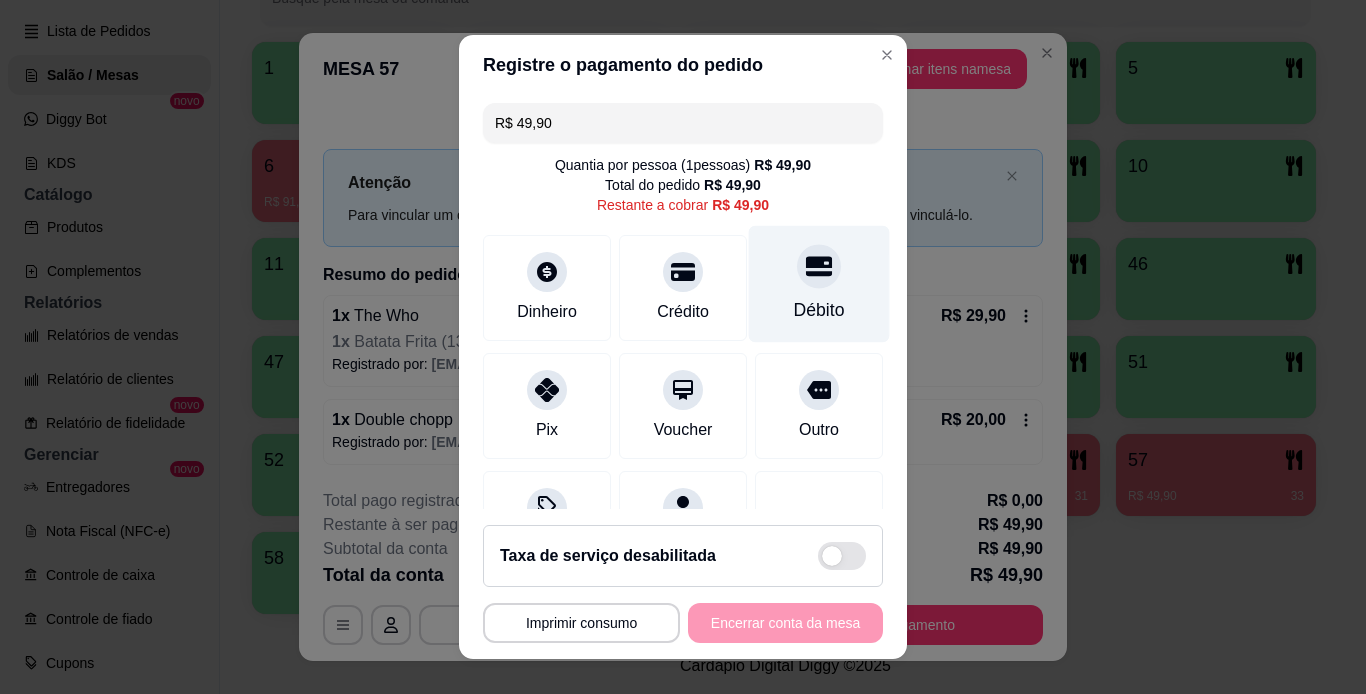click at bounding box center (819, 266) 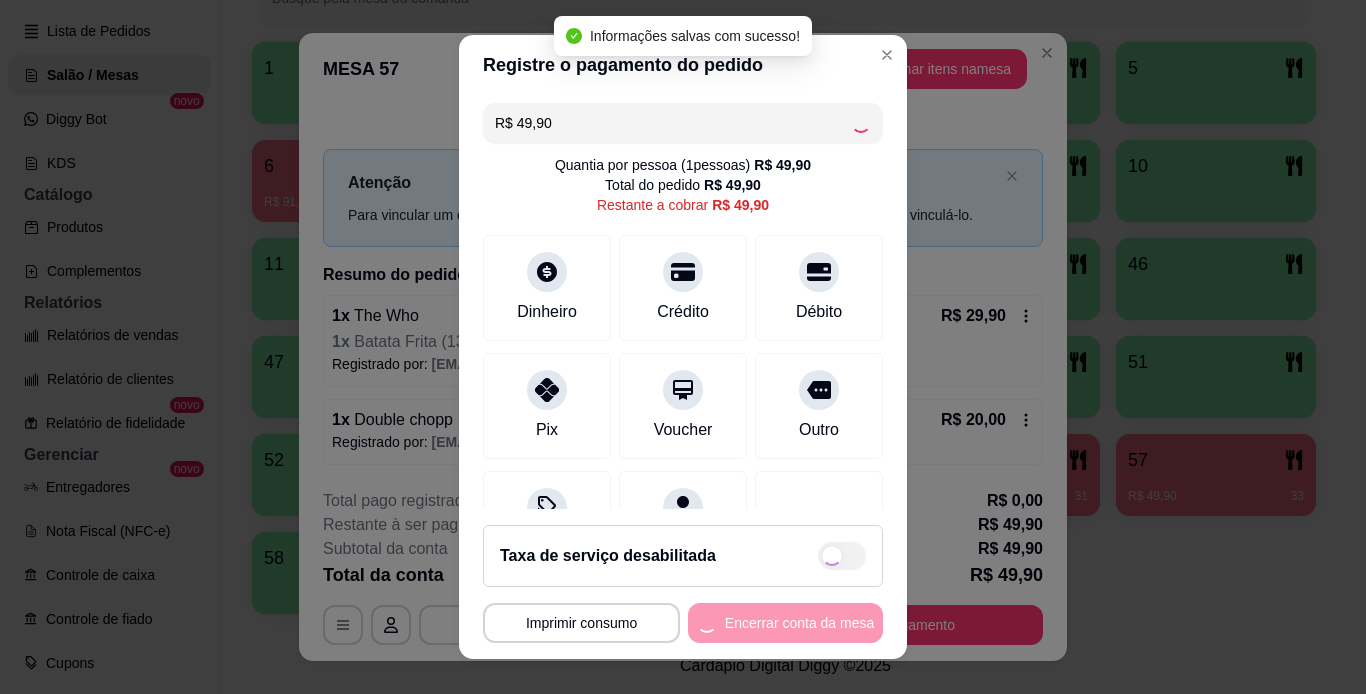 type on "R$ 0,00" 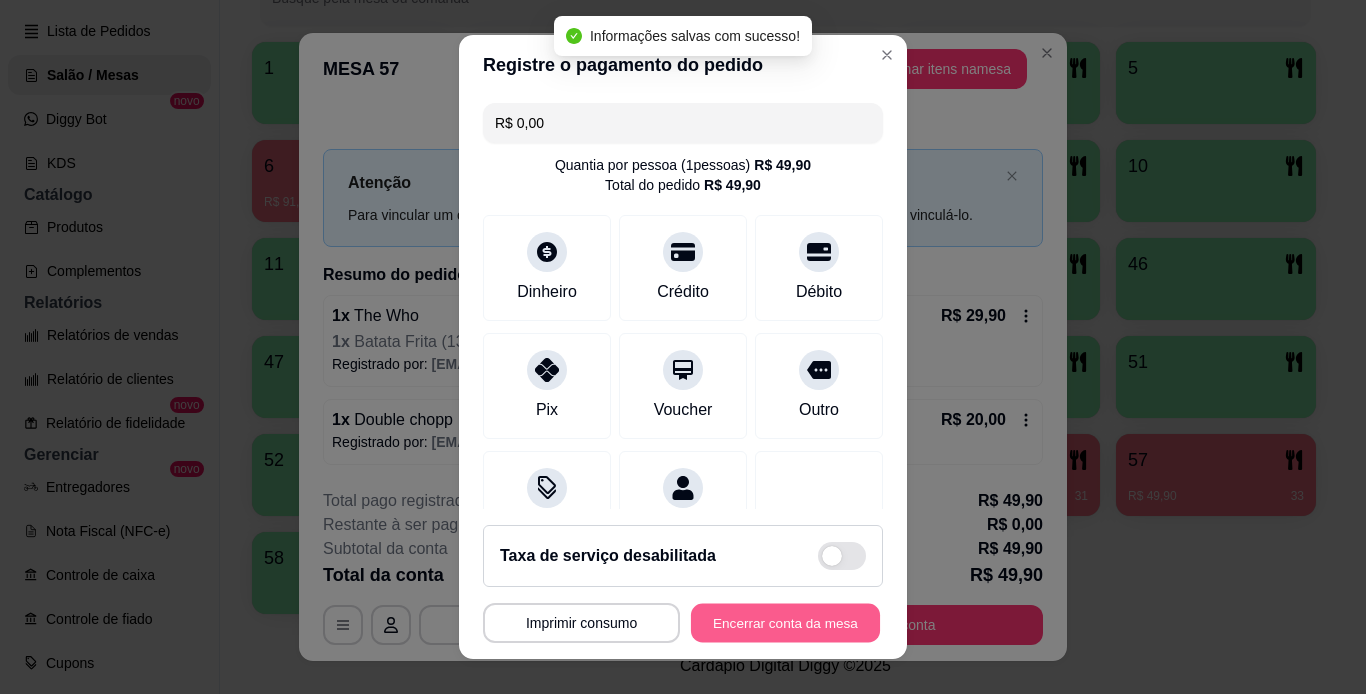 click on "Encerrar conta da mesa" at bounding box center (785, 623) 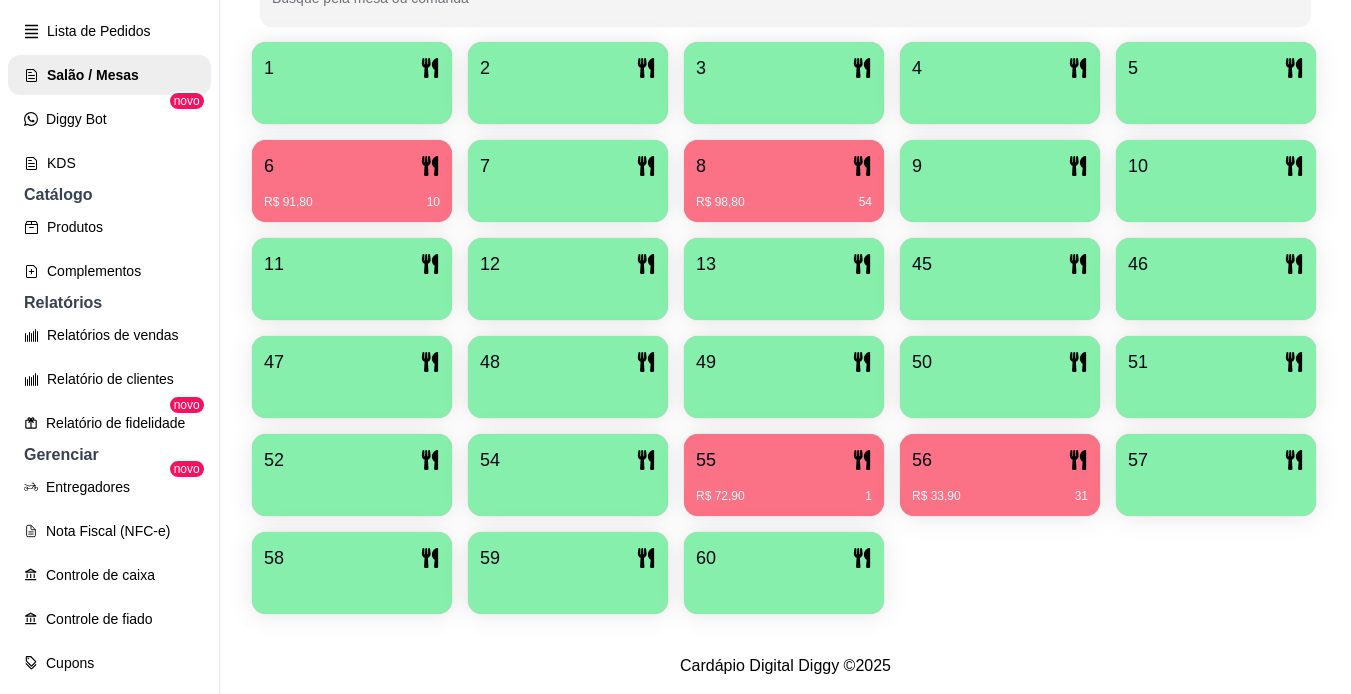 click on "R$ 33,90 31" at bounding box center (1000, 496) 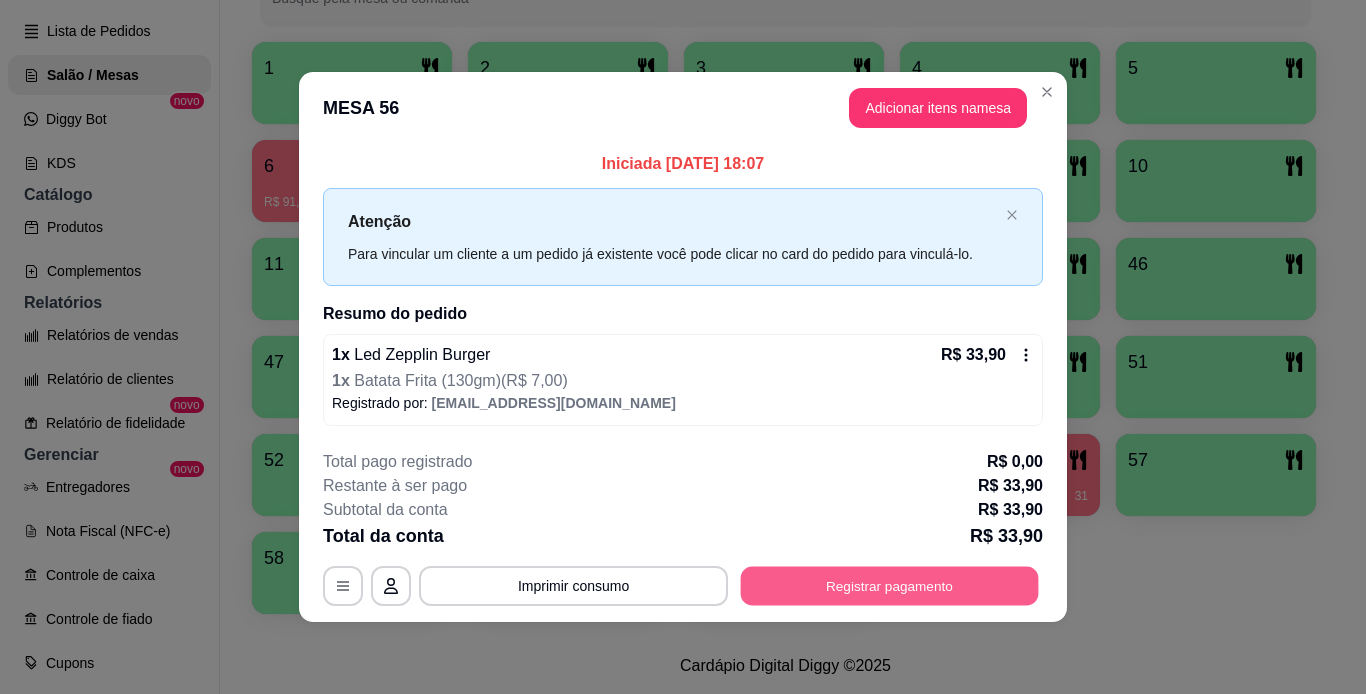 click on "Registrar pagamento" at bounding box center [890, 585] 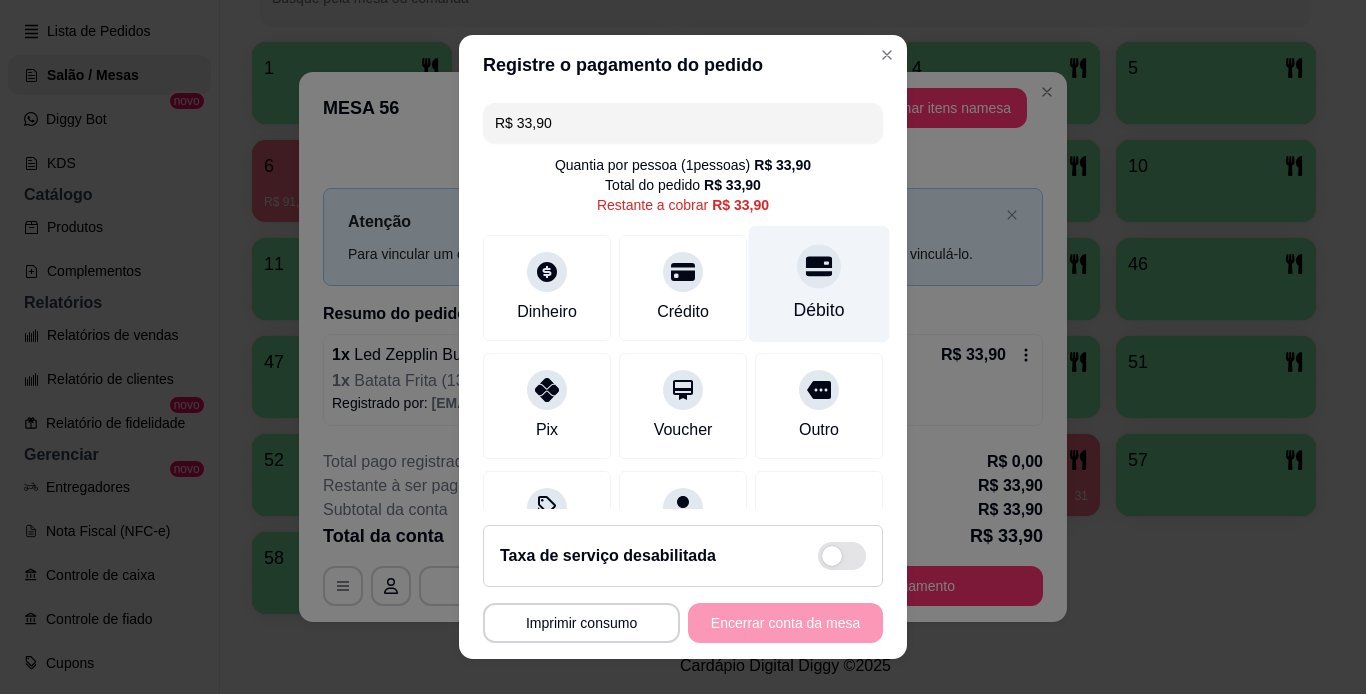 click on "Débito" at bounding box center [819, 283] 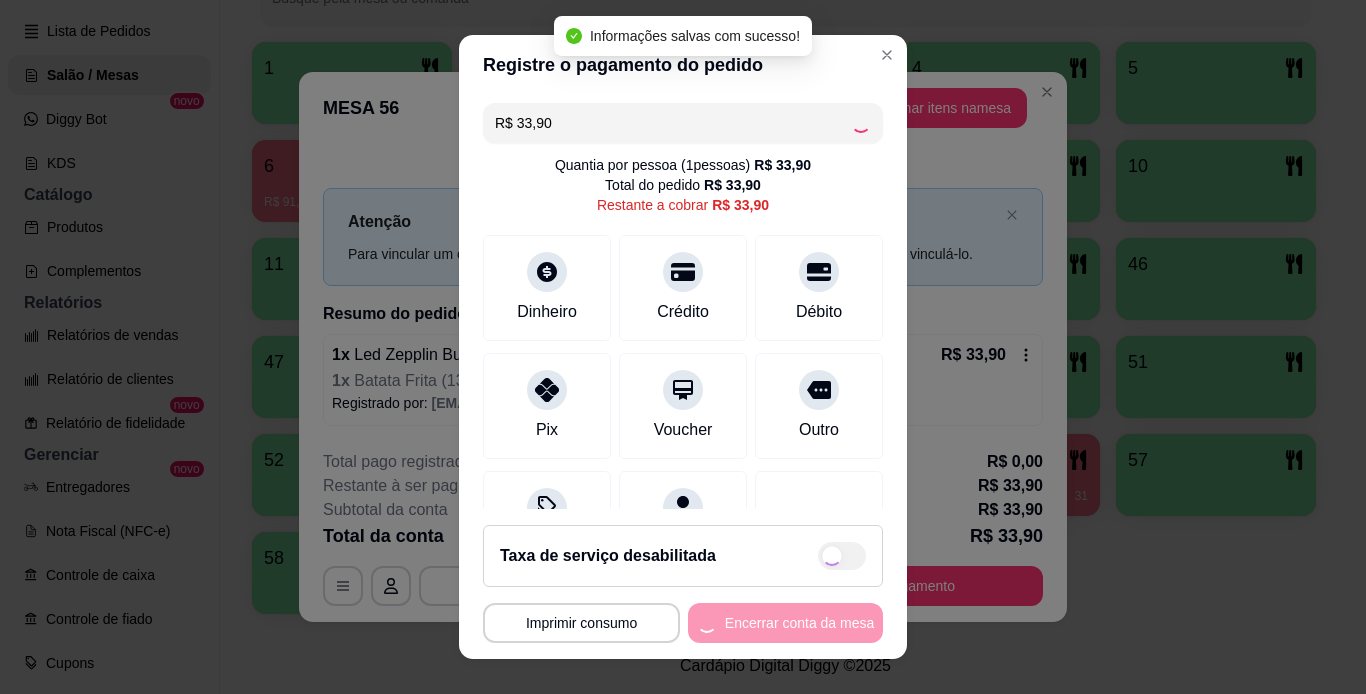type on "R$ 0,00" 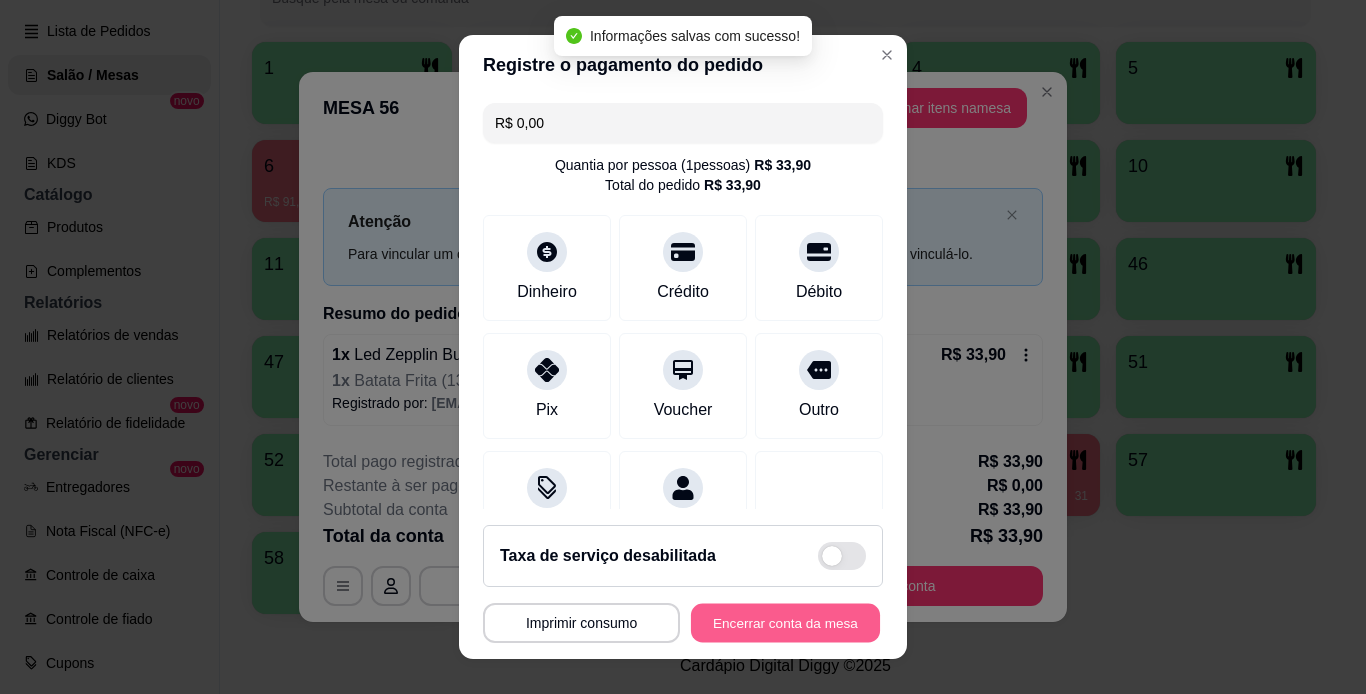 click on "Encerrar conta da mesa" at bounding box center [785, 623] 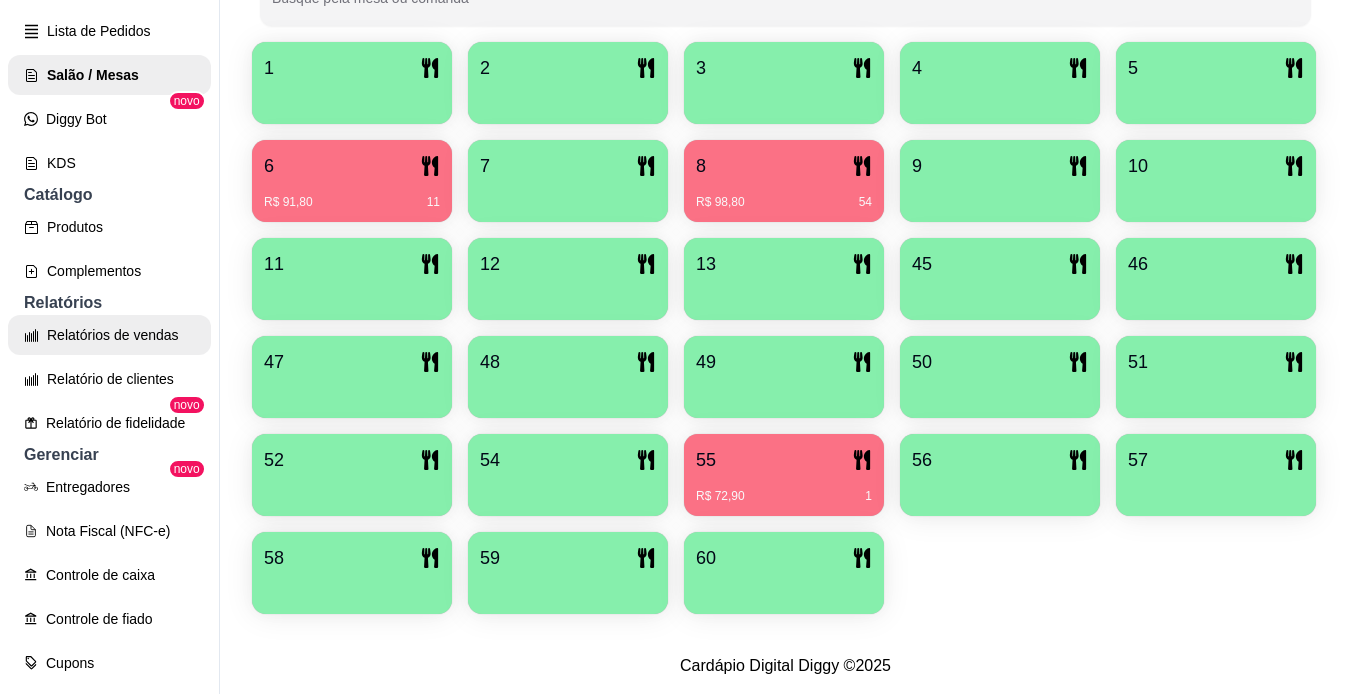 click on "Relatórios de vendas" at bounding box center [109, 335] 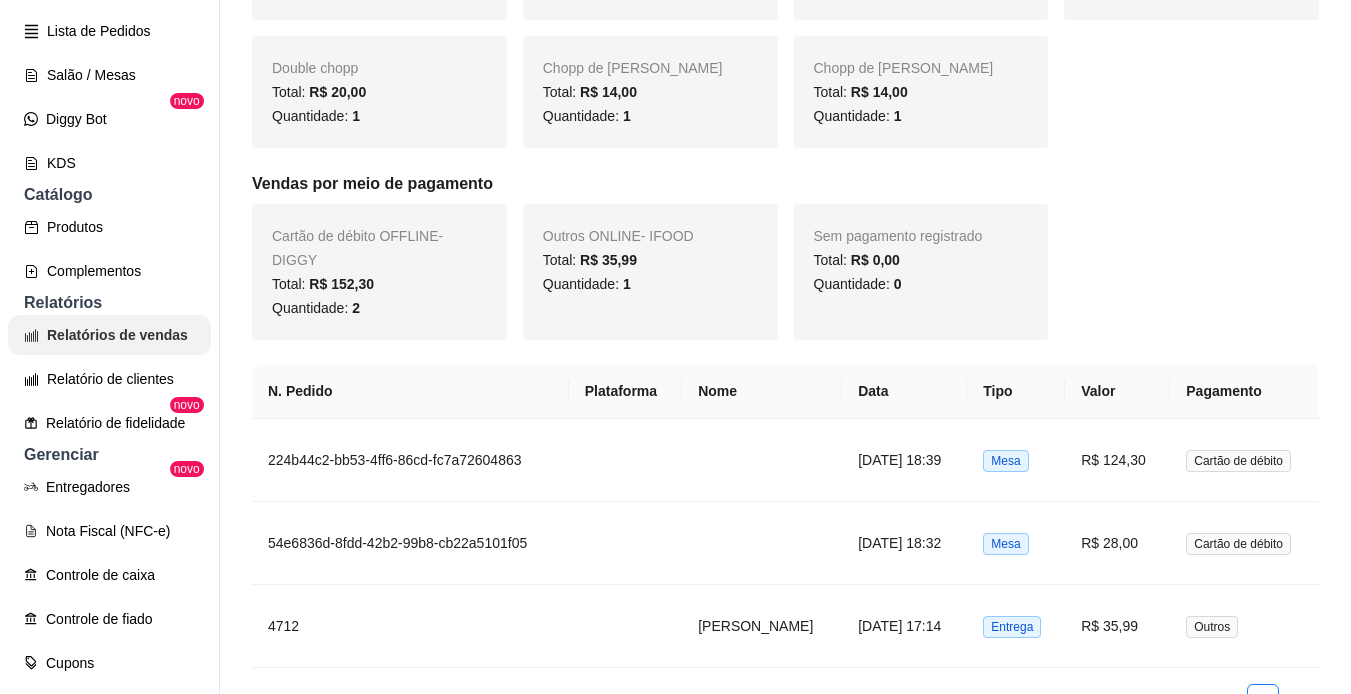 scroll, scrollTop: 0, scrollLeft: 0, axis: both 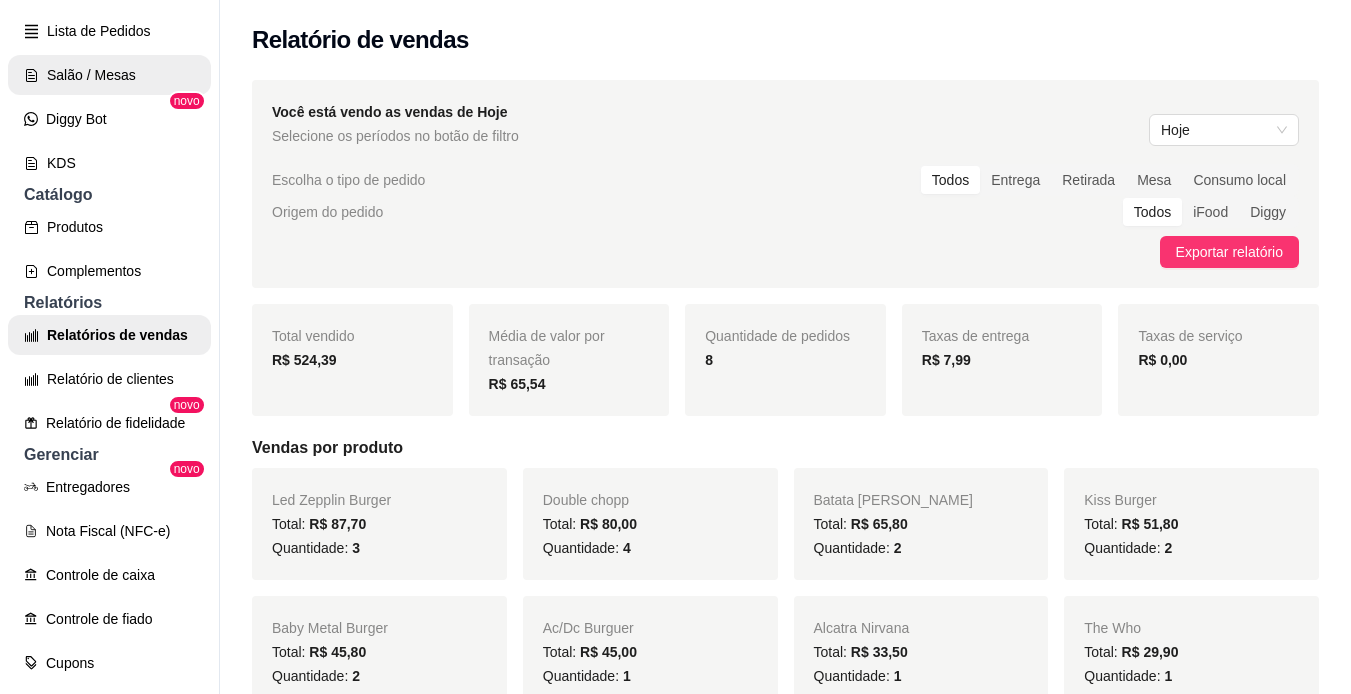 click on "Salão / Mesas" at bounding box center (109, 75) 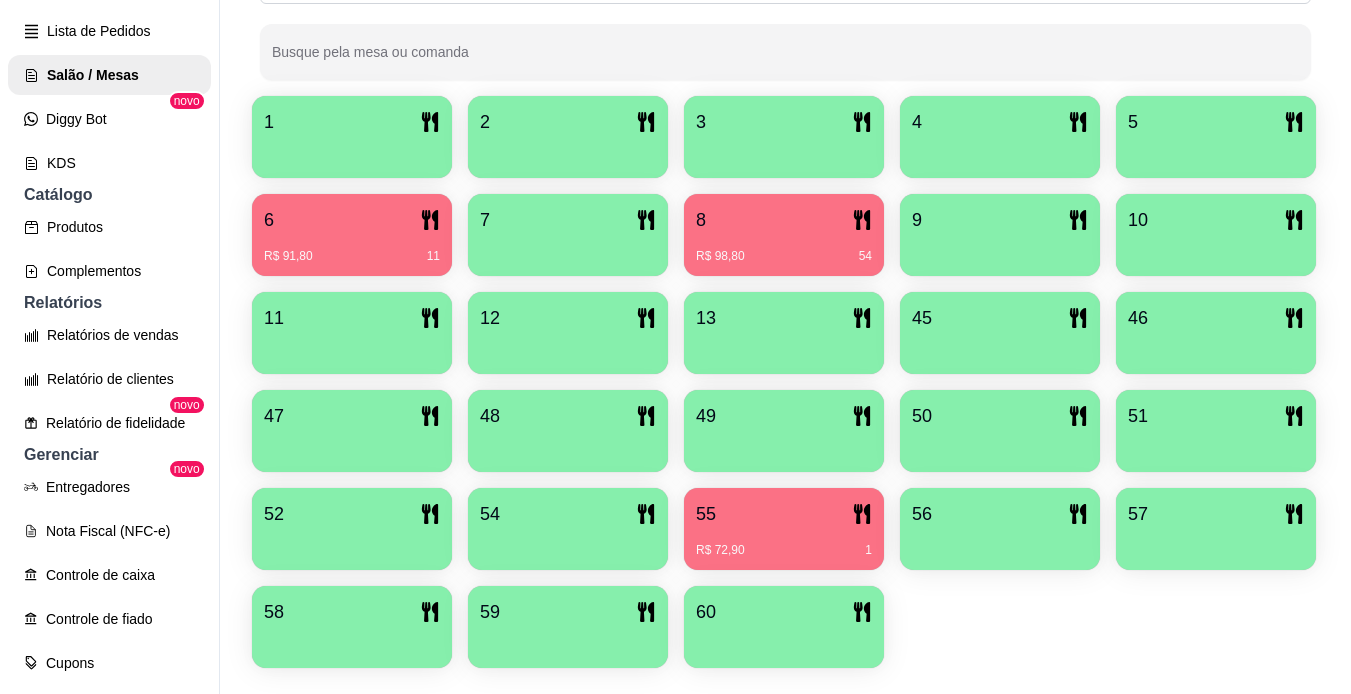 scroll, scrollTop: 396, scrollLeft: 0, axis: vertical 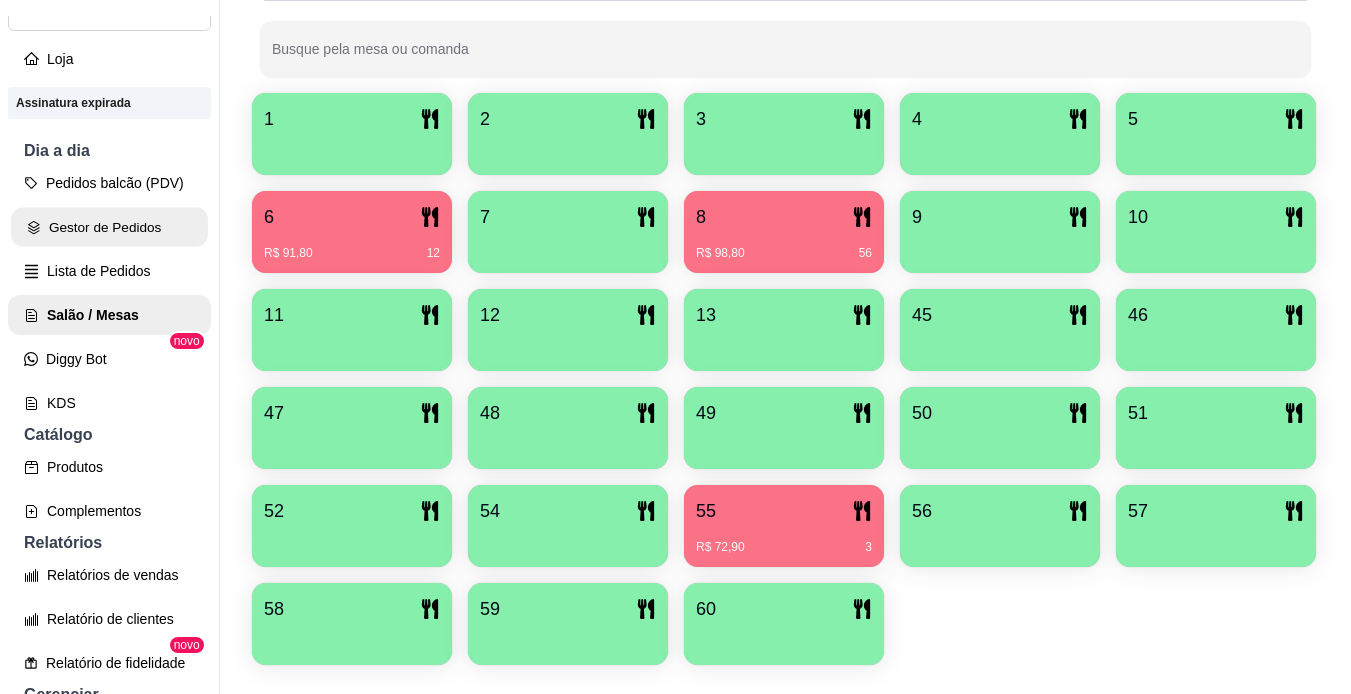 click on "Gestor de Pedidos" at bounding box center [109, 227] 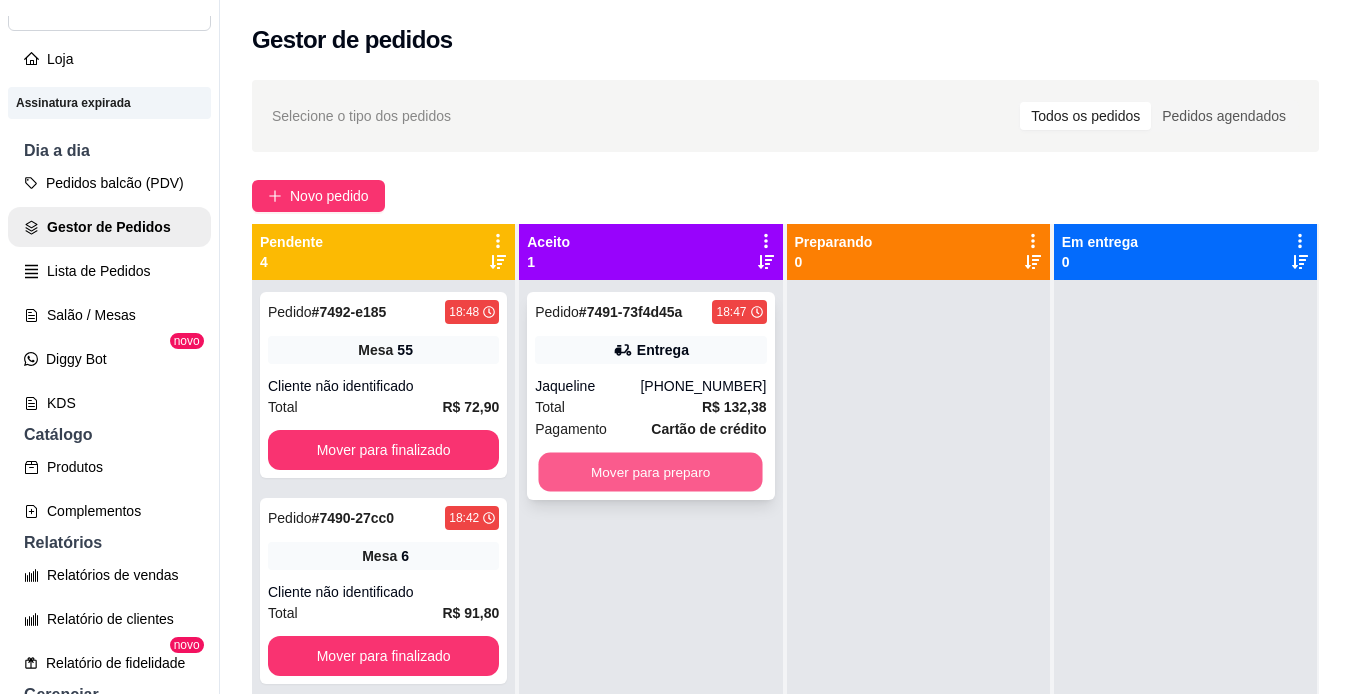click on "Mover para preparo" at bounding box center [651, 472] 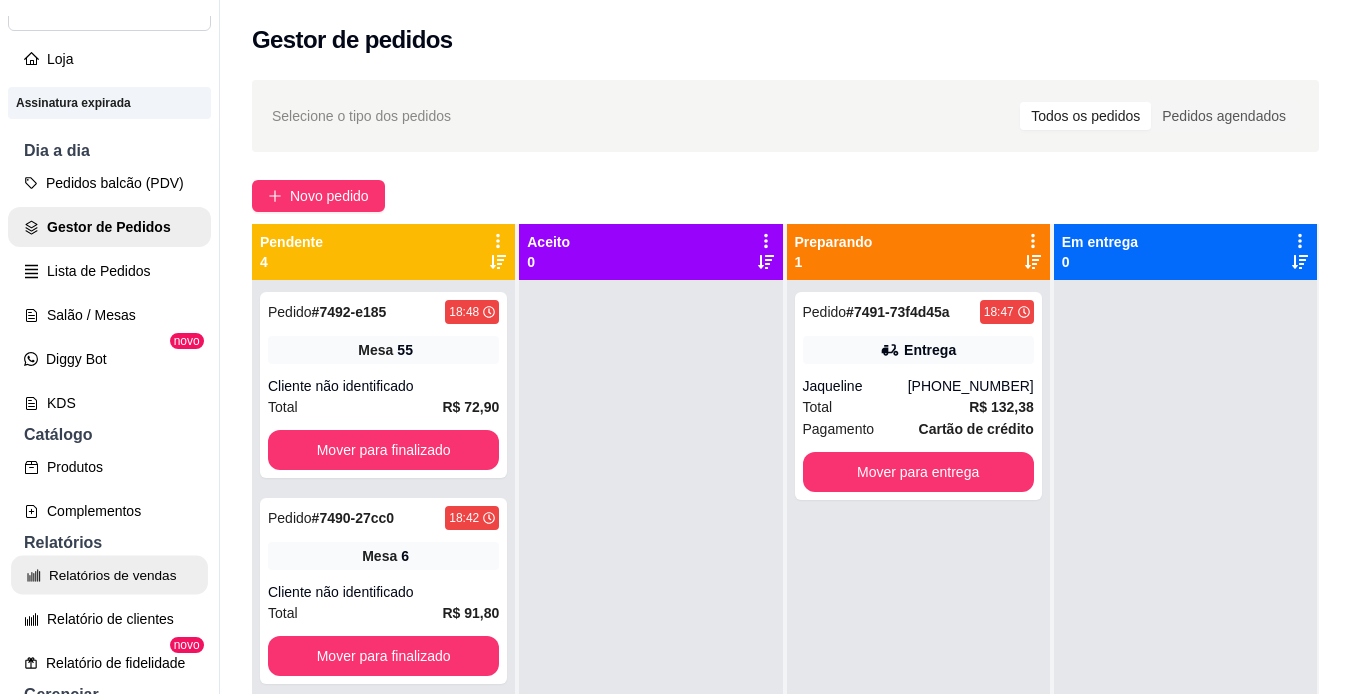 click on "Relatórios de vendas" at bounding box center [109, 575] 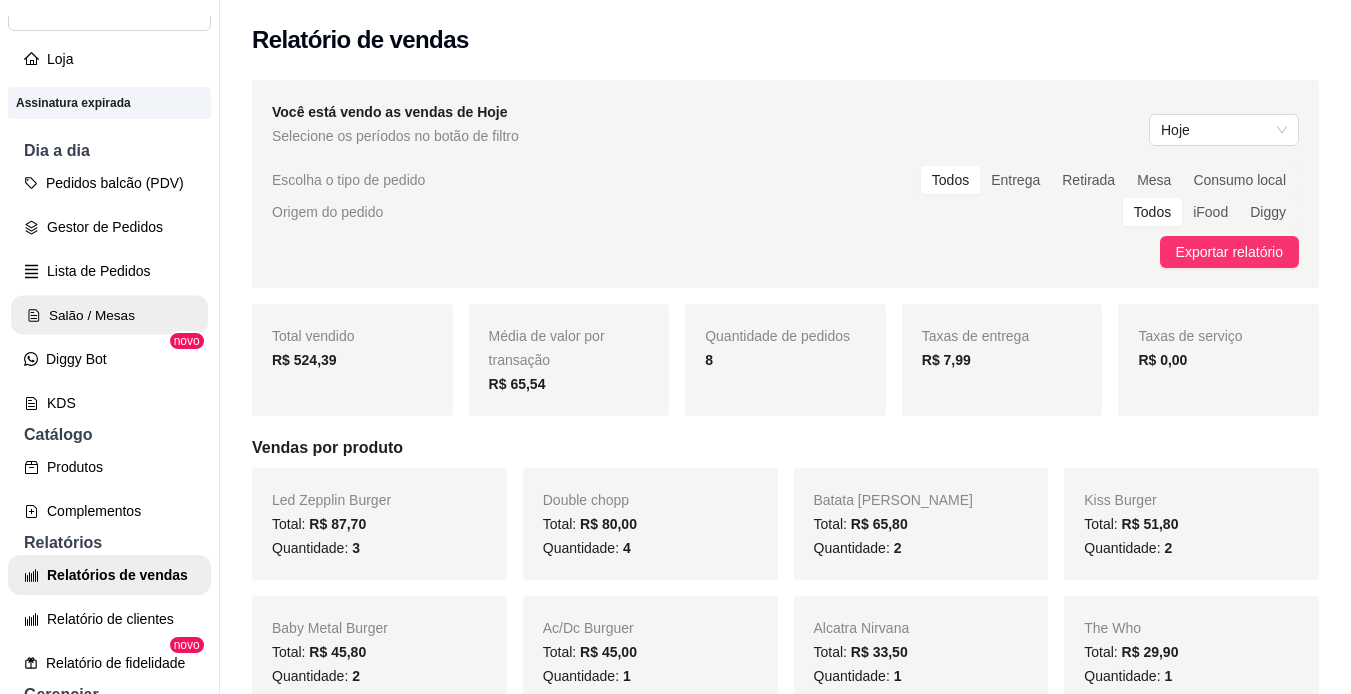 click on "Salão / Mesas" at bounding box center (109, 315) 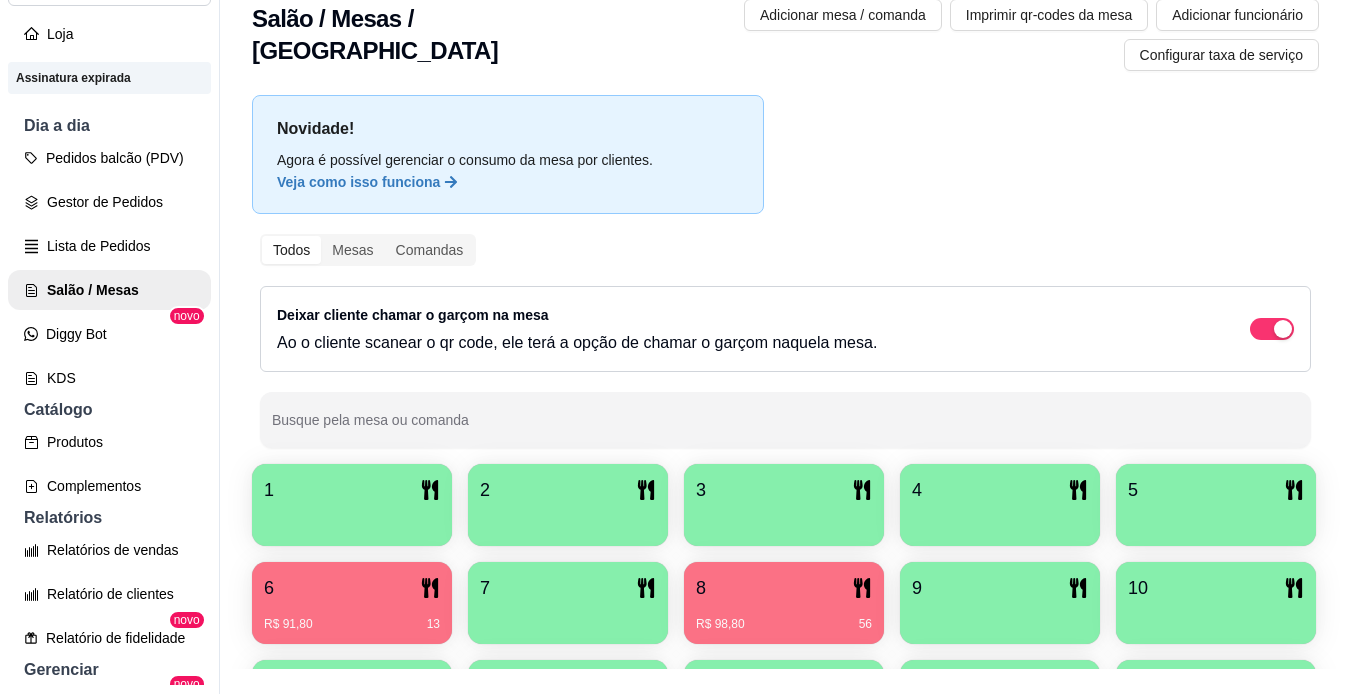 scroll, scrollTop: 32, scrollLeft: 0, axis: vertical 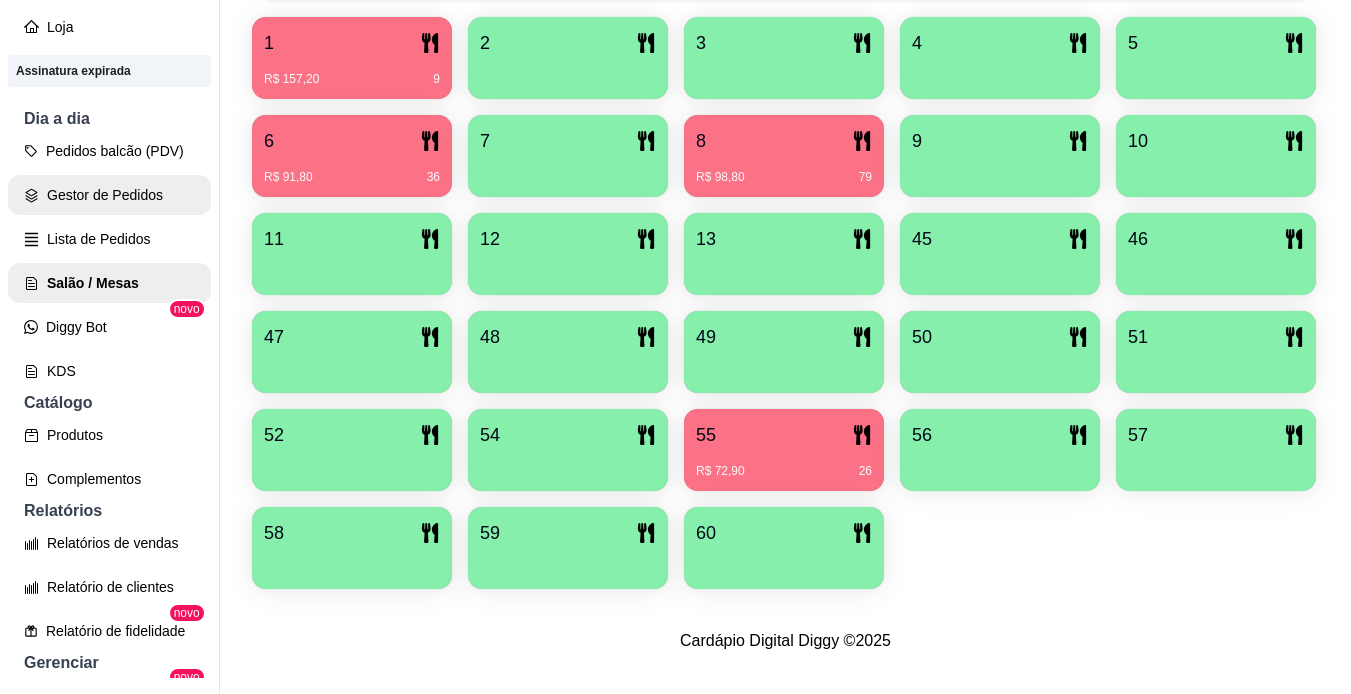click on "Gestor de Pedidos" at bounding box center (109, 195) 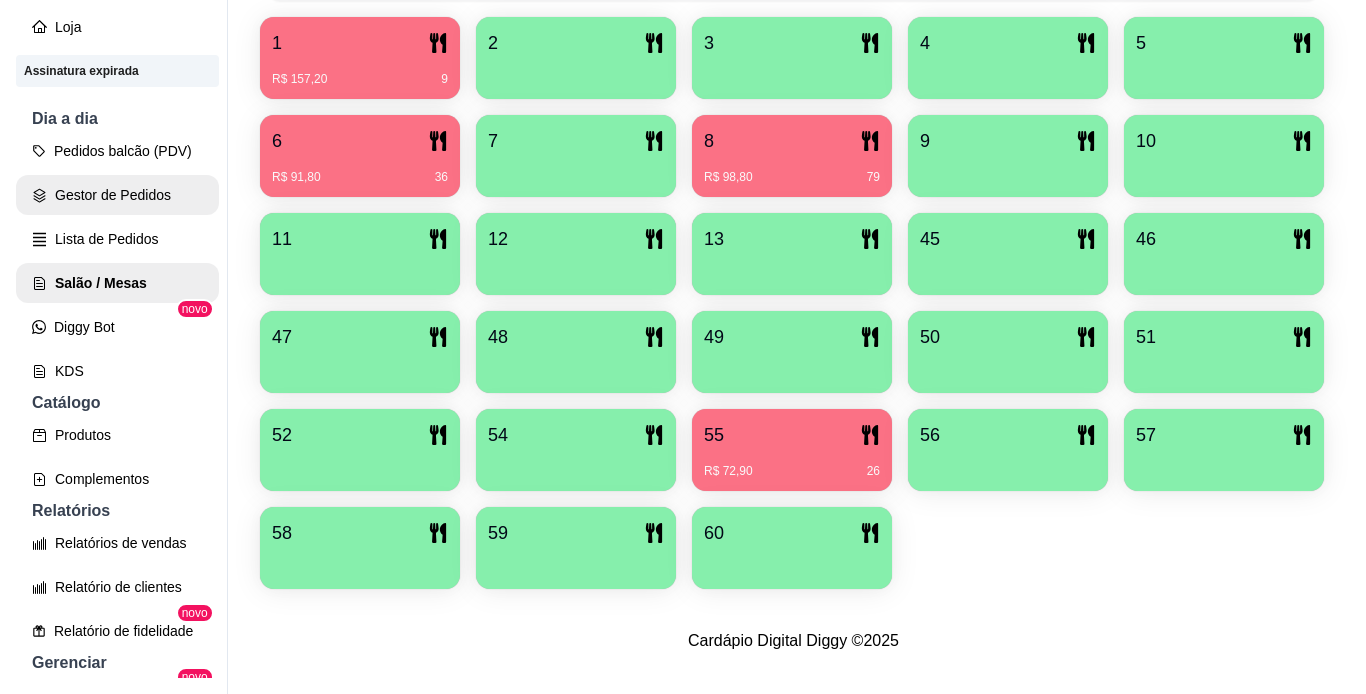 scroll, scrollTop: 0, scrollLeft: 0, axis: both 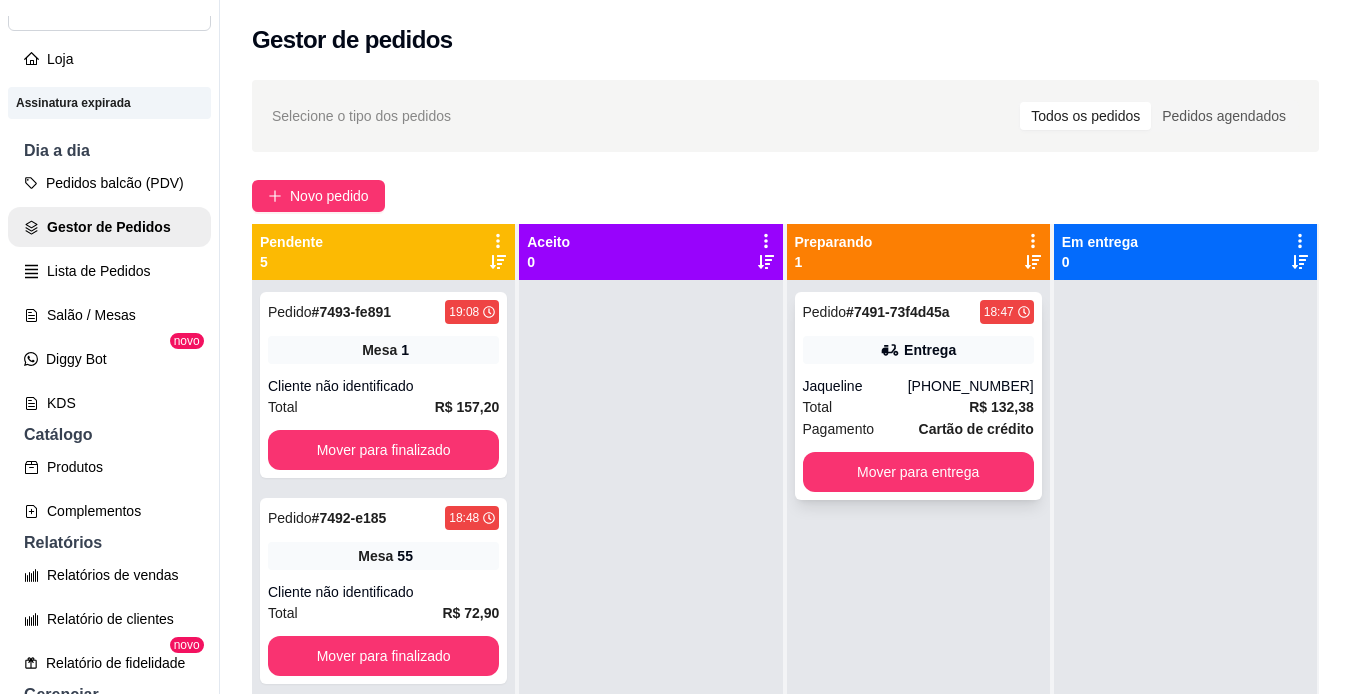 click on "Total R$ 132,38" at bounding box center [918, 407] 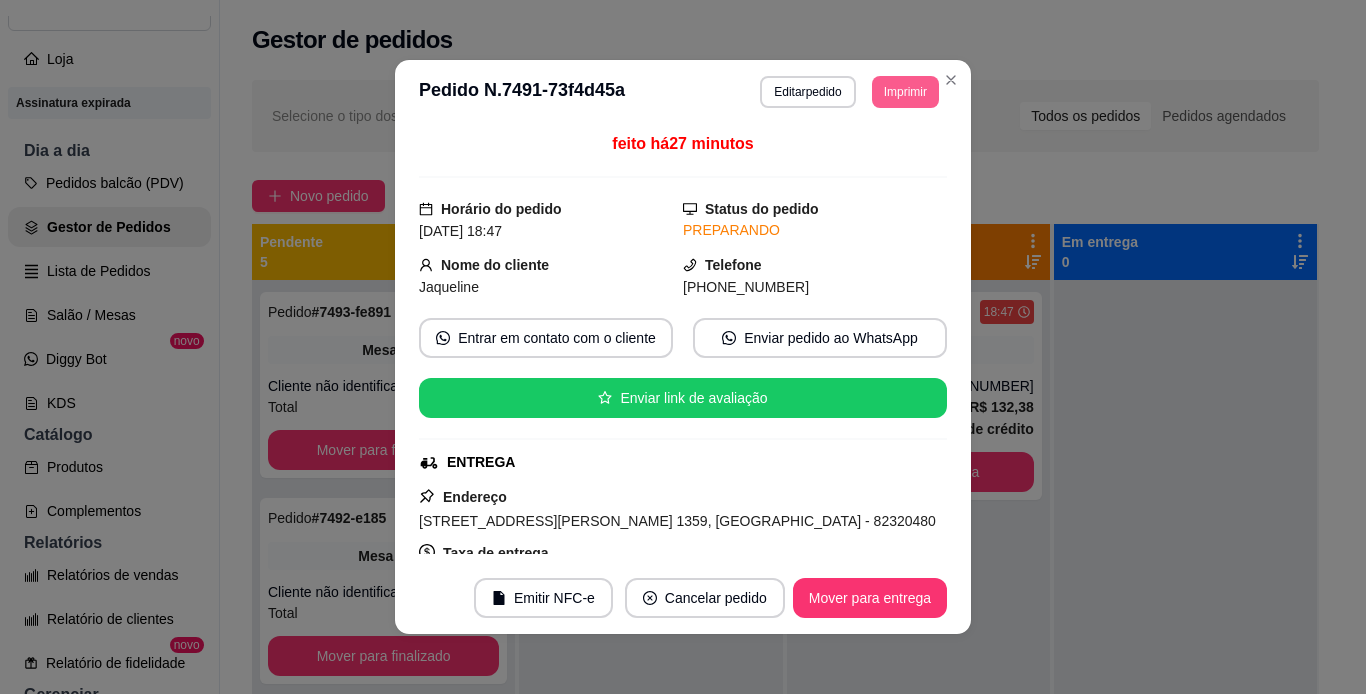 click on "Imprimir" at bounding box center [905, 92] 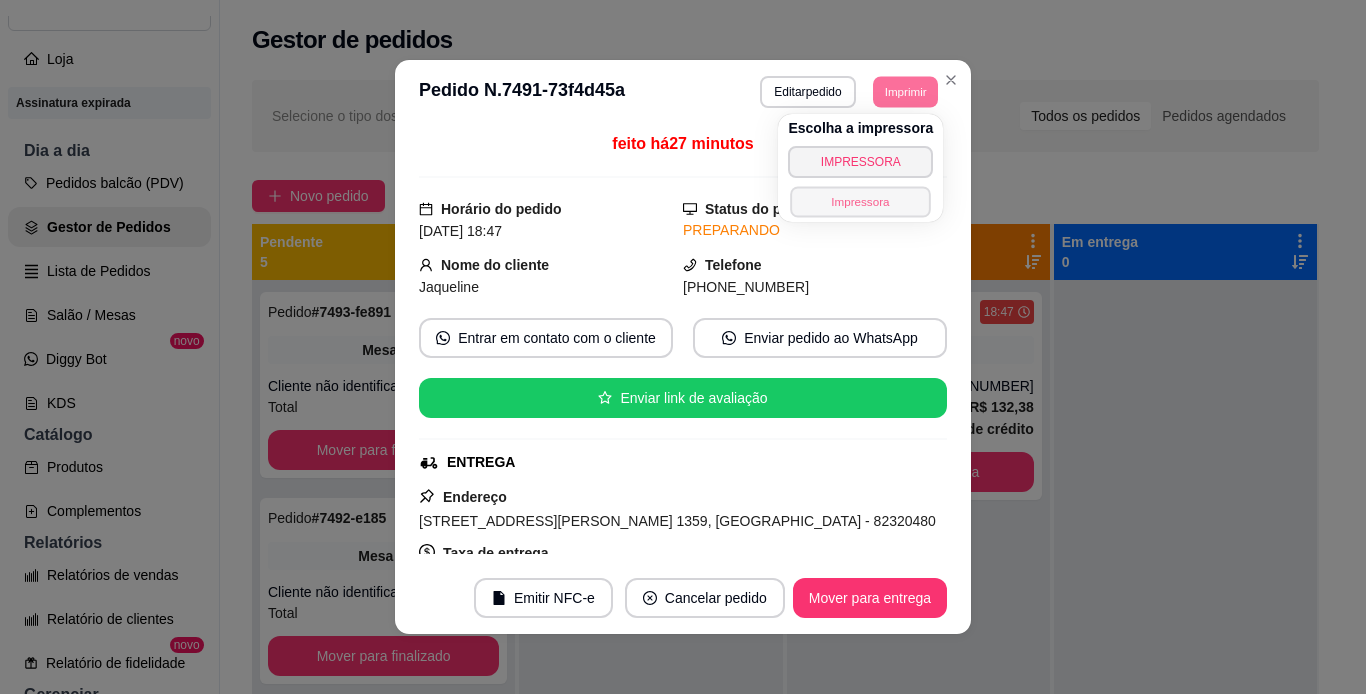 click on "Impressora" at bounding box center (861, 201) 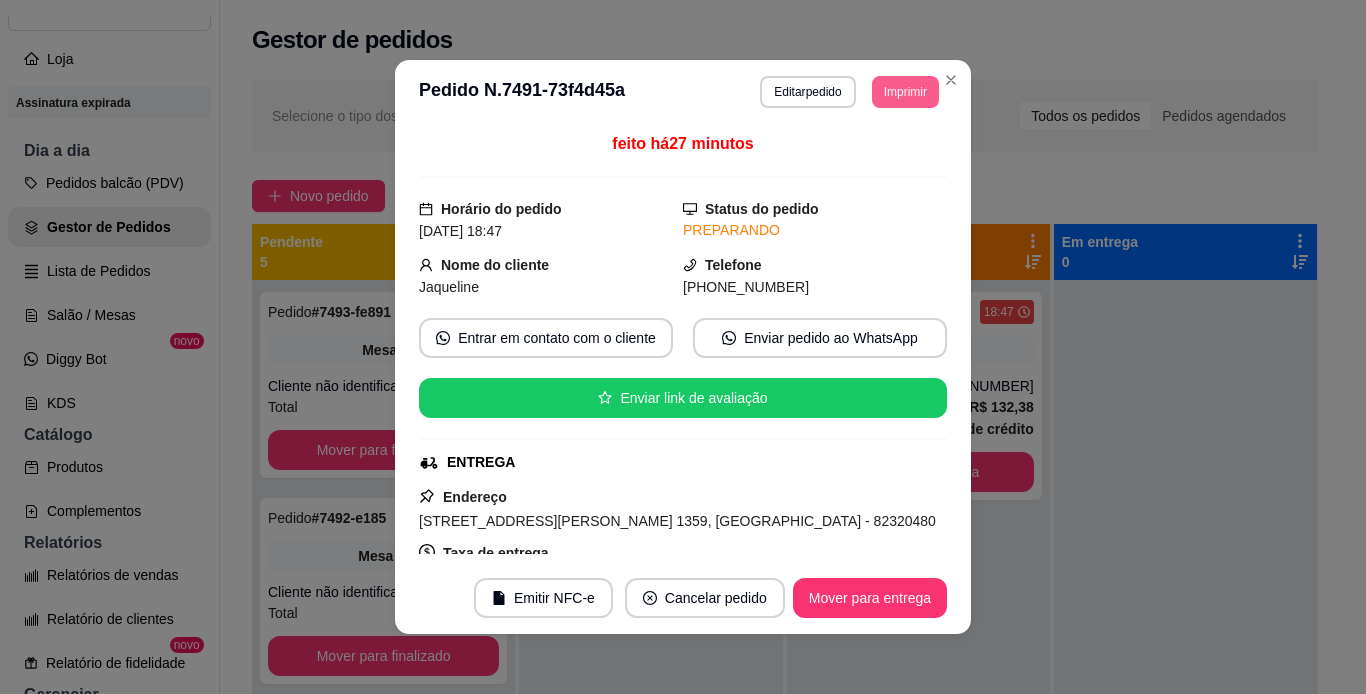 click on "Imprimir" at bounding box center [905, 92] 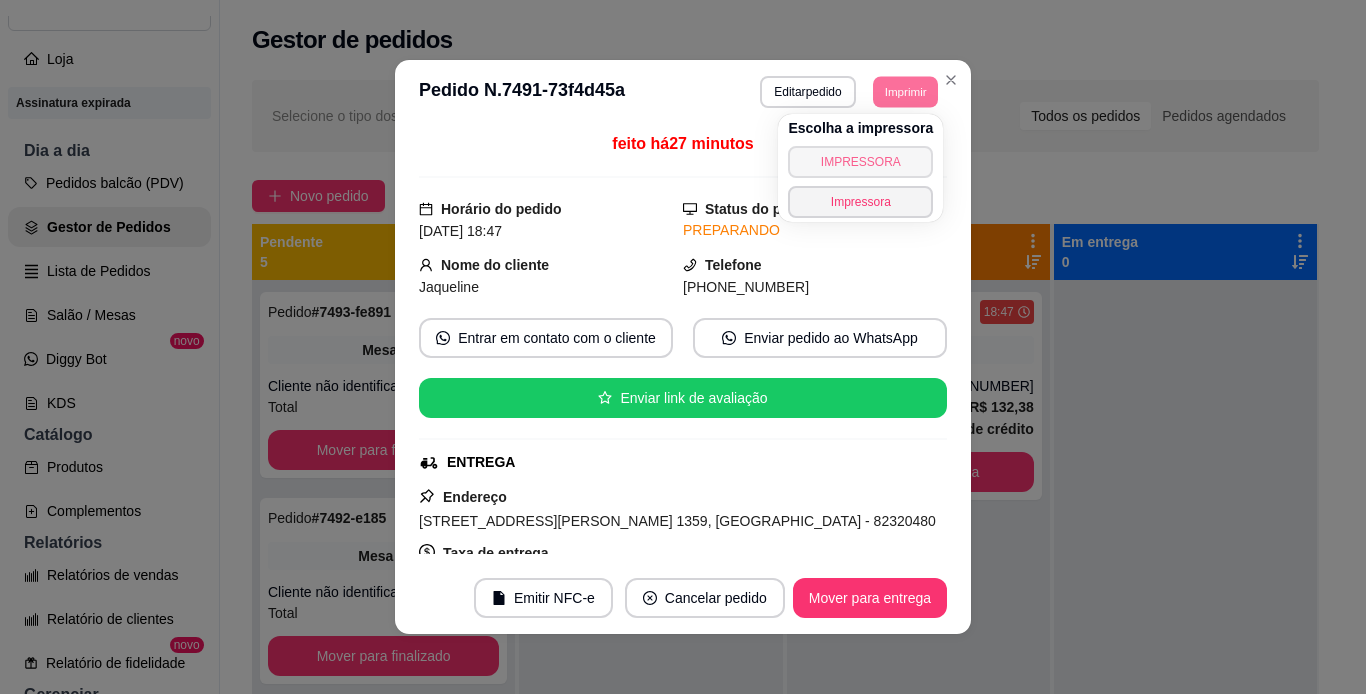 click on "IMPRESSORA" at bounding box center (860, 162) 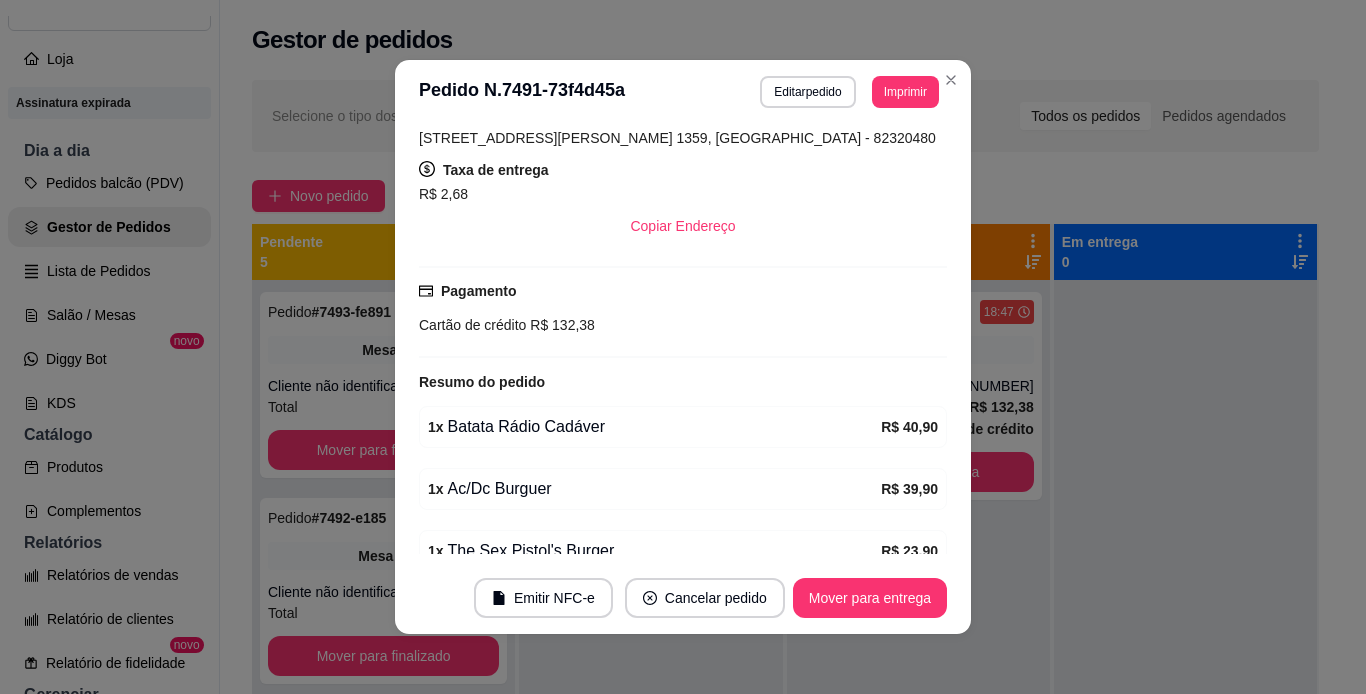 scroll, scrollTop: 541, scrollLeft: 0, axis: vertical 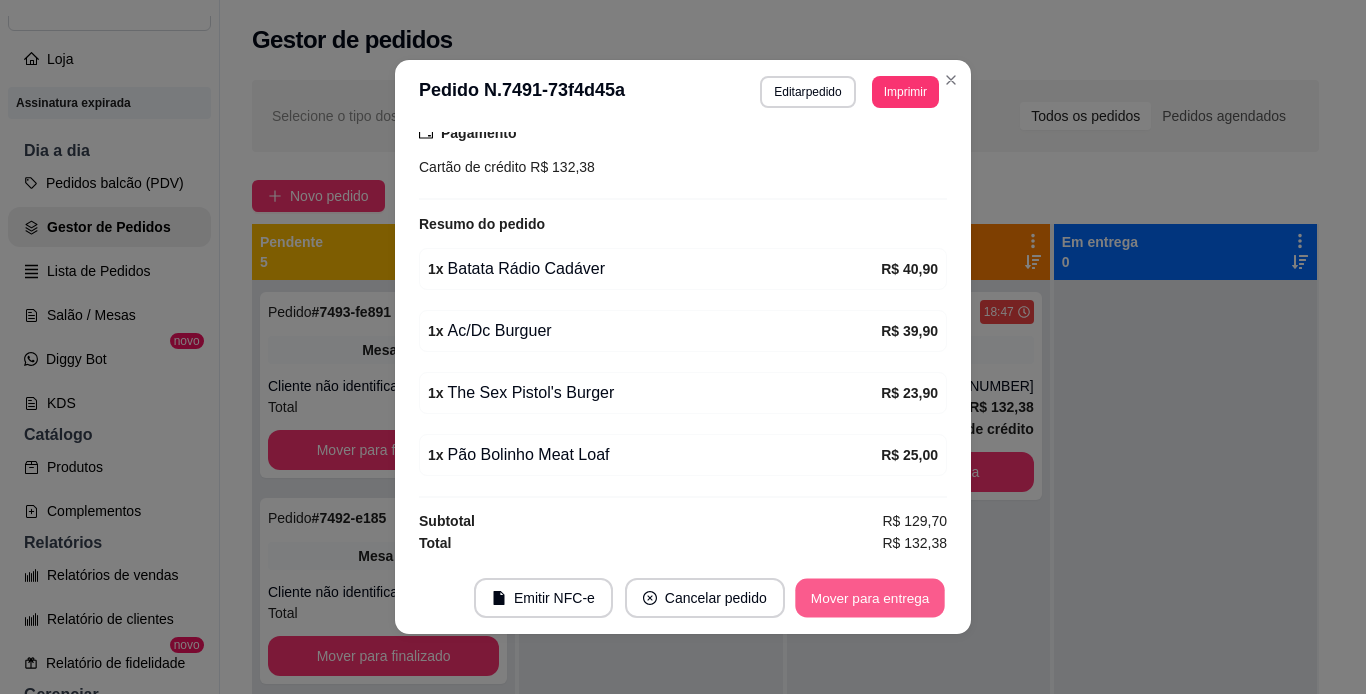 click on "Mover para entrega" at bounding box center [870, 598] 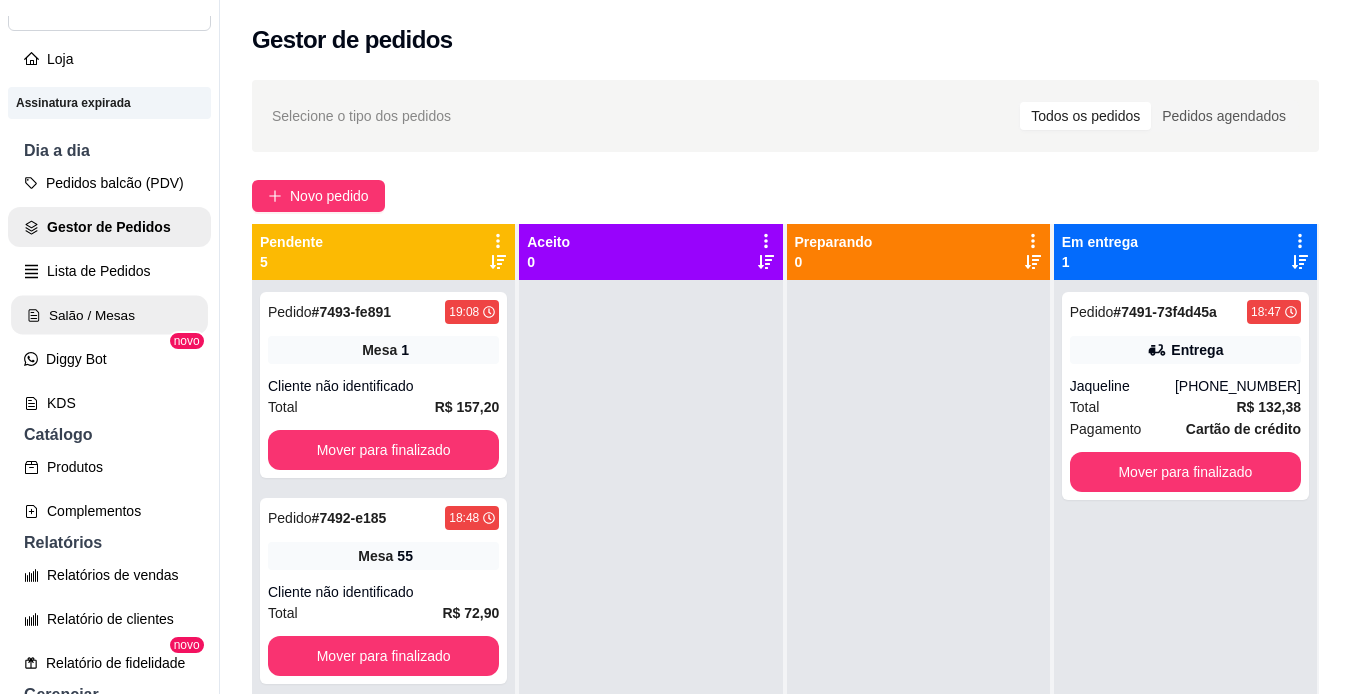 click on "Salão / Mesas" at bounding box center [109, 315] 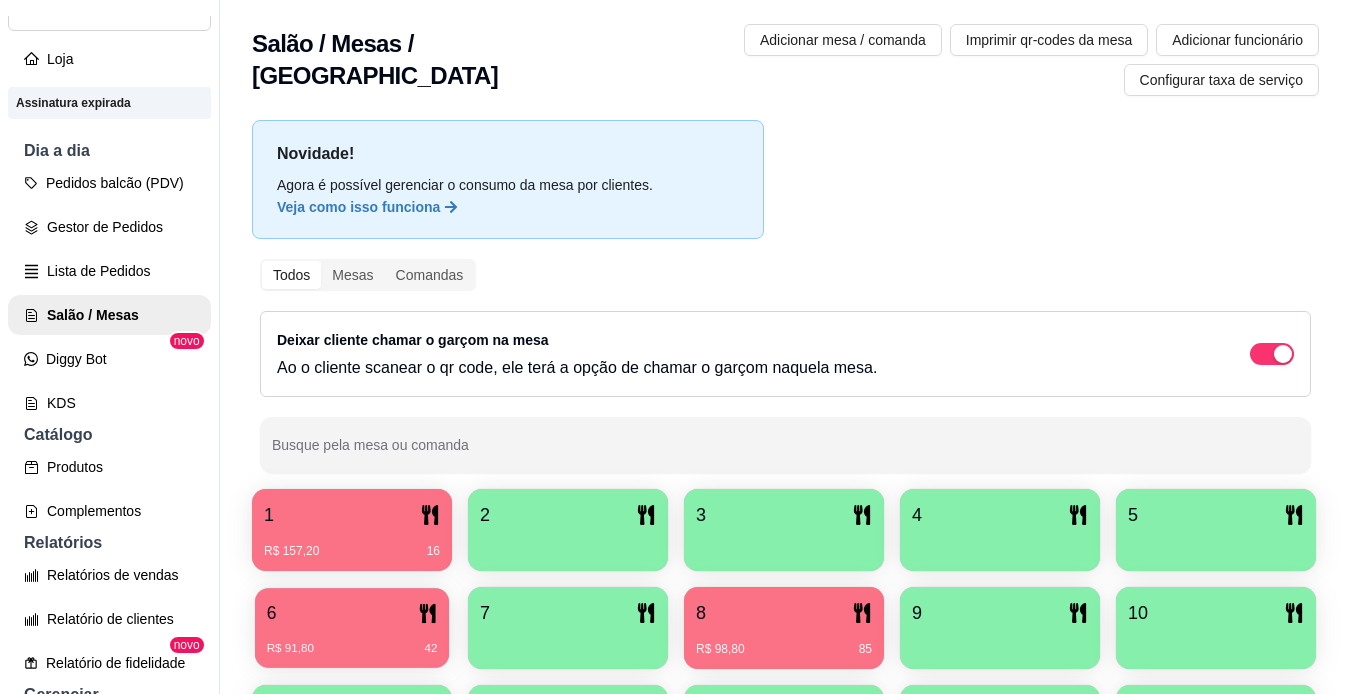 click on "6" at bounding box center (352, 613) 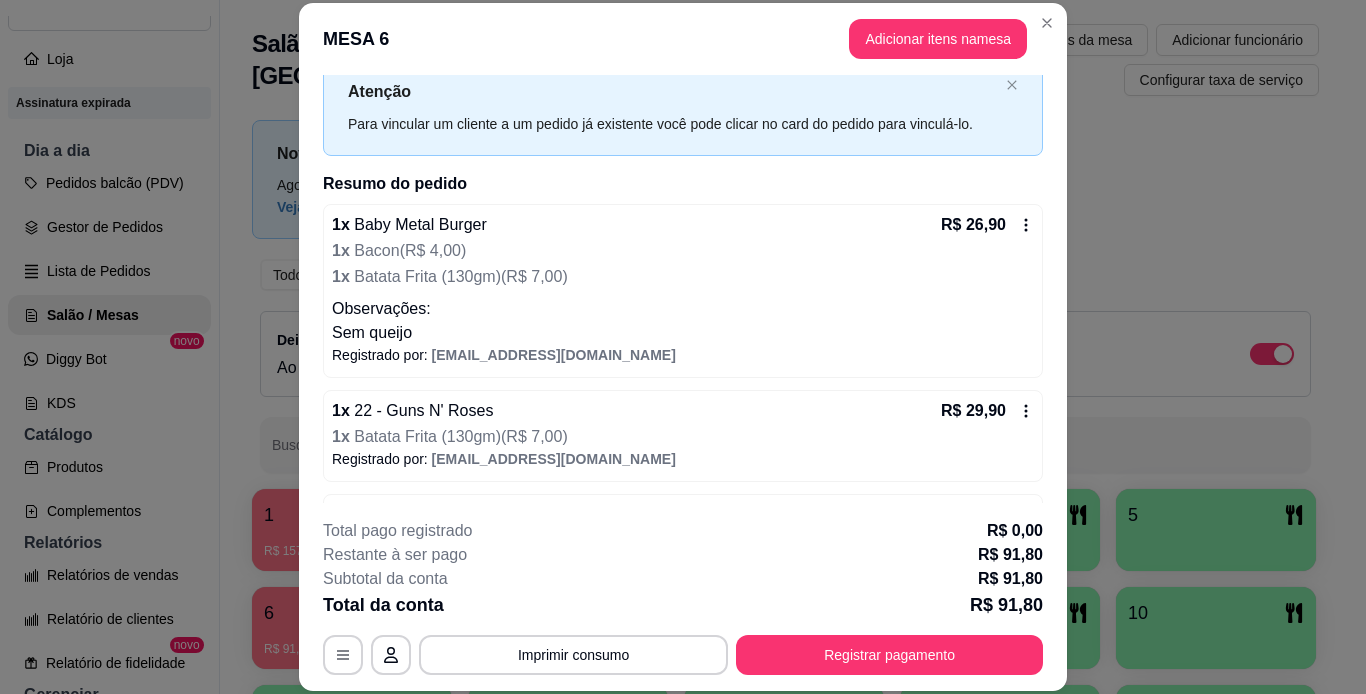 scroll, scrollTop: 80, scrollLeft: 0, axis: vertical 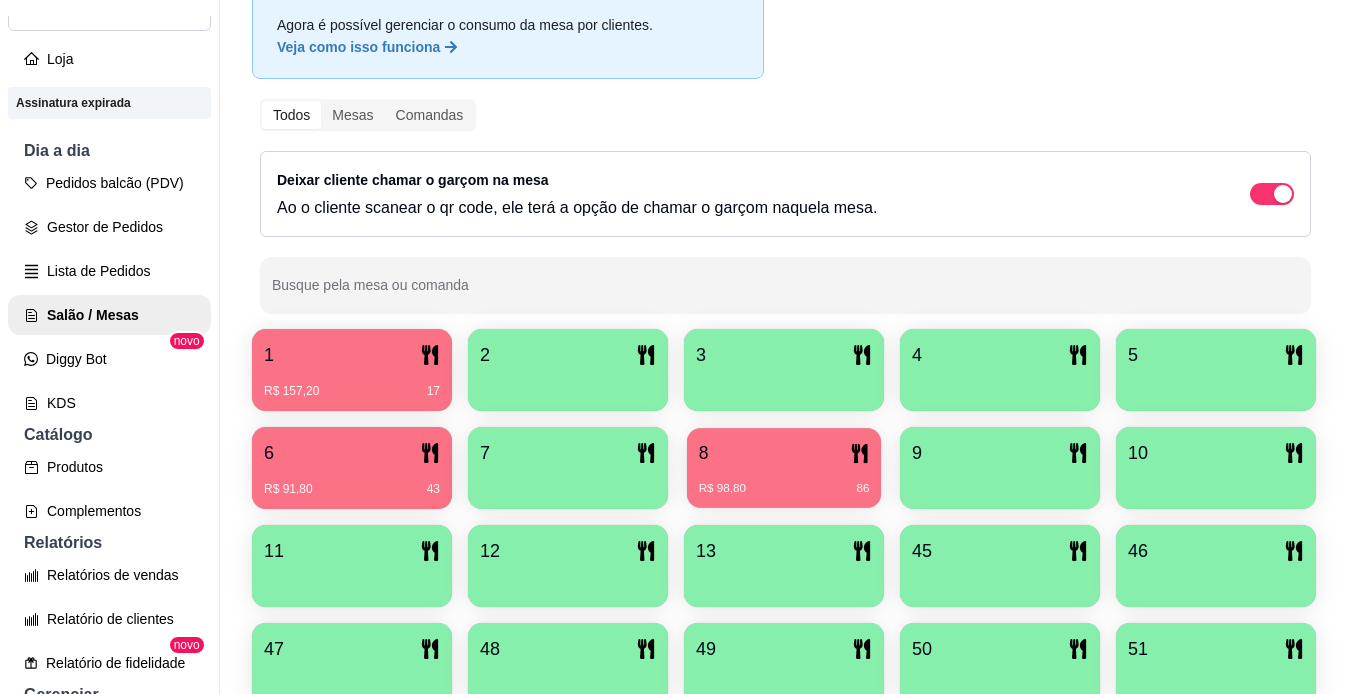 click on "R$ 98,80 86" at bounding box center [784, 489] 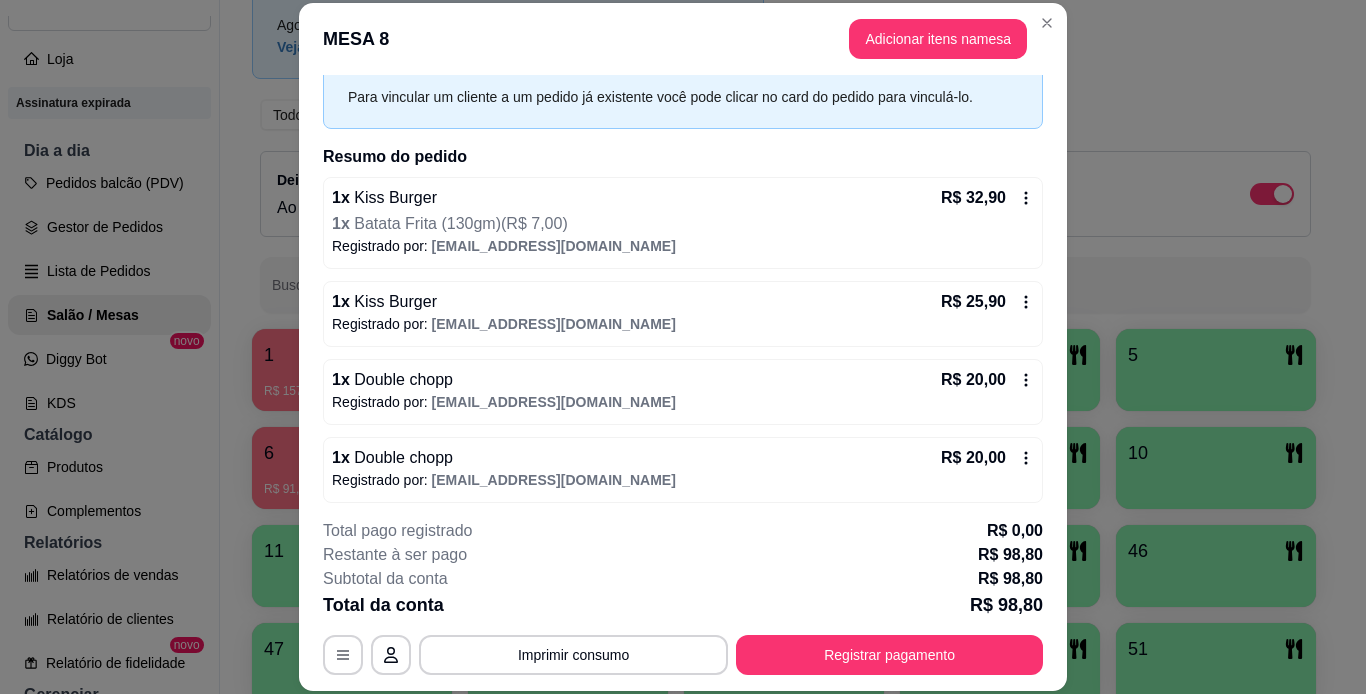 scroll, scrollTop: 96, scrollLeft: 0, axis: vertical 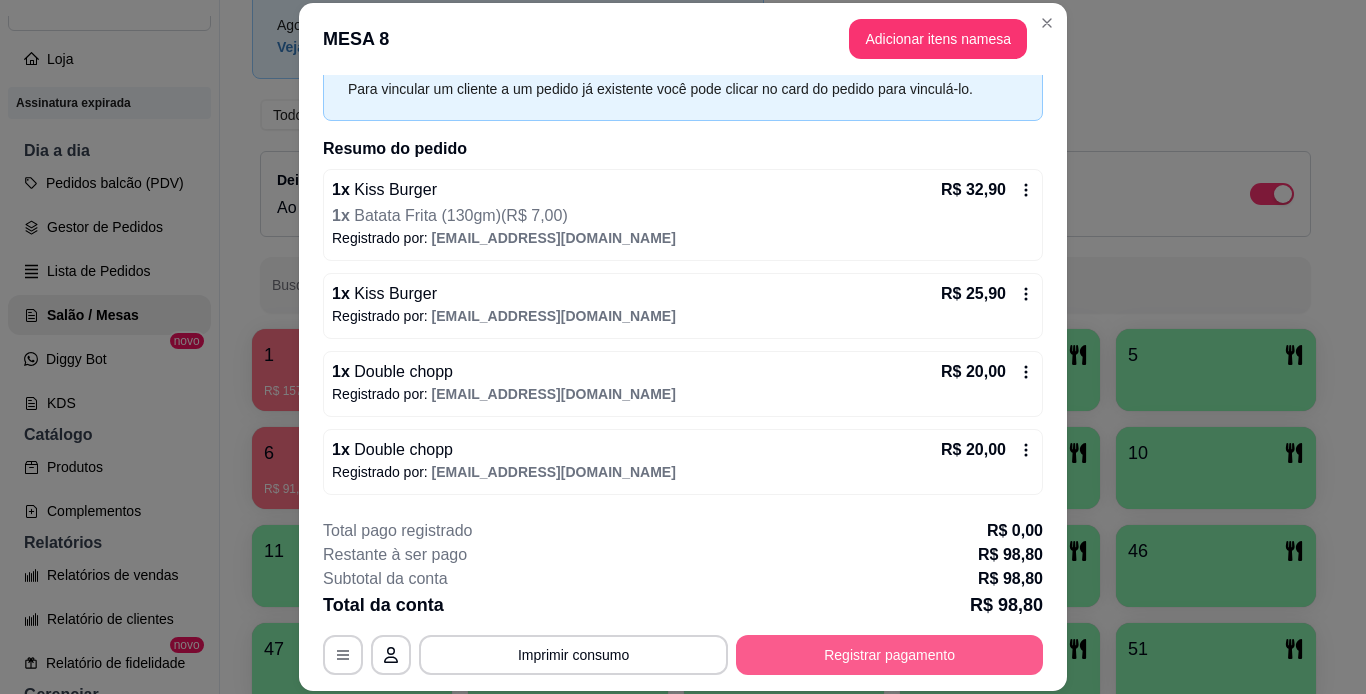 click on "Registrar pagamento" at bounding box center (889, 655) 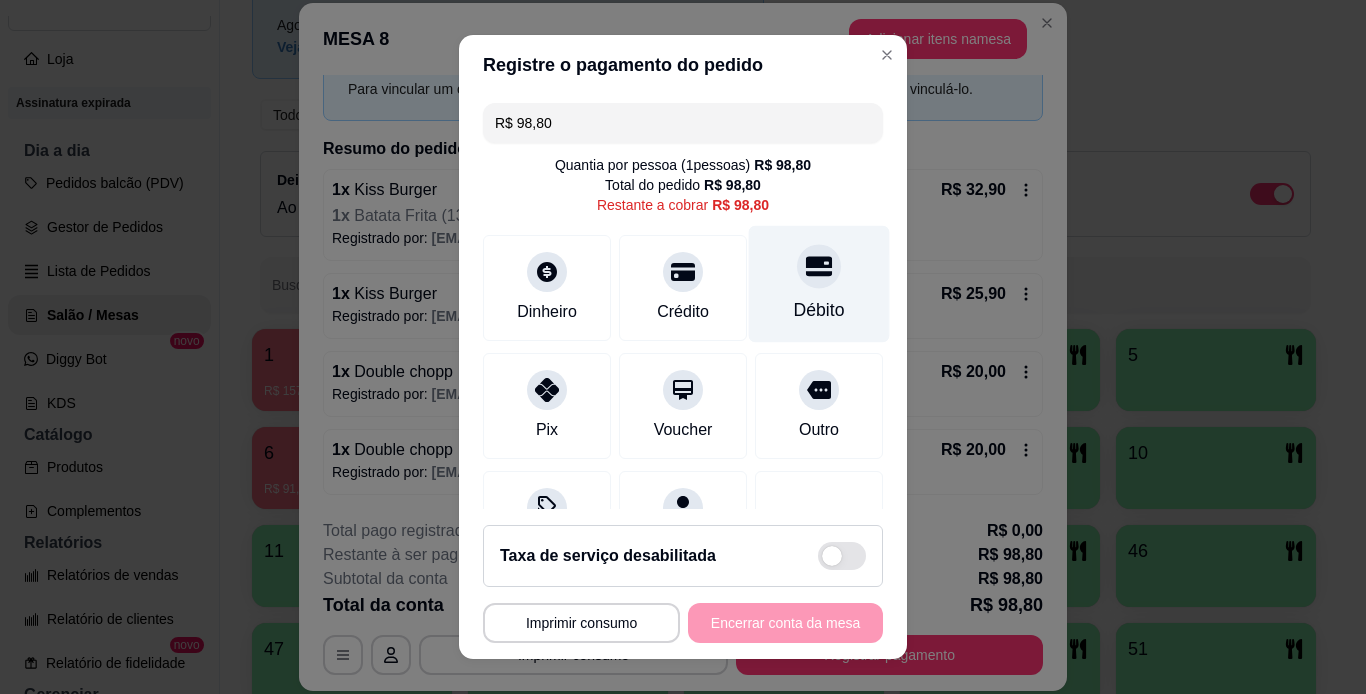 click 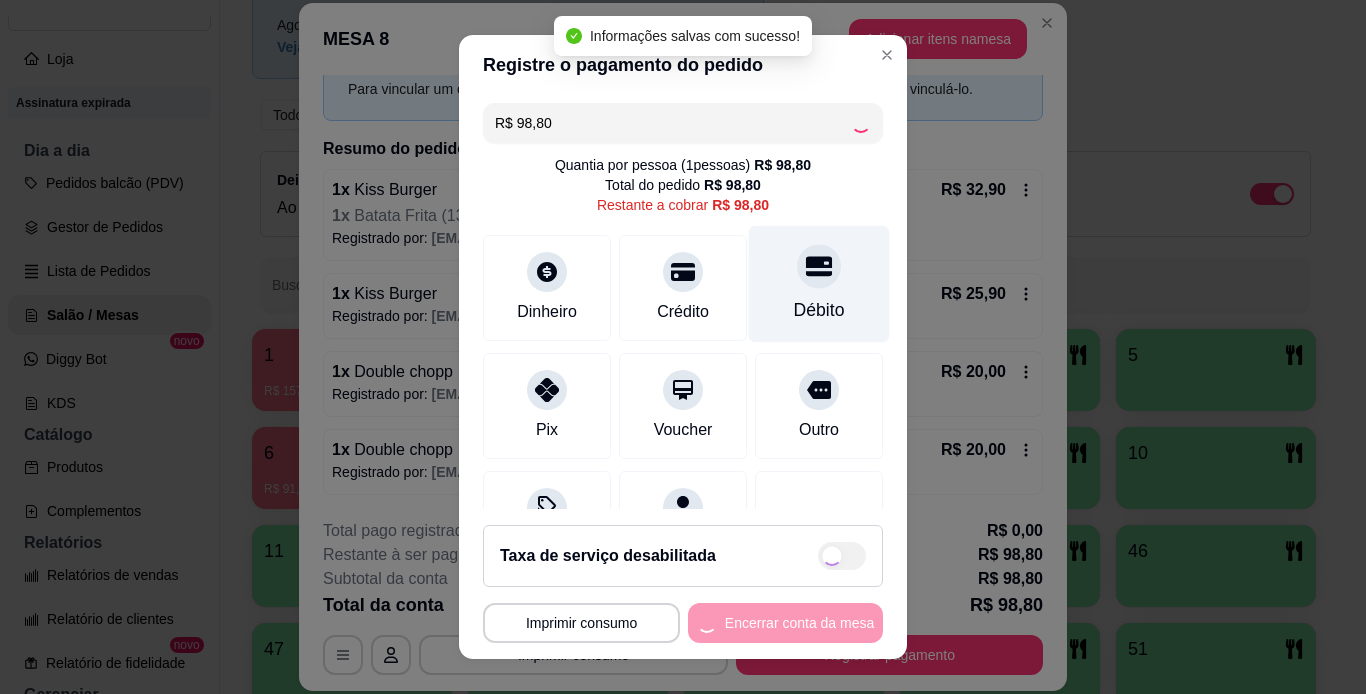 type on "R$ 0,00" 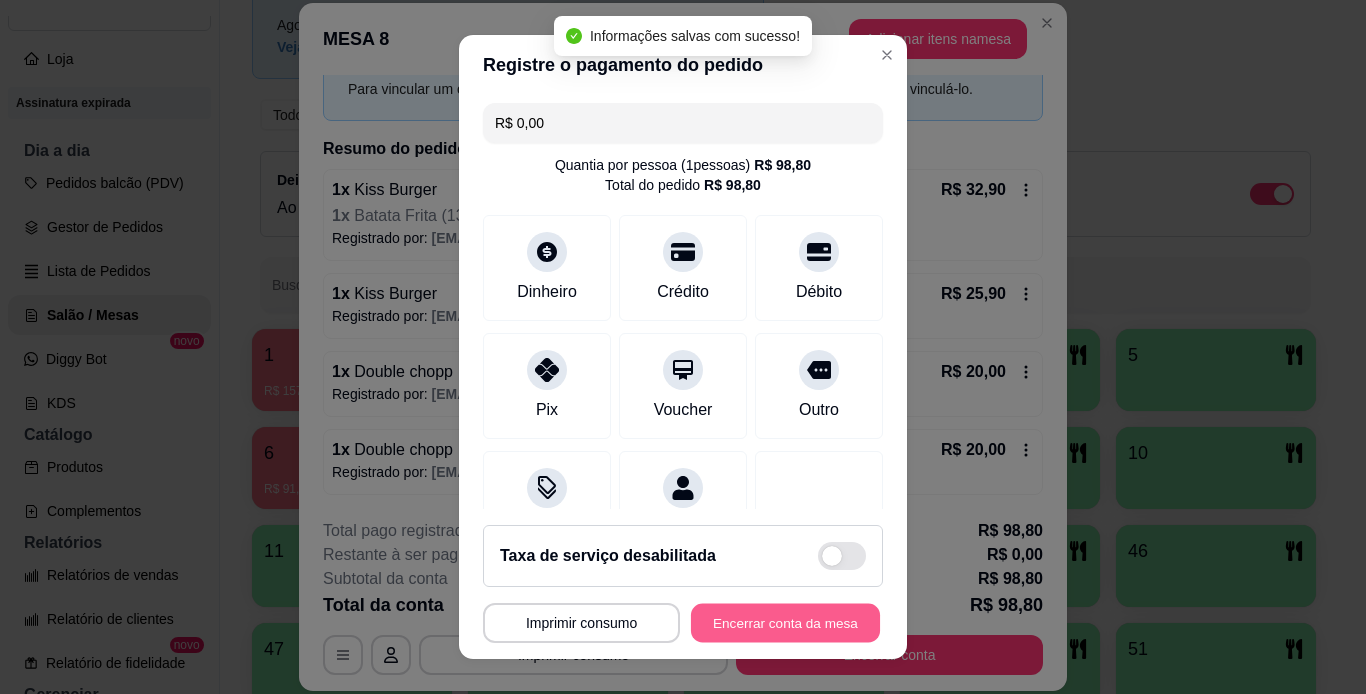 click on "Encerrar conta da mesa" at bounding box center (785, 623) 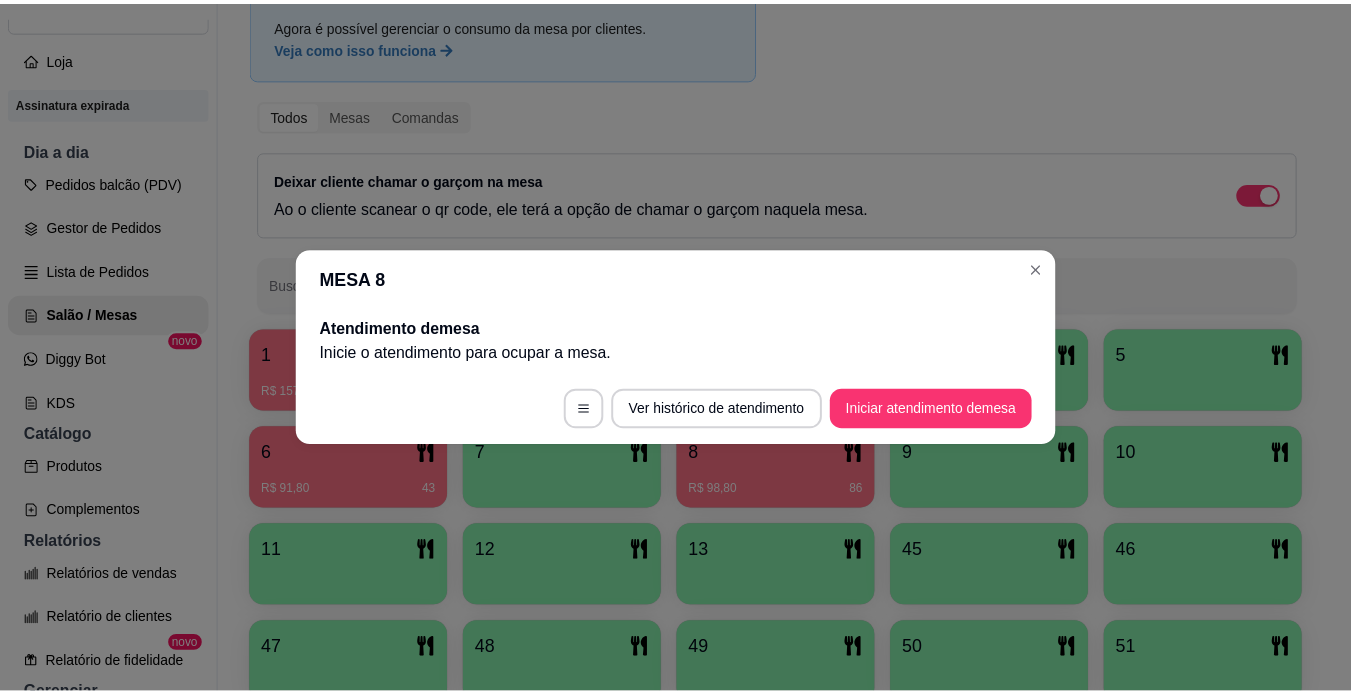 scroll, scrollTop: 0, scrollLeft: 0, axis: both 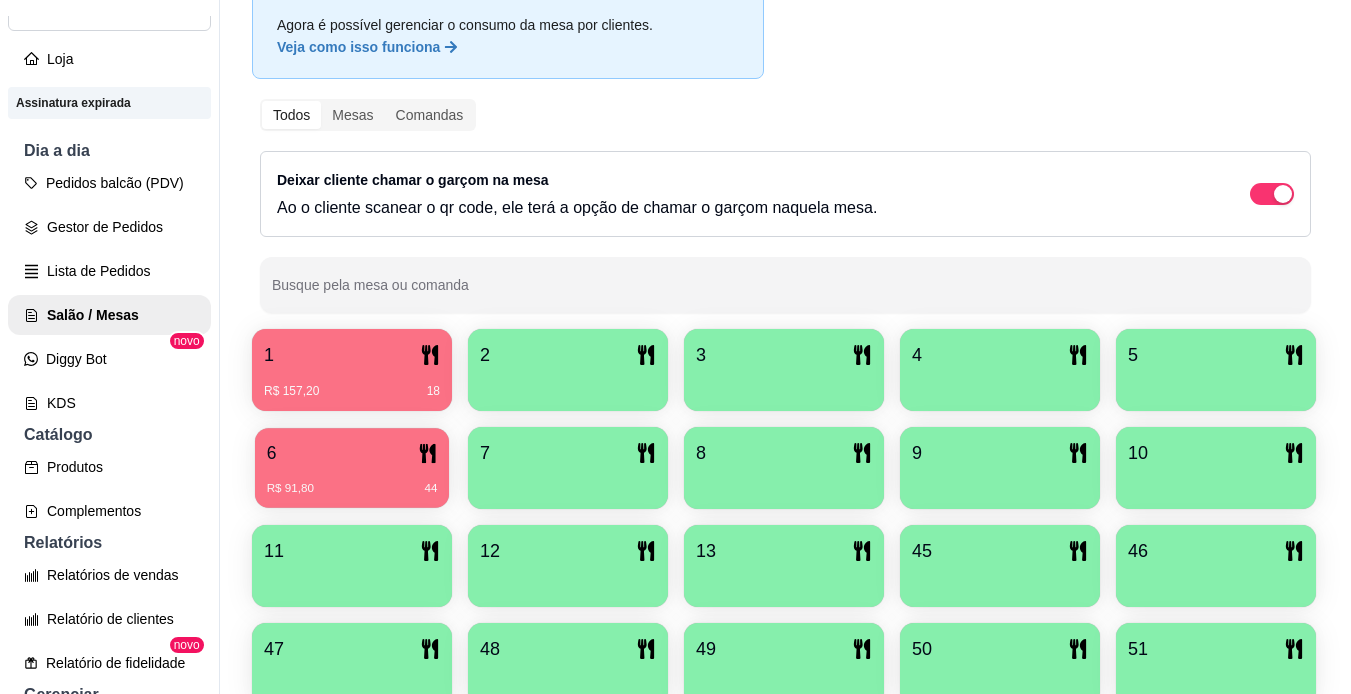 click on "R$ 91,80 44" at bounding box center (352, 489) 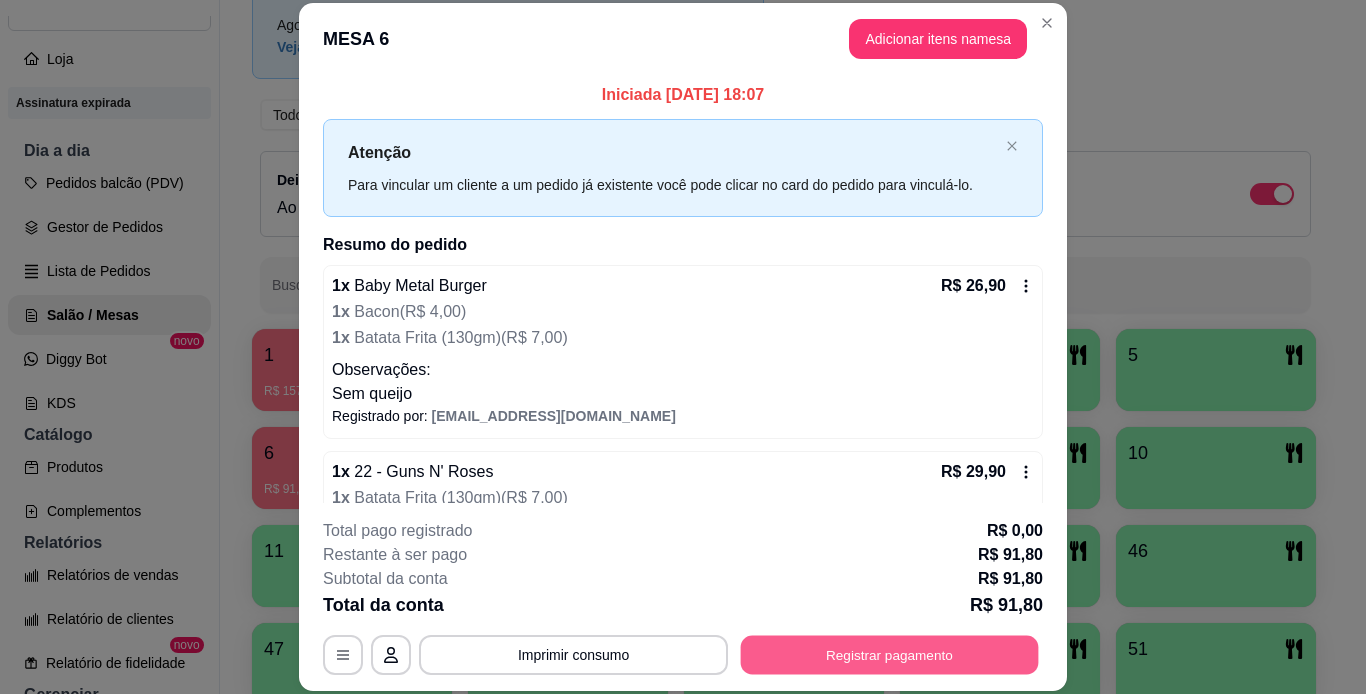 click on "Registrar pagamento" at bounding box center (890, 654) 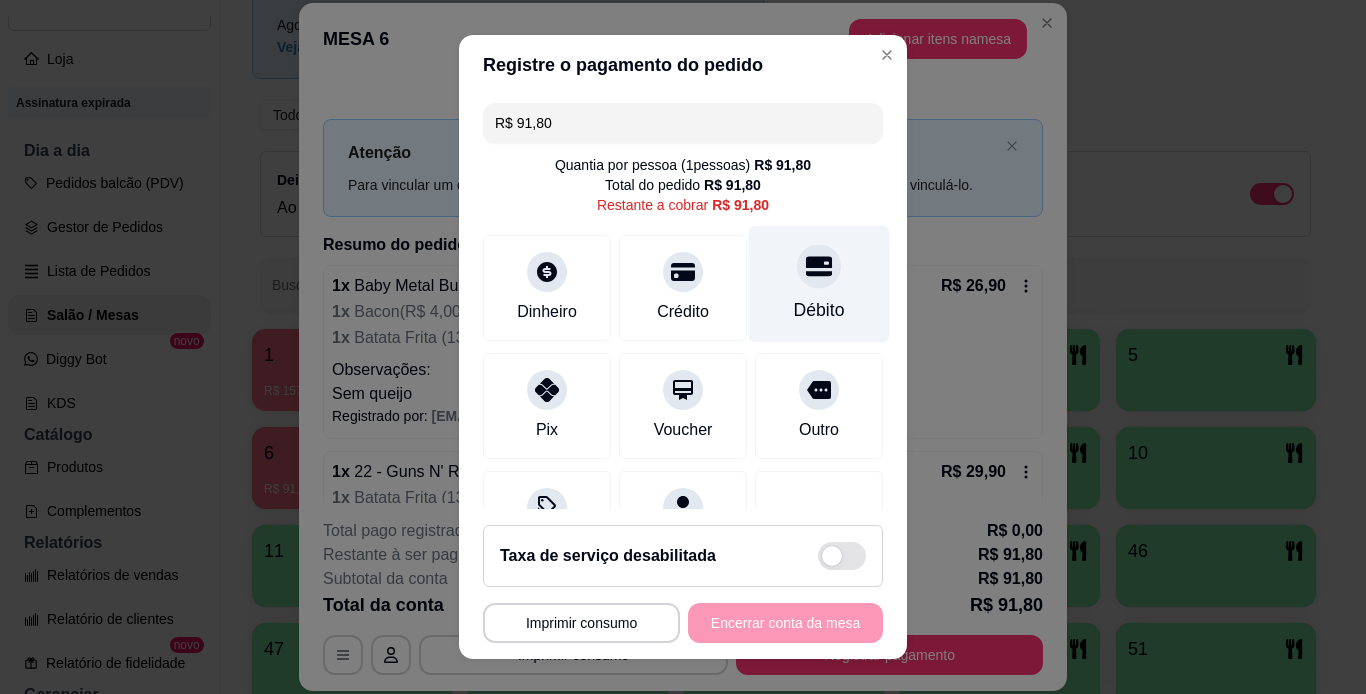 click on "Débito" at bounding box center [819, 310] 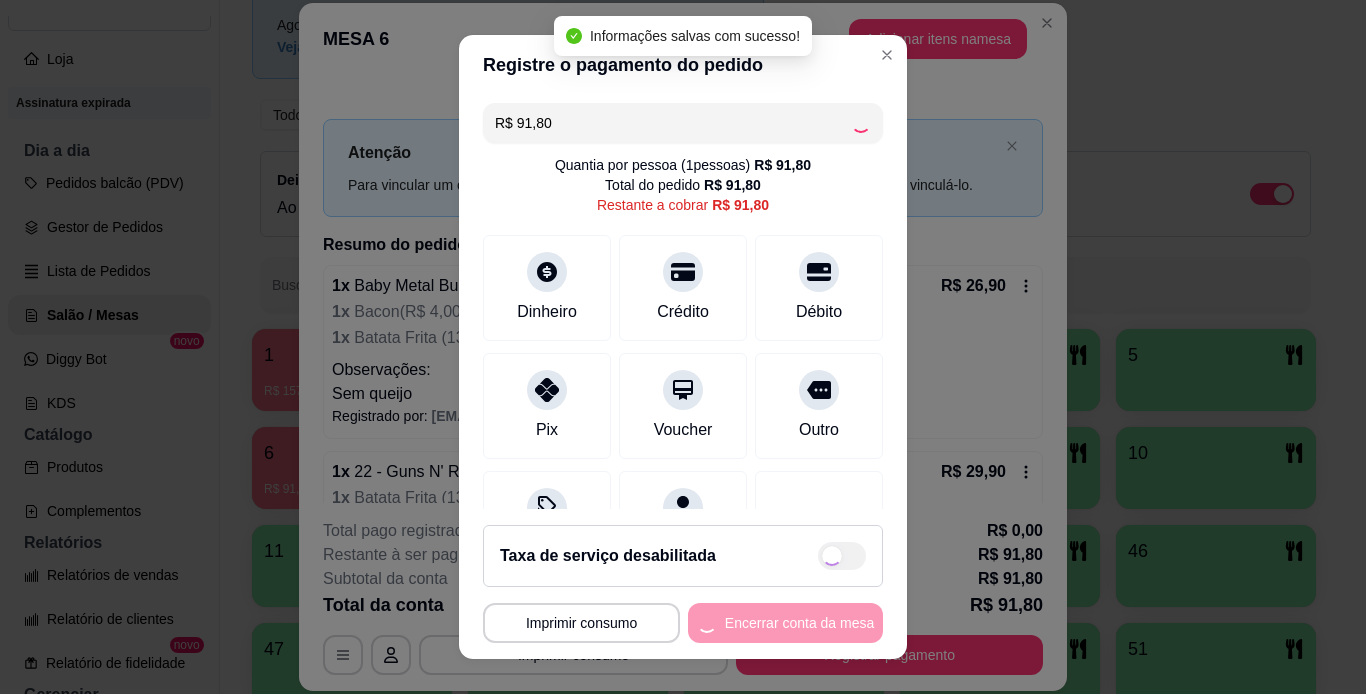 type on "R$ 0,00" 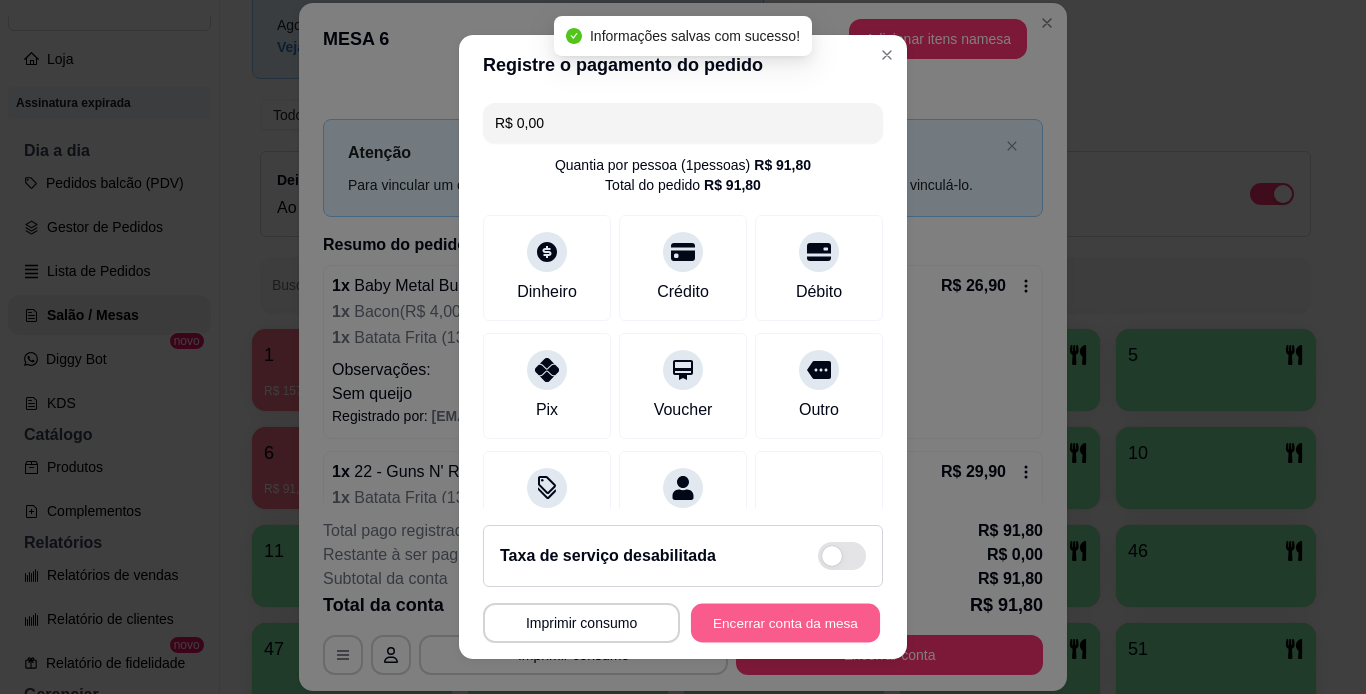 click on "Encerrar conta da mesa" at bounding box center (785, 623) 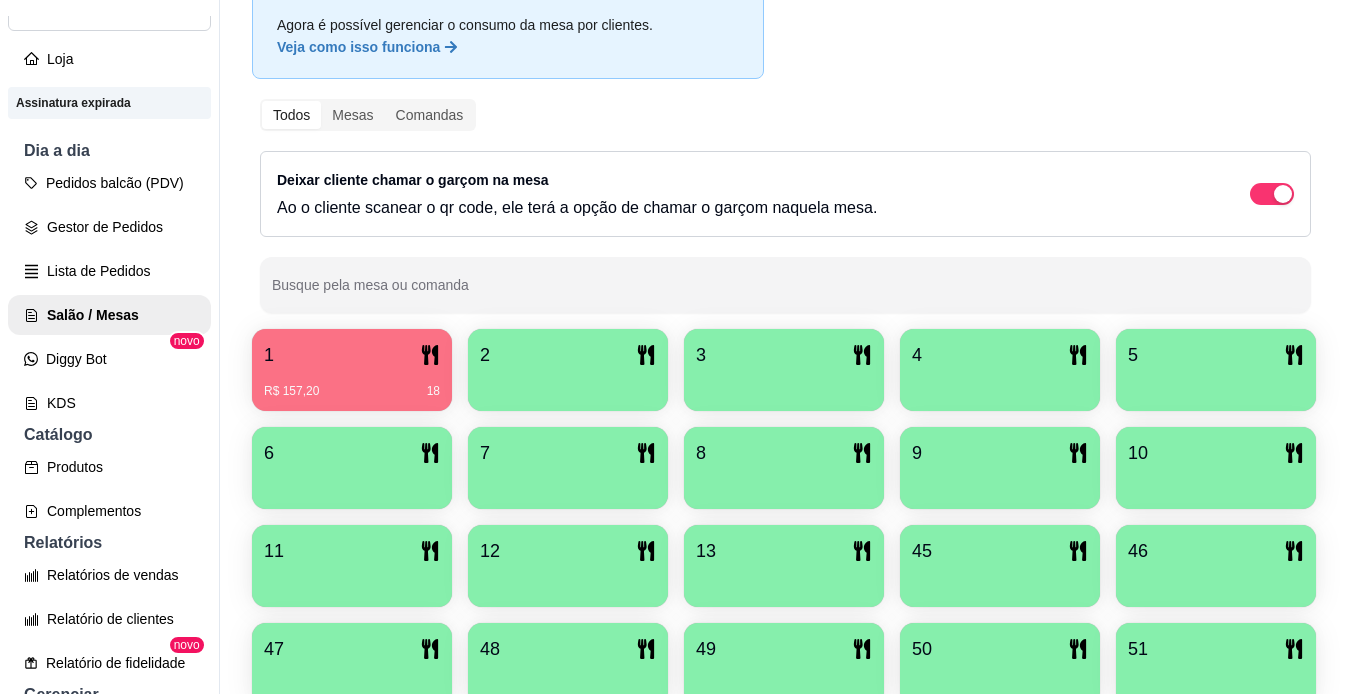 scroll, scrollTop: 32, scrollLeft: 0, axis: vertical 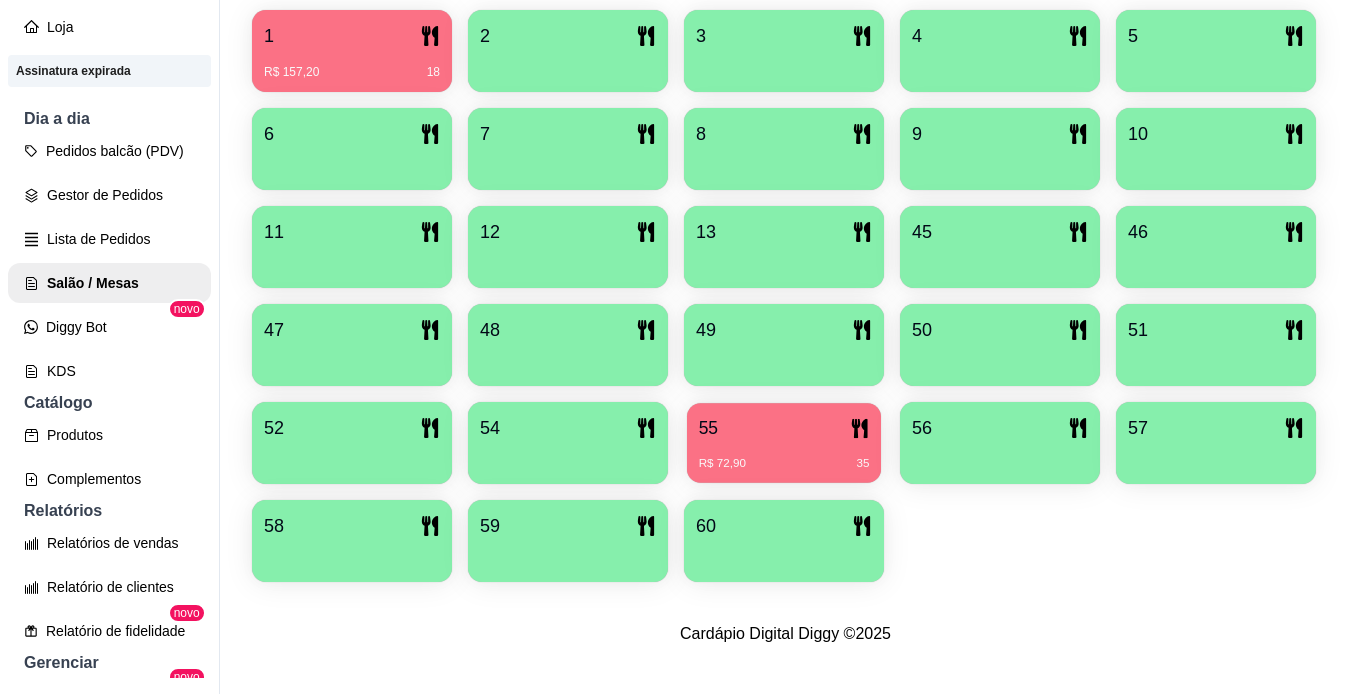 click on "55" at bounding box center [784, 428] 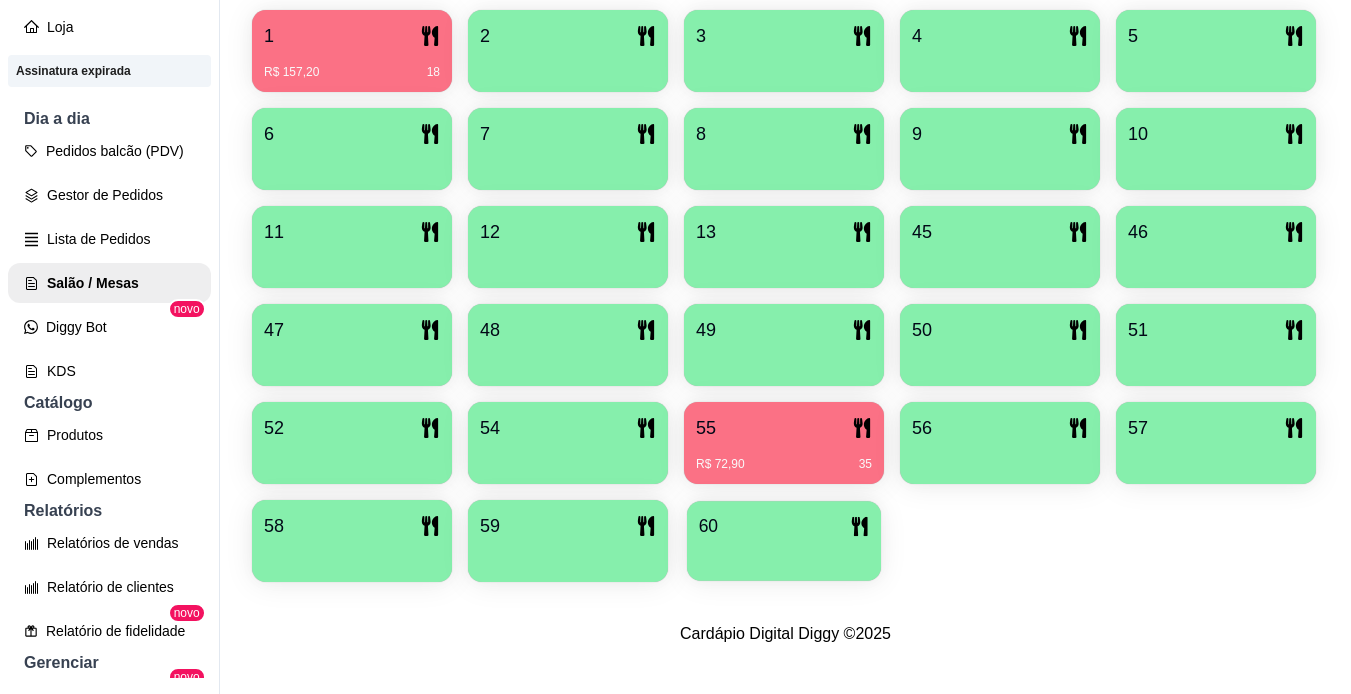 click on "60" at bounding box center (784, 526) 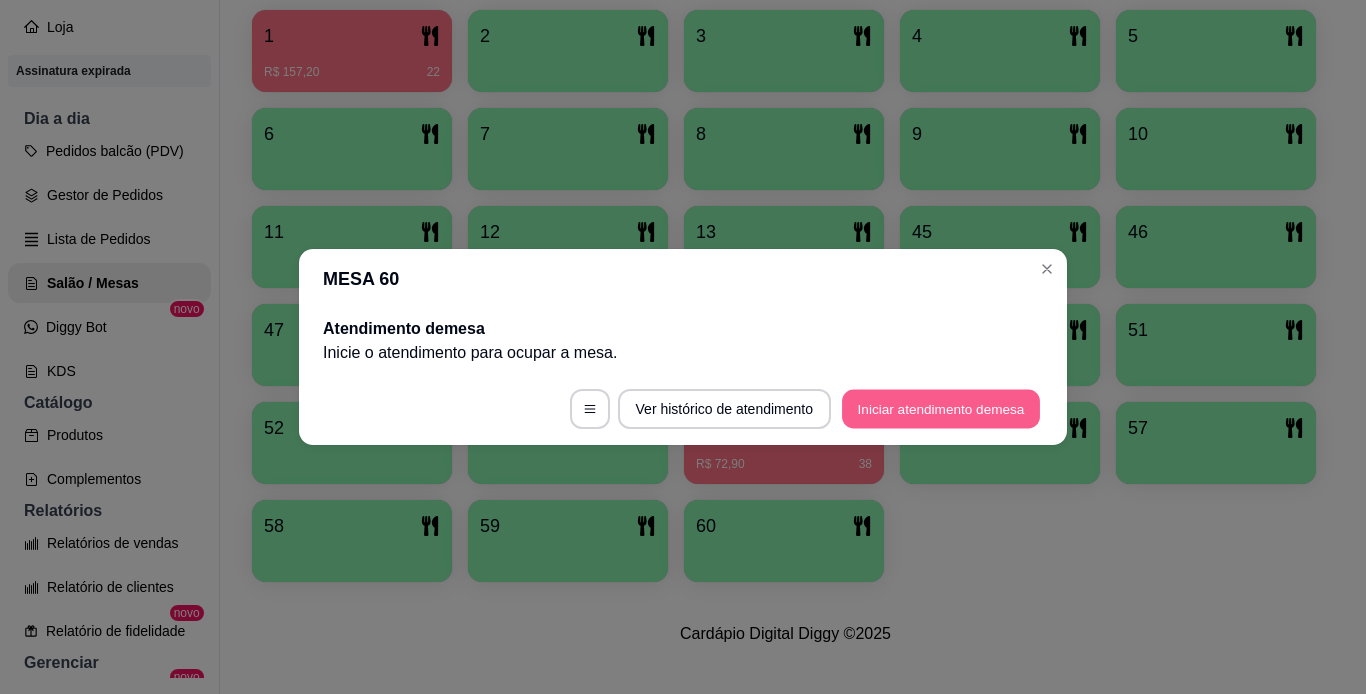 click on "Iniciar atendimento de  mesa" at bounding box center [941, 409] 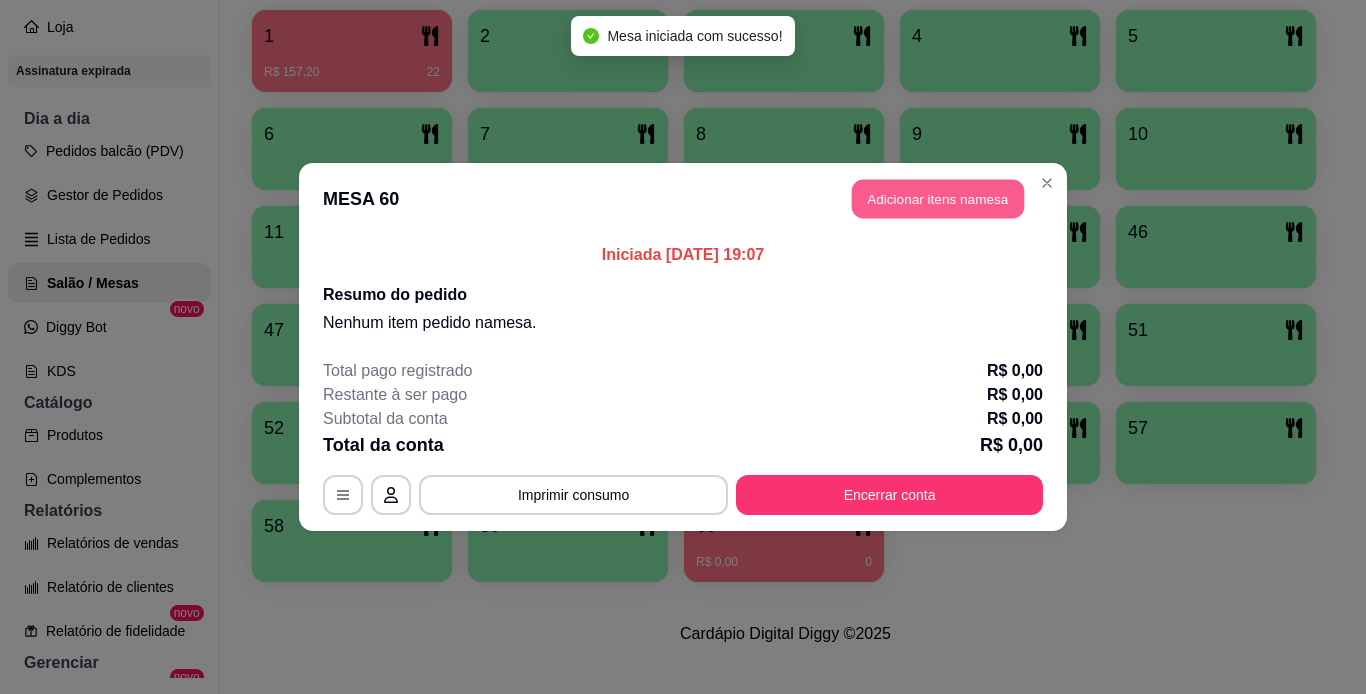 click on "Adicionar itens na  mesa" at bounding box center [938, 199] 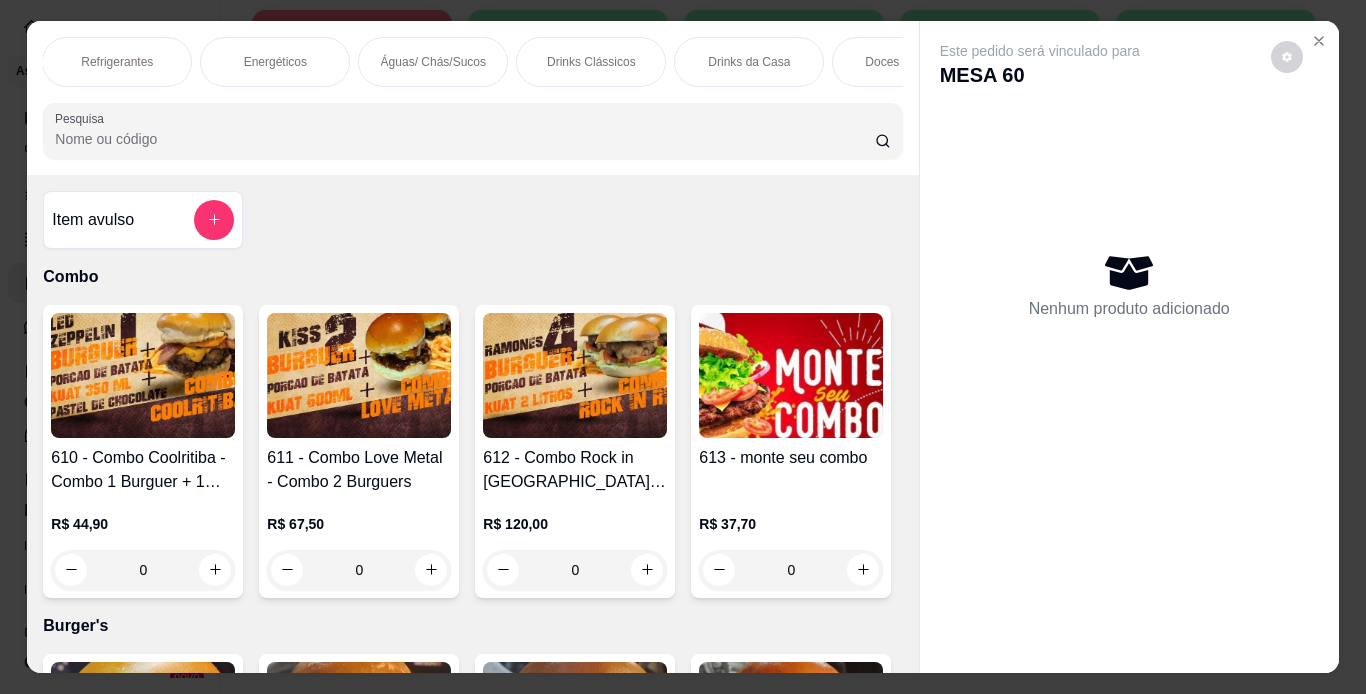 scroll, scrollTop: 0, scrollLeft: 1947, axis: horizontal 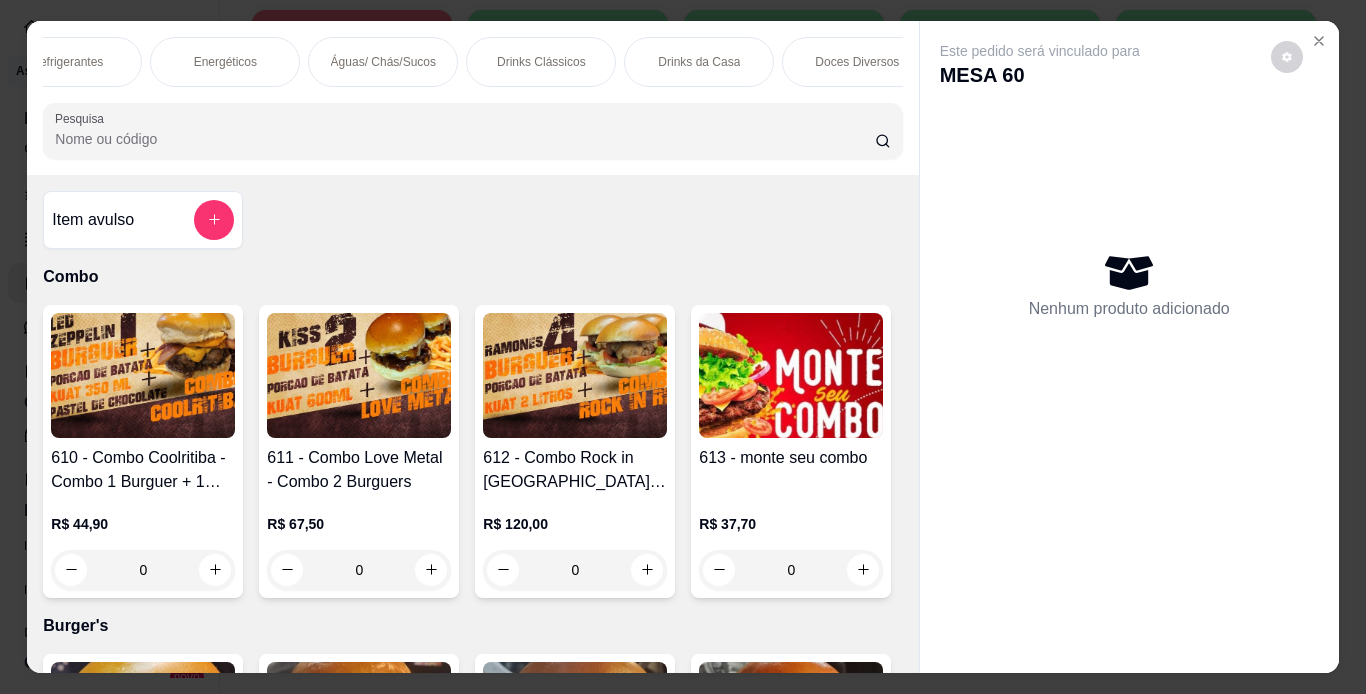 click on "Doces Diversos" at bounding box center [857, 62] 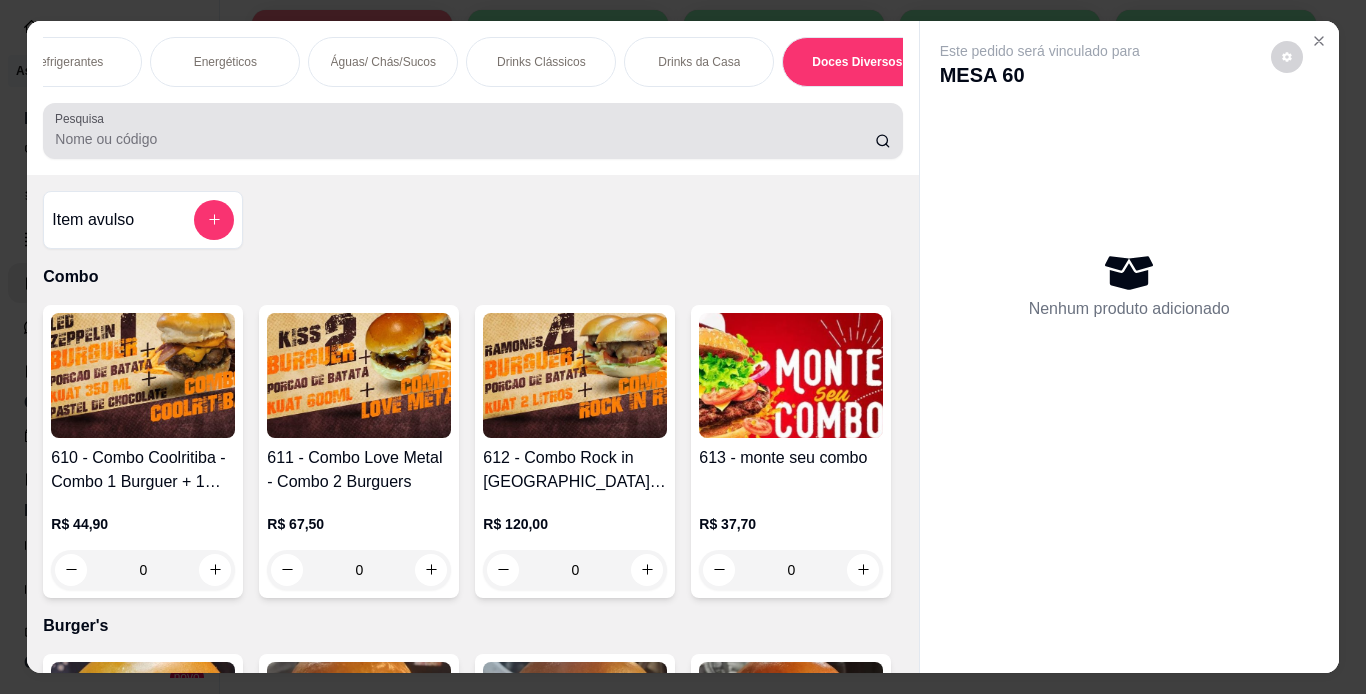 scroll, scrollTop: 14504, scrollLeft: 0, axis: vertical 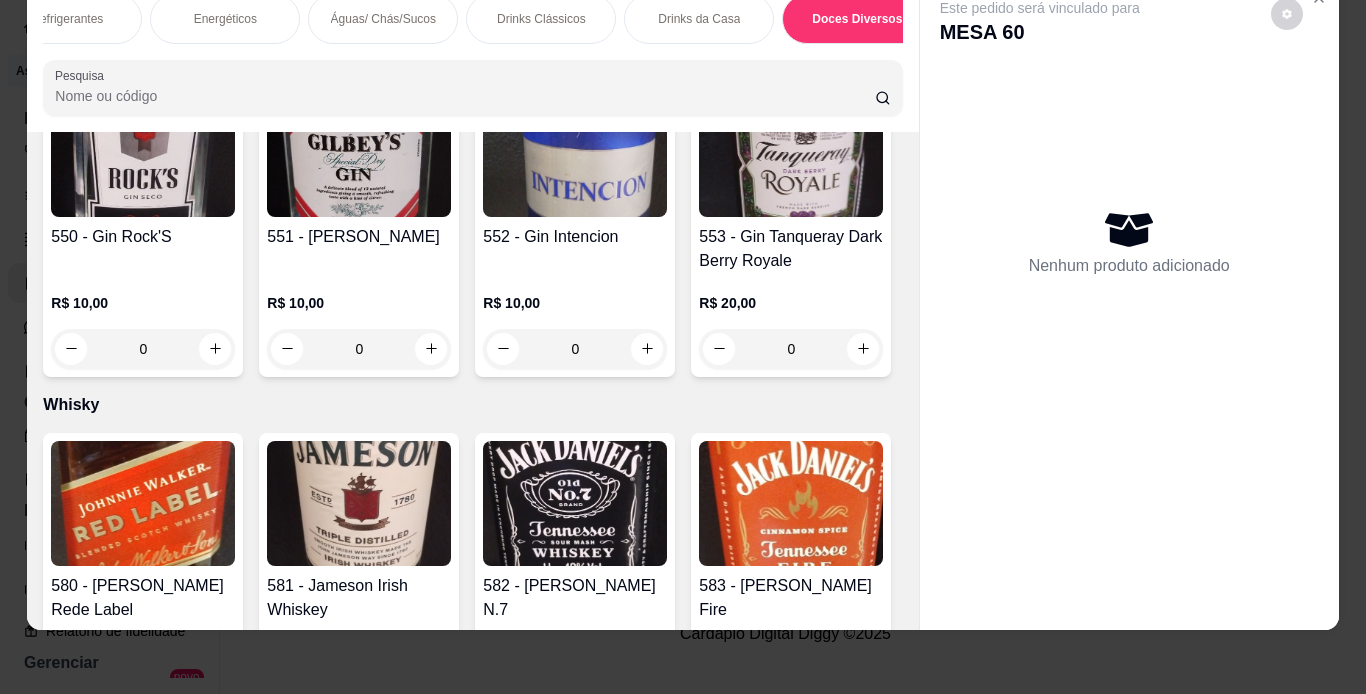 click at bounding box center [575, -2430] 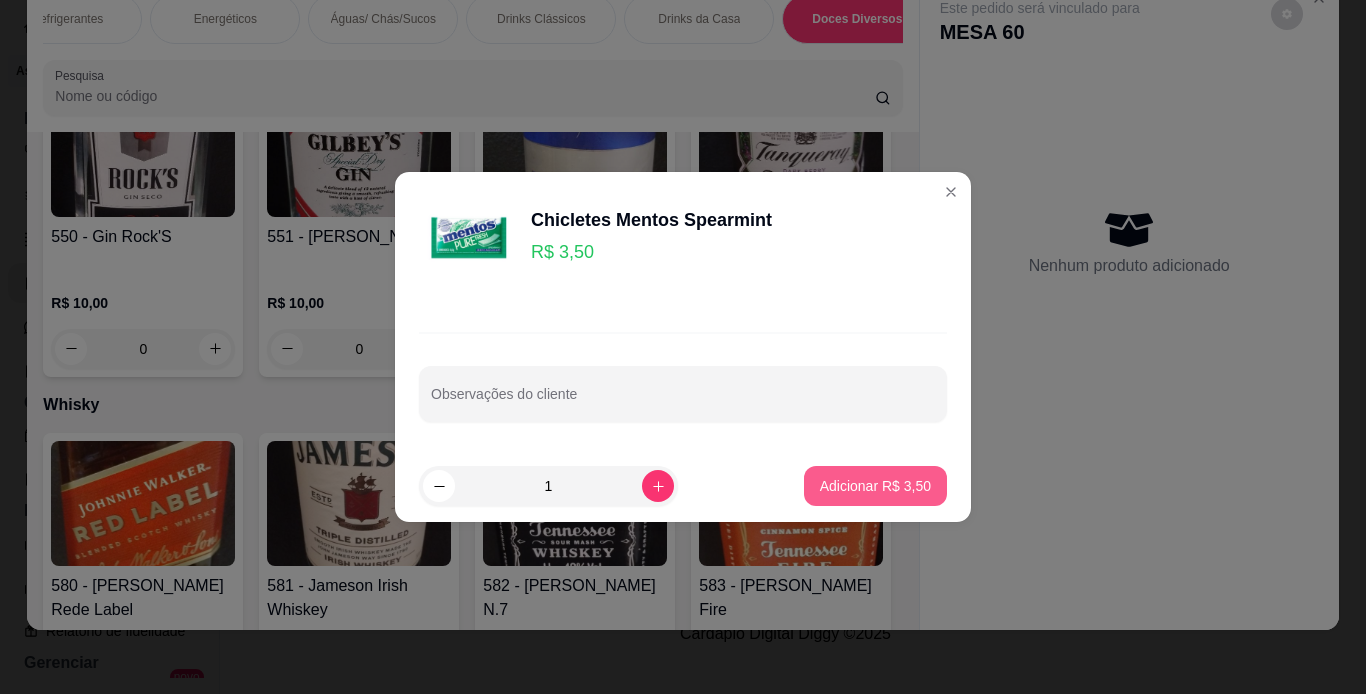 click on "Adicionar   R$ 3,50" at bounding box center (875, 486) 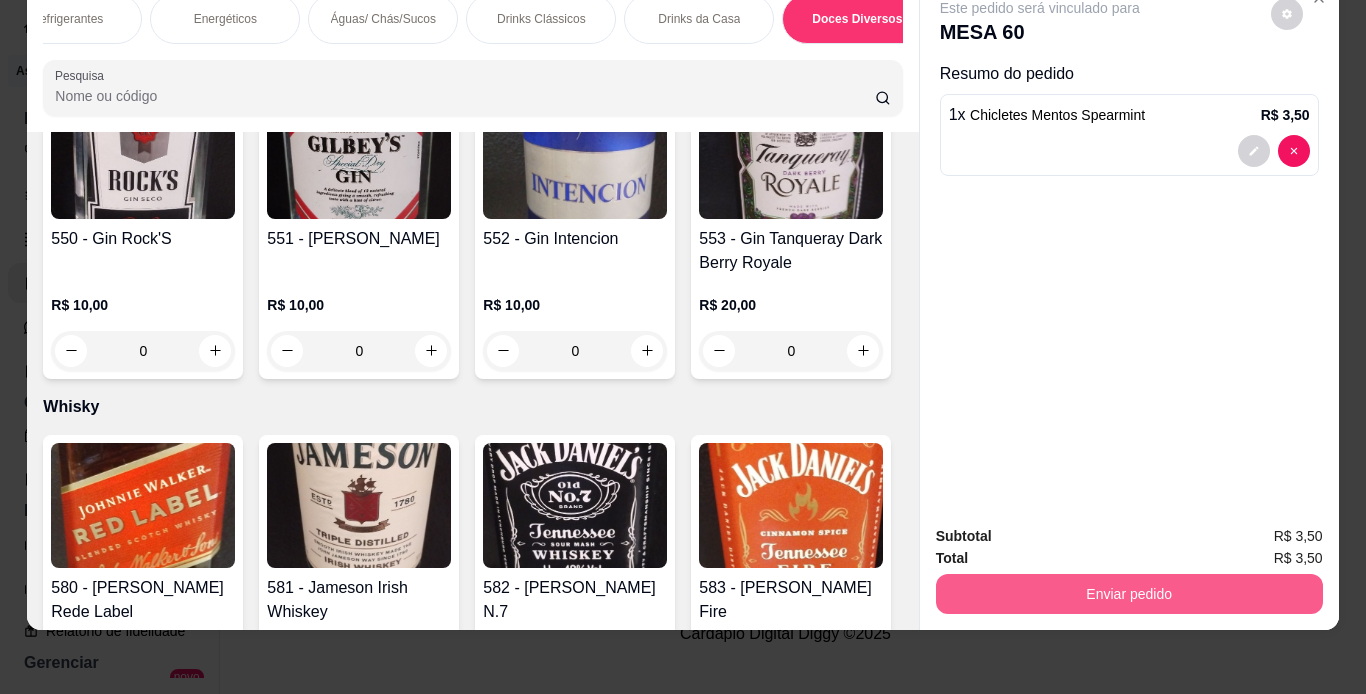 click on "Enviar pedido" at bounding box center (1129, 594) 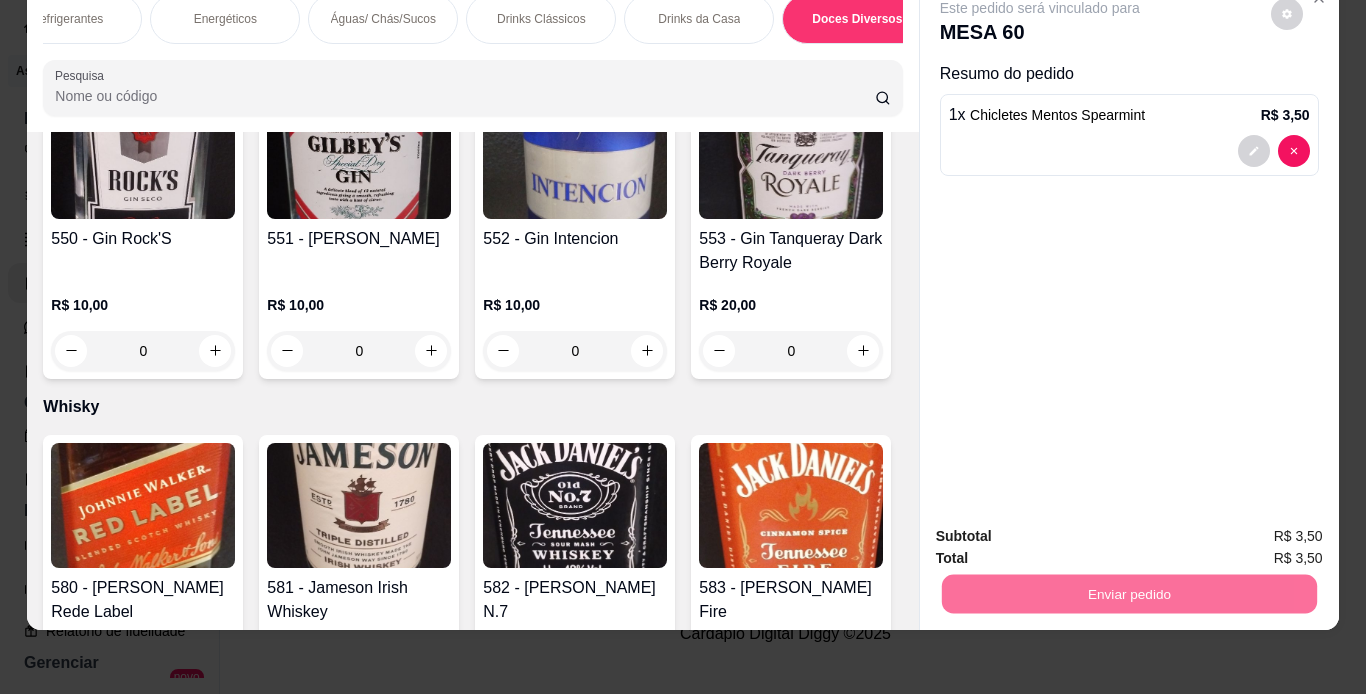 click on "Não registrar e enviar pedido" at bounding box center [1063, 530] 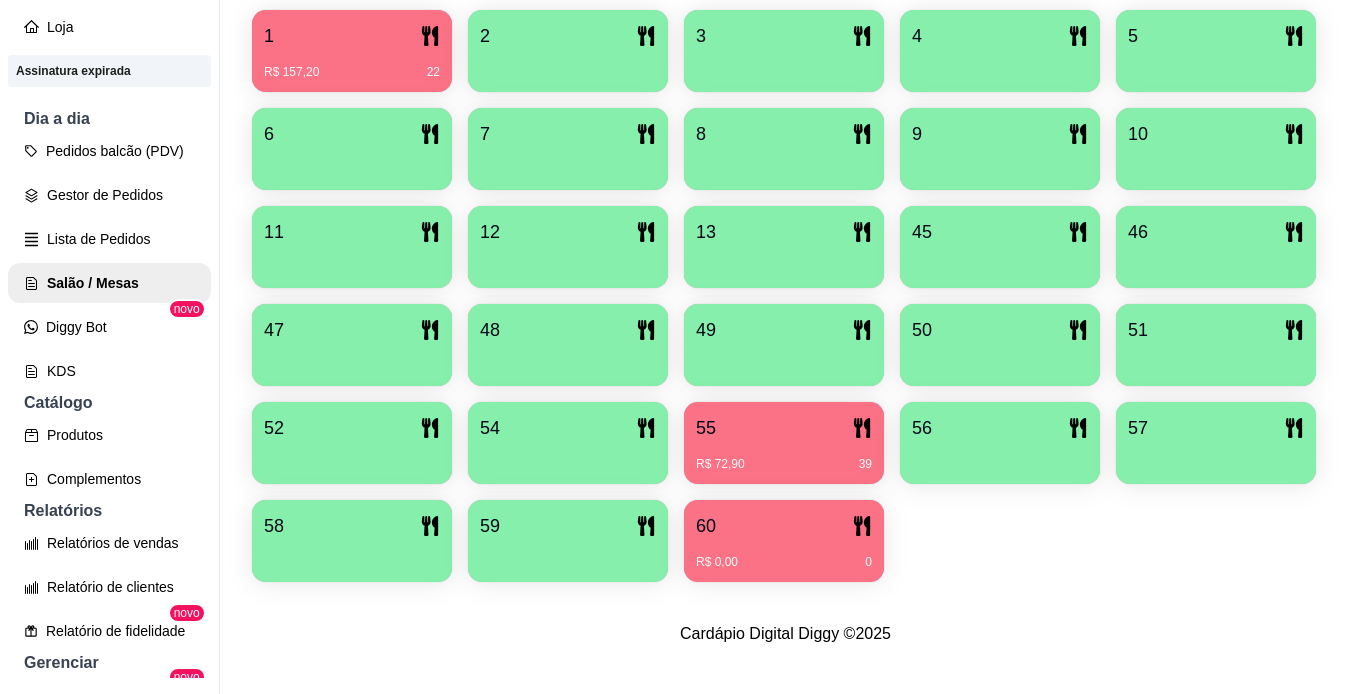 click on "R$ 0,00 0" at bounding box center (784, 562) 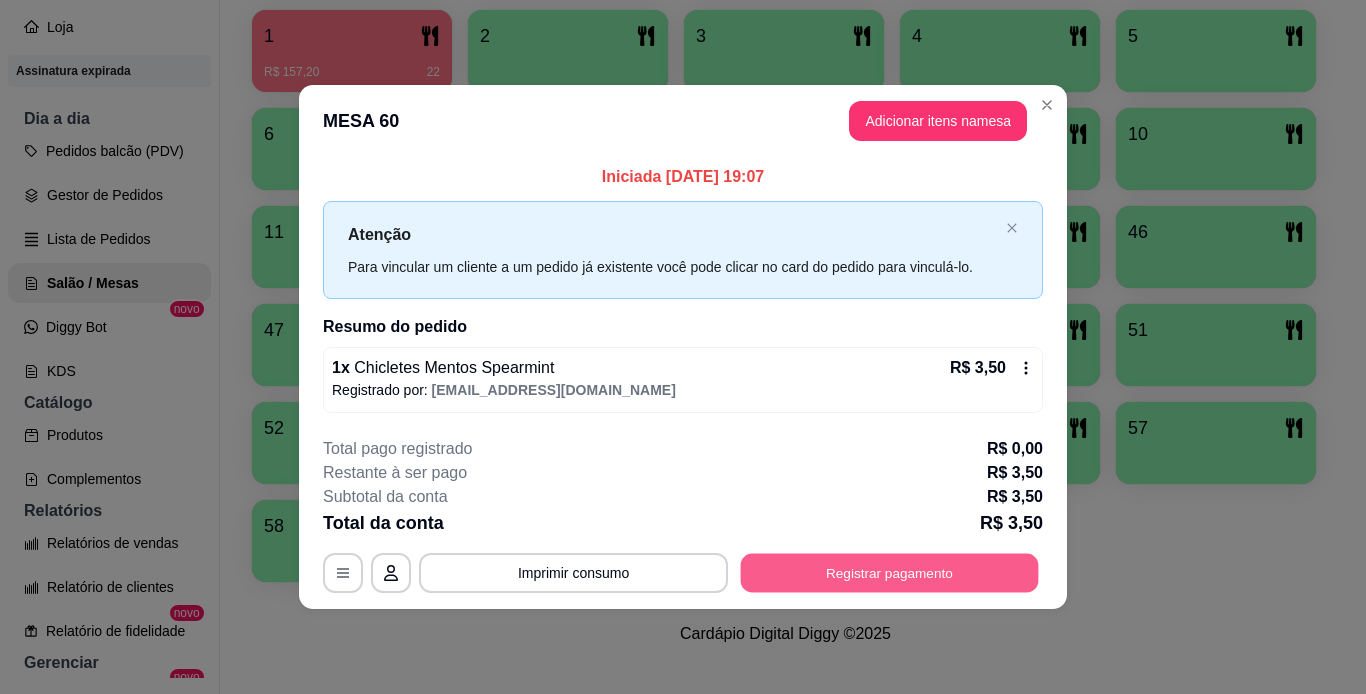 click on "Registrar pagamento" at bounding box center [890, 572] 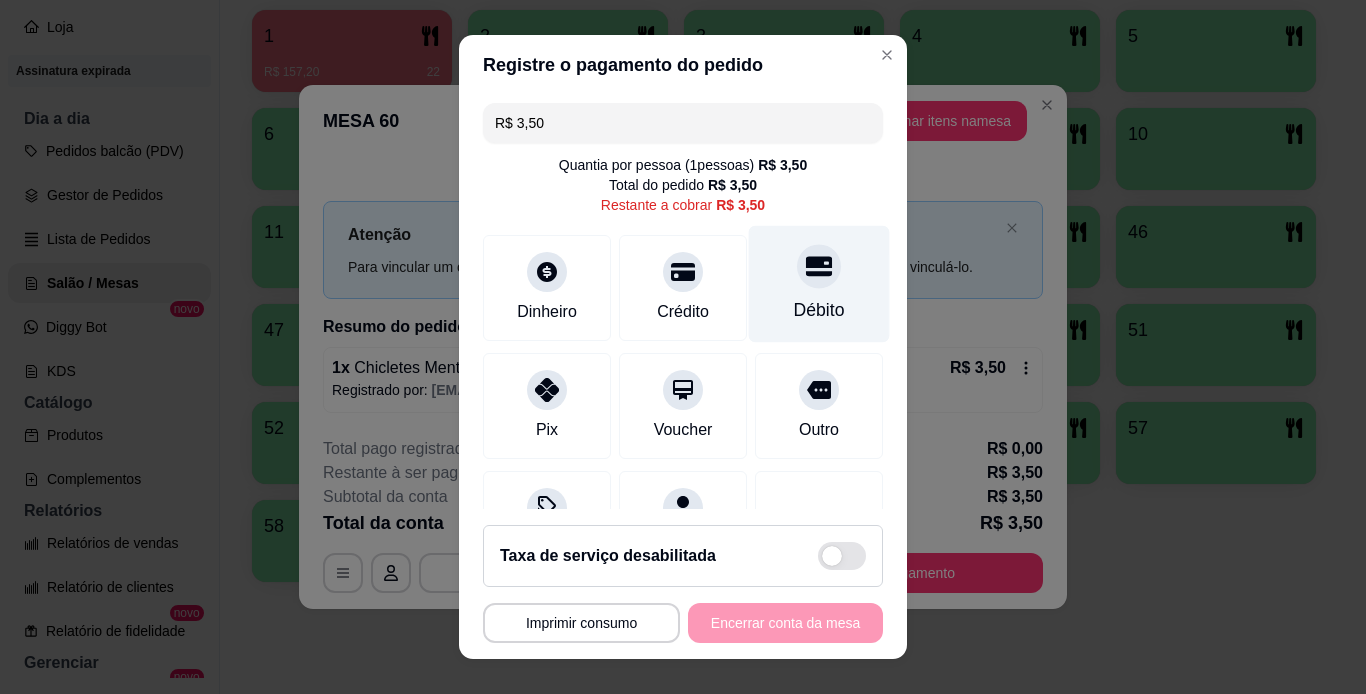 click on "Débito" at bounding box center [819, 283] 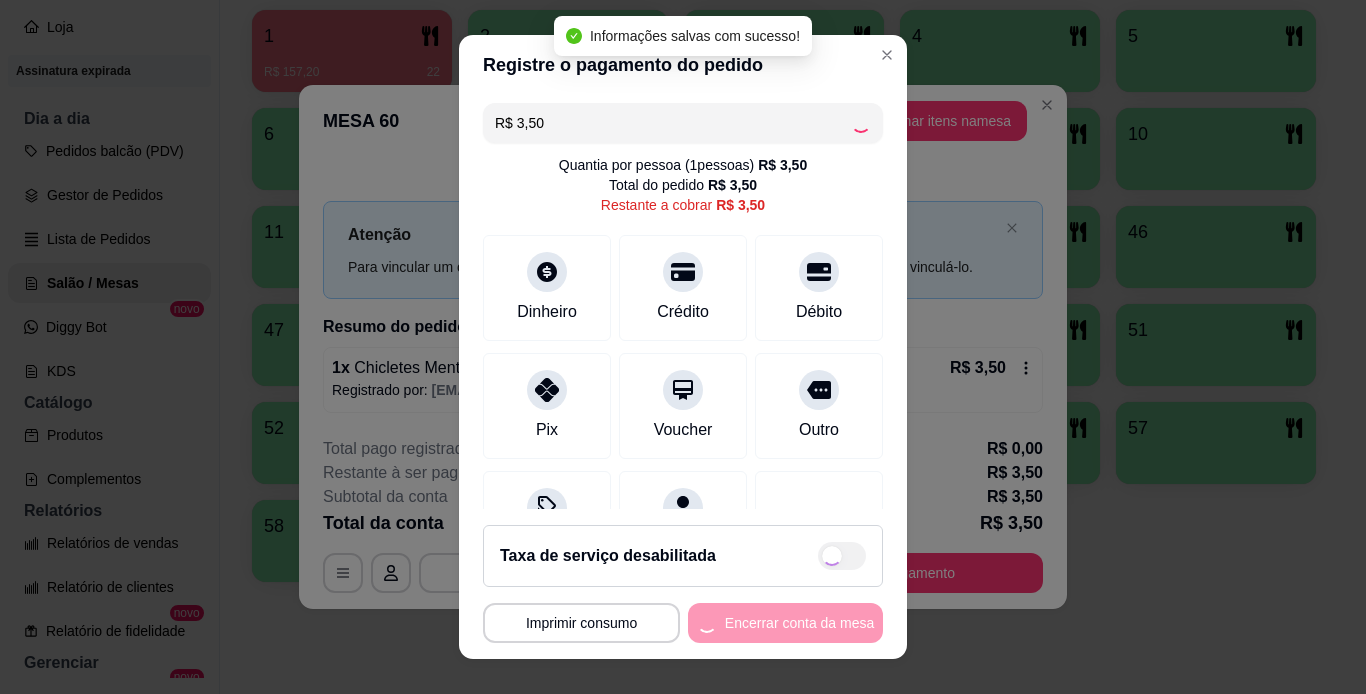 type on "R$ 0,00" 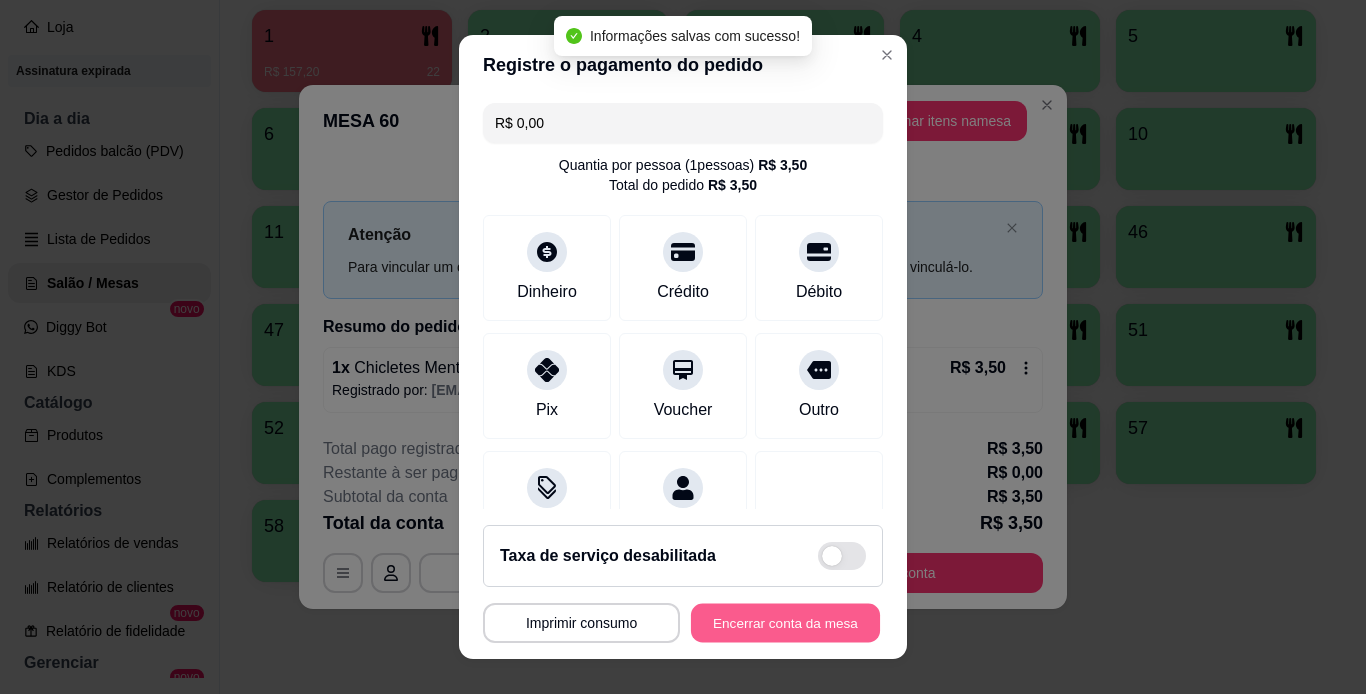 click on "Encerrar conta da mesa" at bounding box center (785, 623) 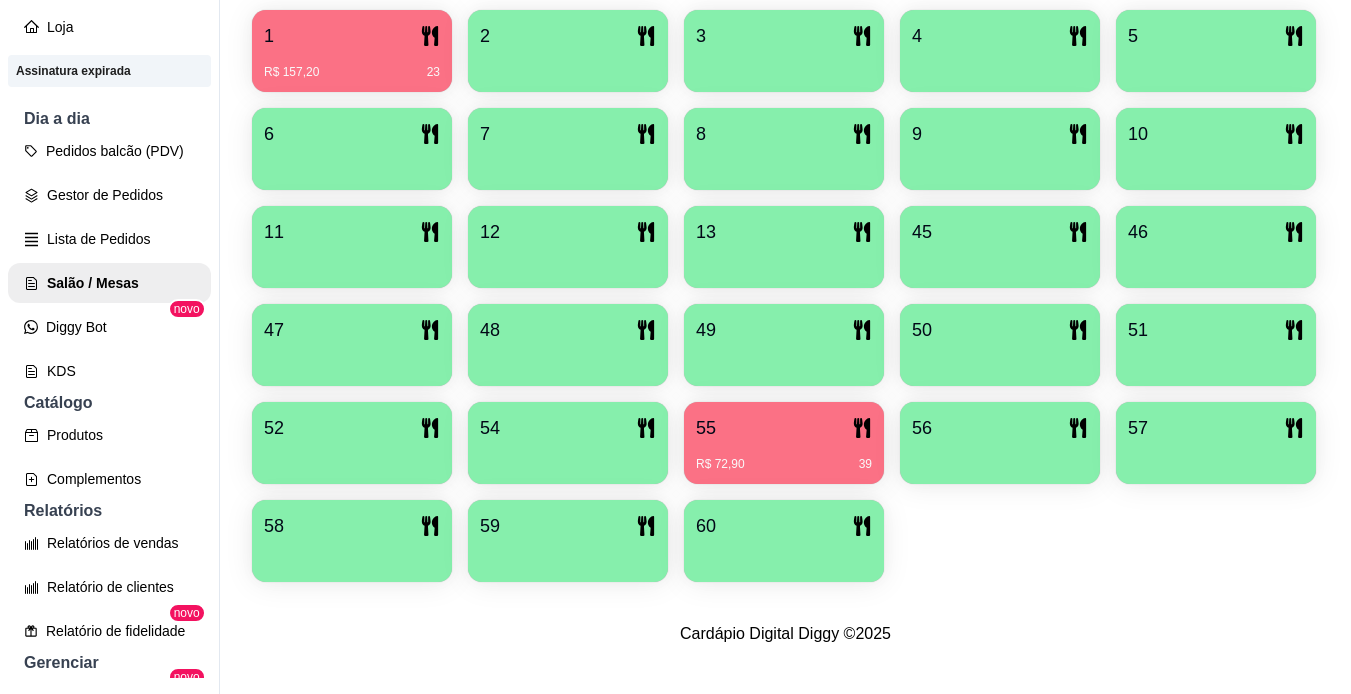 click on "55" at bounding box center [784, 428] 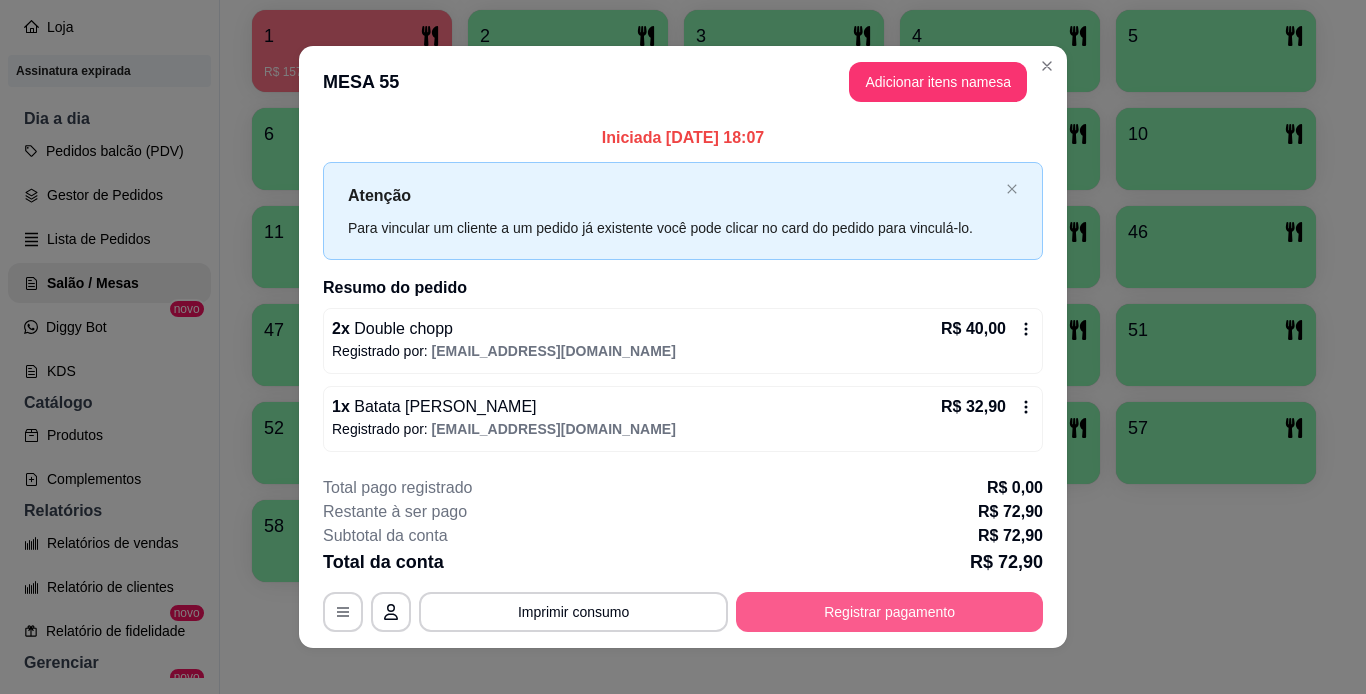 click on "Registrar pagamento" at bounding box center (889, 612) 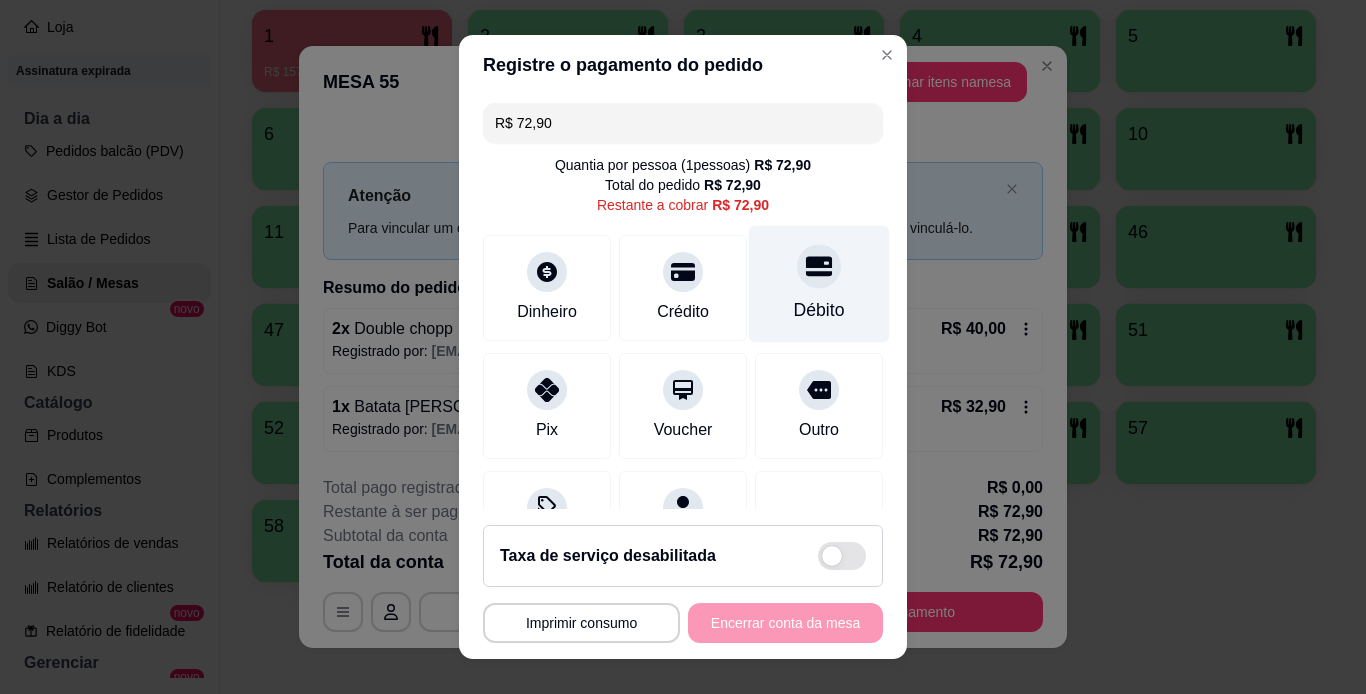 click at bounding box center (819, 266) 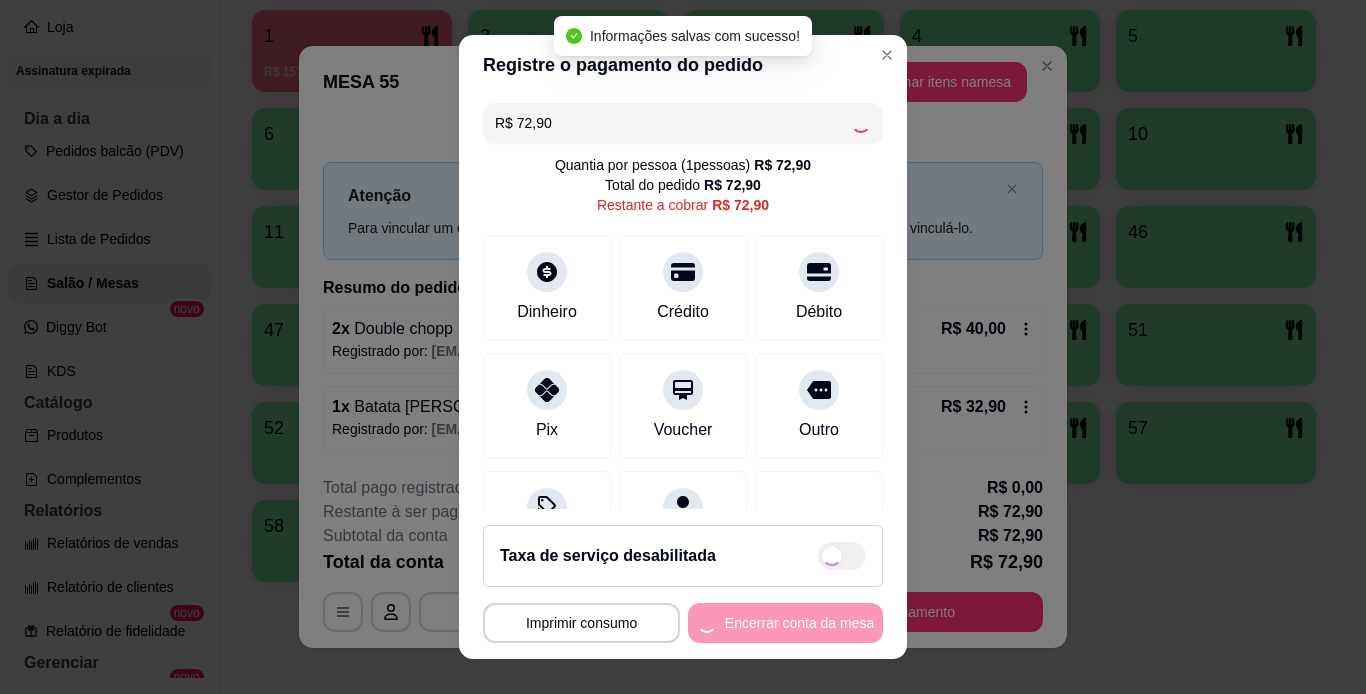type on "R$ 0,00" 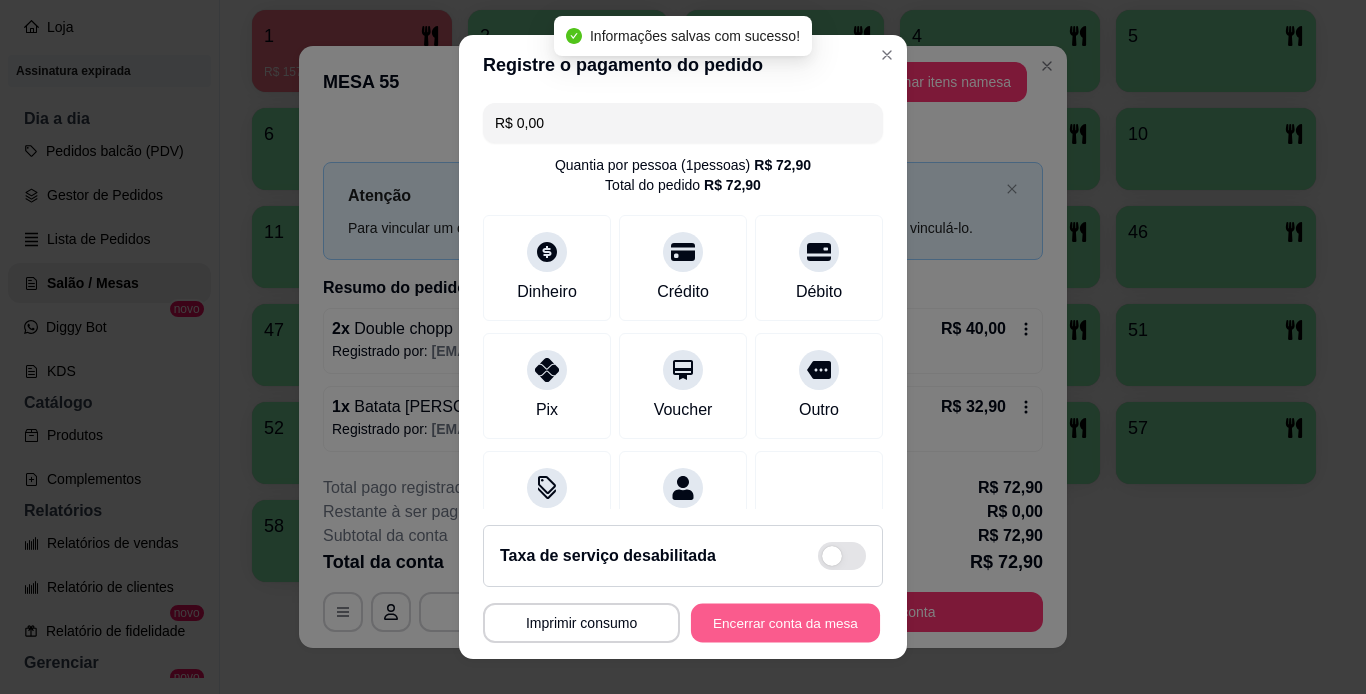 click on "Encerrar conta da mesa" at bounding box center [785, 623] 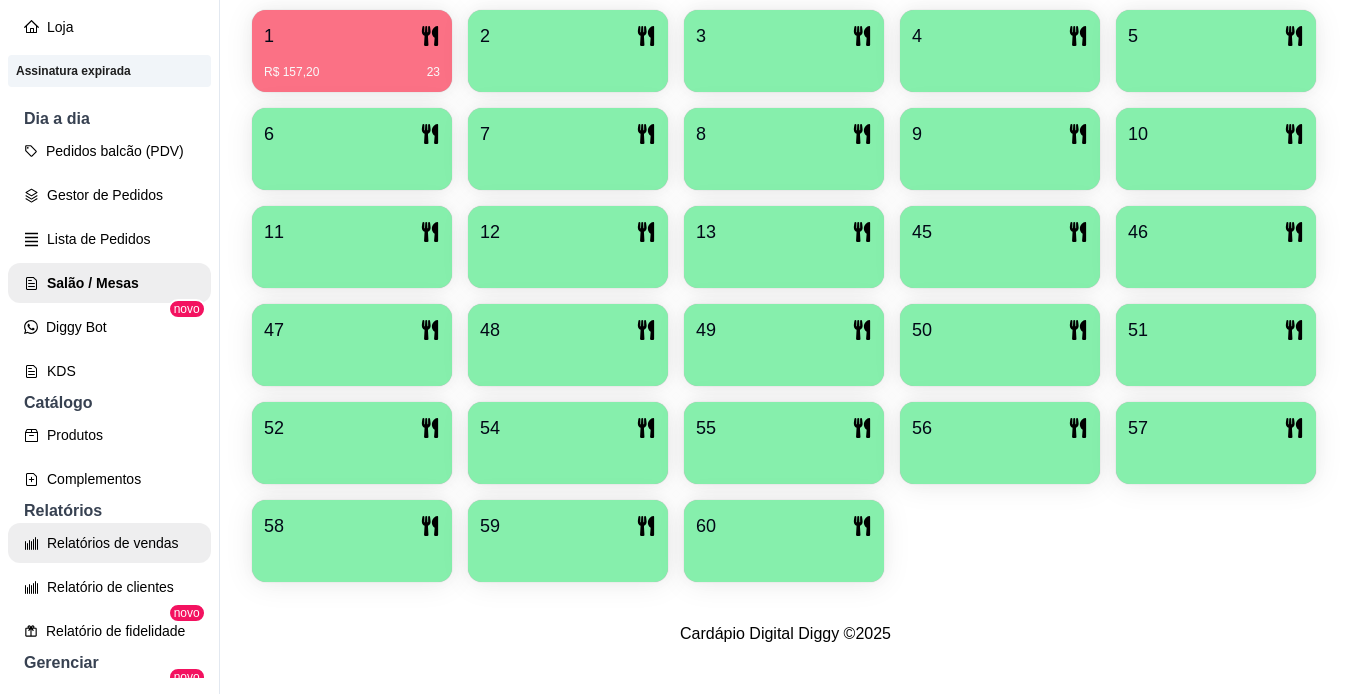 click on "Relatórios de vendas" at bounding box center [109, 543] 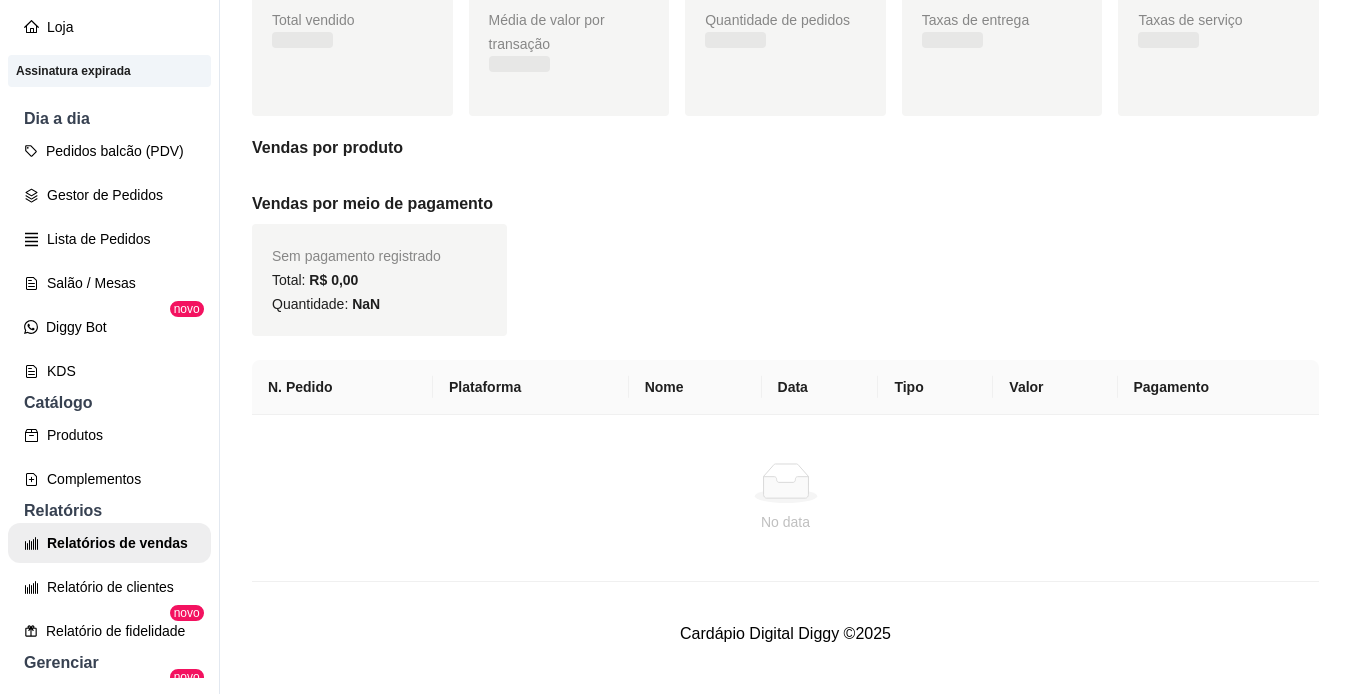 scroll, scrollTop: 0, scrollLeft: 0, axis: both 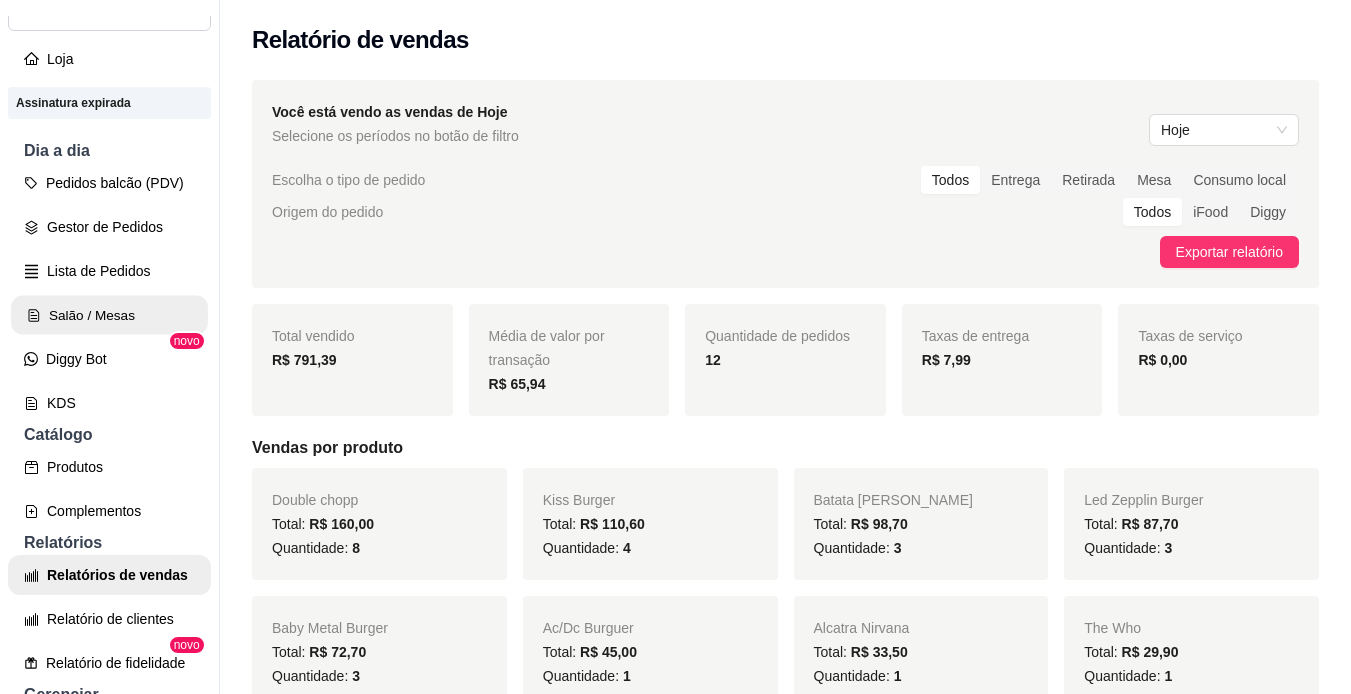 click on "Salão / Mesas" at bounding box center [109, 315] 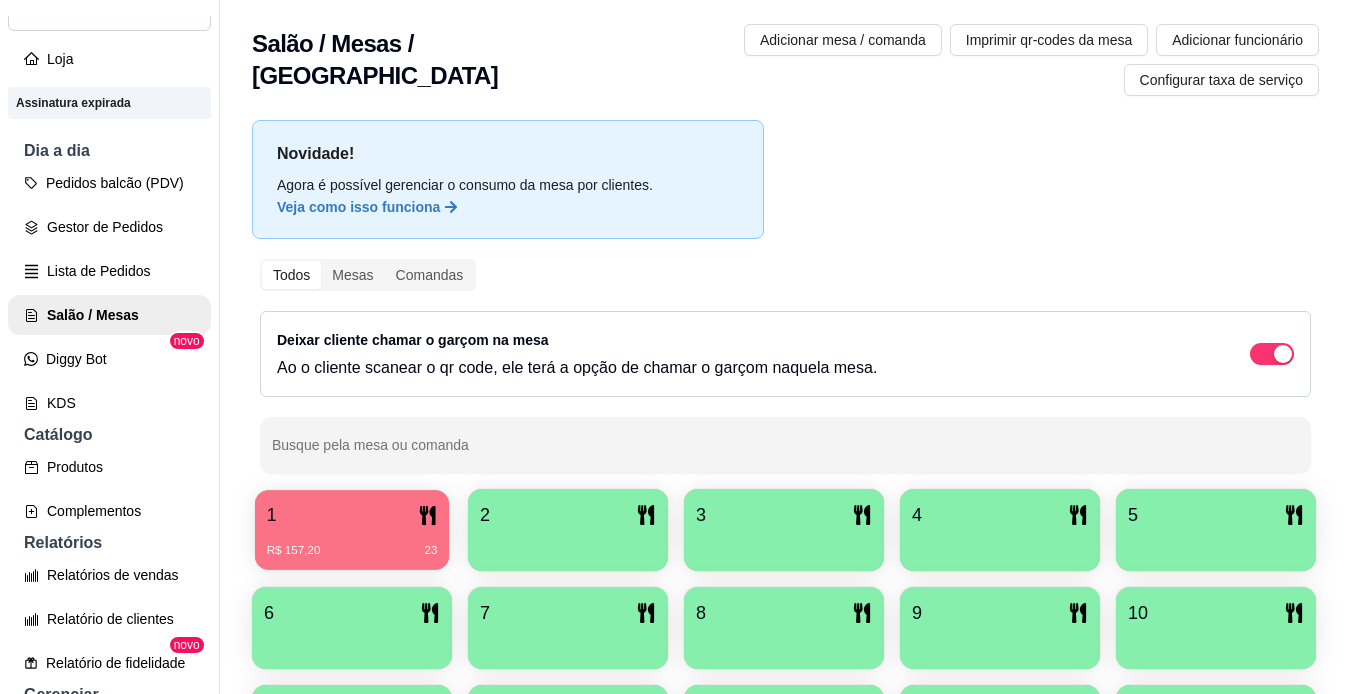 click on "R$ 157,20 23" at bounding box center (352, 543) 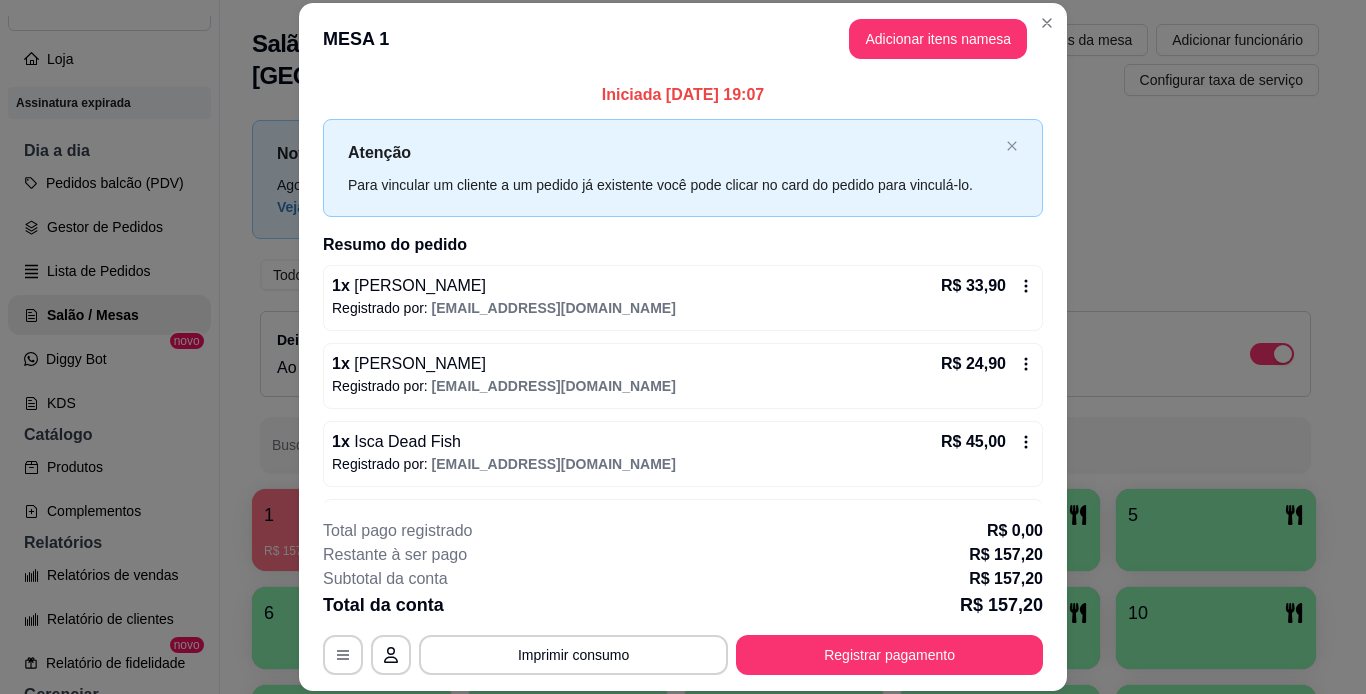 click on "**********" at bounding box center (683, 347) 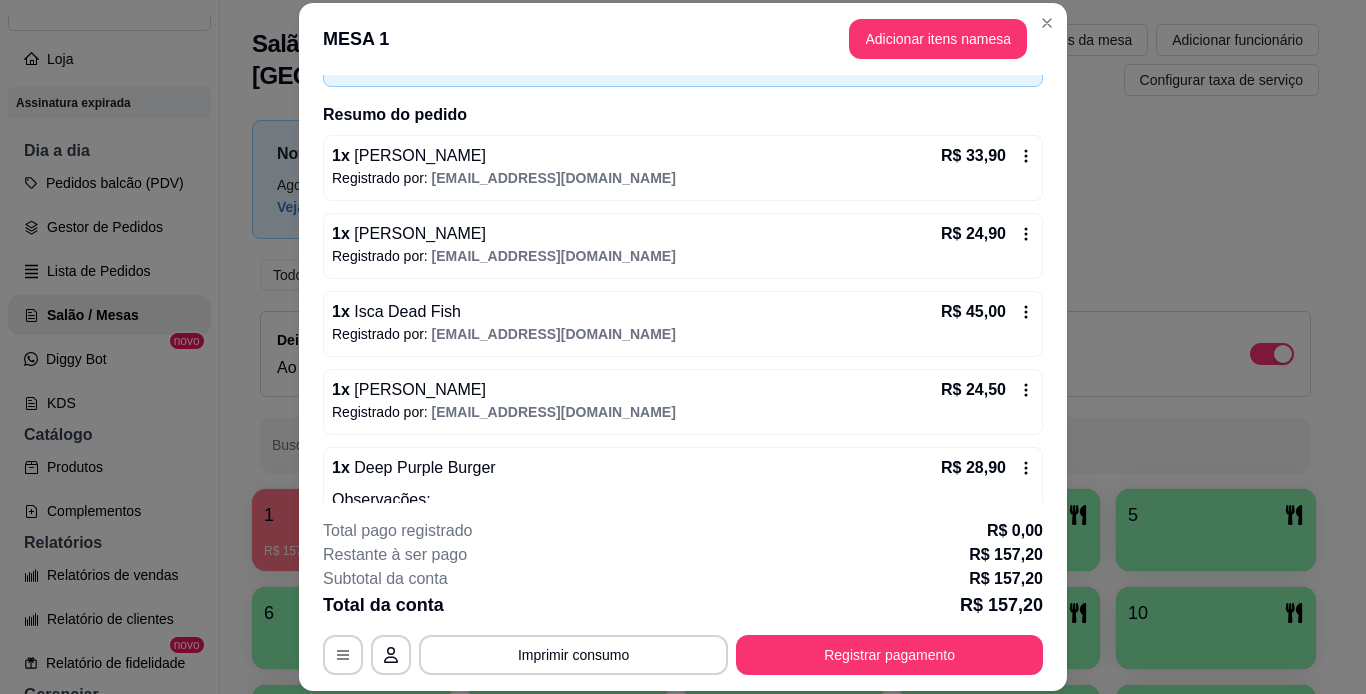 scroll, scrollTop: 204, scrollLeft: 0, axis: vertical 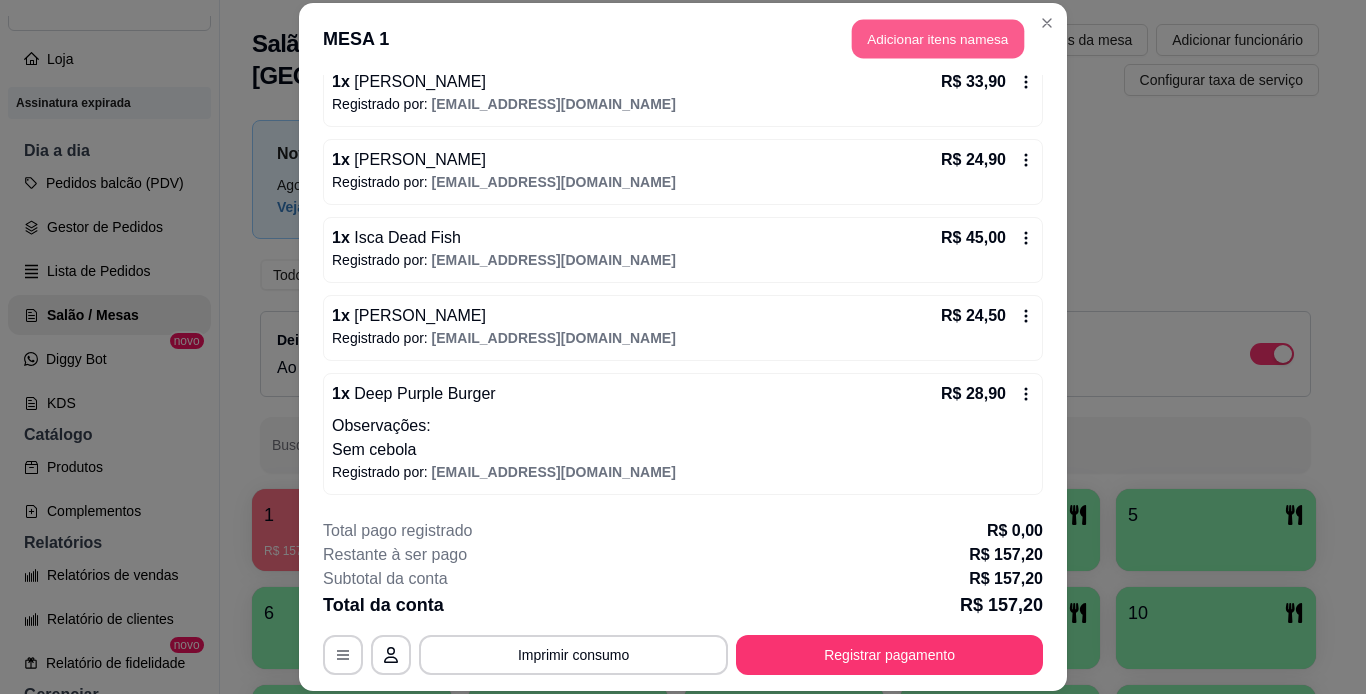 click on "Adicionar itens na  mesa" at bounding box center (938, 39) 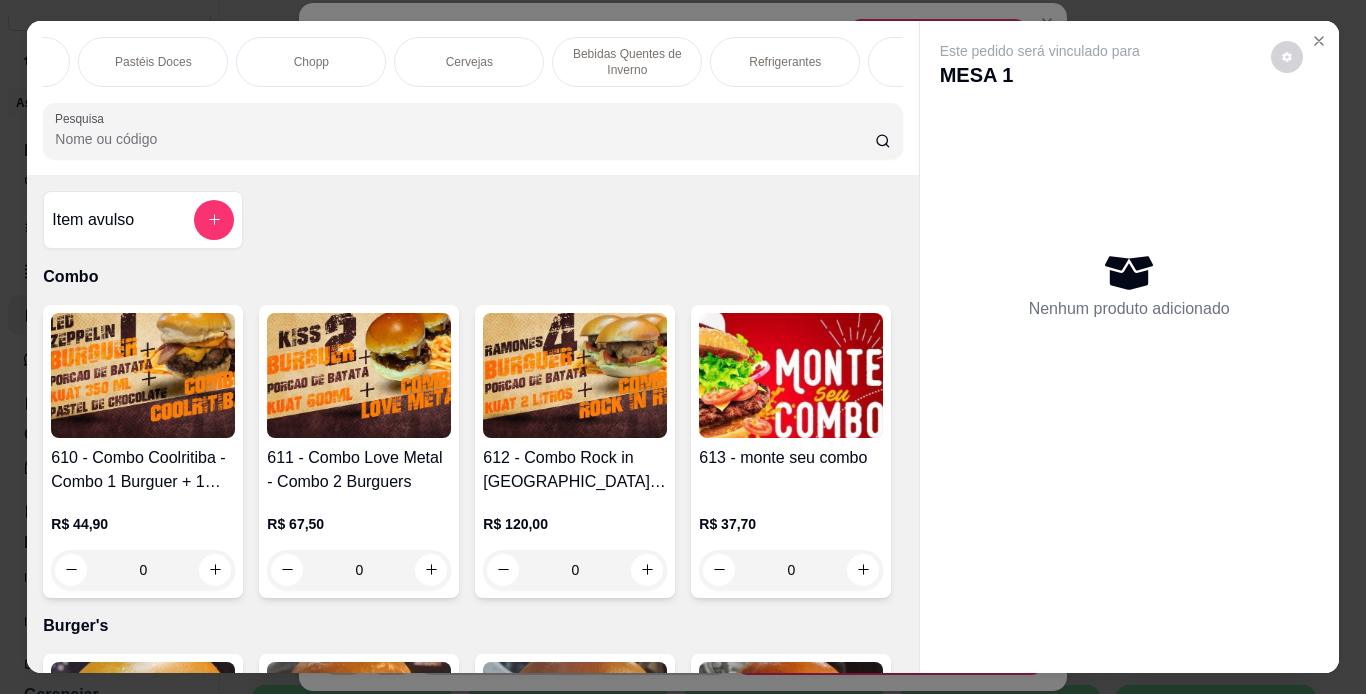 scroll, scrollTop: 0, scrollLeft: 1270, axis: horizontal 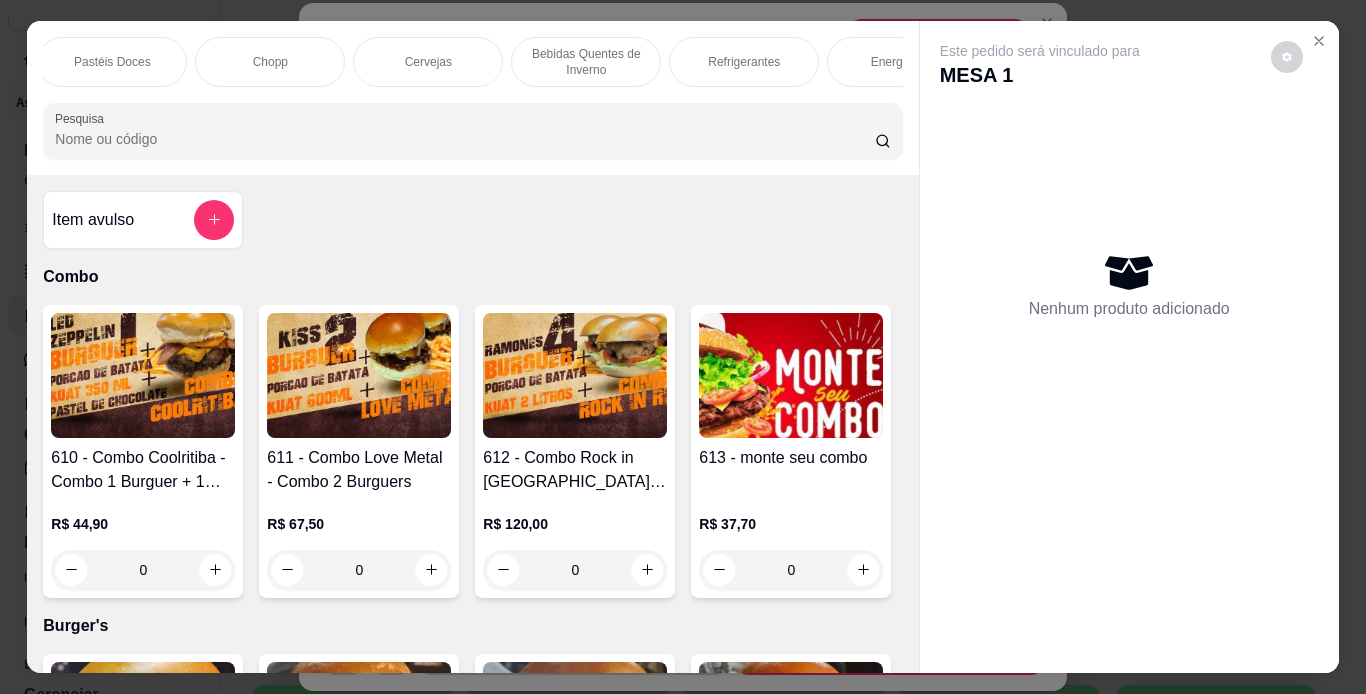 click on "Refrigerantes" at bounding box center [744, 62] 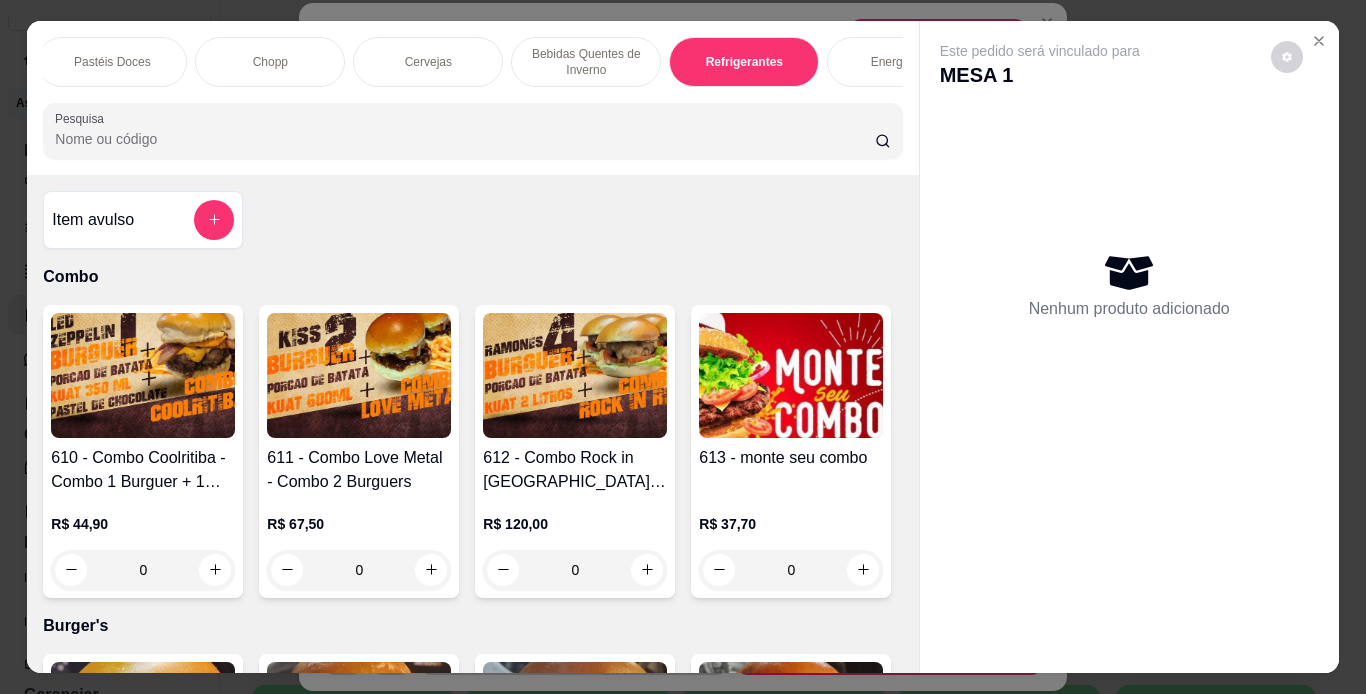 scroll, scrollTop: 9765, scrollLeft: 0, axis: vertical 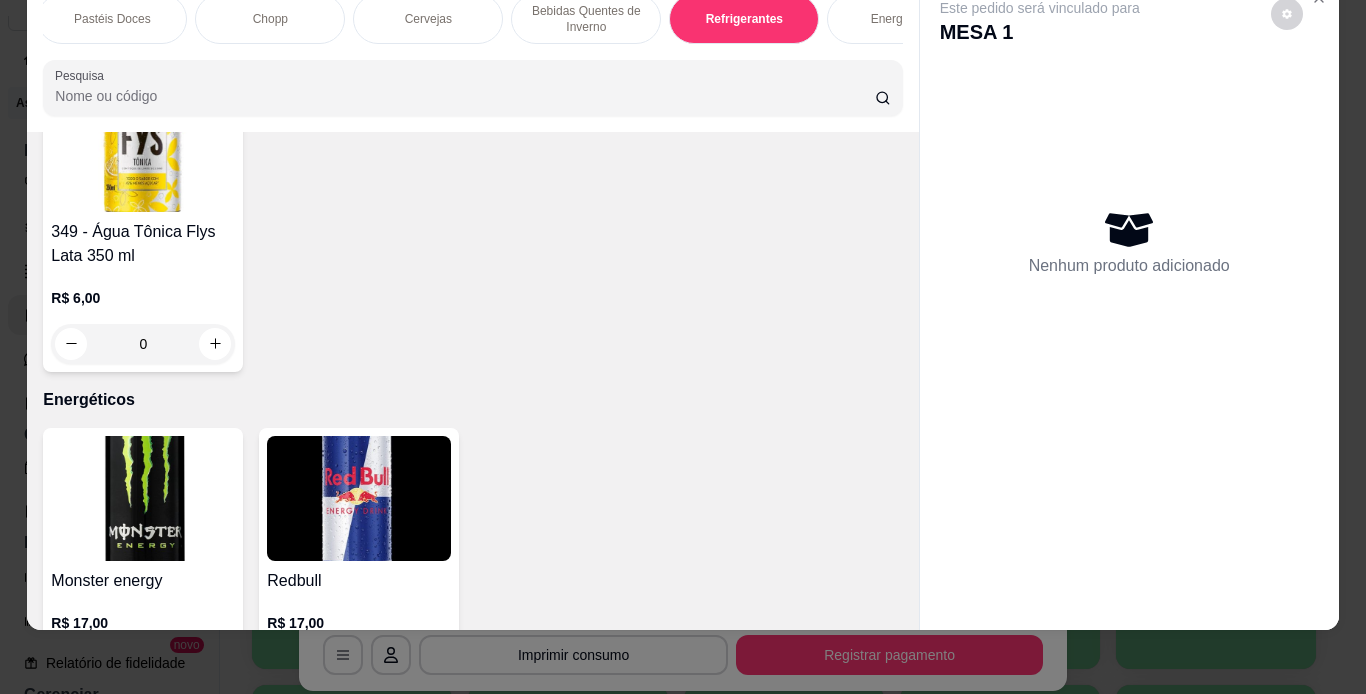 click at bounding box center (143, -1396) 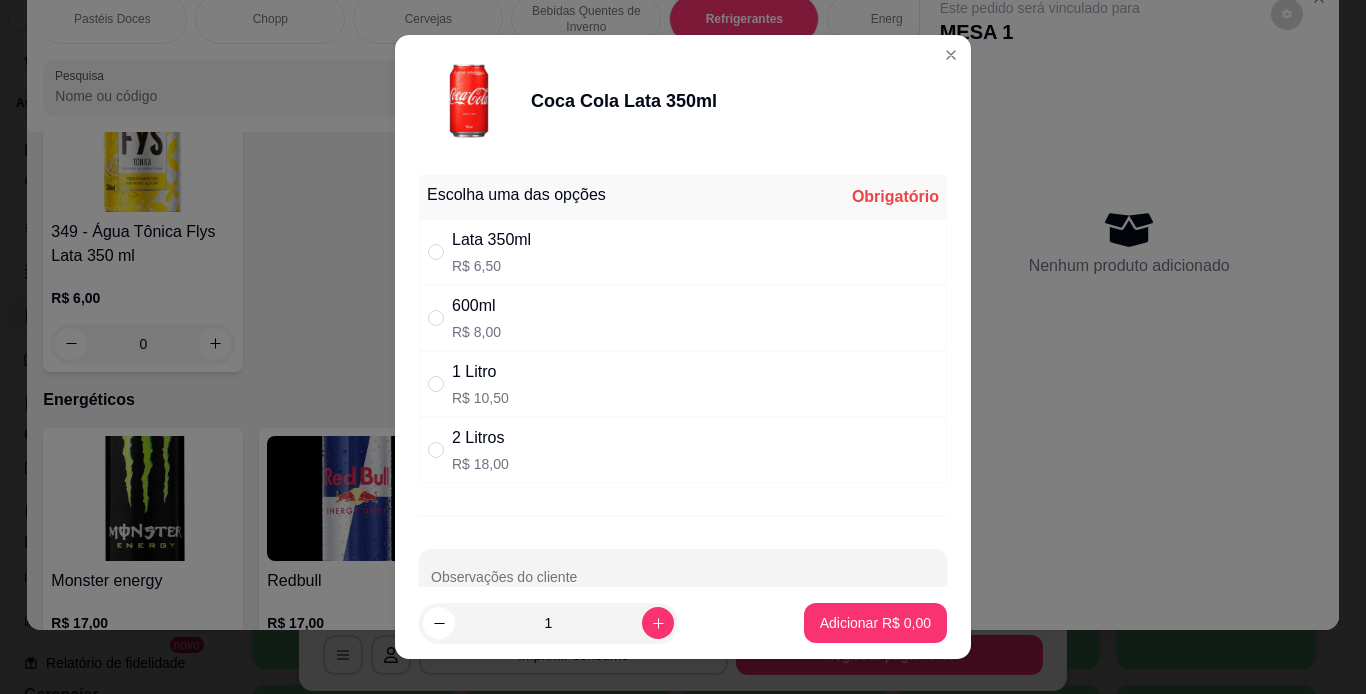 click on "2 Litros  R$ 18,00" at bounding box center [683, 450] 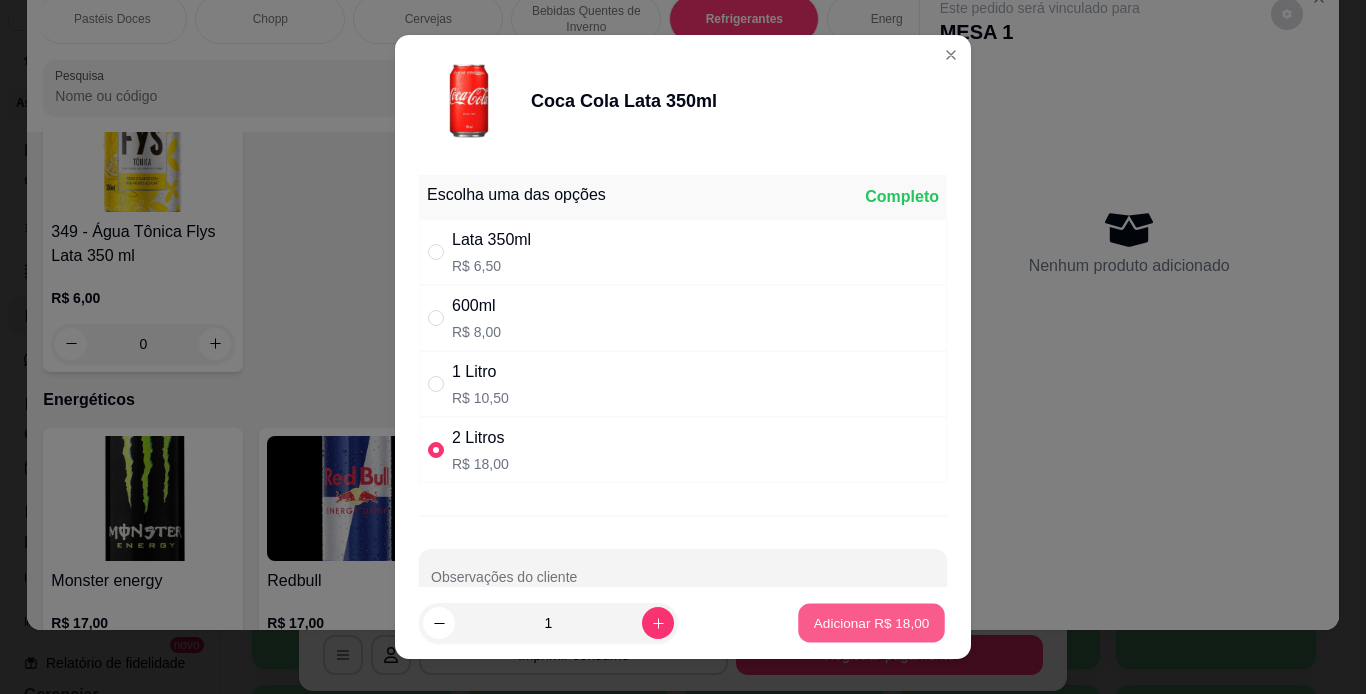 click on "Adicionar   R$ 18,00" at bounding box center [872, 623] 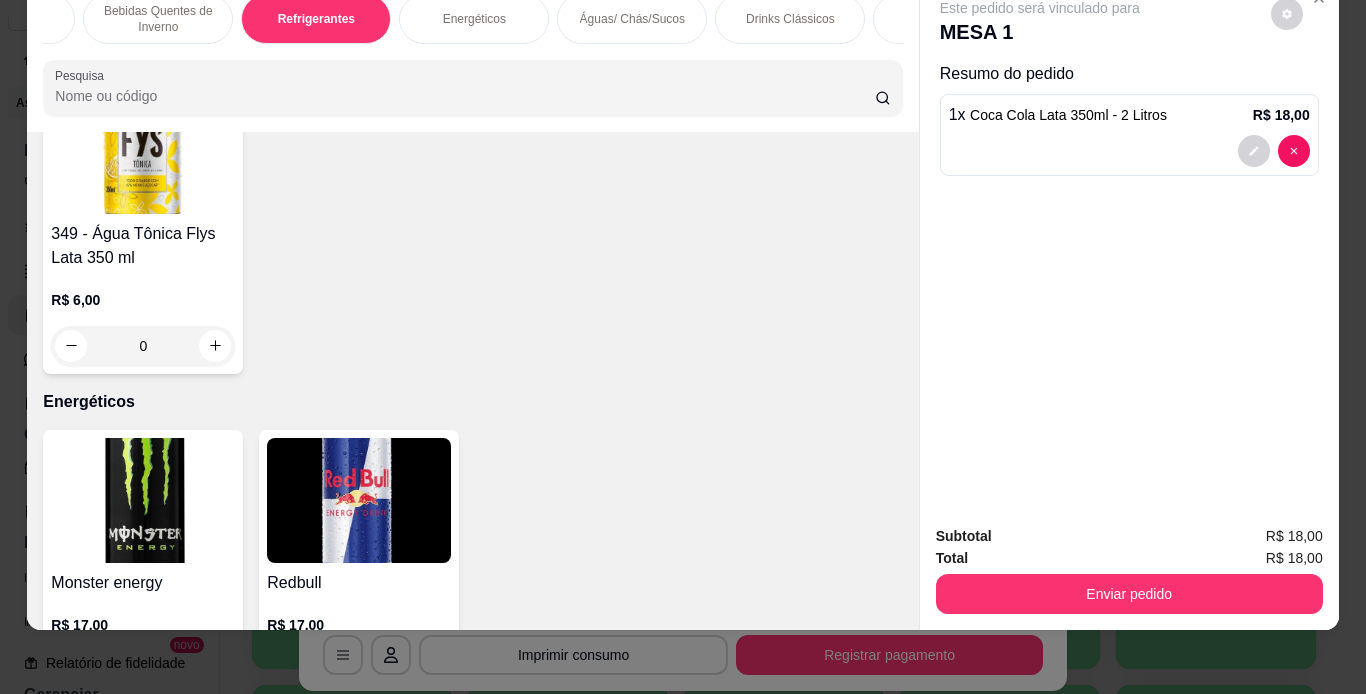 scroll, scrollTop: 0, scrollLeft: 1722, axis: horizontal 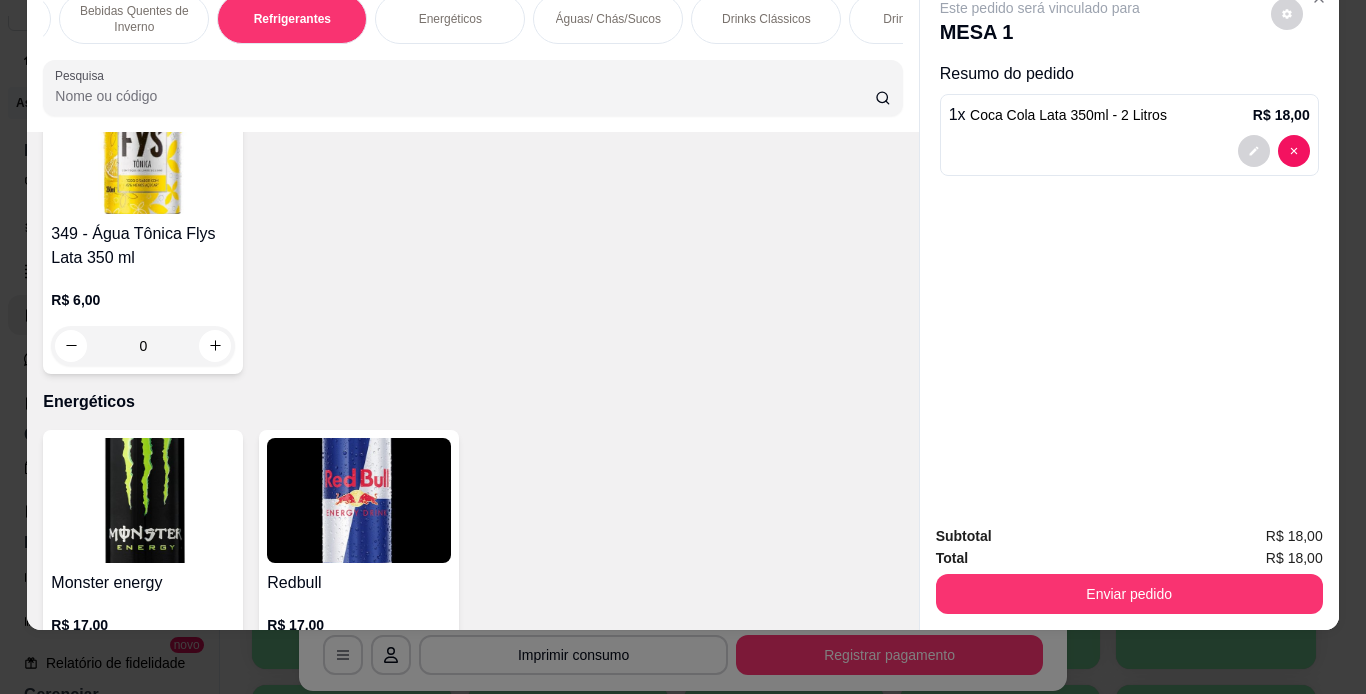 click on "Águas/ Chás/Sucos" at bounding box center [608, 19] 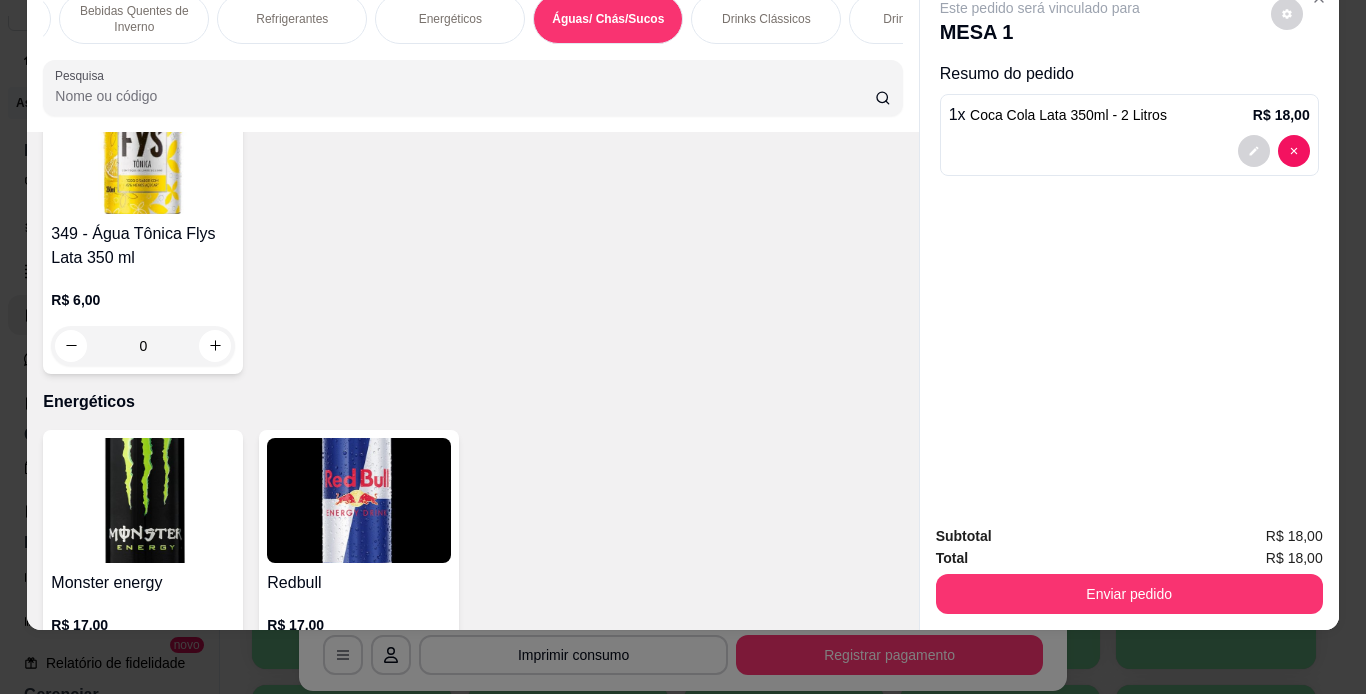 scroll, scrollTop: 12295, scrollLeft: 0, axis: vertical 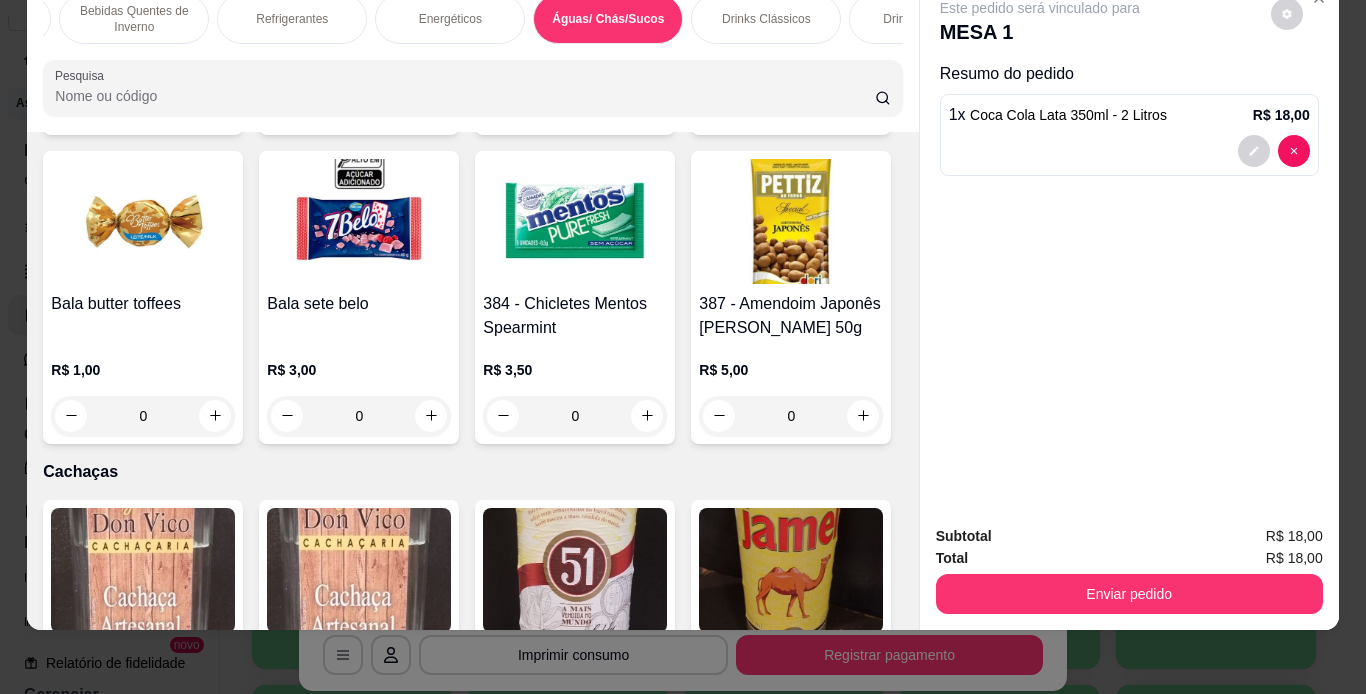 click at bounding box center [143, -1705] 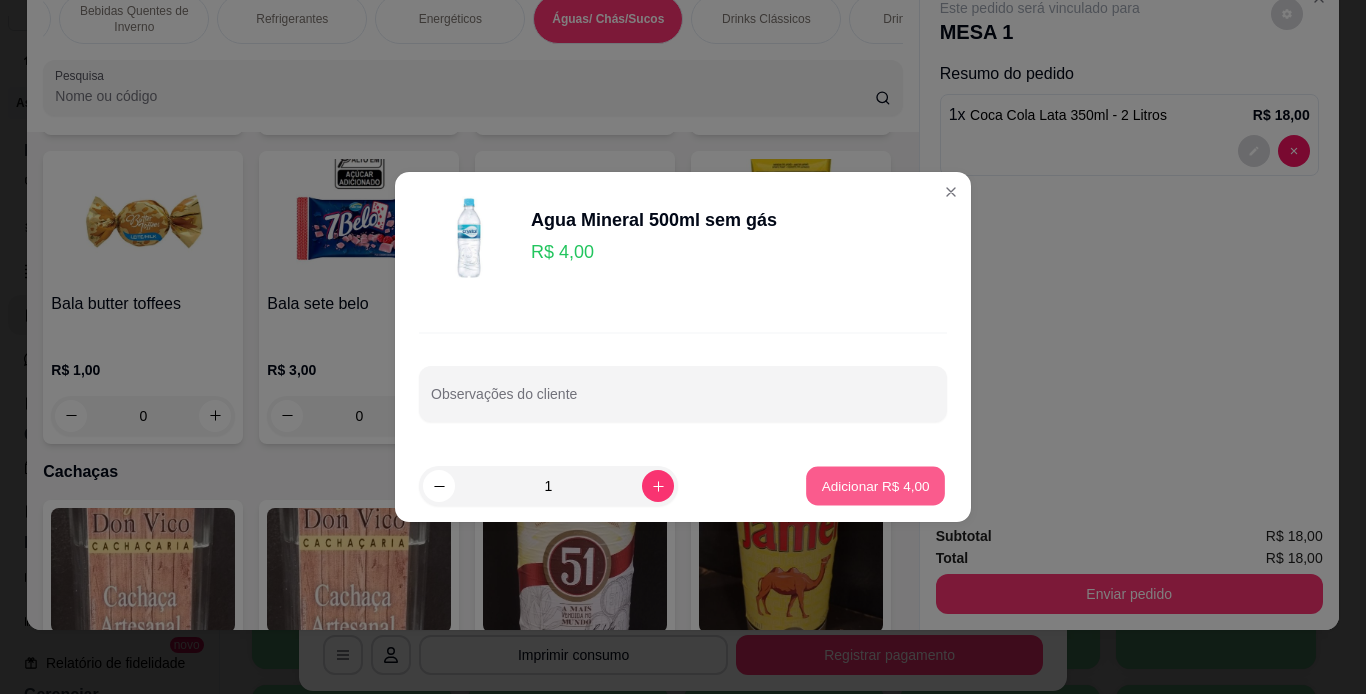 click on "Adicionar   R$ 4,00" at bounding box center [875, 486] 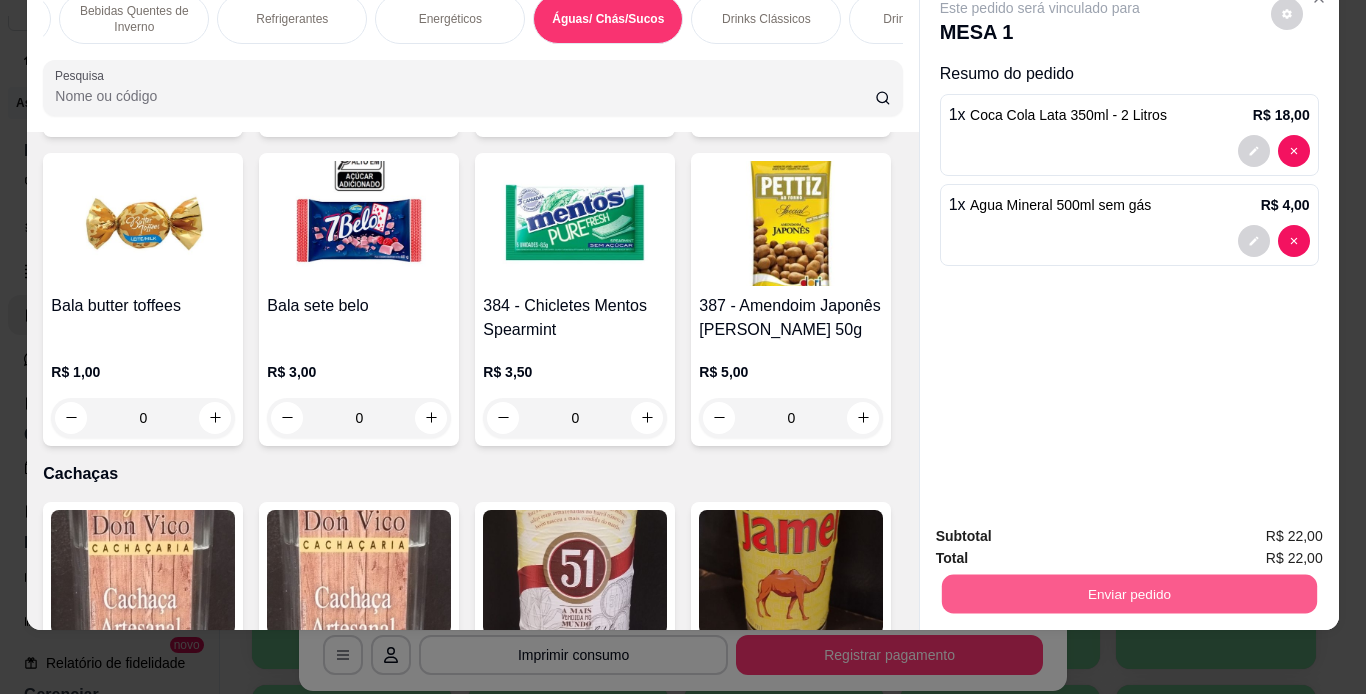 click on "Enviar pedido" at bounding box center [1128, 594] 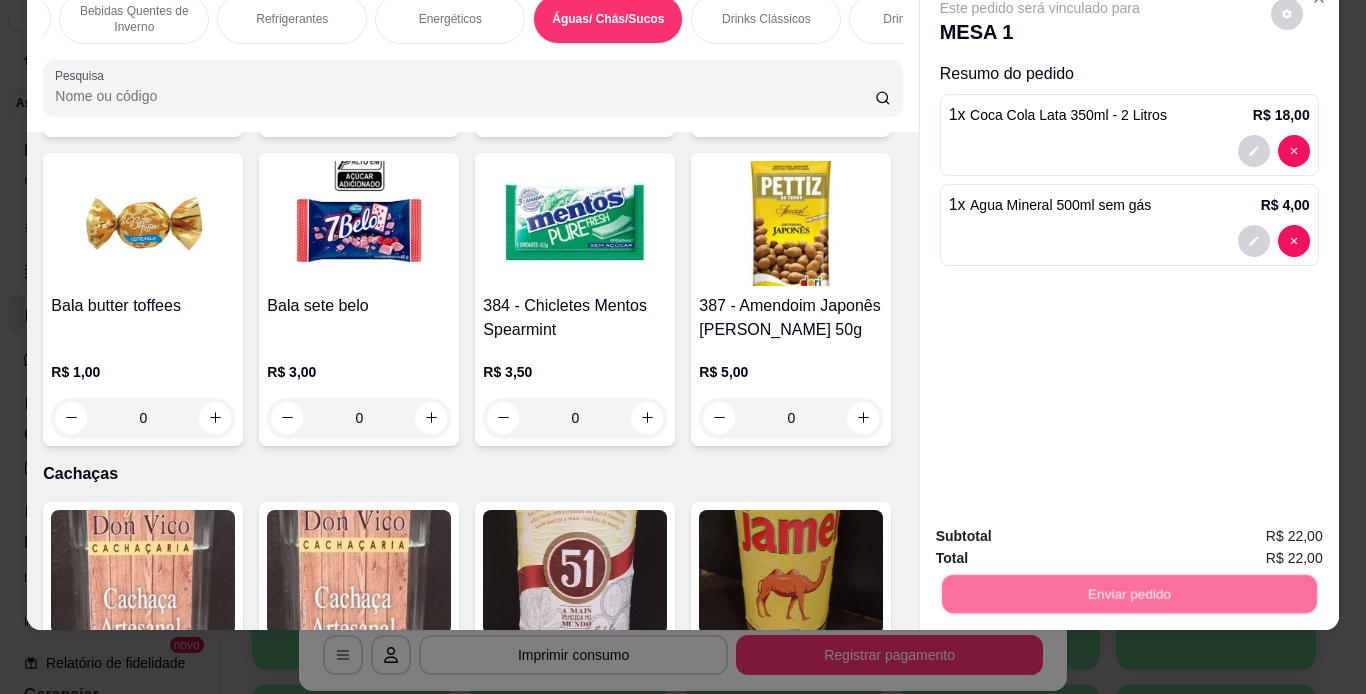 click on "Não registrar e enviar pedido" at bounding box center [1063, 529] 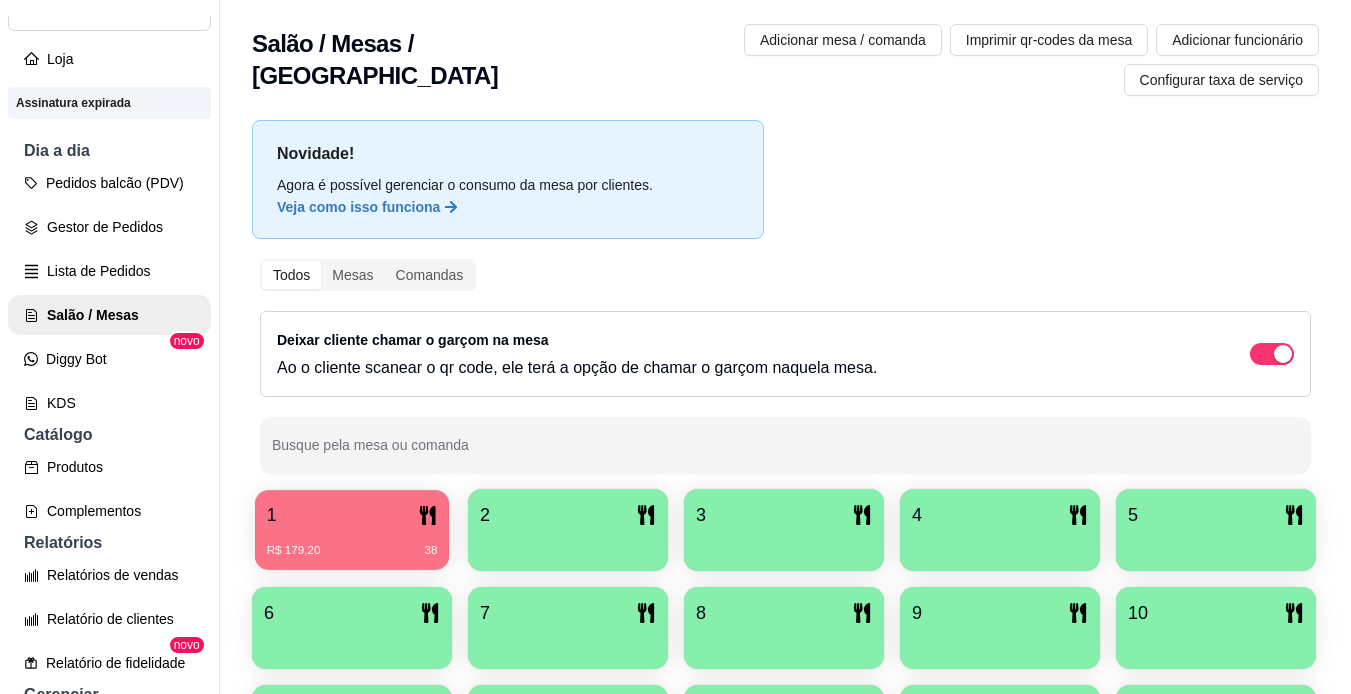 click on "1 R$ 179,20 38" at bounding box center (352, 530) 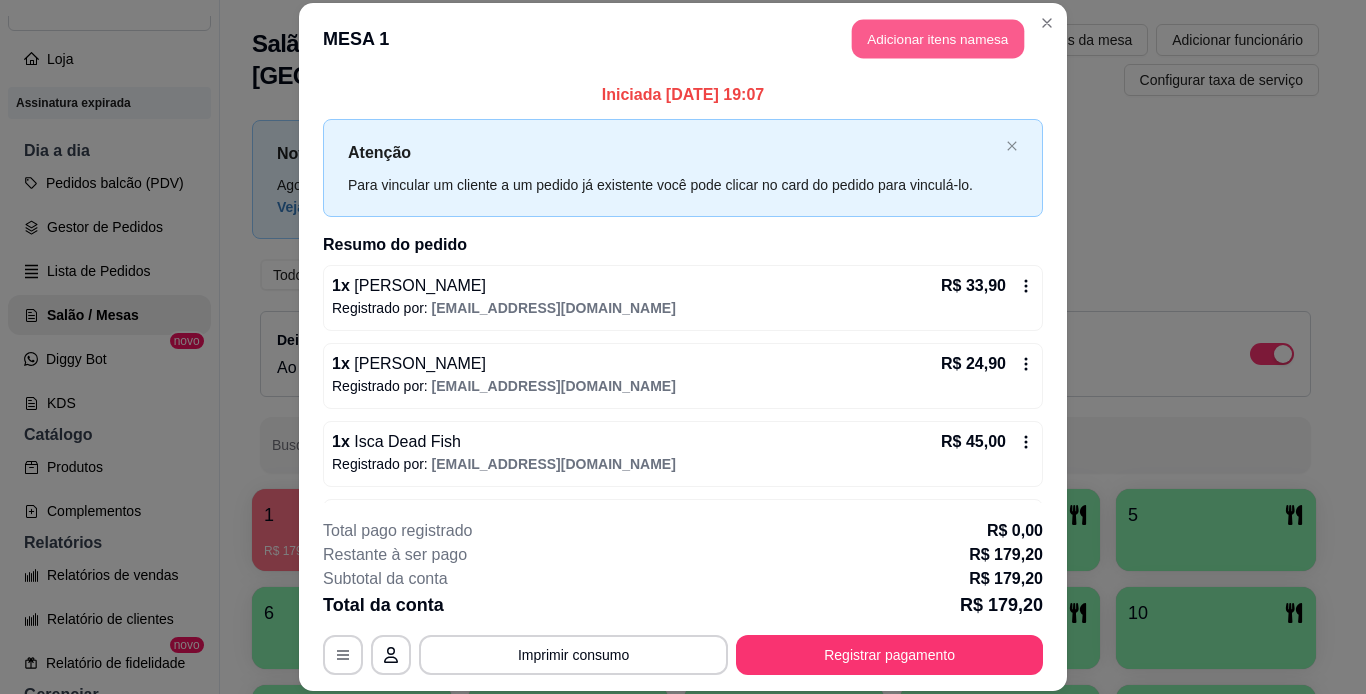click on "Adicionar itens na  mesa" at bounding box center [938, 39] 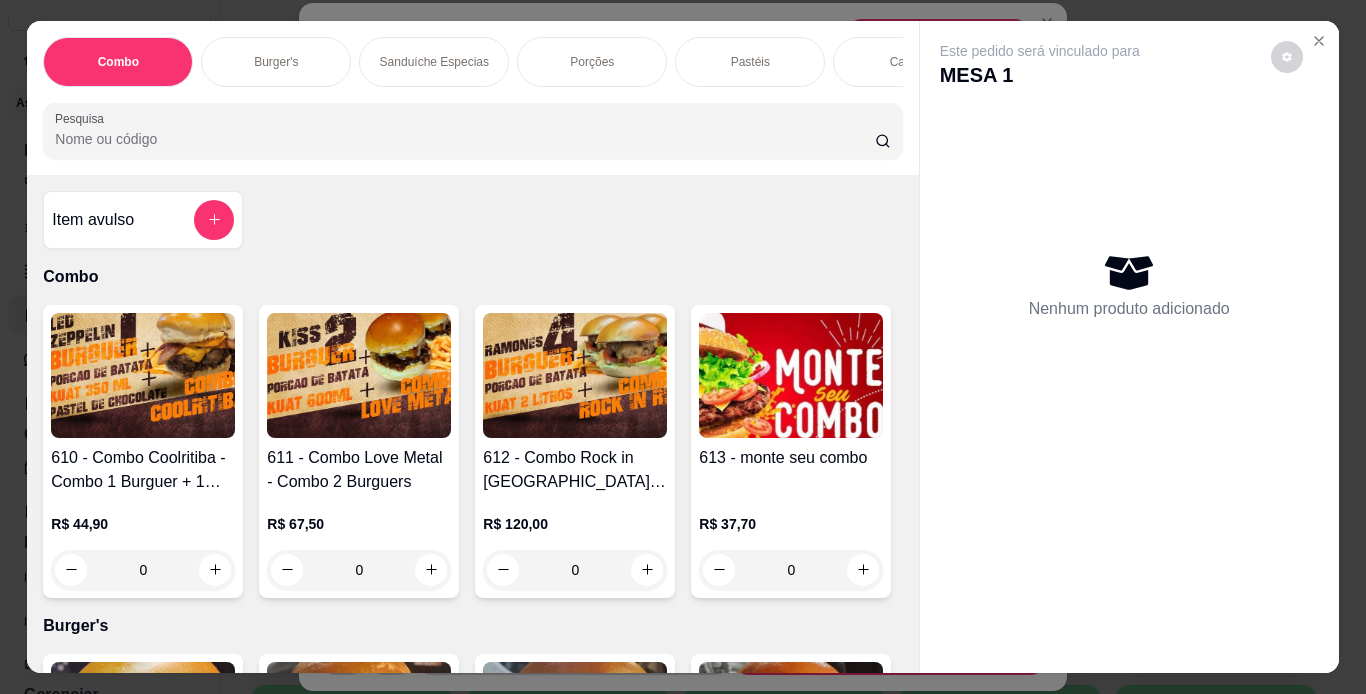 click on "Porções" at bounding box center [592, 62] 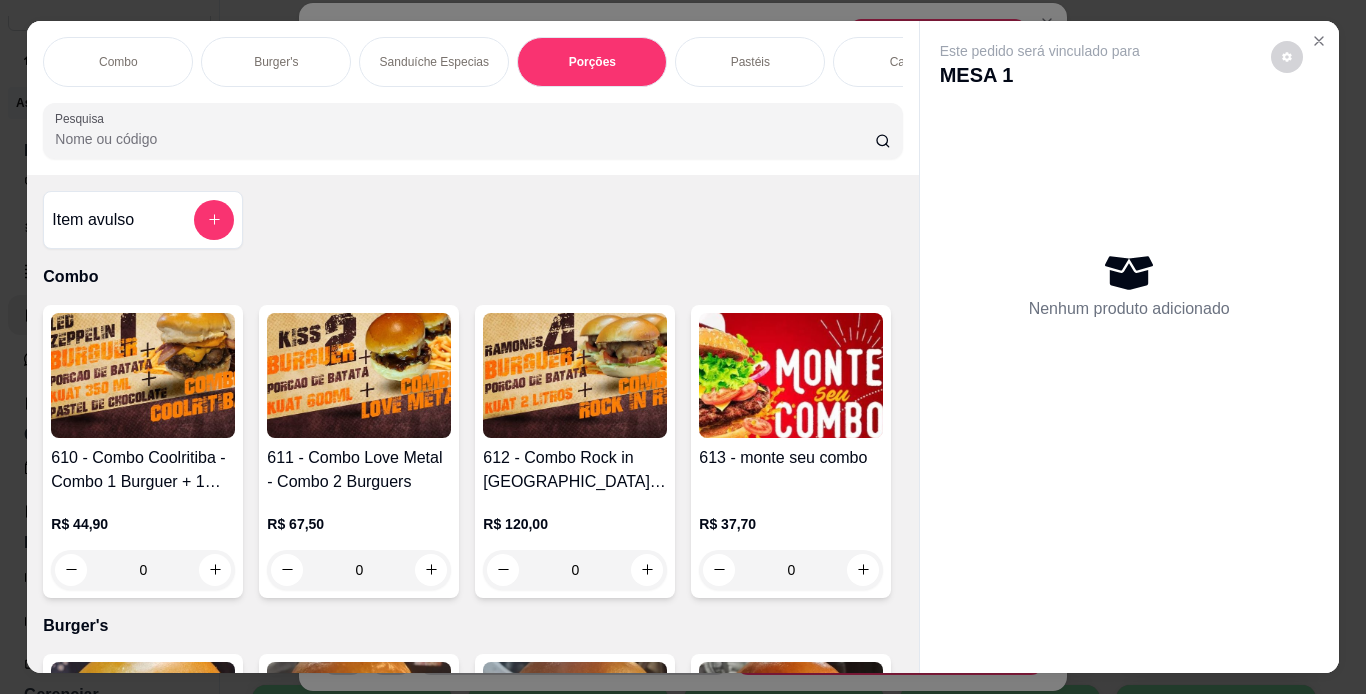 scroll, scrollTop: 3441, scrollLeft: 0, axis: vertical 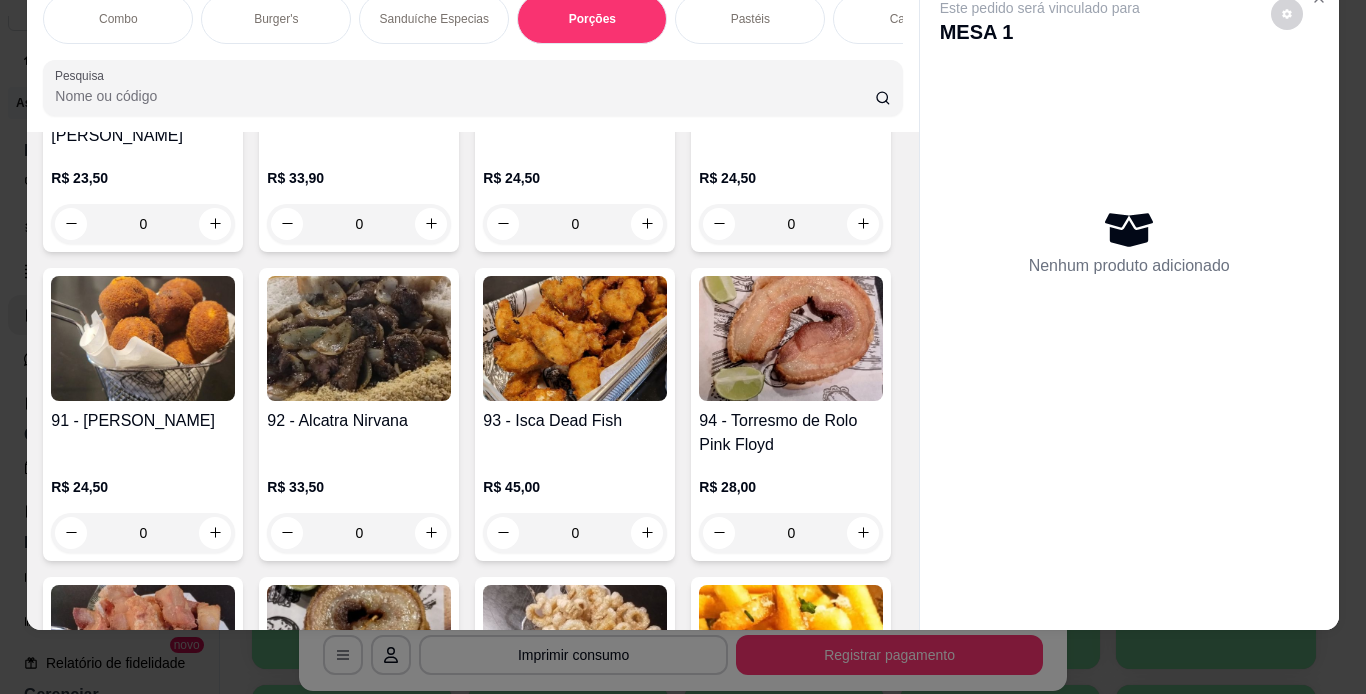 click on "0" at bounding box center [143, -394] 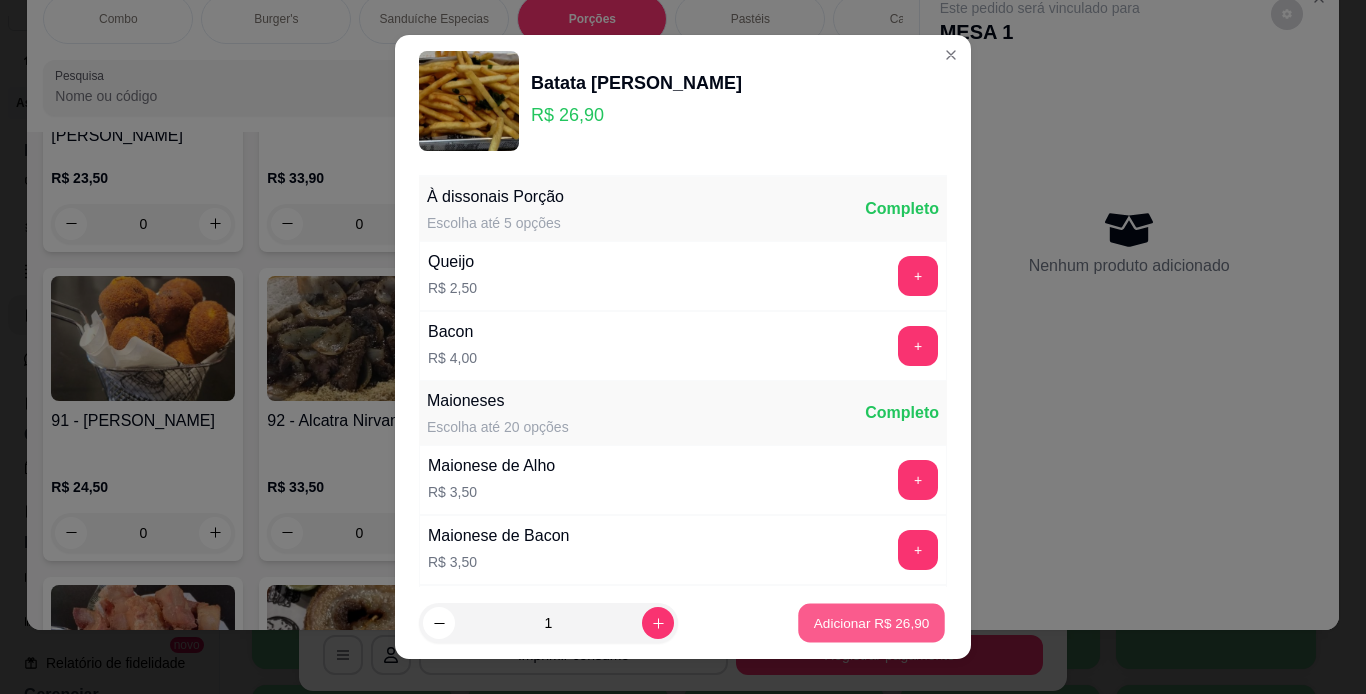 click on "Adicionar   R$ 26,90" at bounding box center [872, 623] 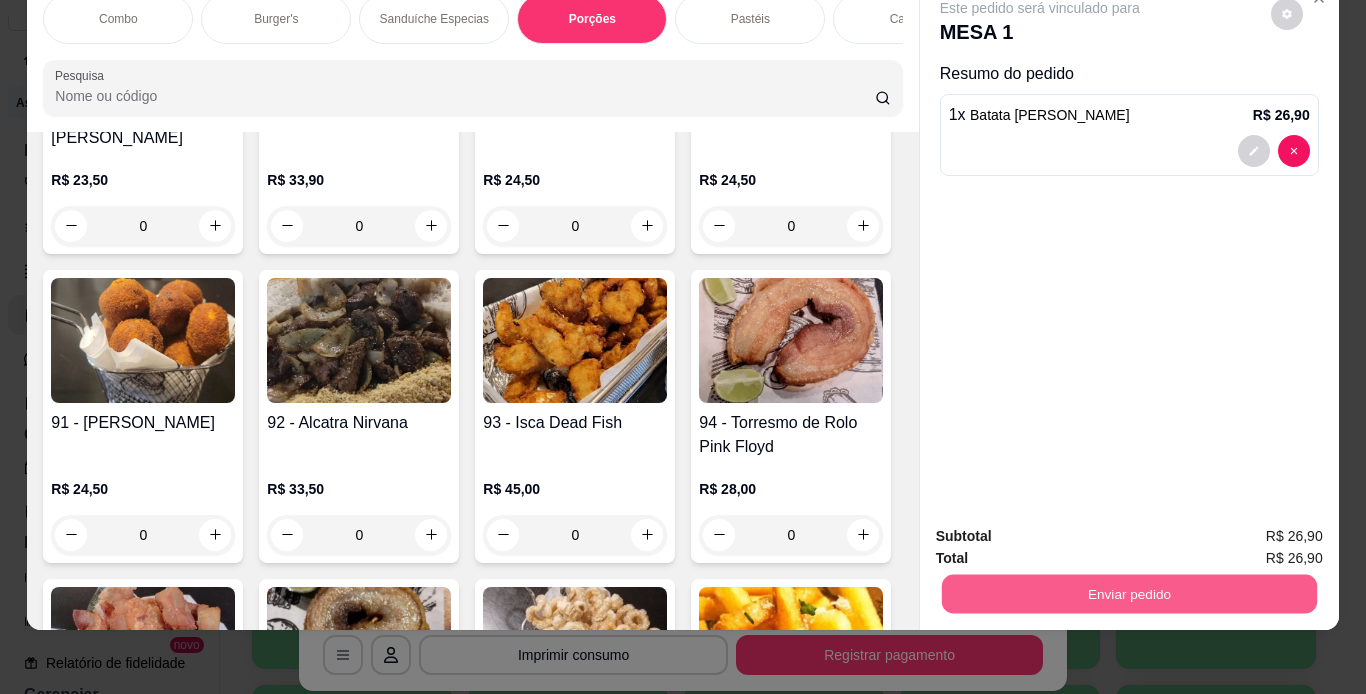 click on "Enviar pedido" at bounding box center [1128, 594] 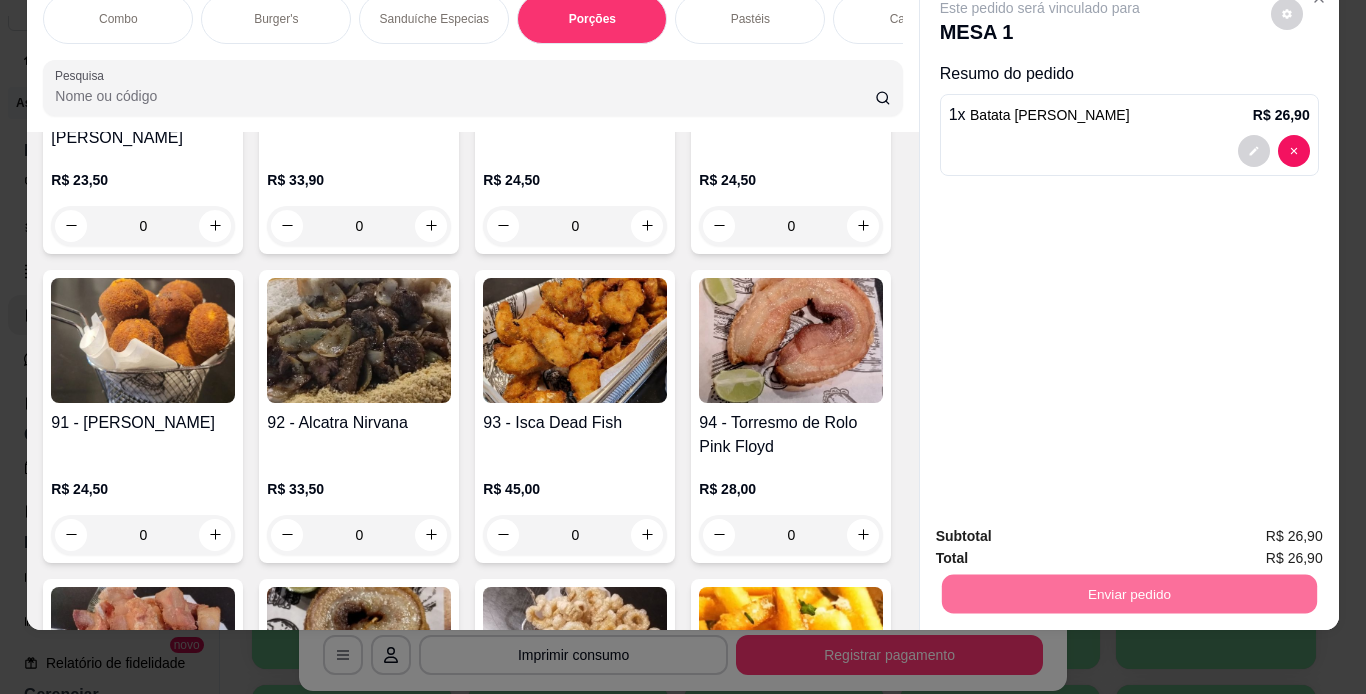 click on "Não registrar e enviar pedido" at bounding box center [1063, 529] 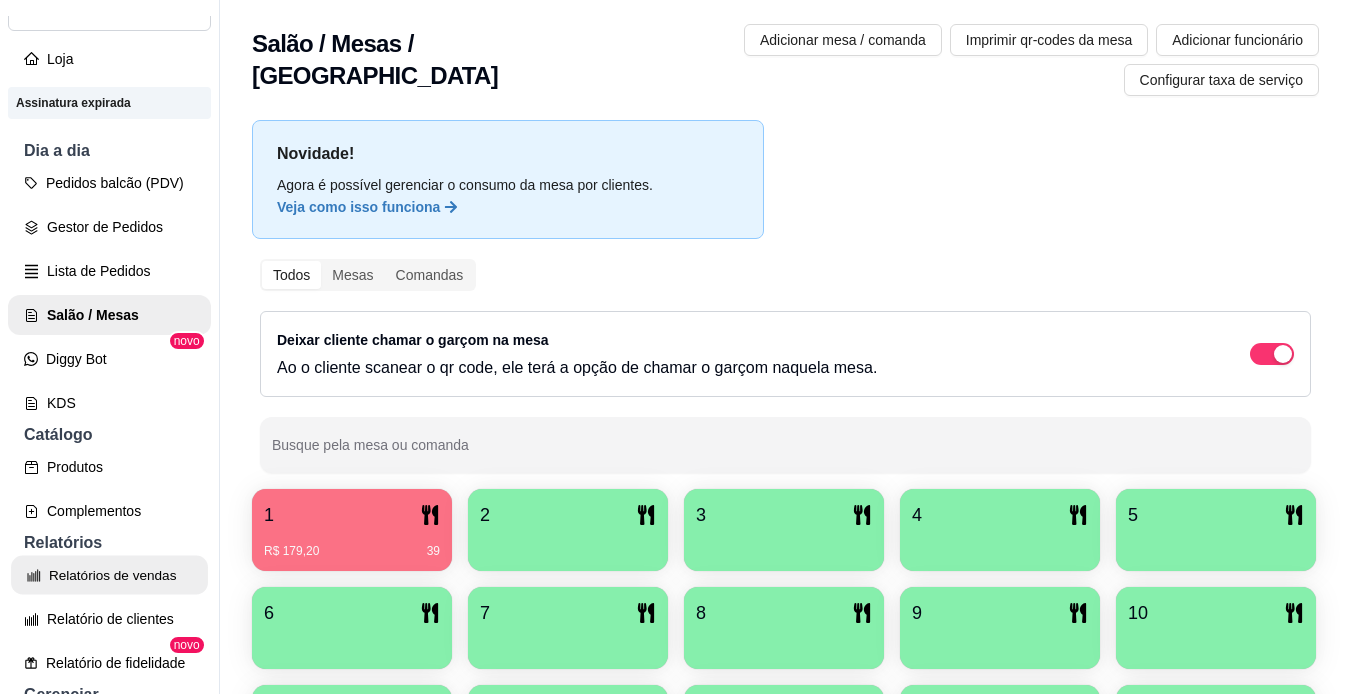 click on "Relatórios de vendas" at bounding box center [109, 575] 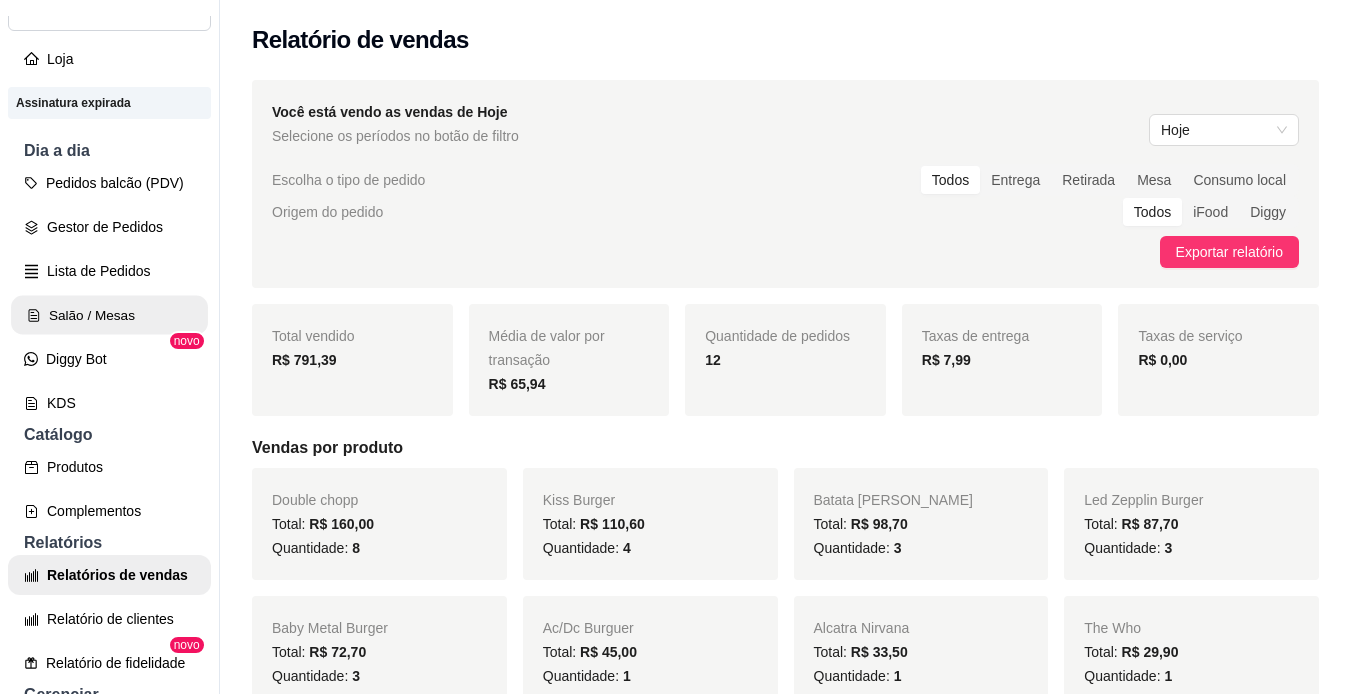 click on "Salão / Mesas" at bounding box center (109, 315) 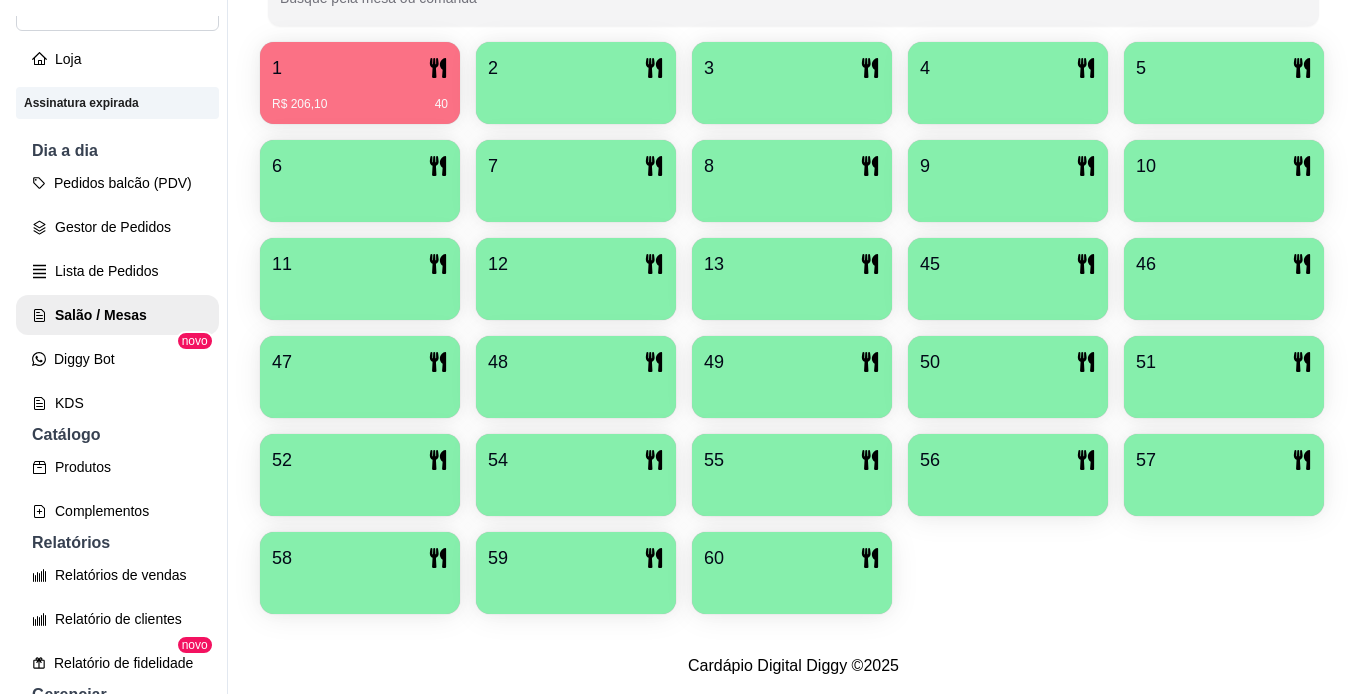 scroll, scrollTop: 560, scrollLeft: 0, axis: vertical 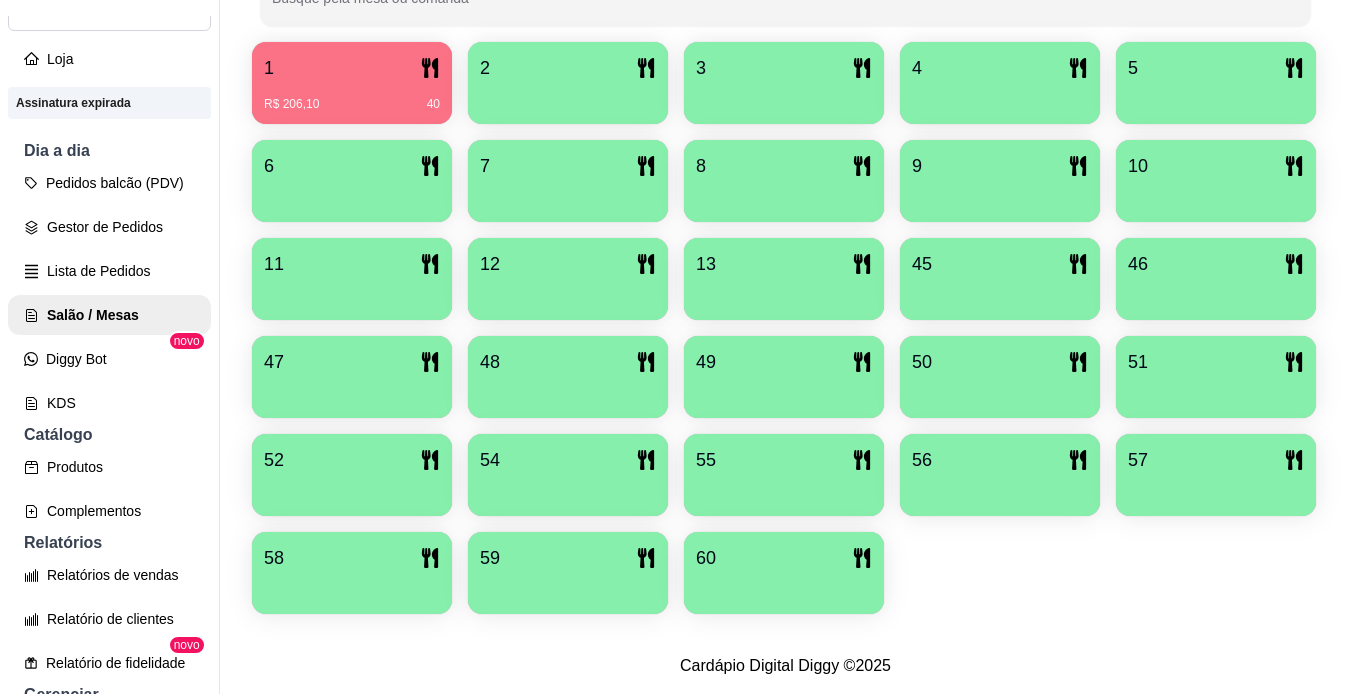 click at bounding box center [784, 587] 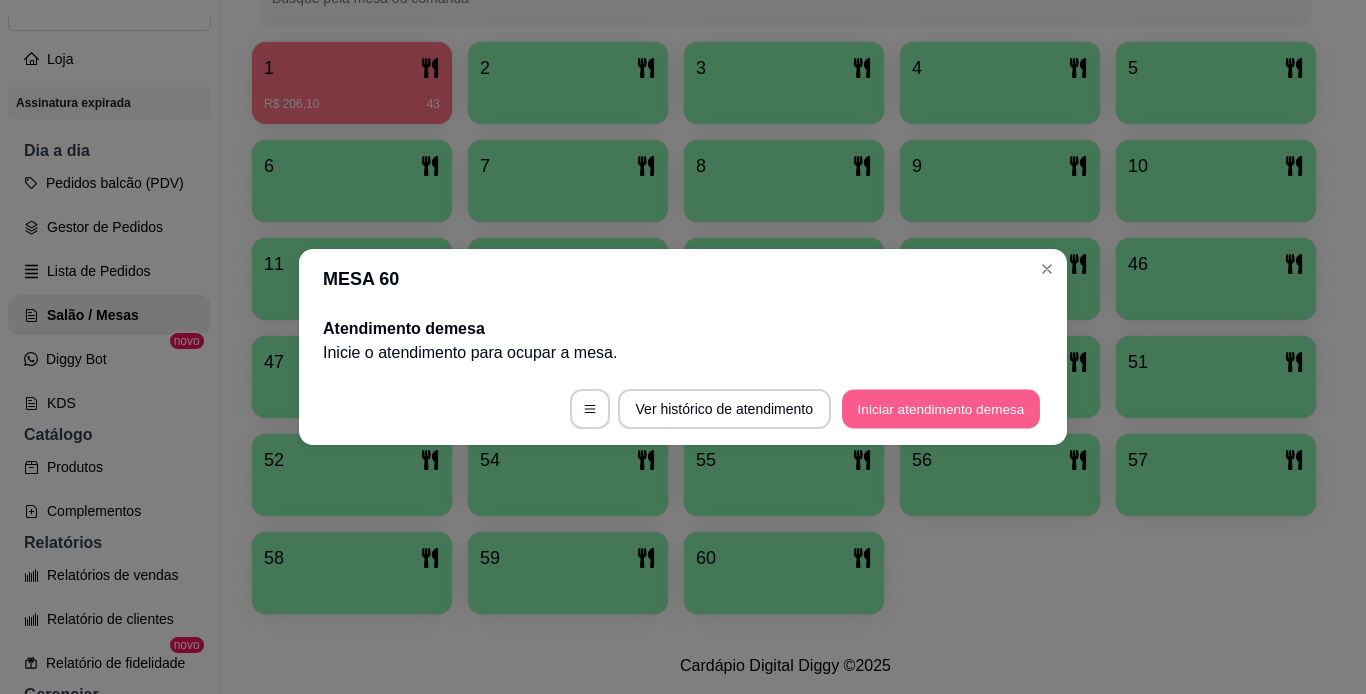 click on "Iniciar atendimento de  mesa" at bounding box center (941, 409) 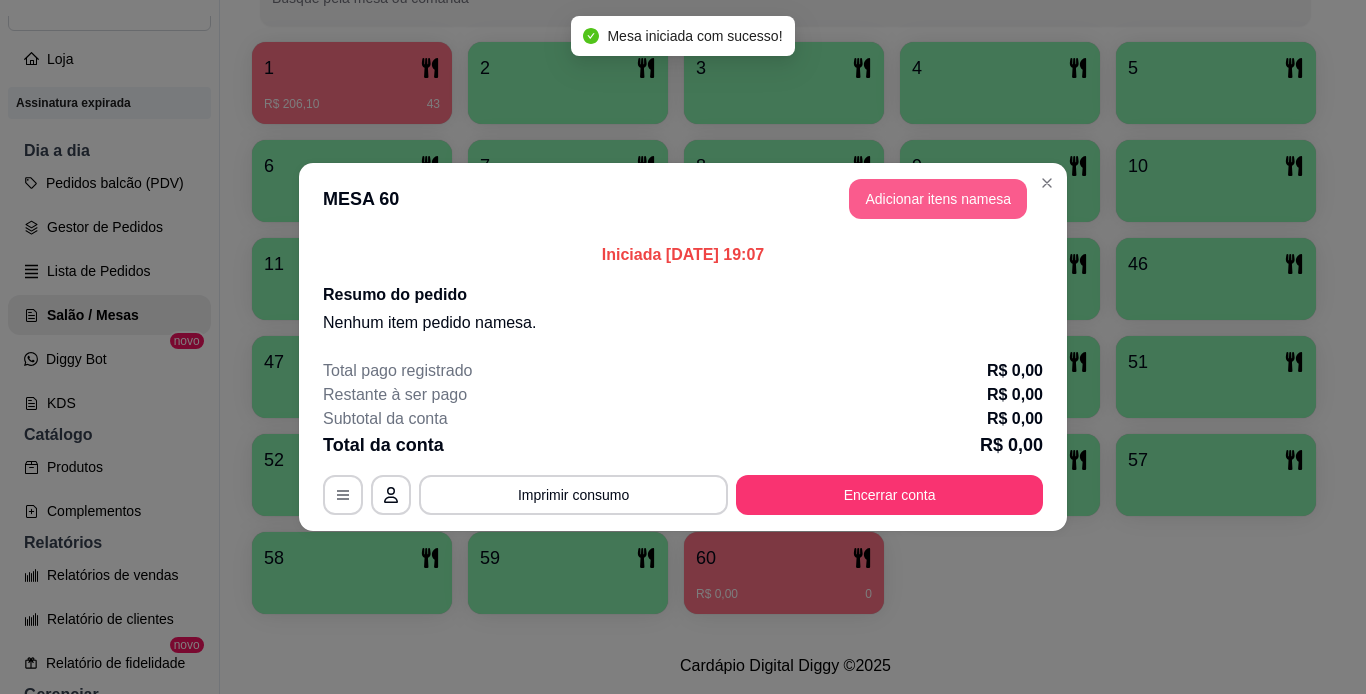 click on "Adicionar itens na  mesa" at bounding box center (938, 199) 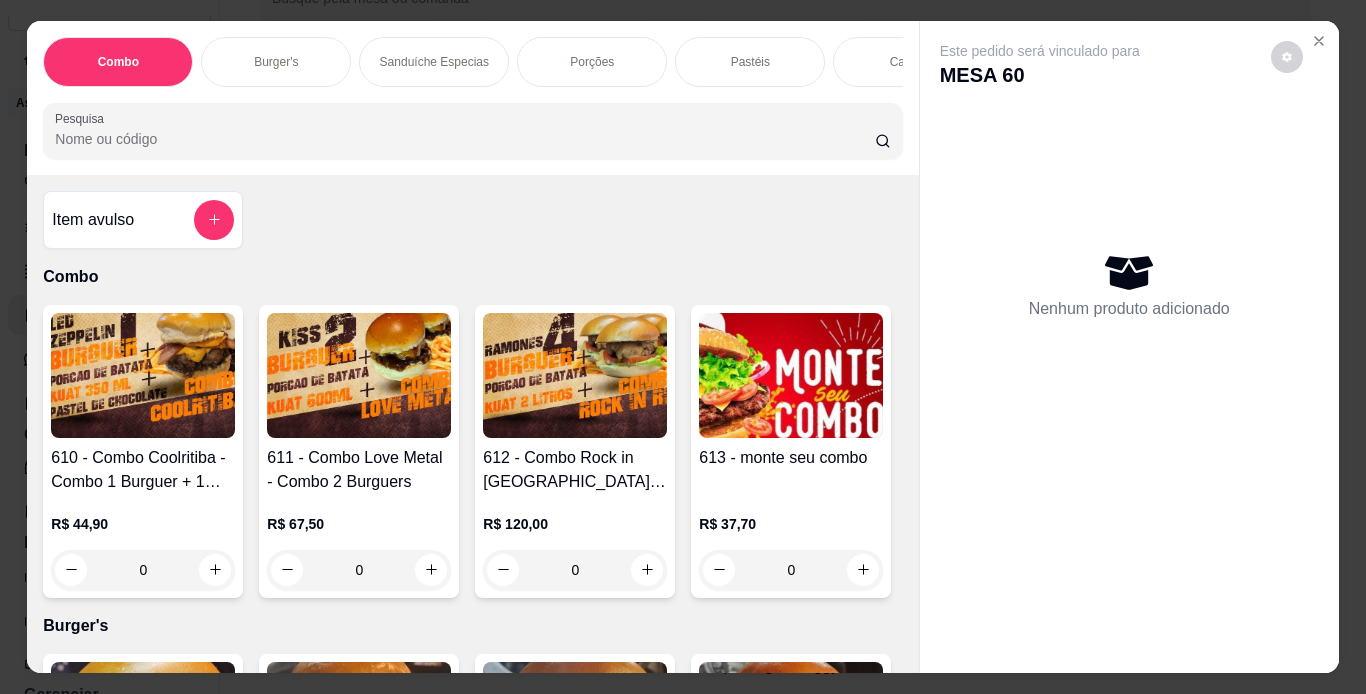 click on "Burger's" at bounding box center (276, 62) 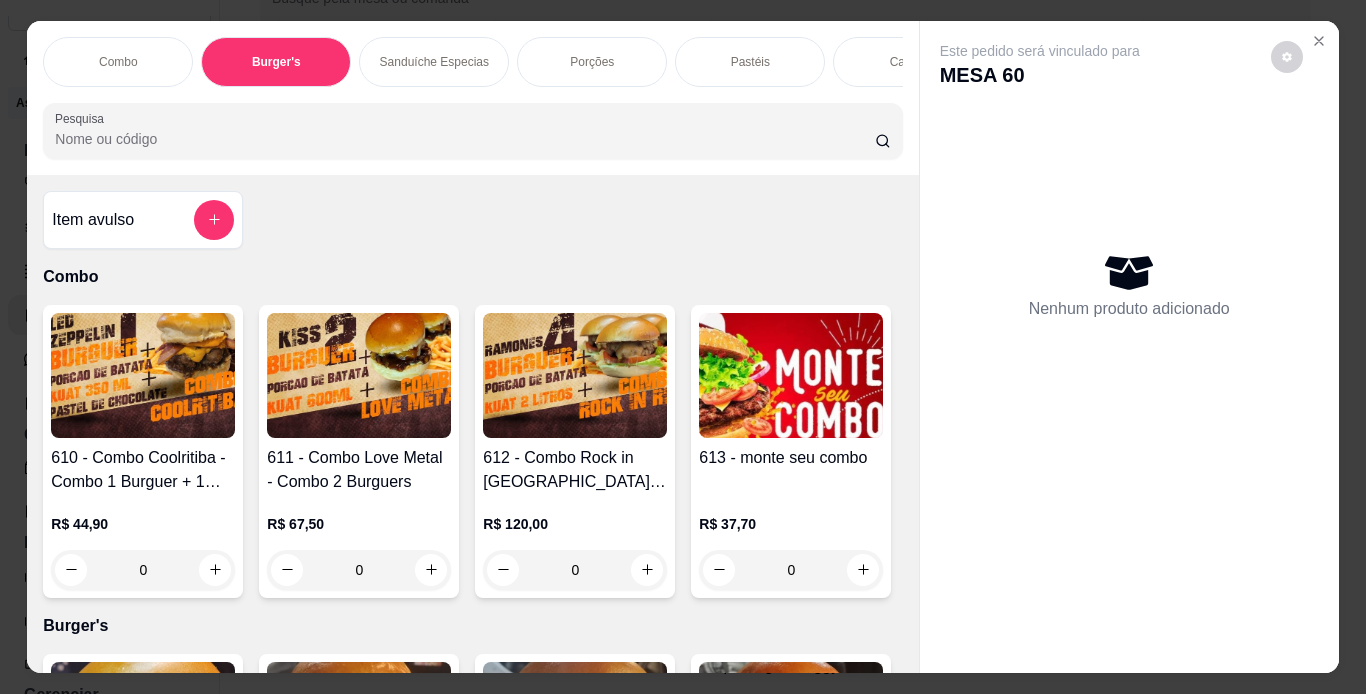 scroll, scrollTop: 724, scrollLeft: 0, axis: vertical 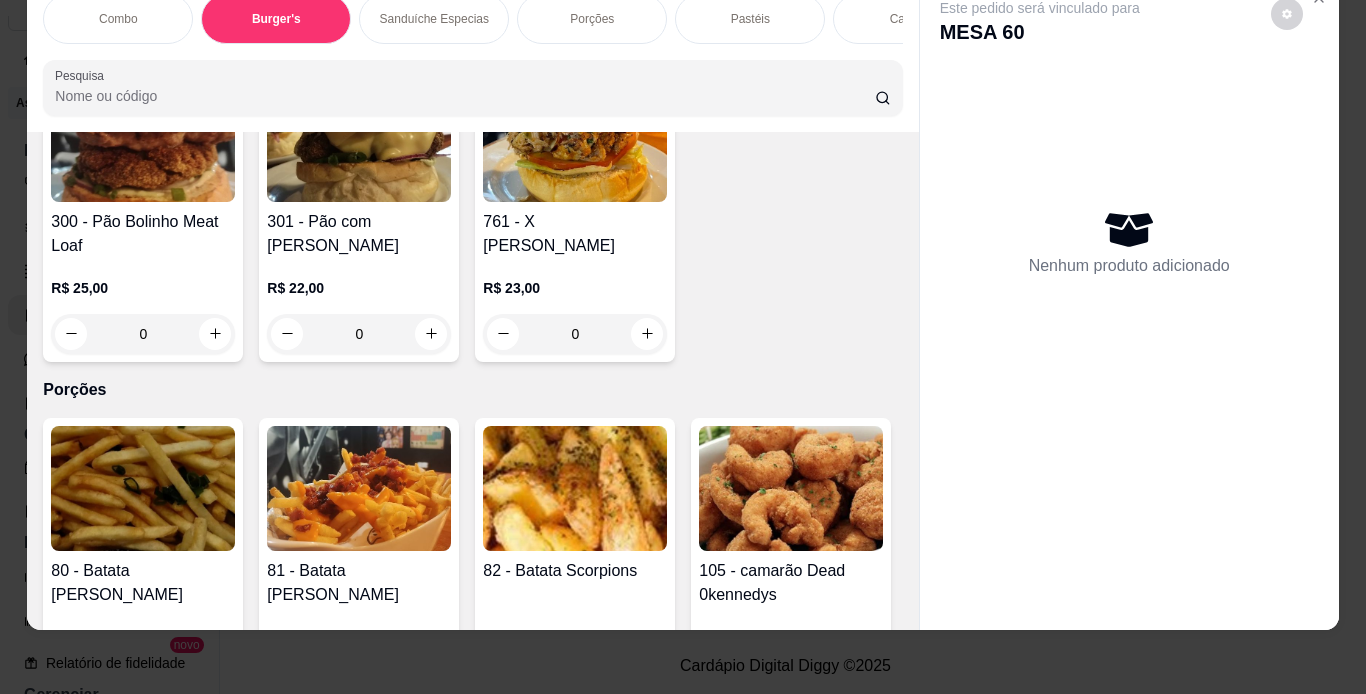 click on "0" at bounding box center (143, -300) 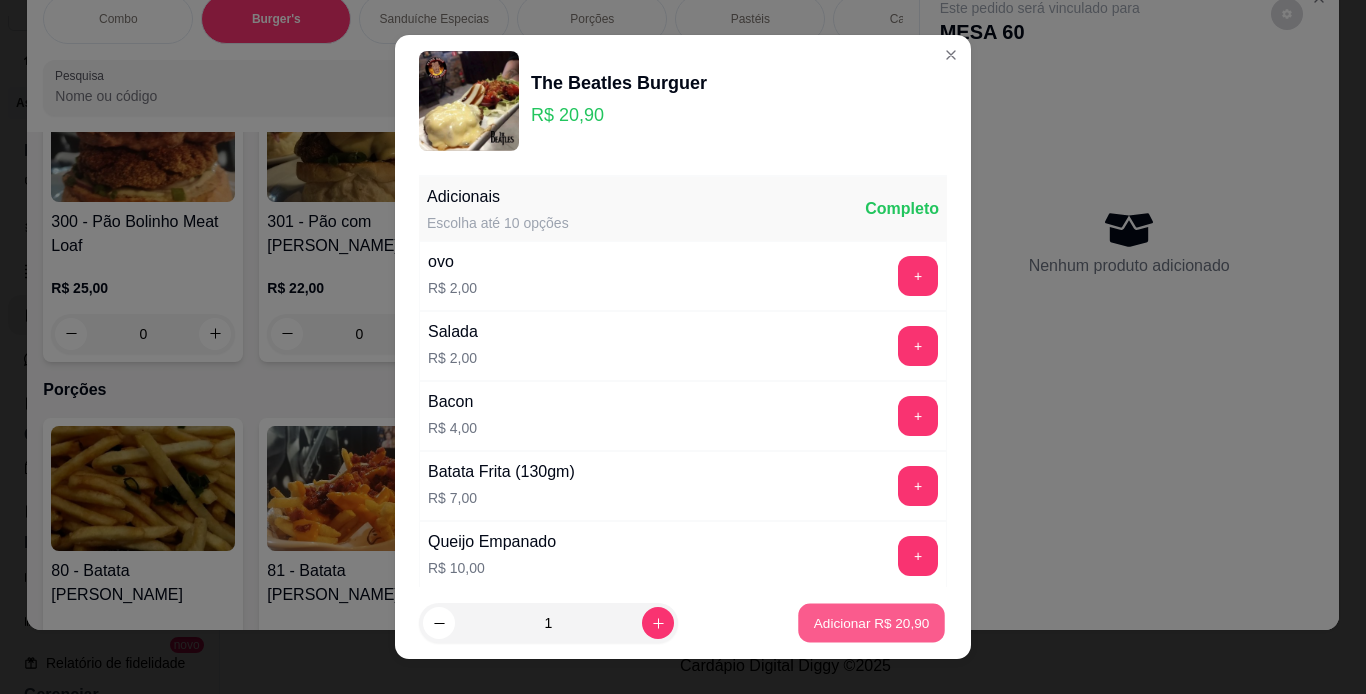 click on "Adicionar   R$ 20,90" at bounding box center (872, 623) 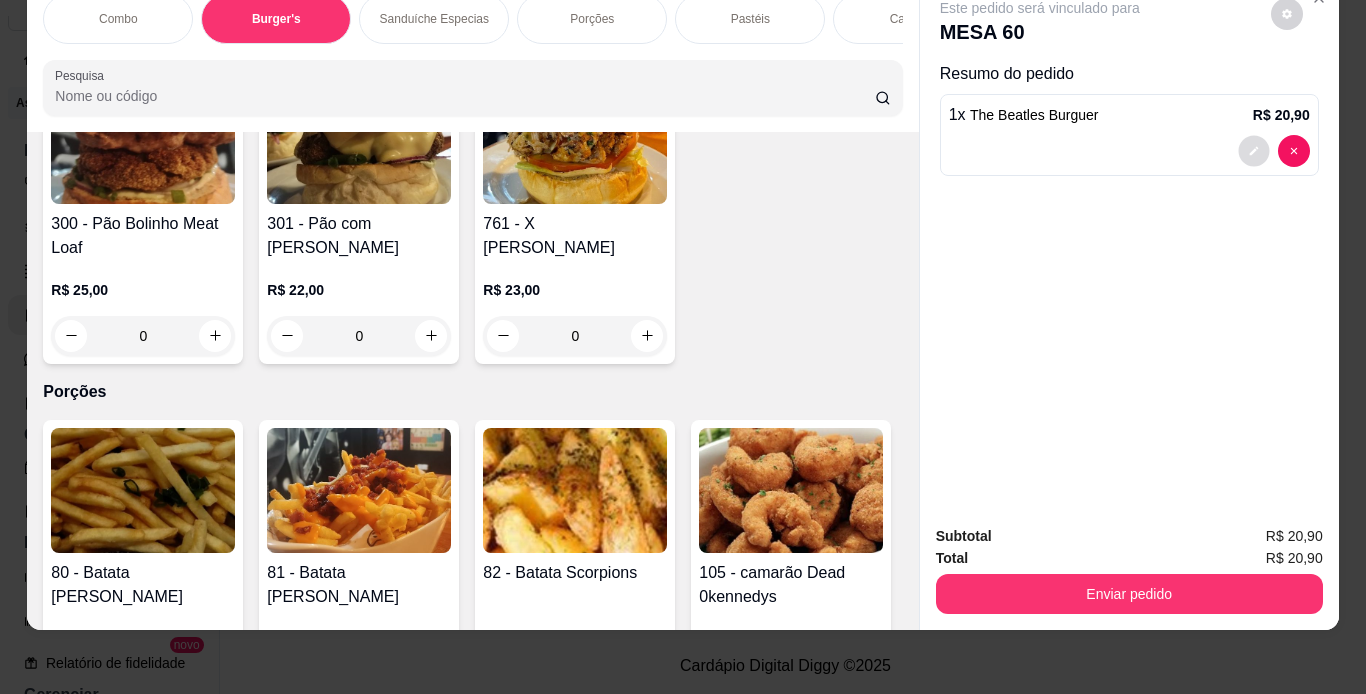 click 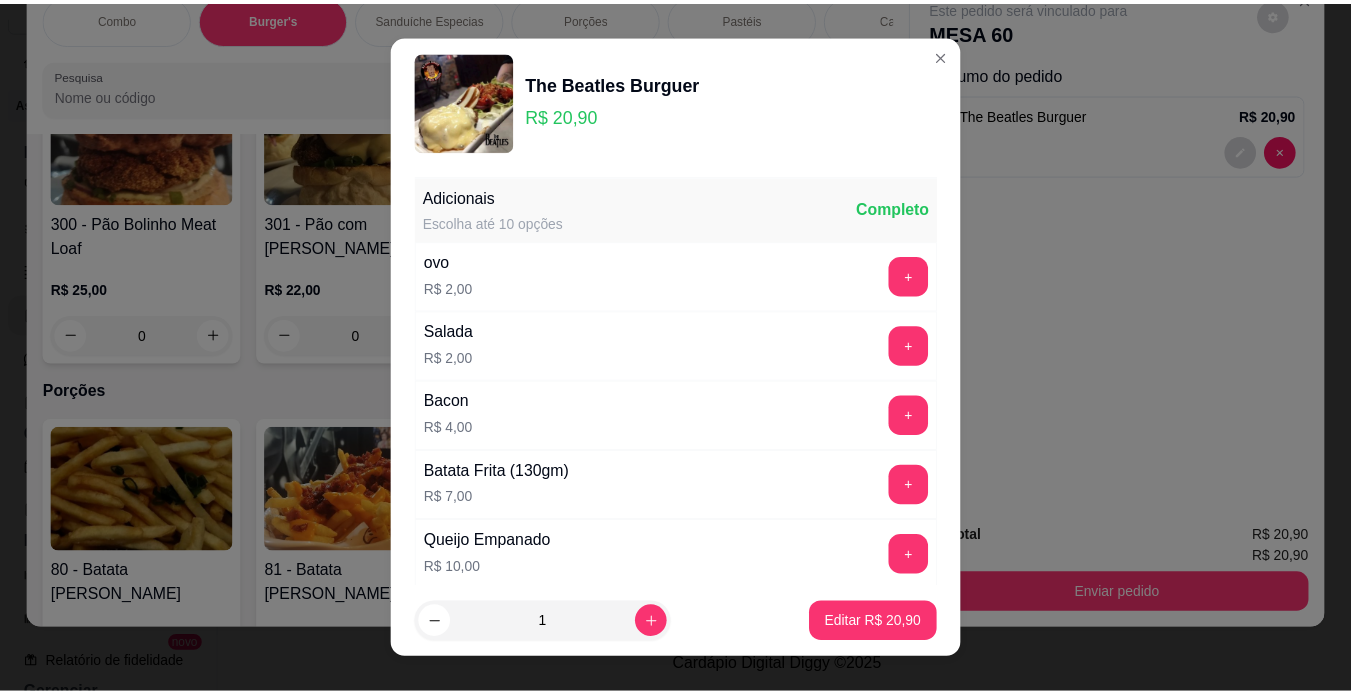 scroll, scrollTop: 497, scrollLeft: 0, axis: vertical 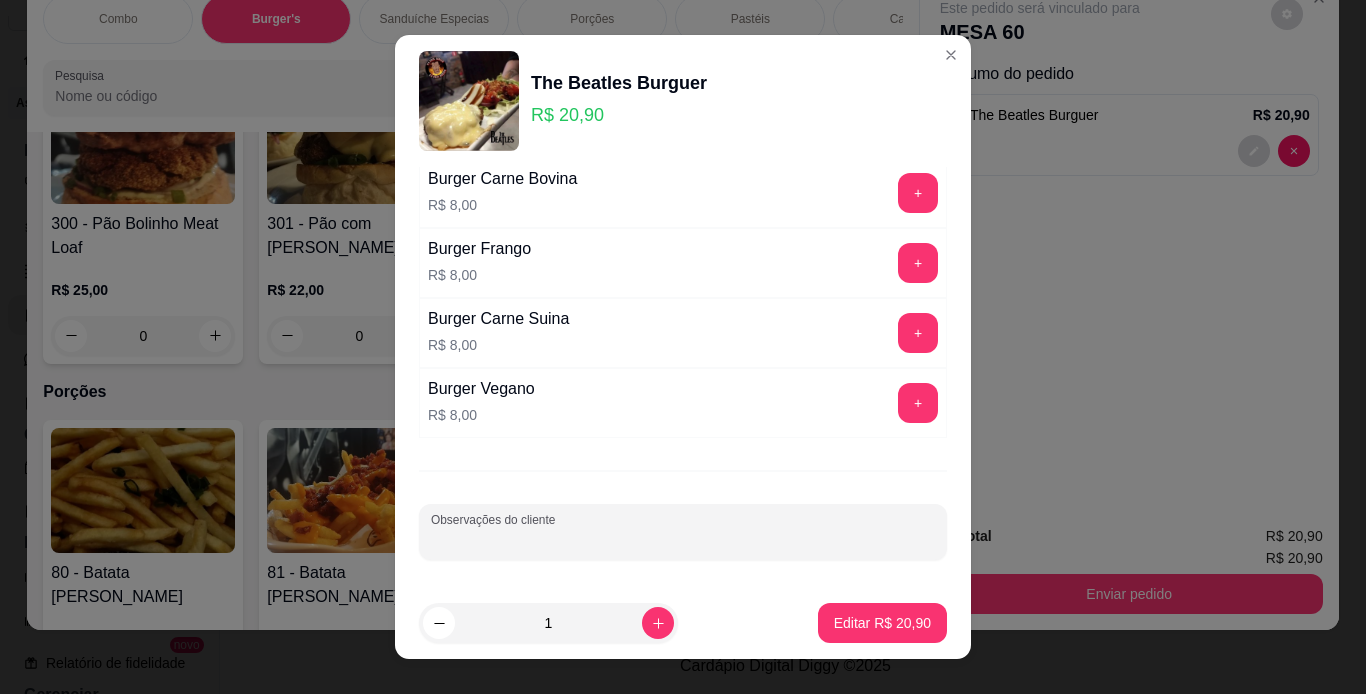 click on "Observações do cliente" at bounding box center [683, 540] 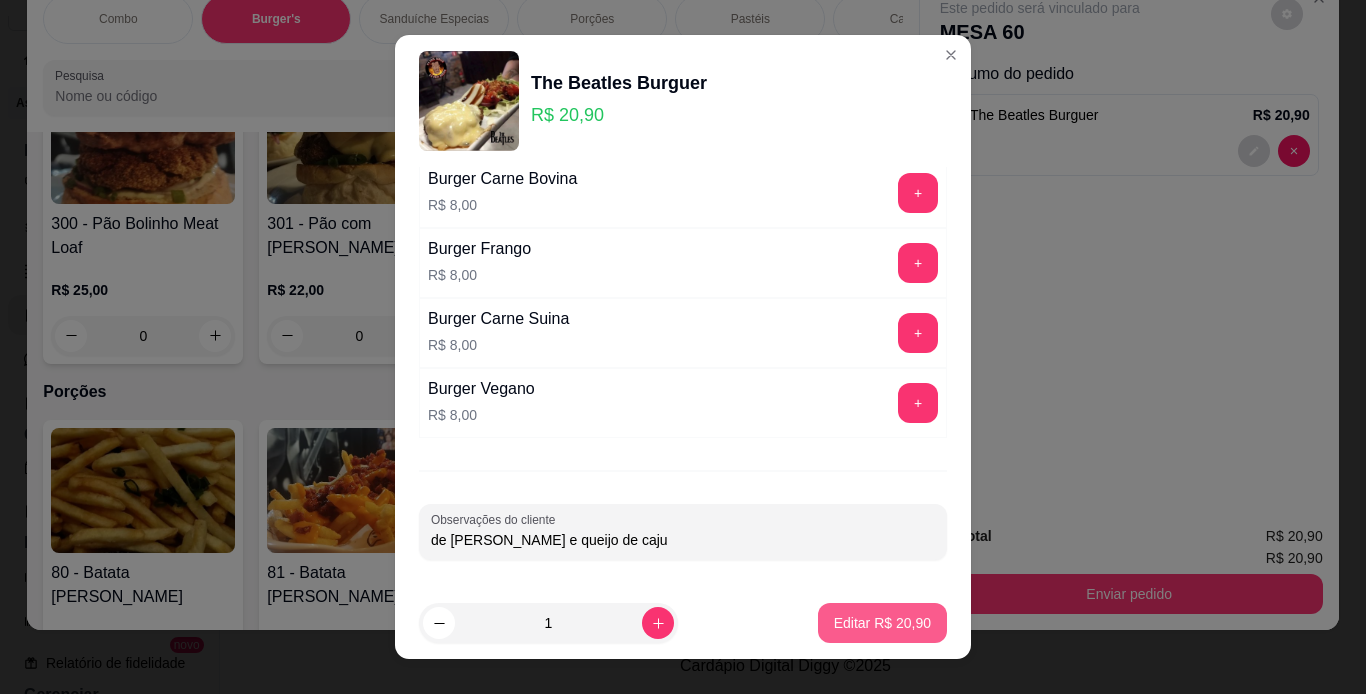 type on "de [PERSON_NAME] e queijo de caju" 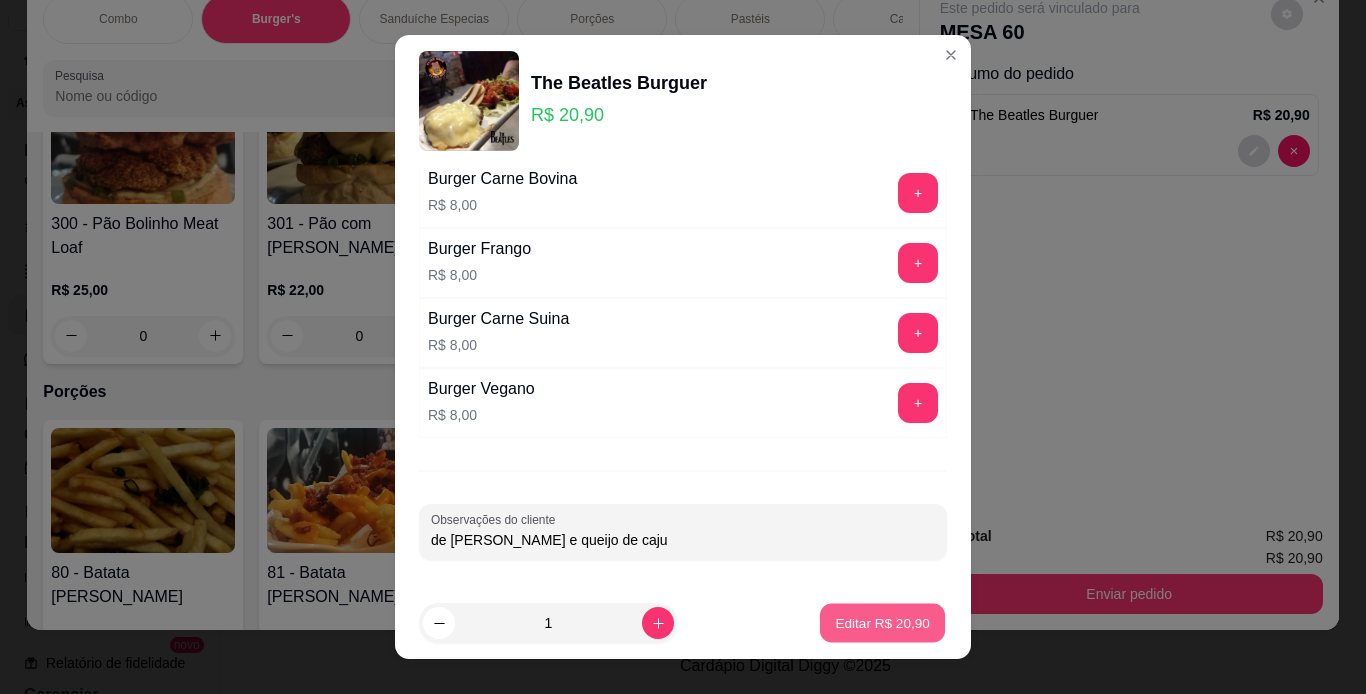 click on "Editar   R$ 20,90" at bounding box center [882, 623] 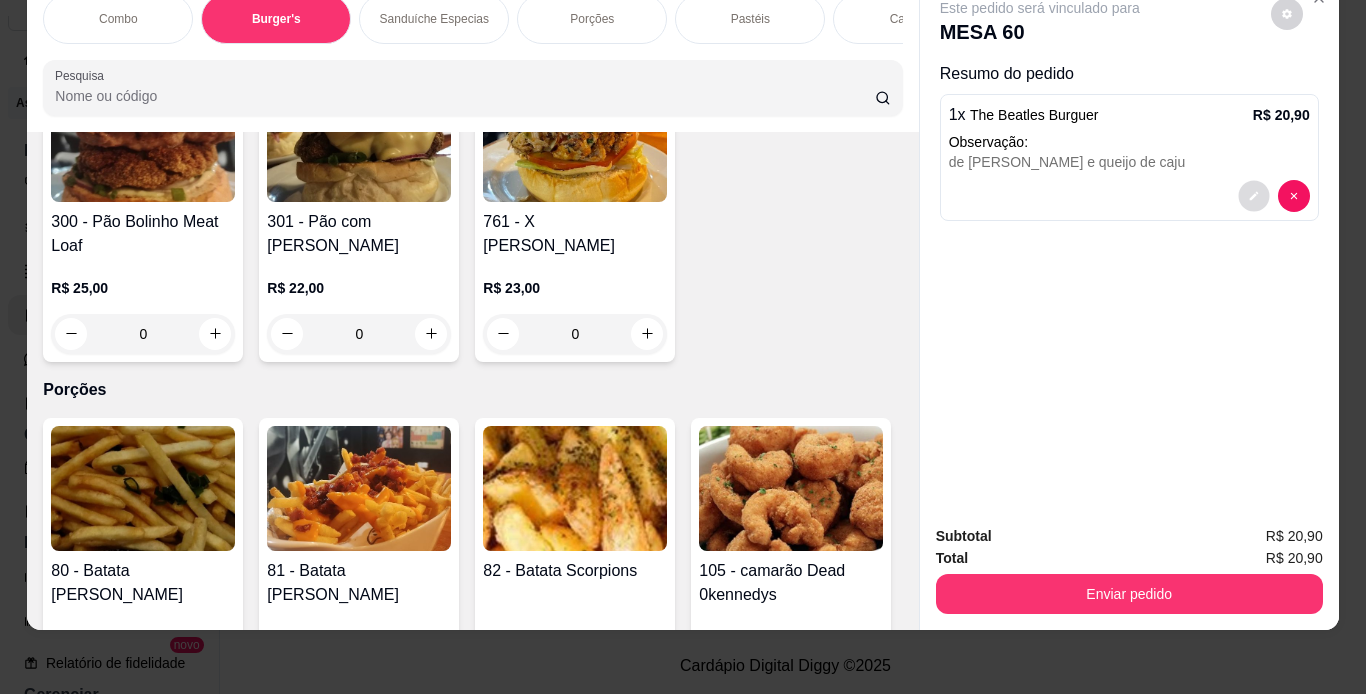 click at bounding box center (1253, 195) 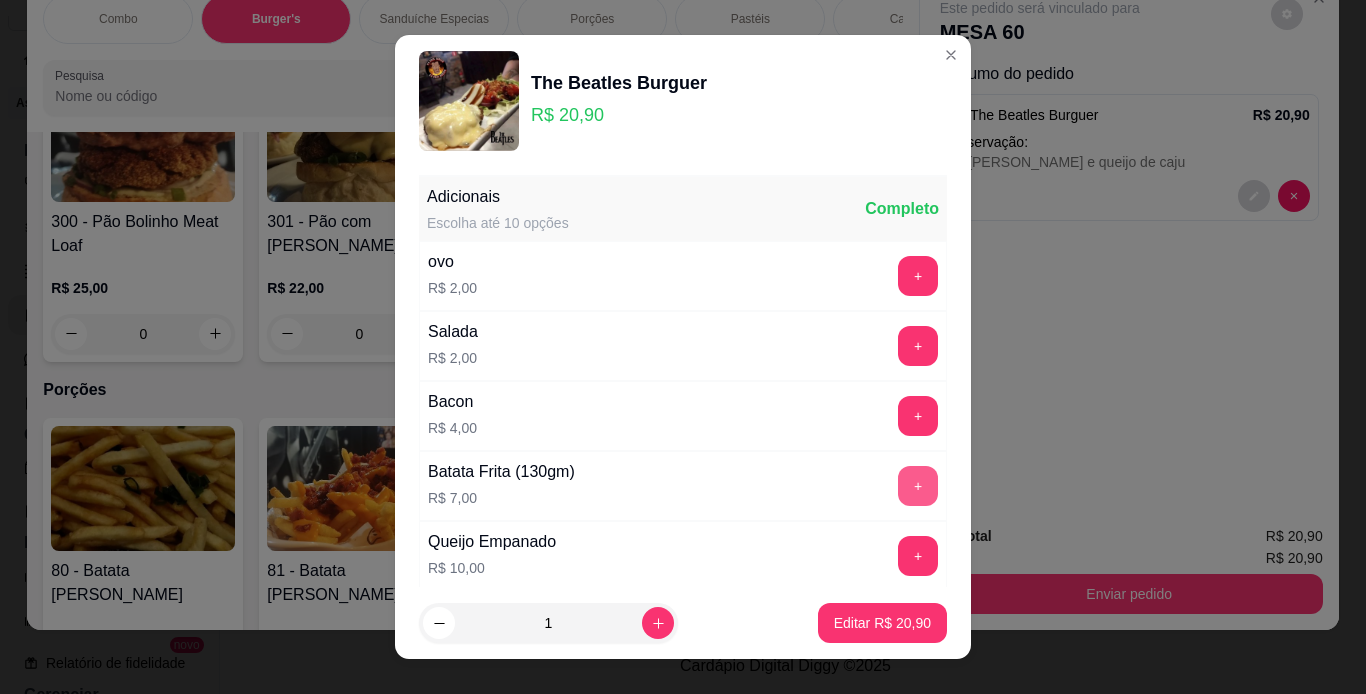 click on "+" at bounding box center [918, 486] 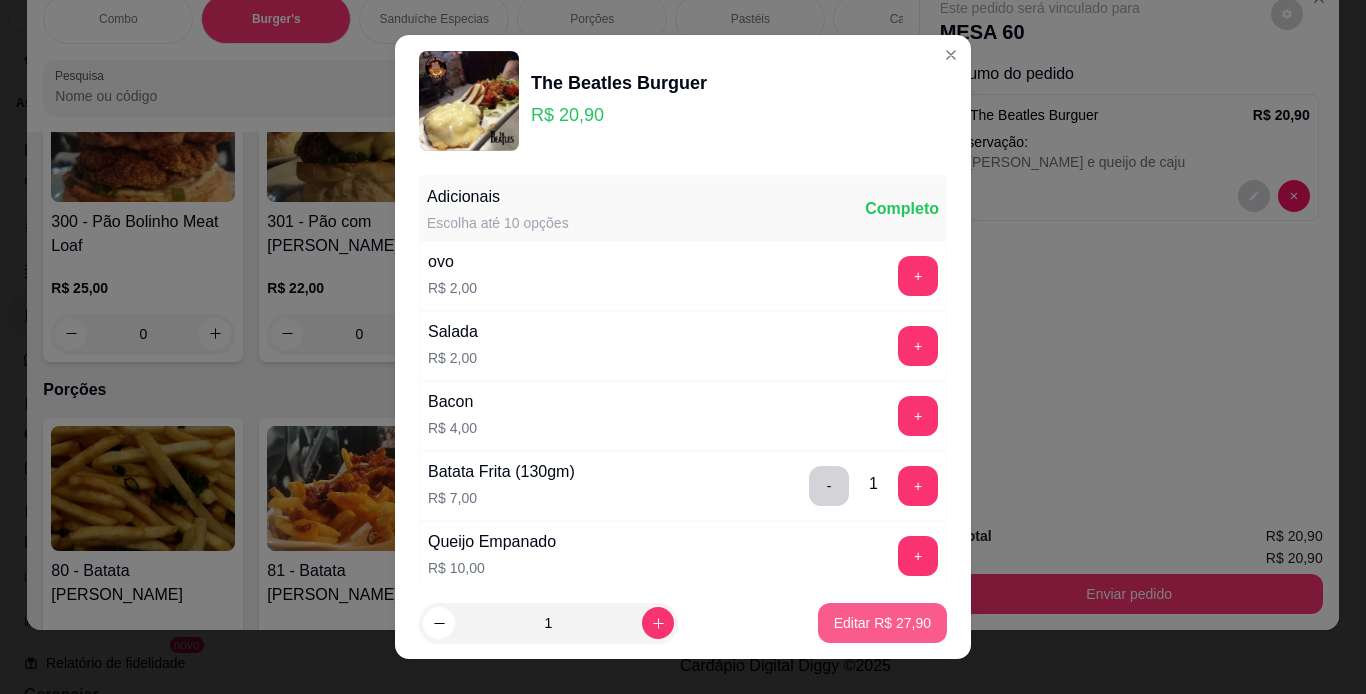 click on "Editar   R$ 27,90" at bounding box center (882, 623) 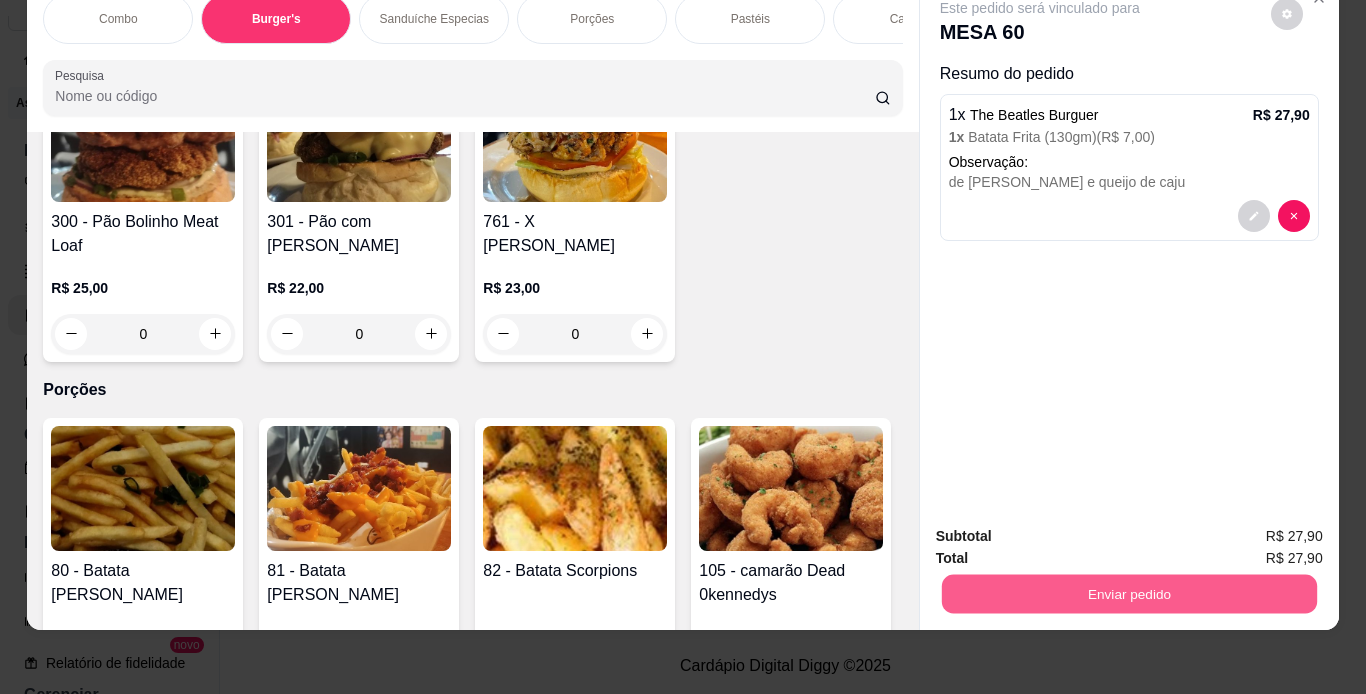 click on "Enviar pedido" at bounding box center [1128, 594] 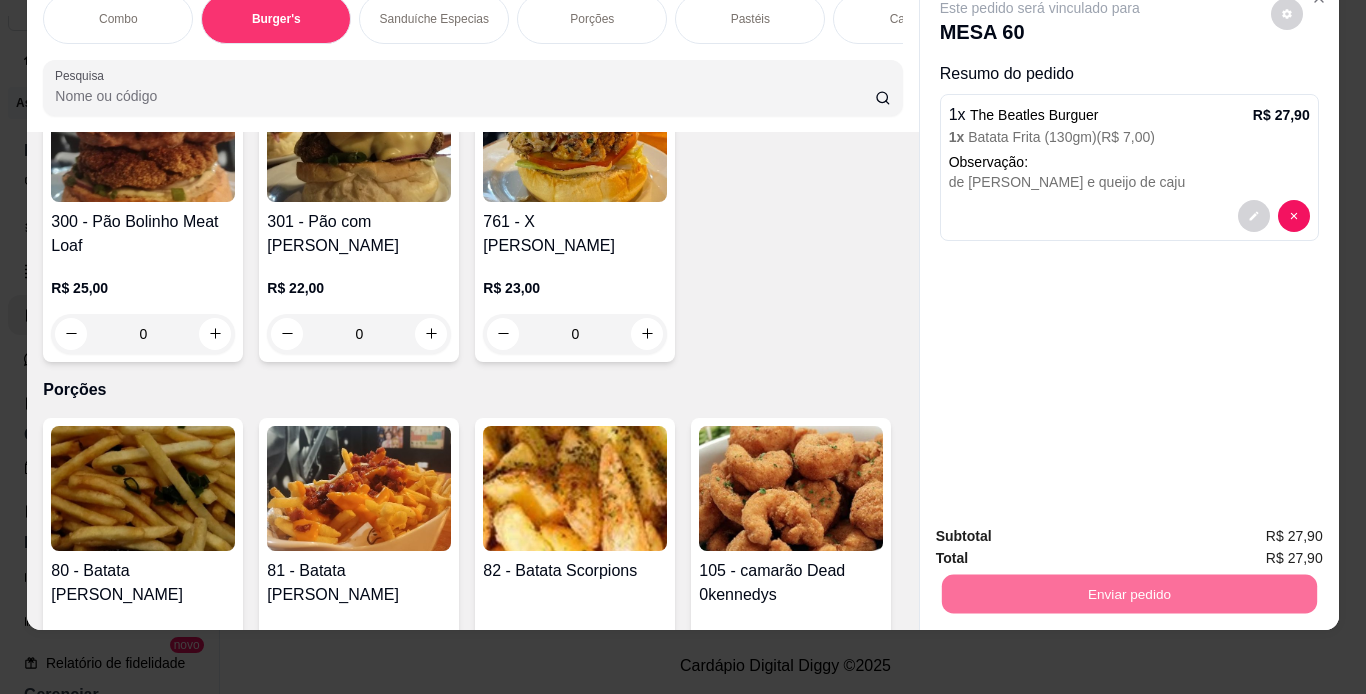 click on "Não registrar e enviar pedido" at bounding box center [1063, 530] 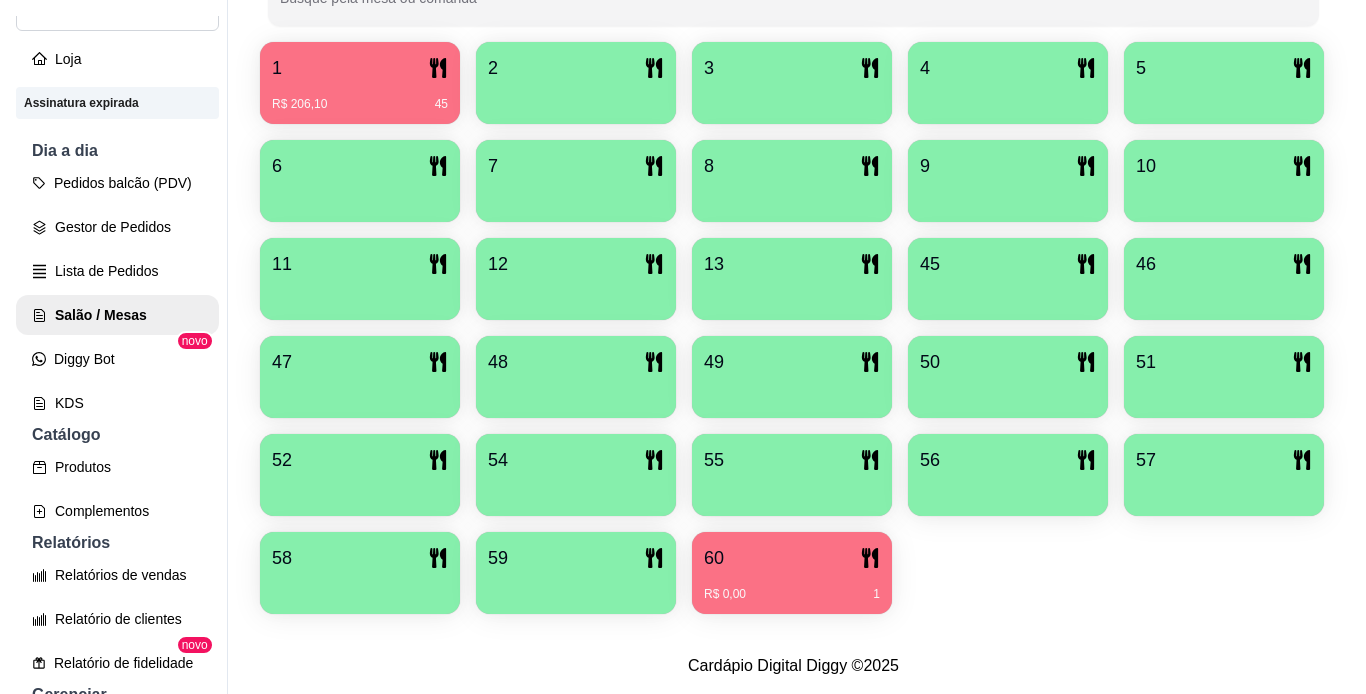 scroll, scrollTop: 0, scrollLeft: 0, axis: both 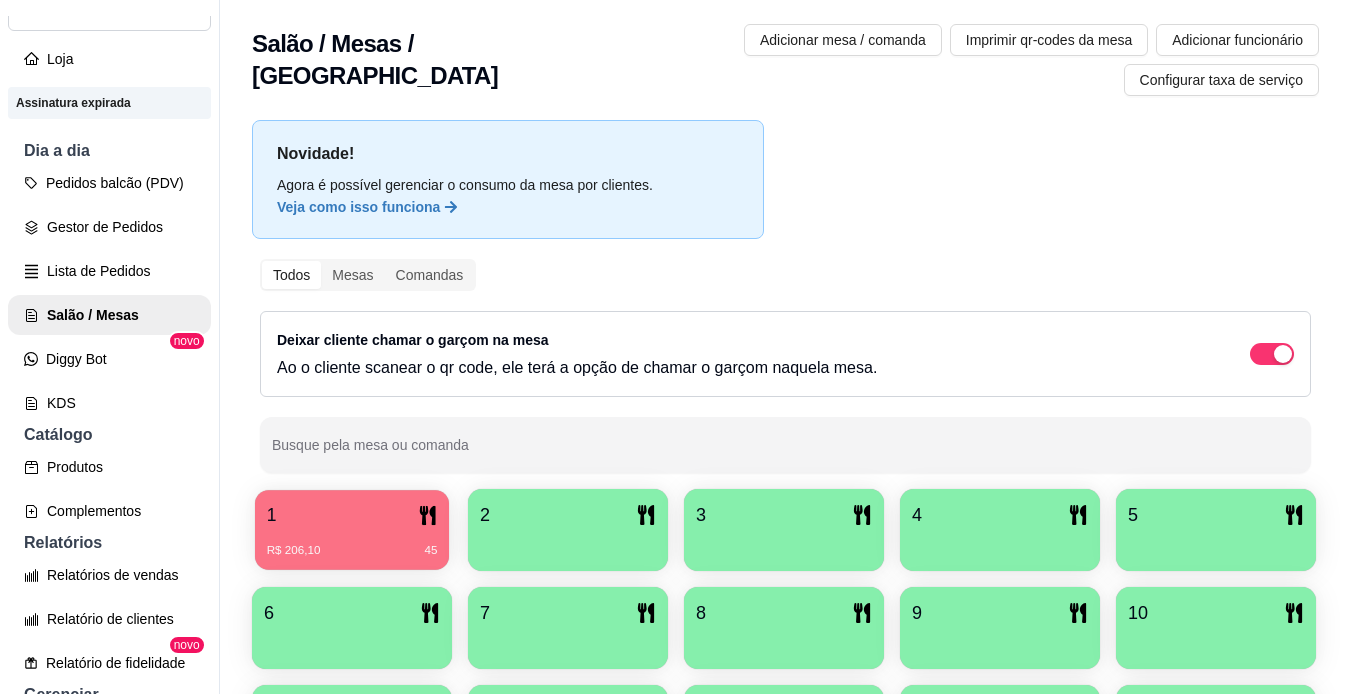 click on "1 R$ 206,10 45" at bounding box center (352, 530) 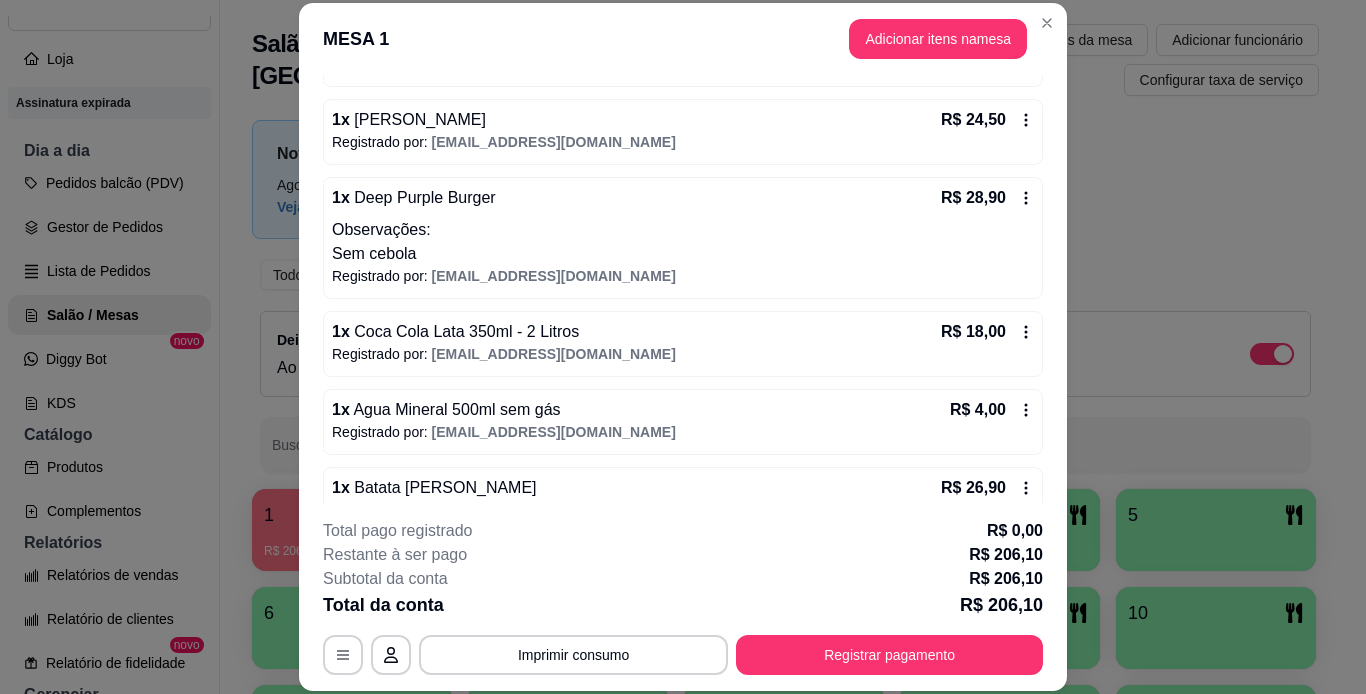 scroll, scrollTop: 438, scrollLeft: 0, axis: vertical 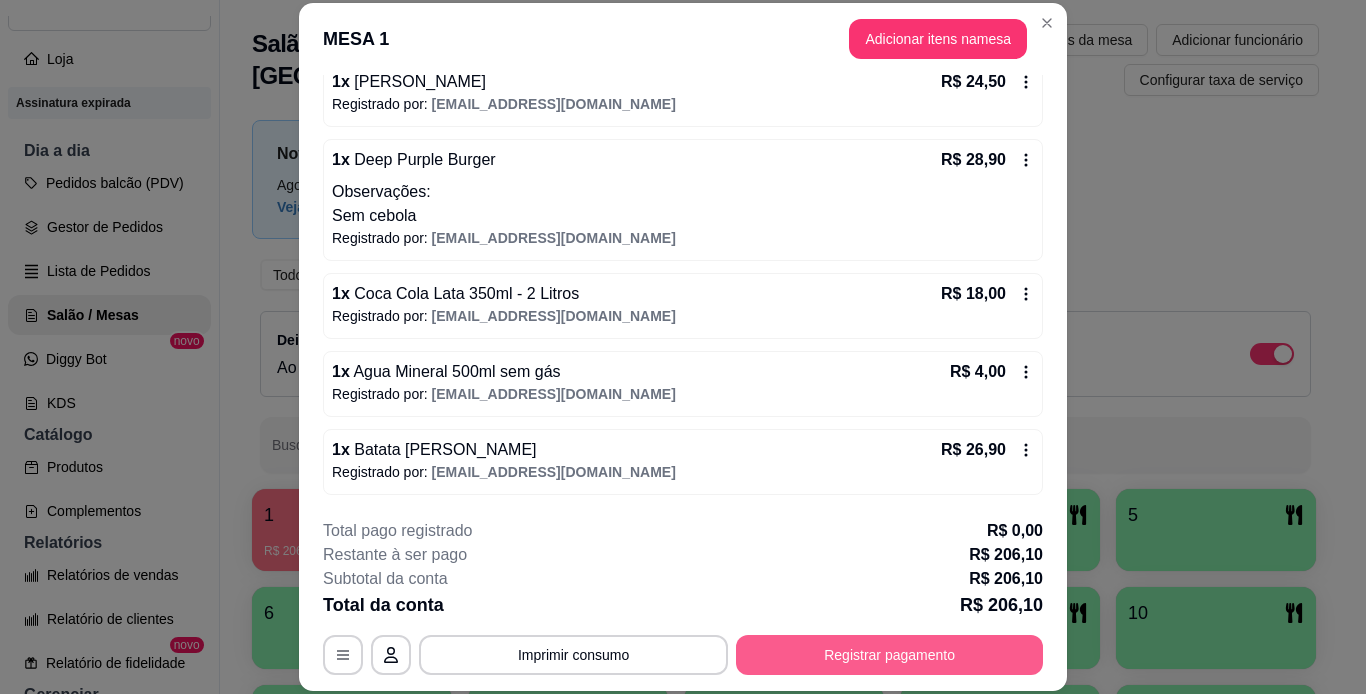 click on "**********" at bounding box center (683, 597) 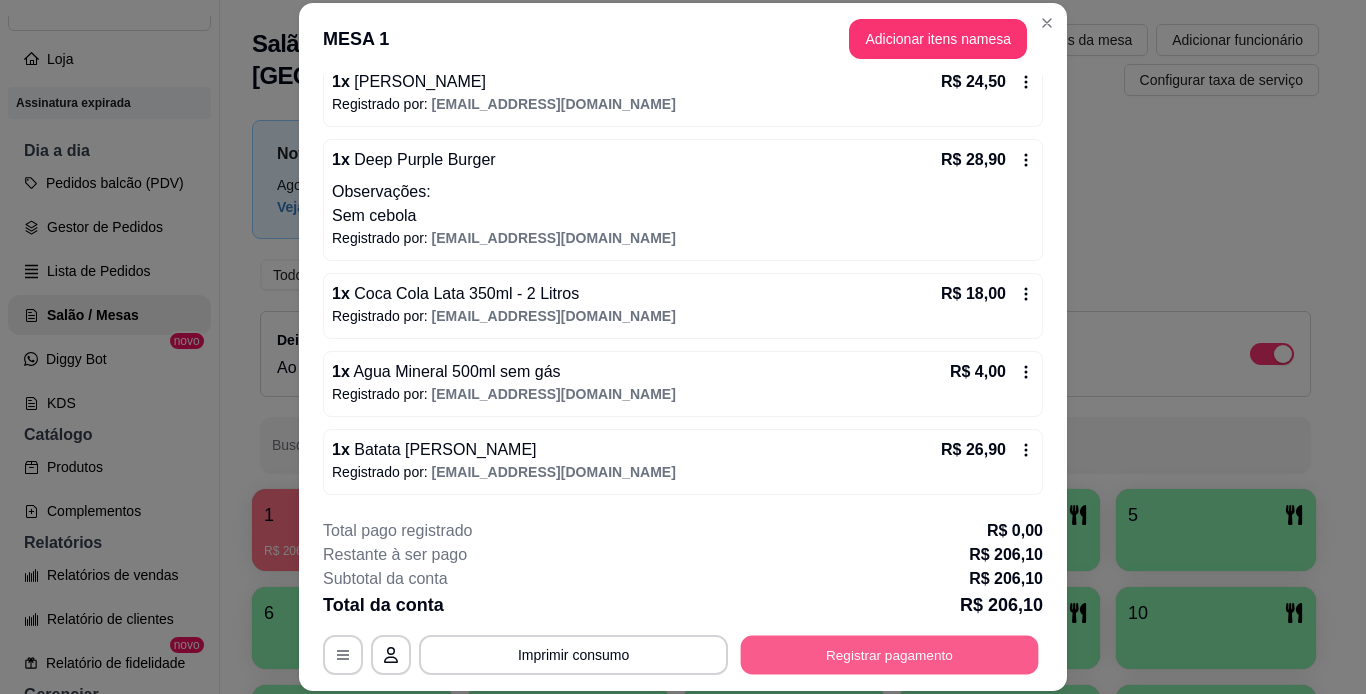 click on "Registrar pagamento" at bounding box center [890, 654] 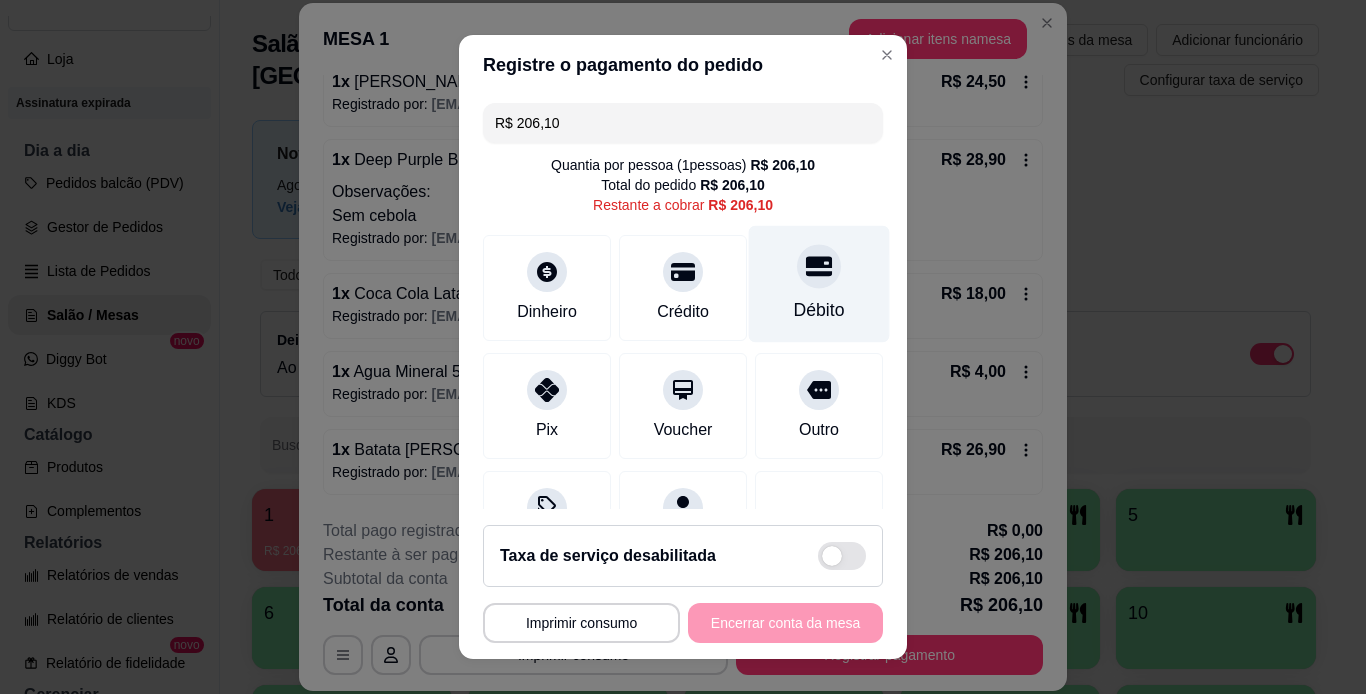 click on "Débito" at bounding box center [819, 283] 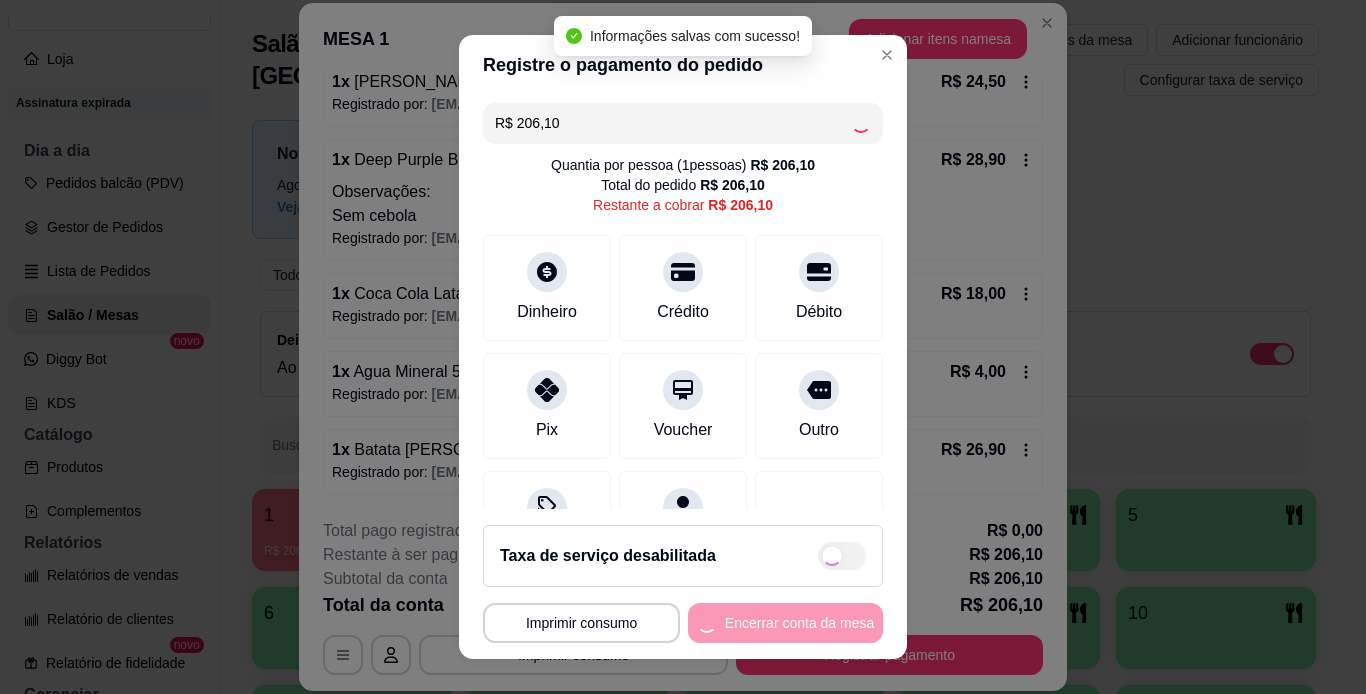 type on "R$ 0,00" 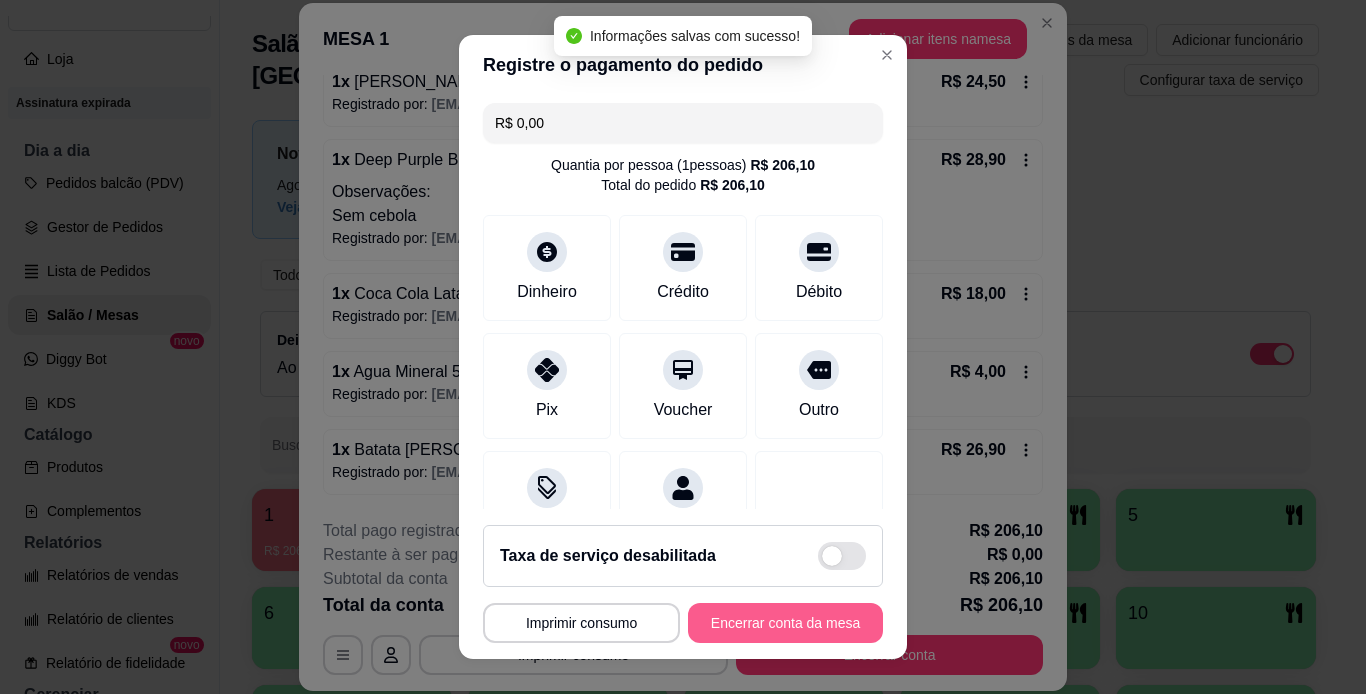click on "Encerrar conta da mesa" at bounding box center [785, 623] 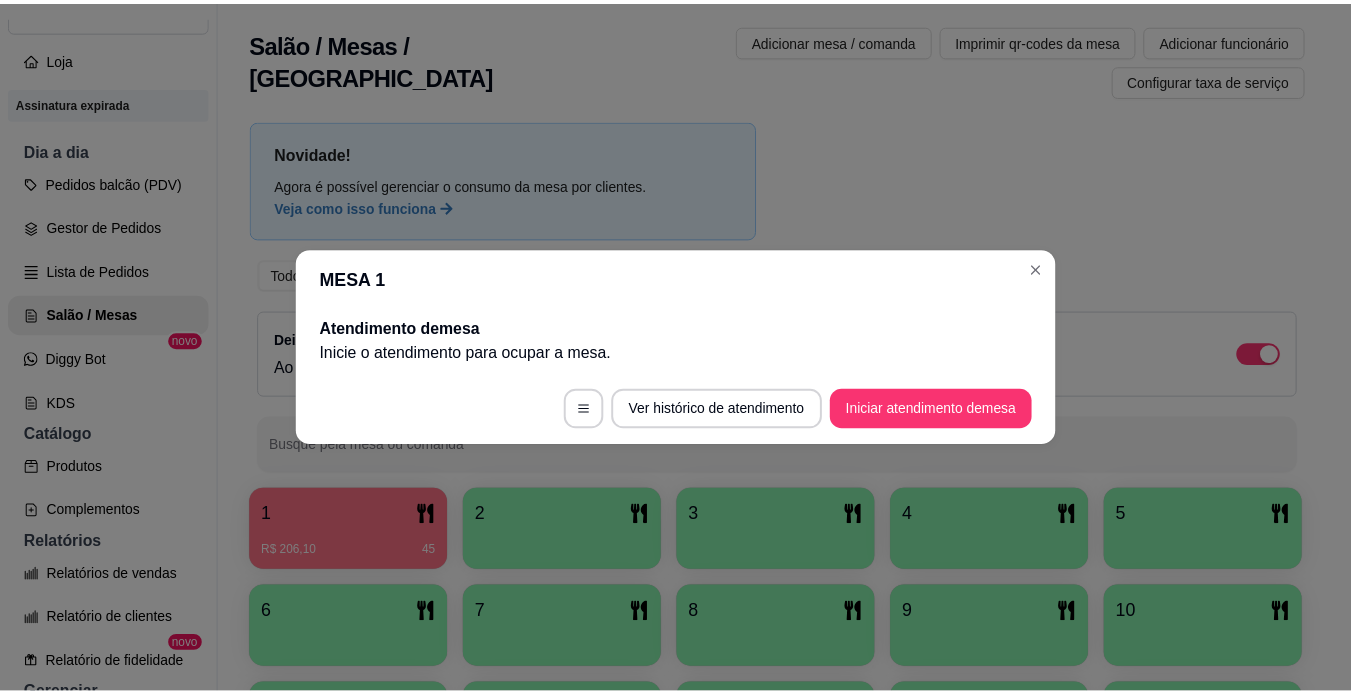 scroll, scrollTop: 0, scrollLeft: 0, axis: both 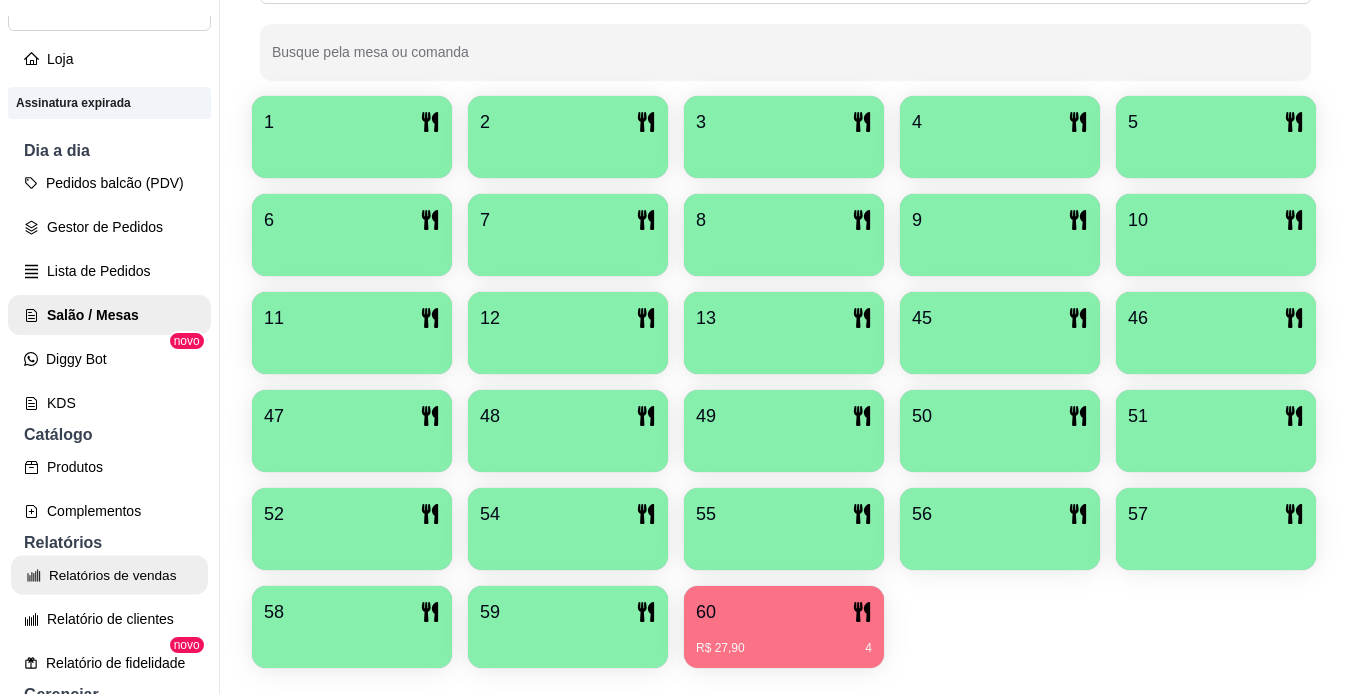 click on "Relatórios de vendas" at bounding box center [109, 575] 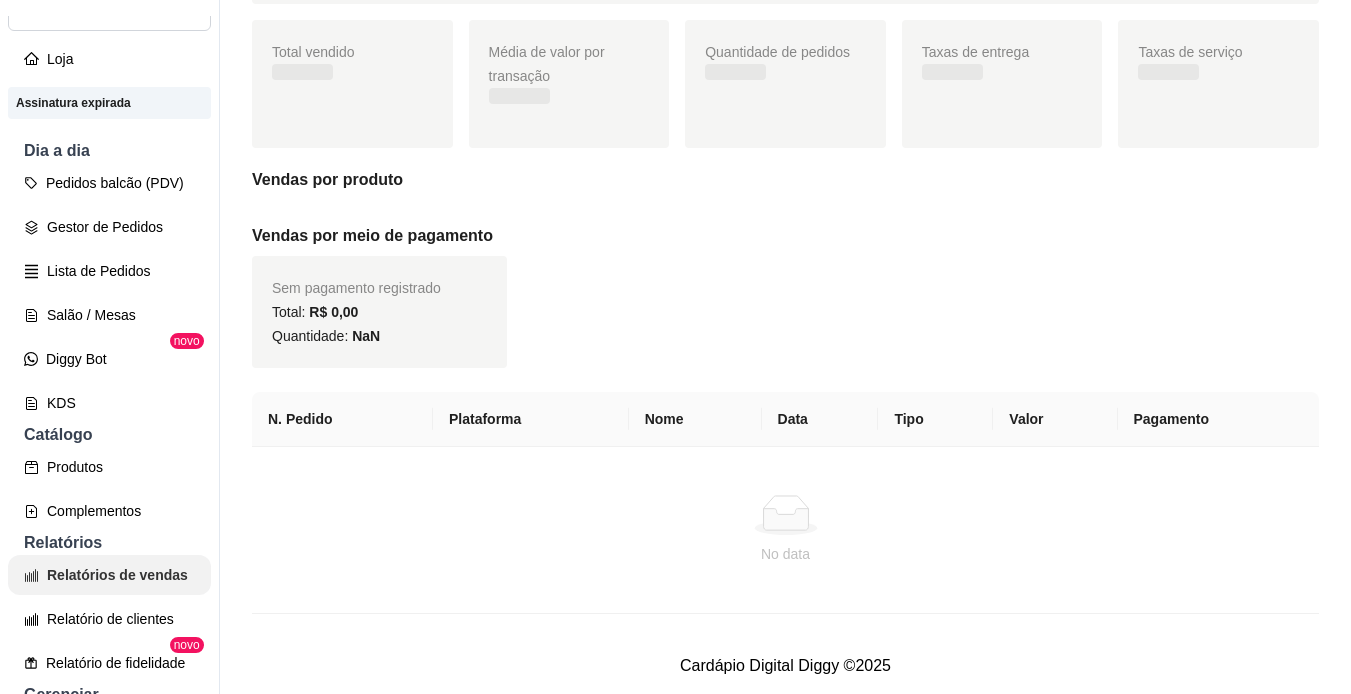 scroll, scrollTop: 0, scrollLeft: 0, axis: both 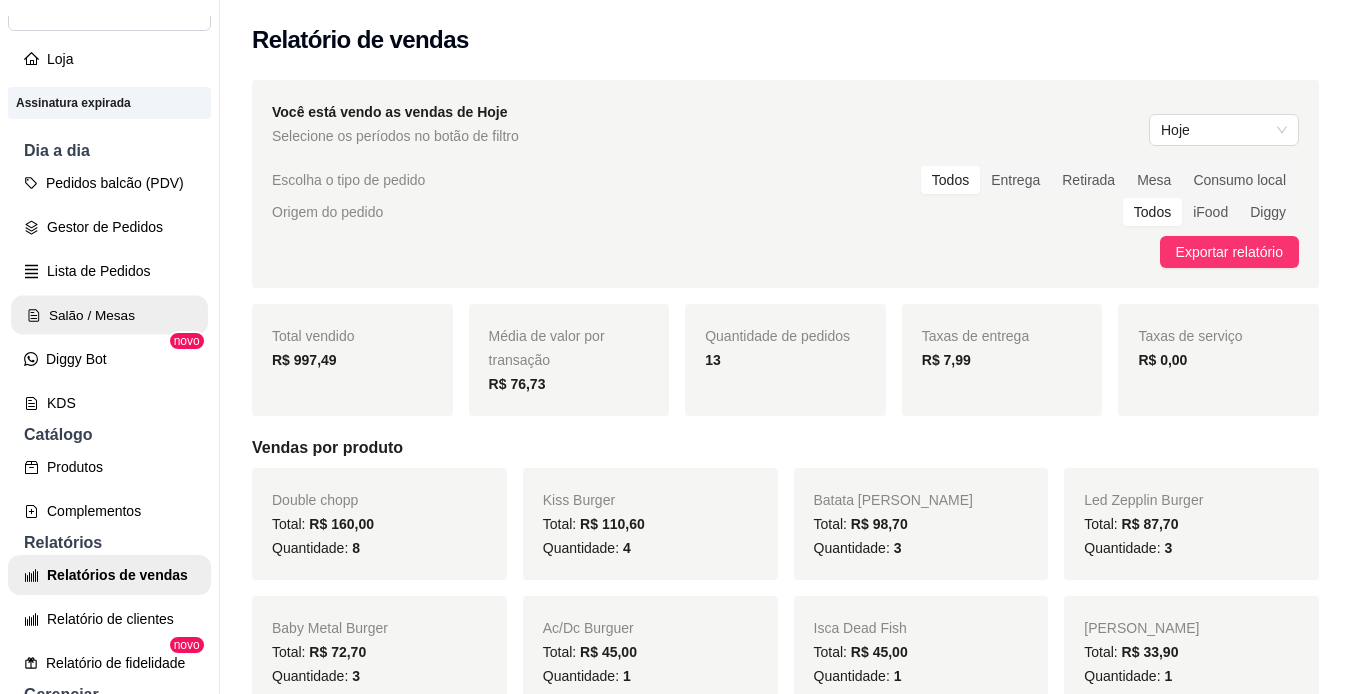 click on "Salão / Mesas" at bounding box center [109, 315] 